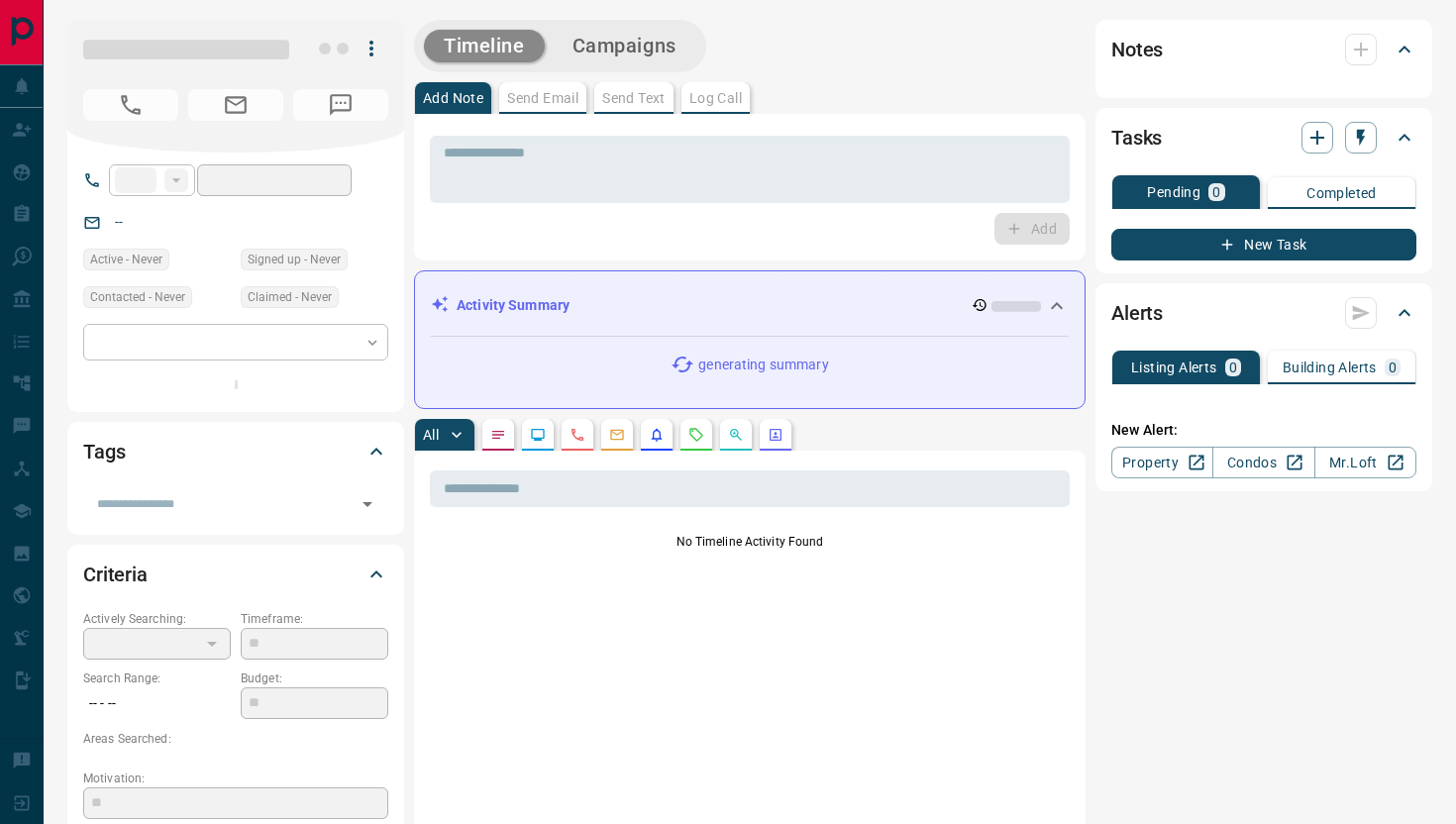 scroll, scrollTop: 0, scrollLeft: 0, axis: both 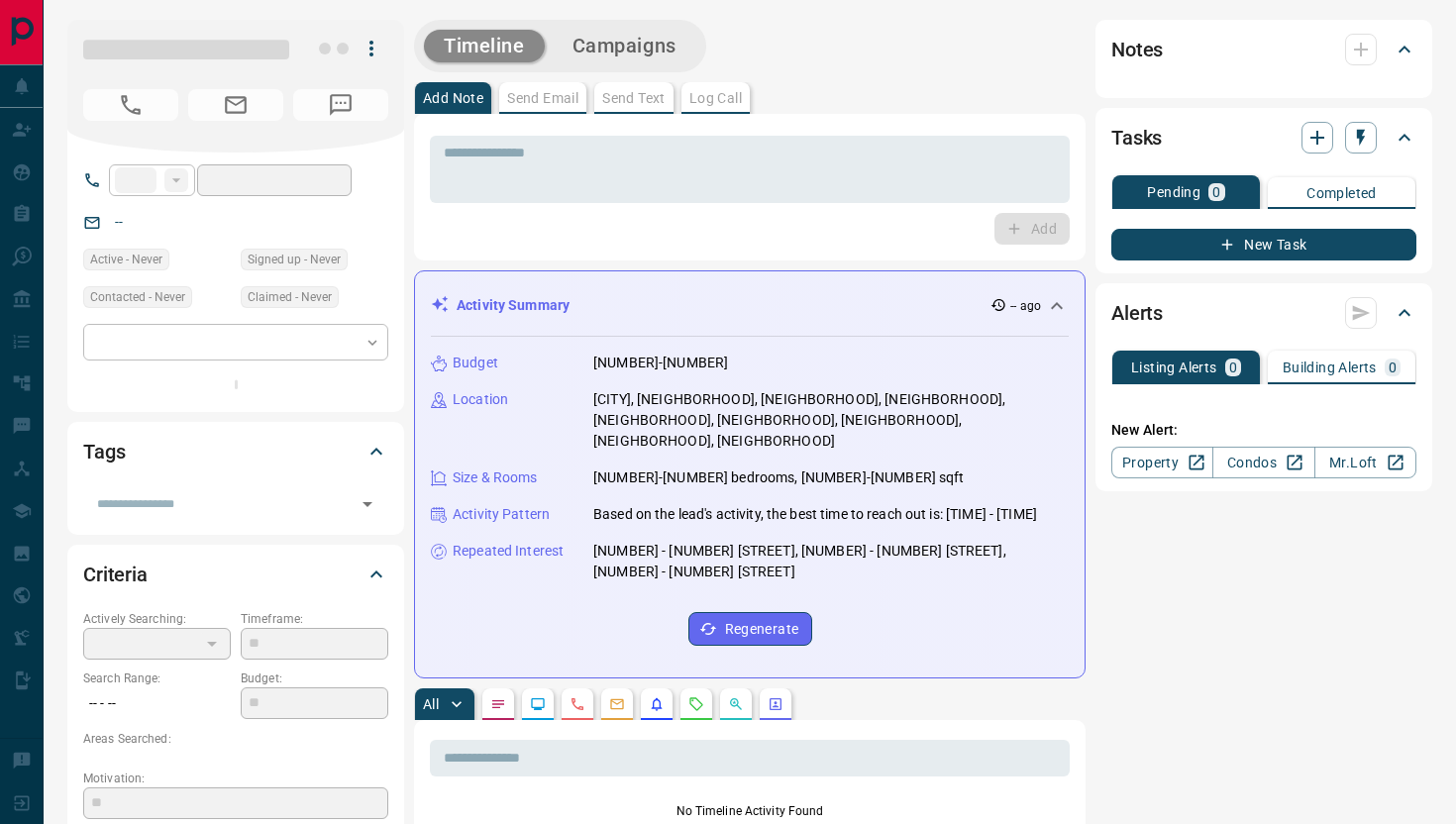 type on "**" 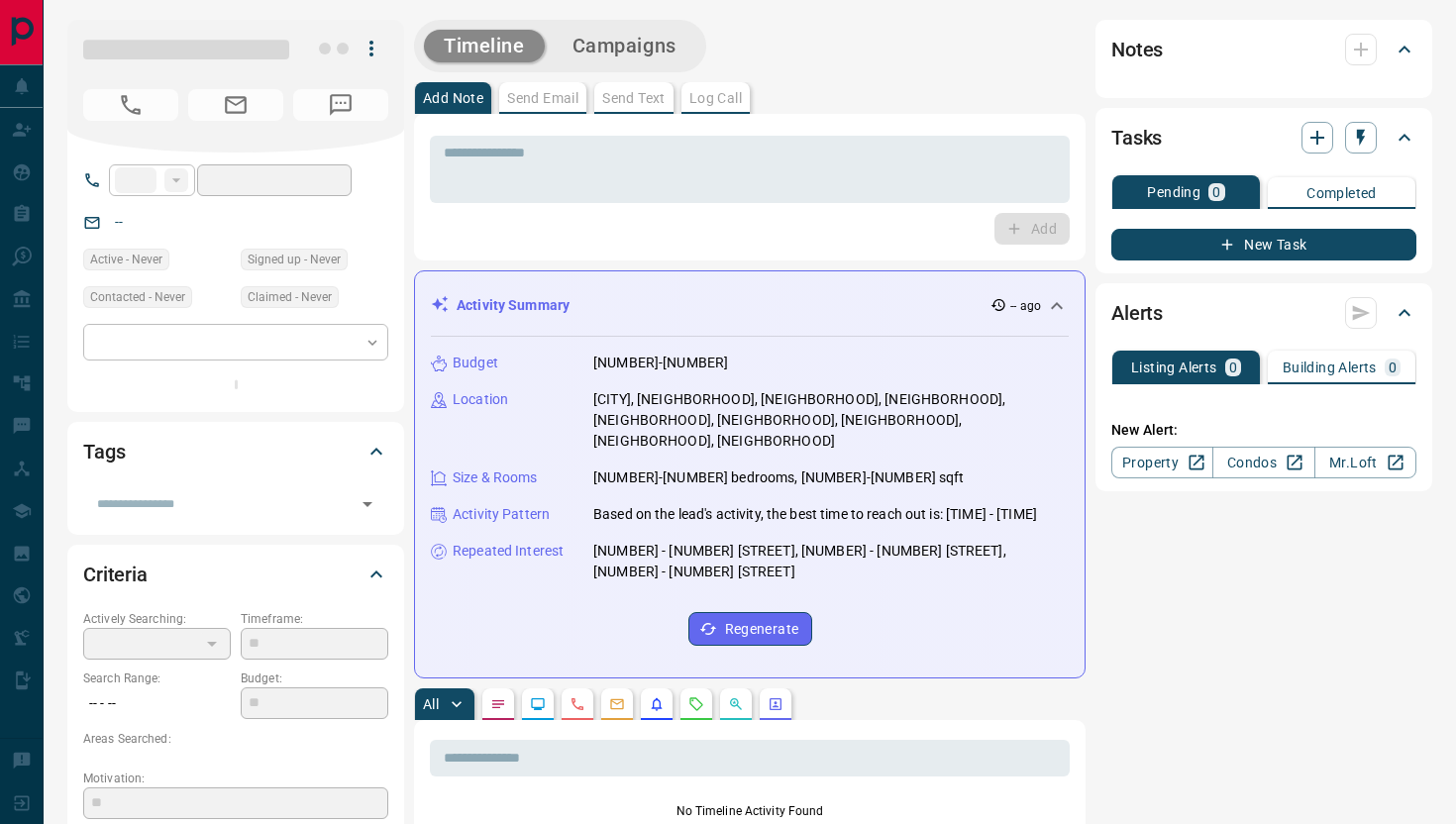 type on "**********" 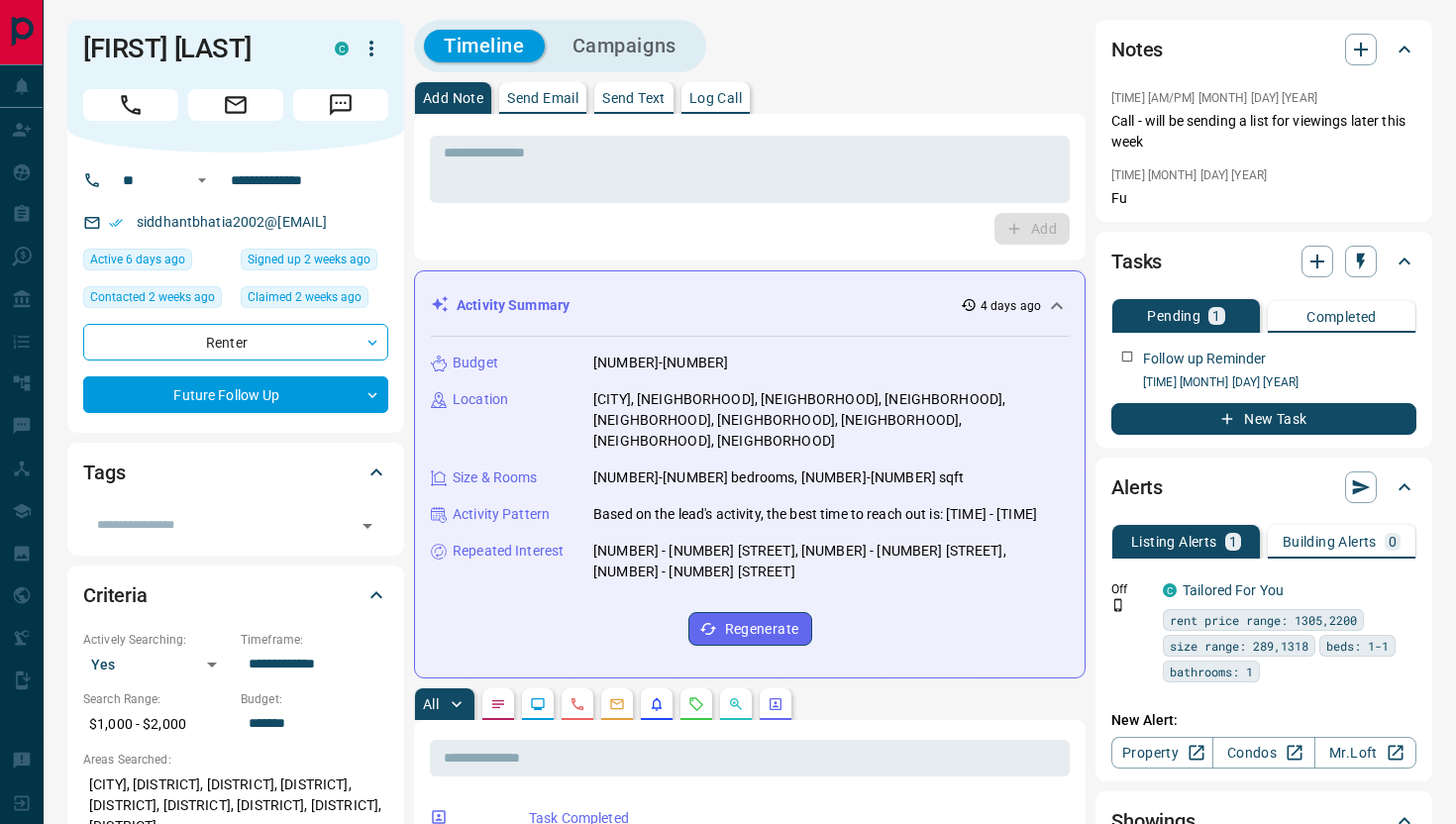 click 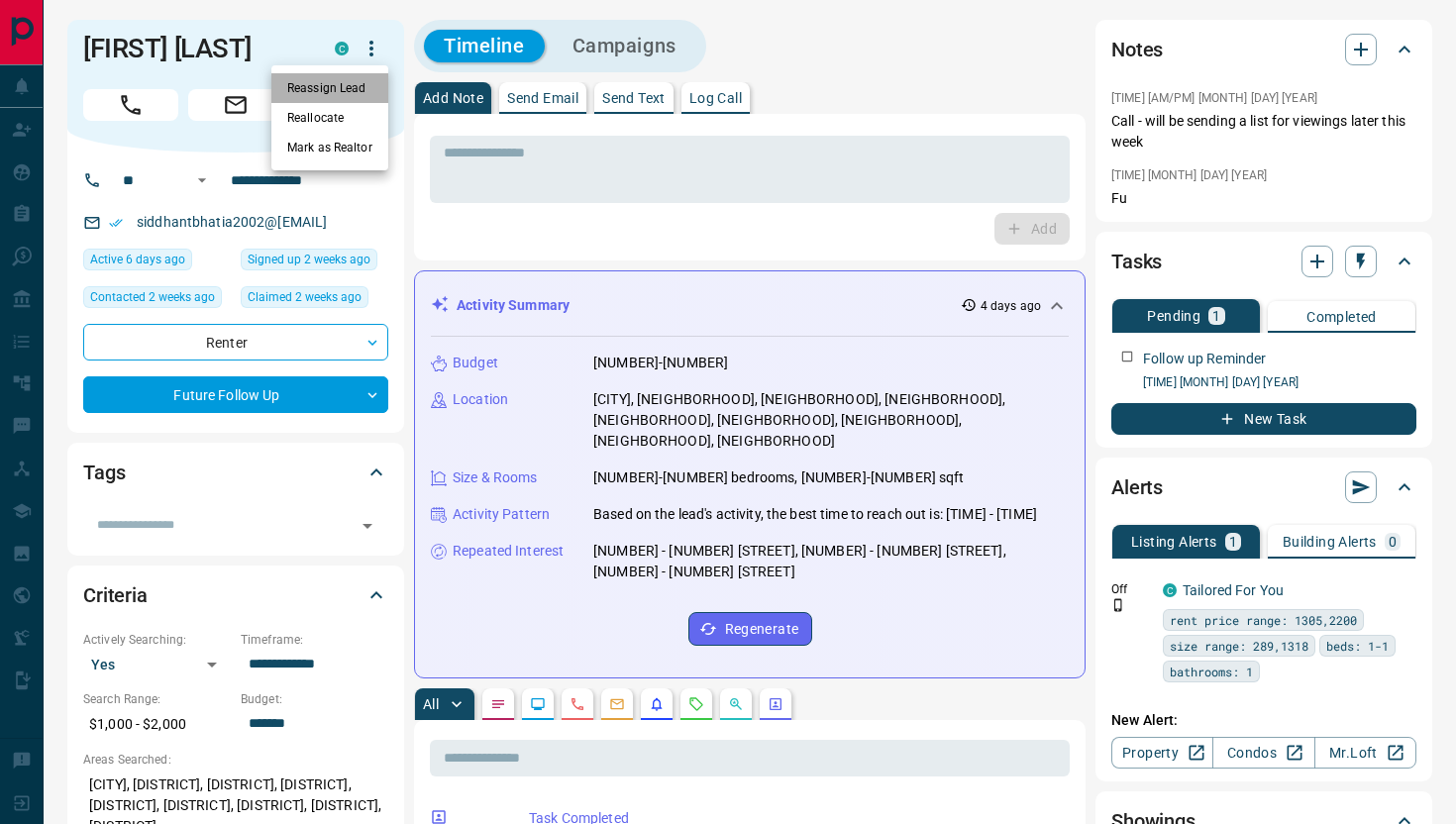 click on "Reassign Lead" at bounding box center [330, 88] 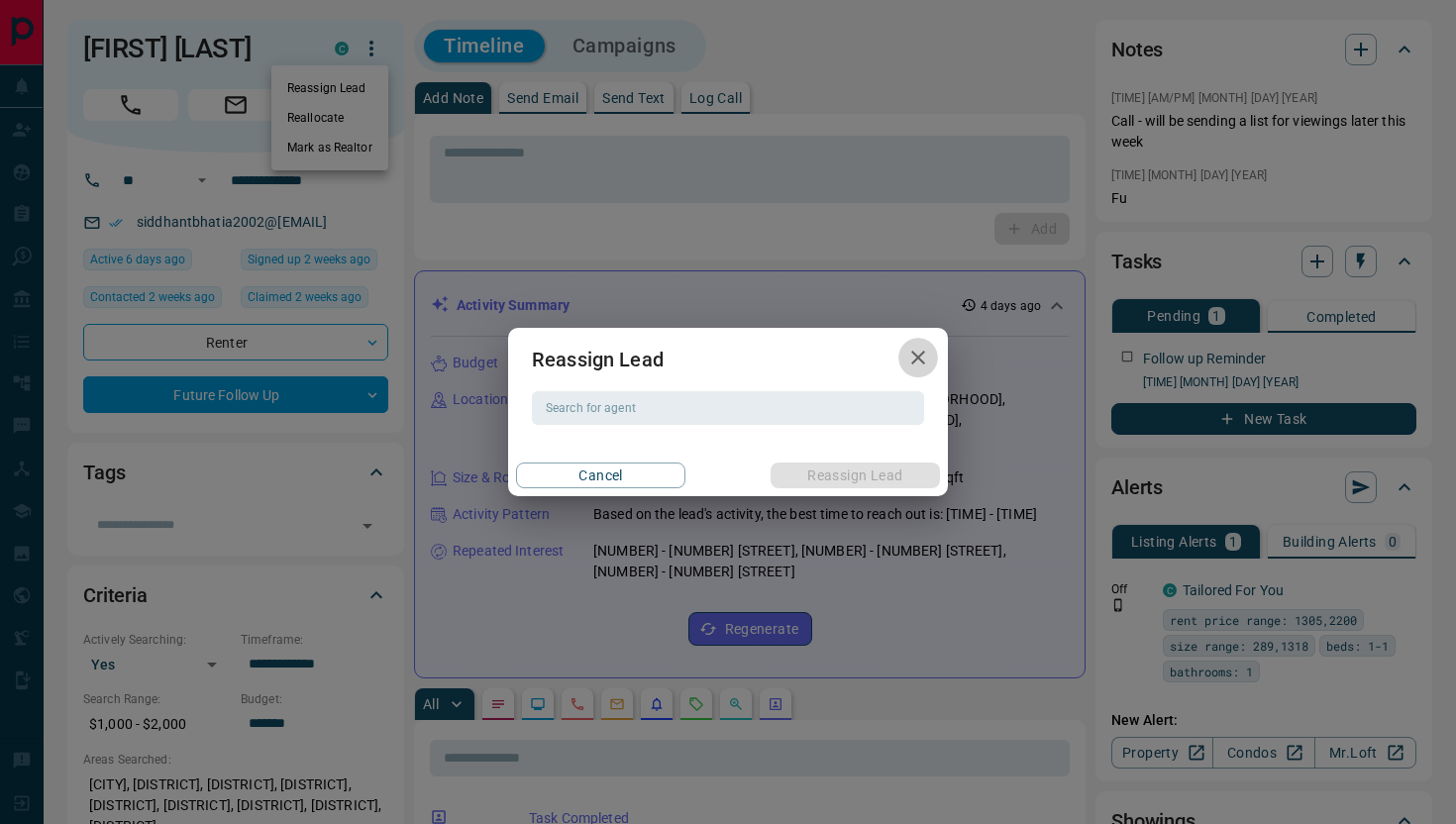 click 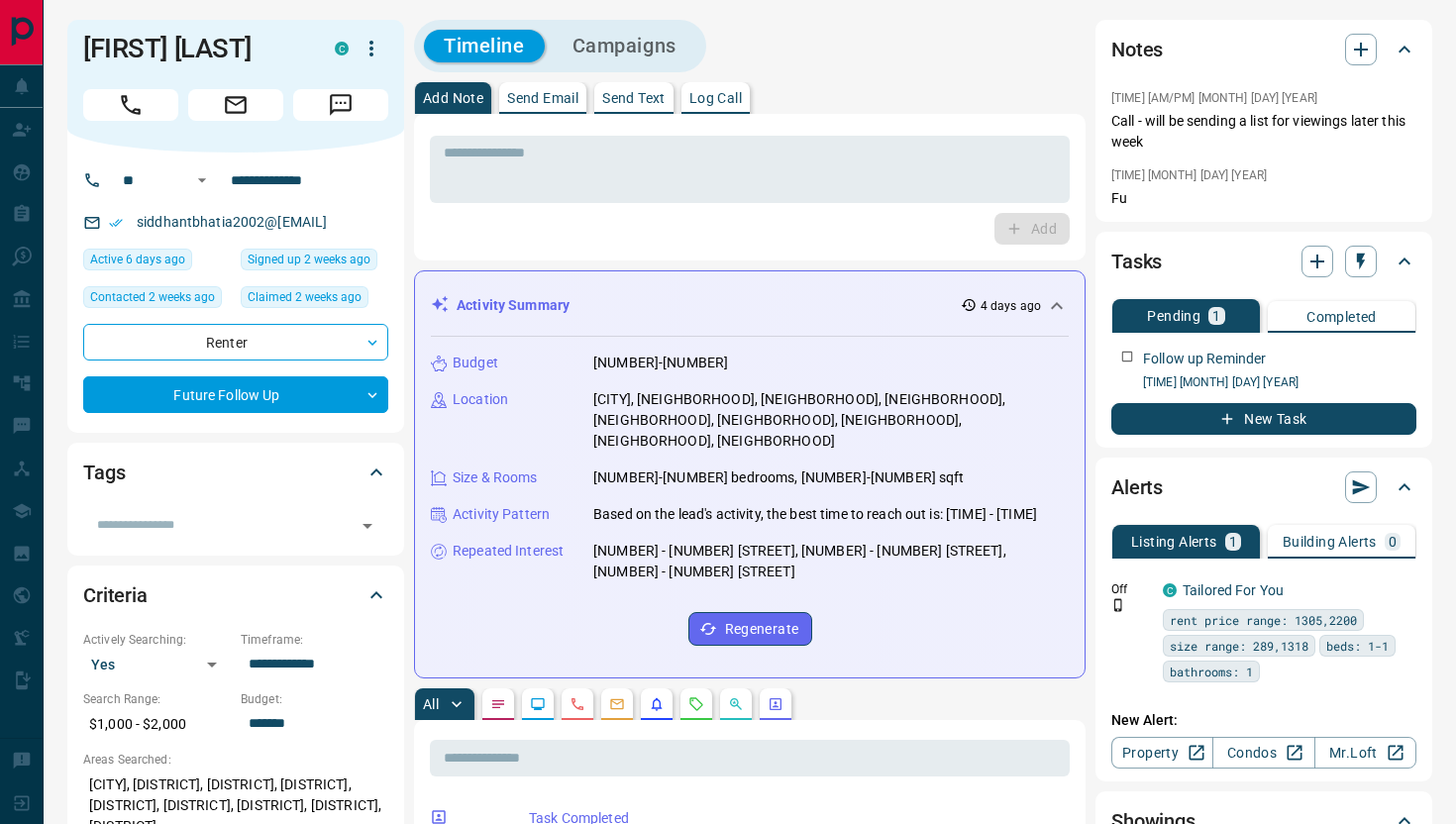 click 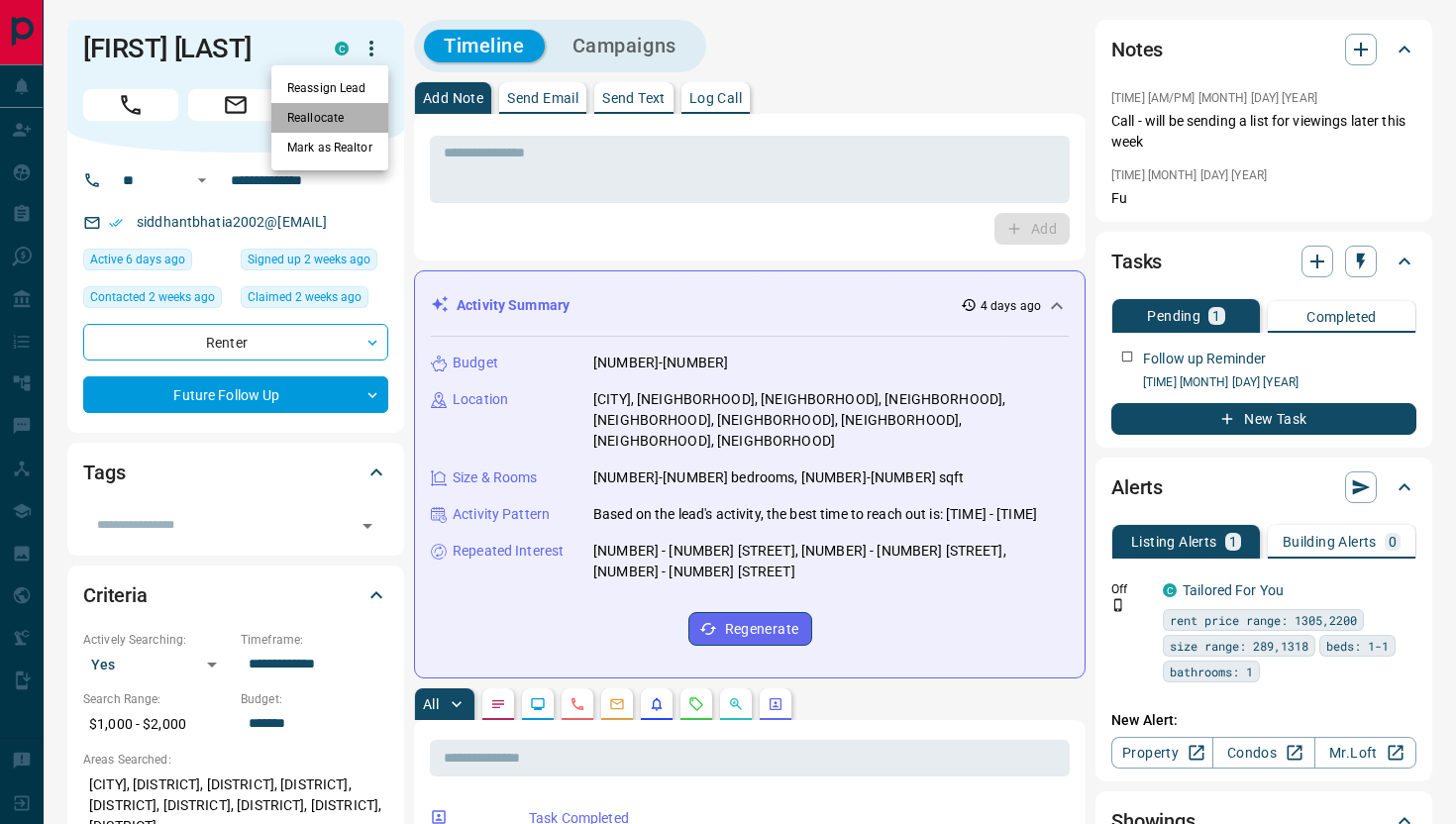 click on "Reallocate" at bounding box center [330, 118] 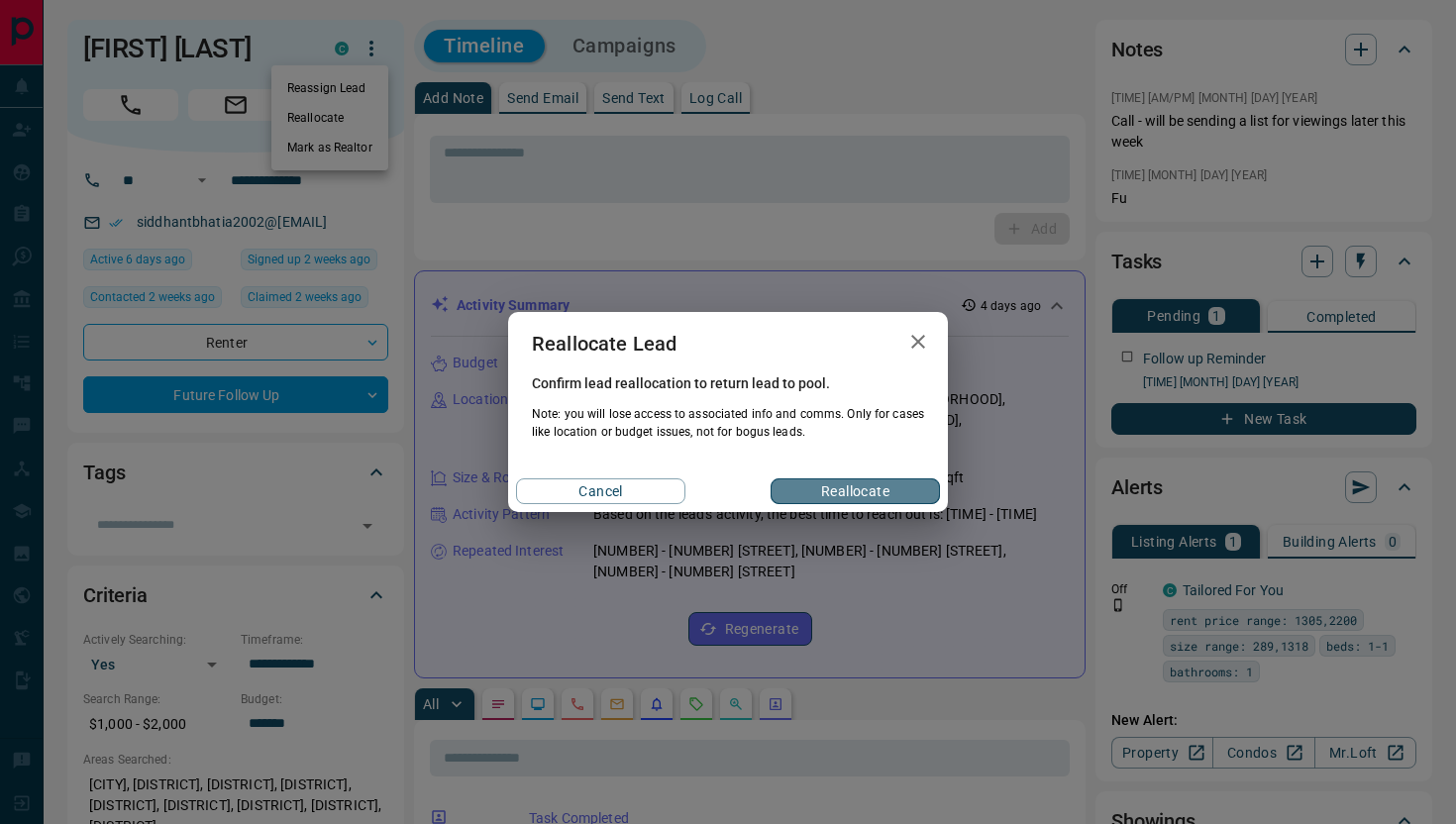 click on "Reallocate" at bounding box center [855, 491] 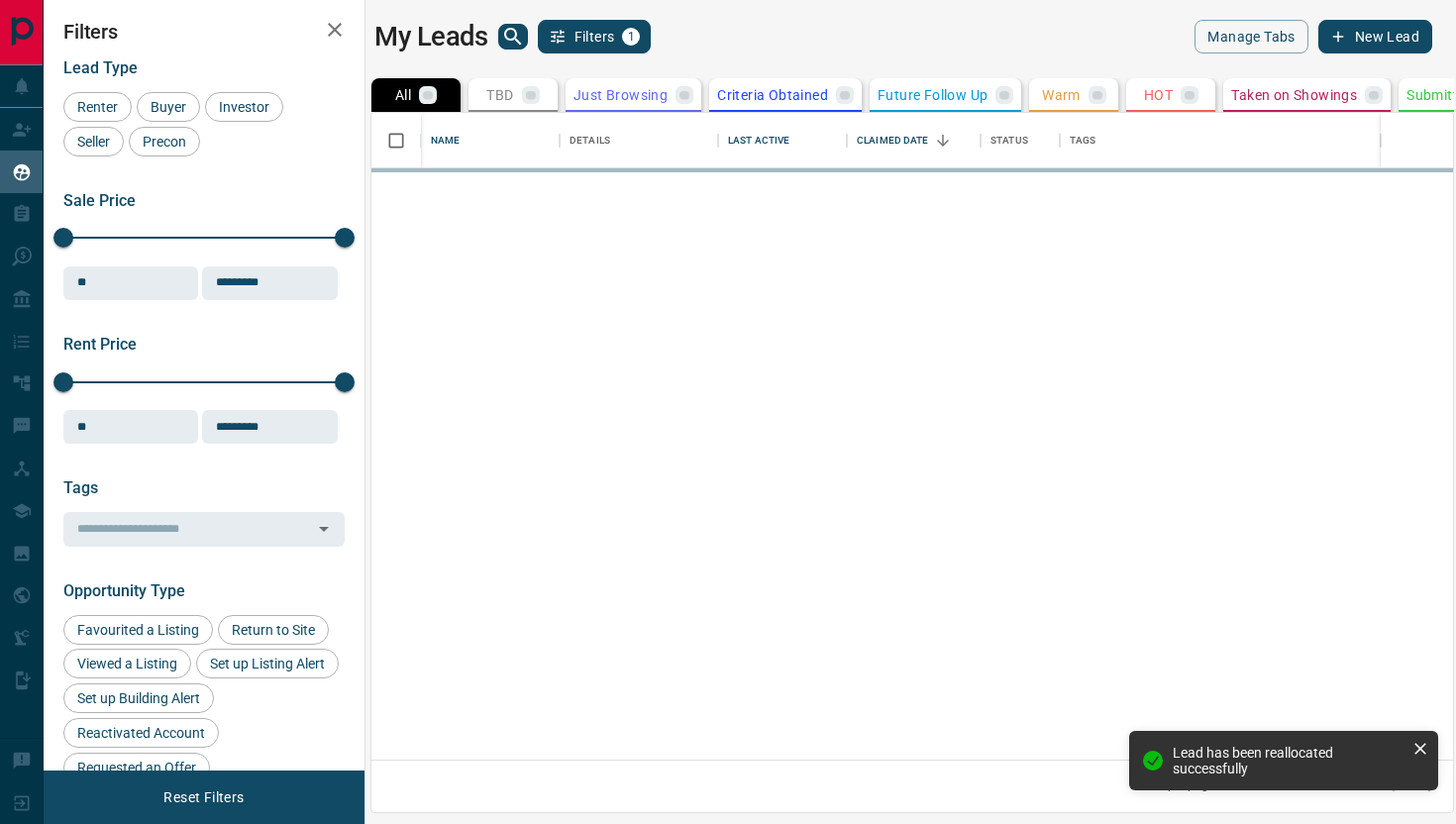 scroll, scrollTop: 1, scrollLeft: 1, axis: both 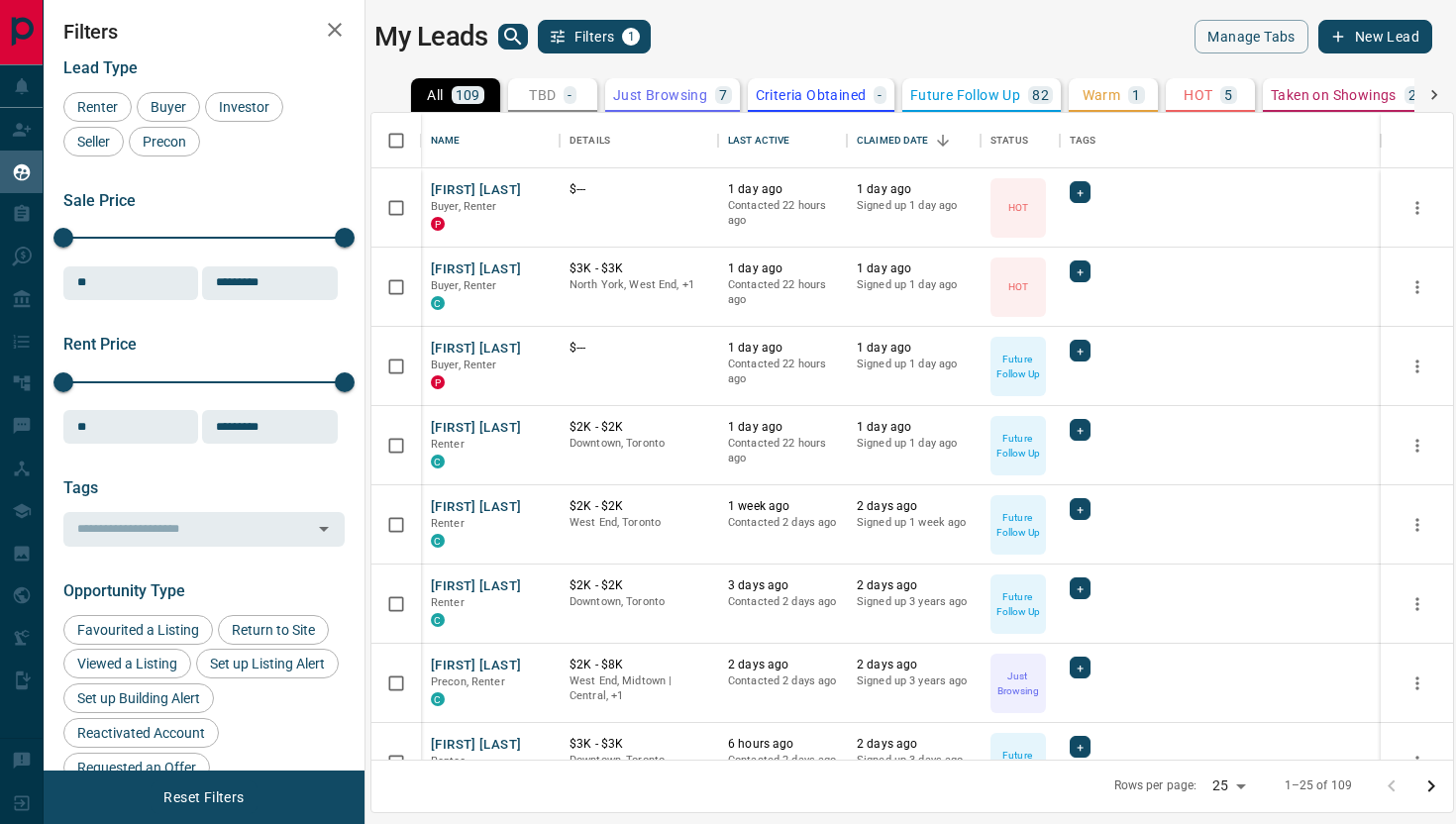 click 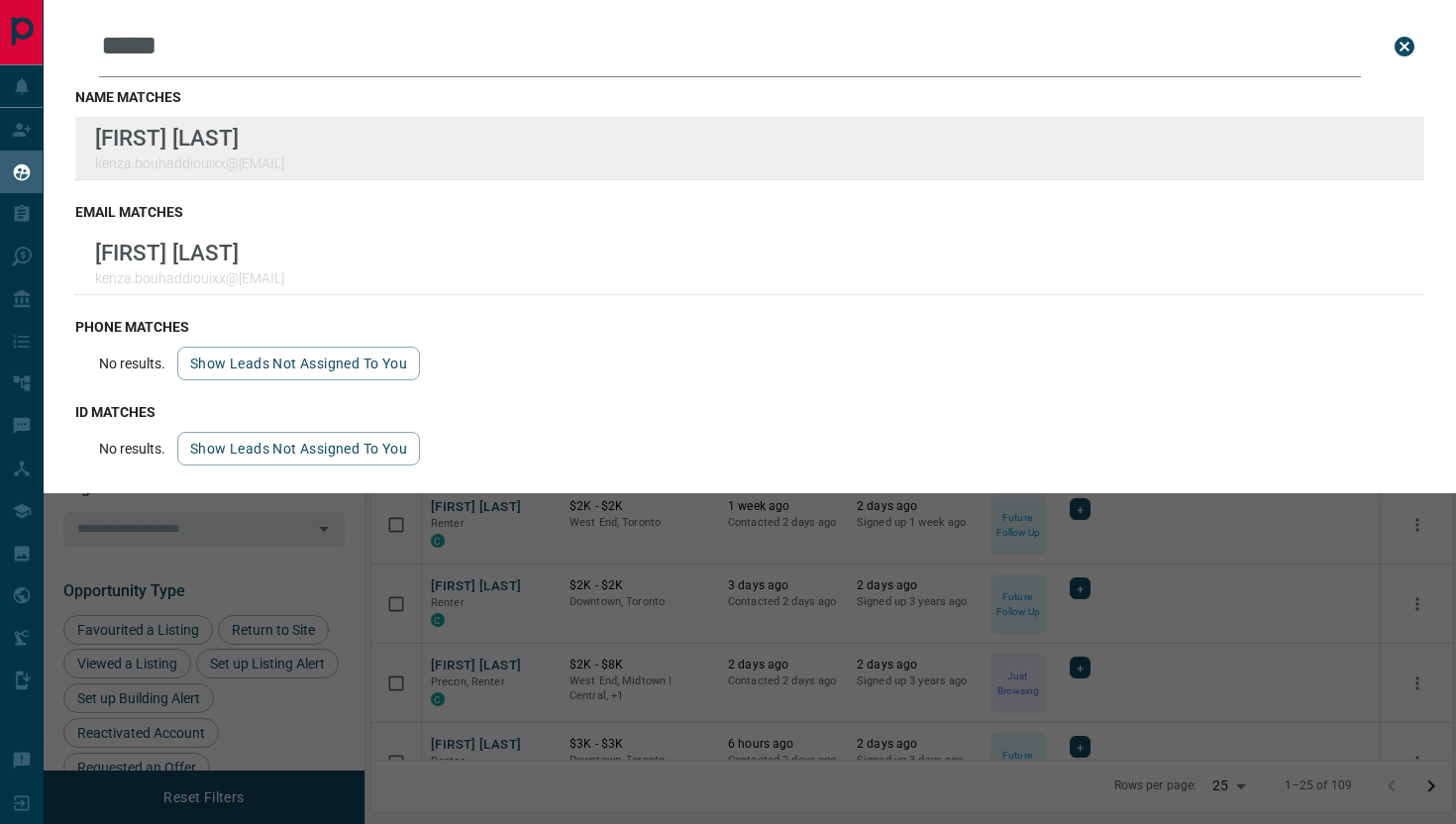 type on "*****" 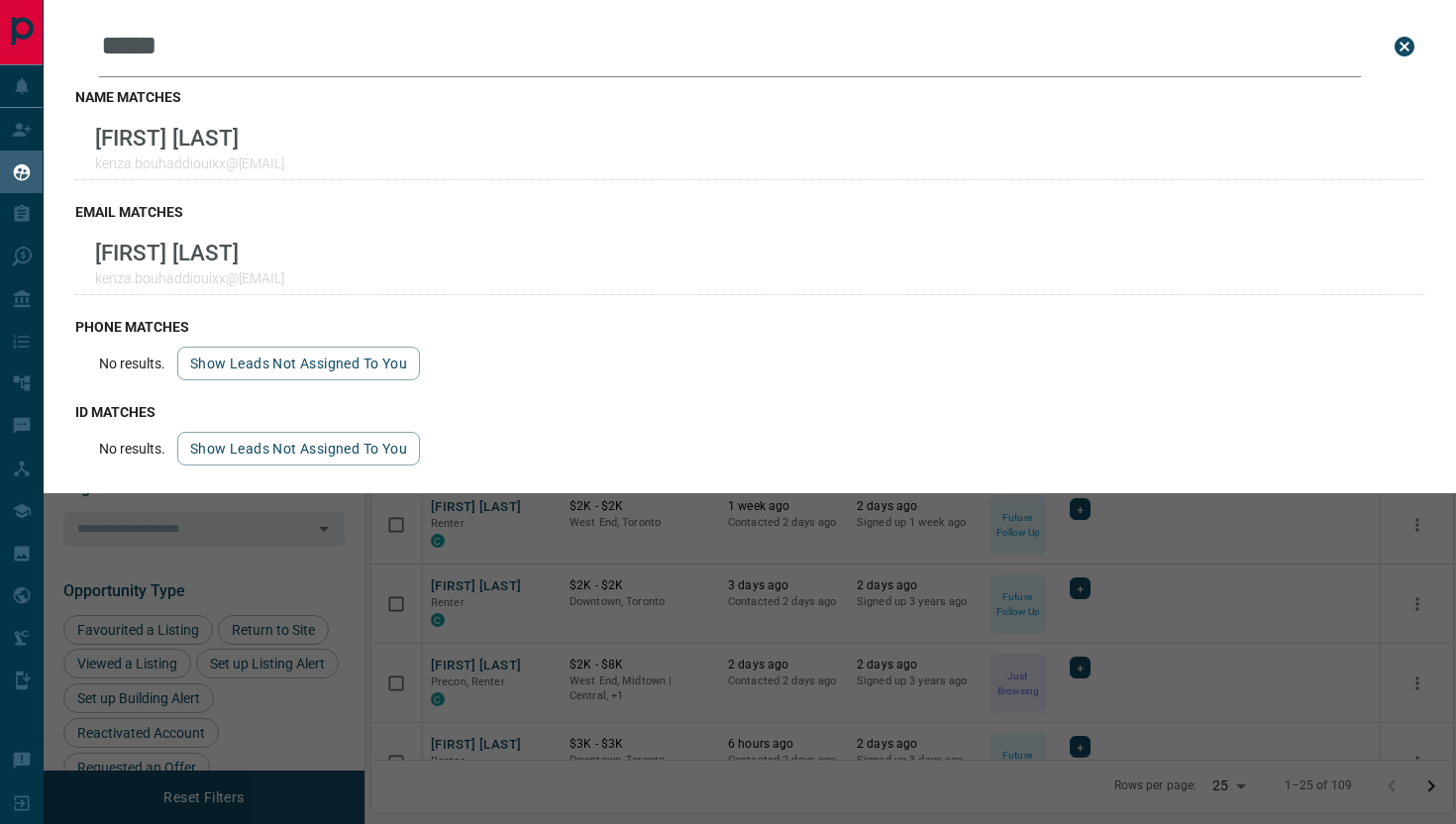 click on "Leads Search Bar ***** Search for a lead by name, email, phone, or id name matches [FIRST] [LAST] [EMAIL] email matches [FIRST] [LAST] [EMAIL] phone matches No results. Show leads not assigned to you id matches No results. Show leads not assigned to you" at bounding box center (772, 412) 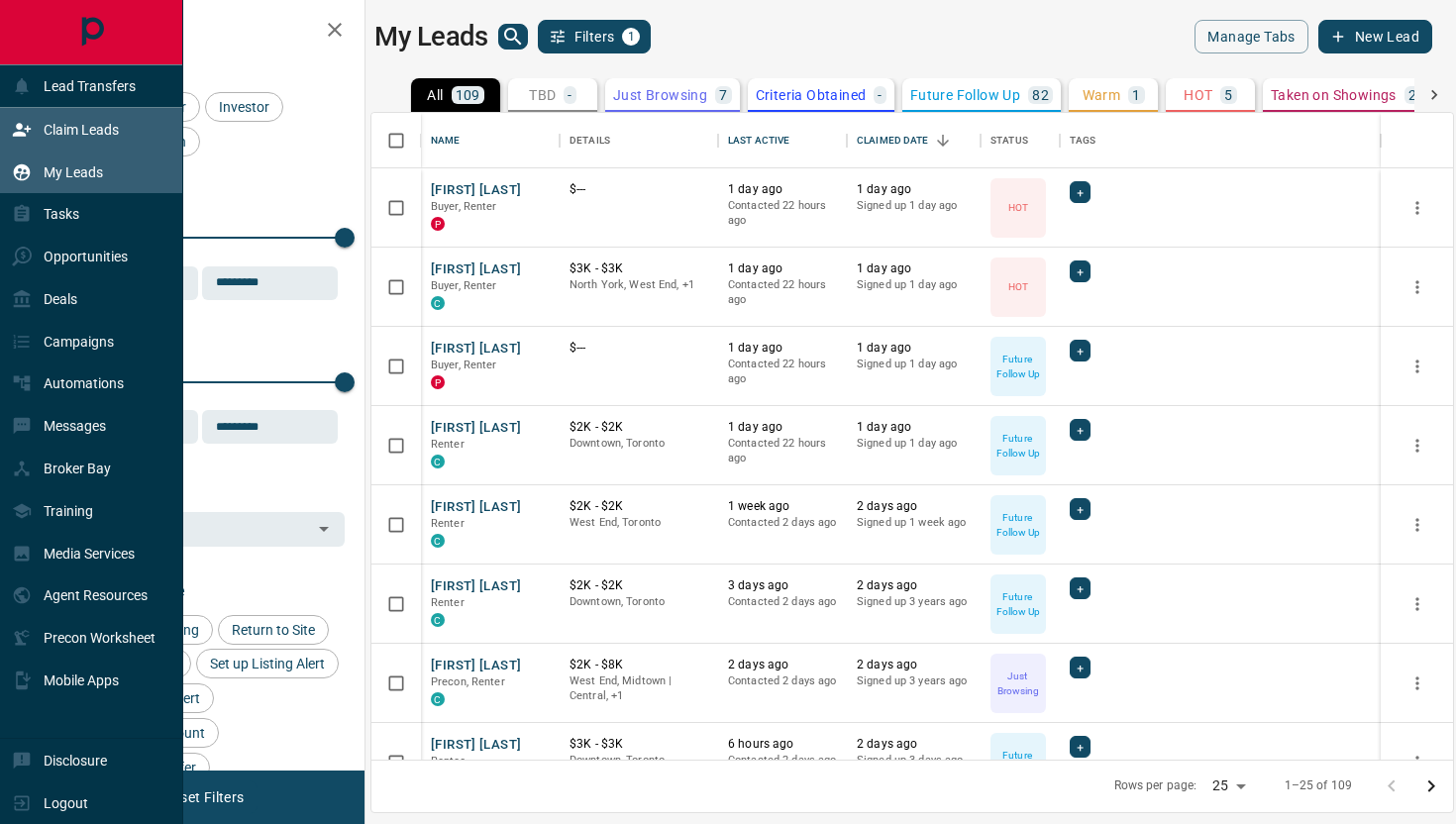 click on "Claim Leads" at bounding box center [65, 129] 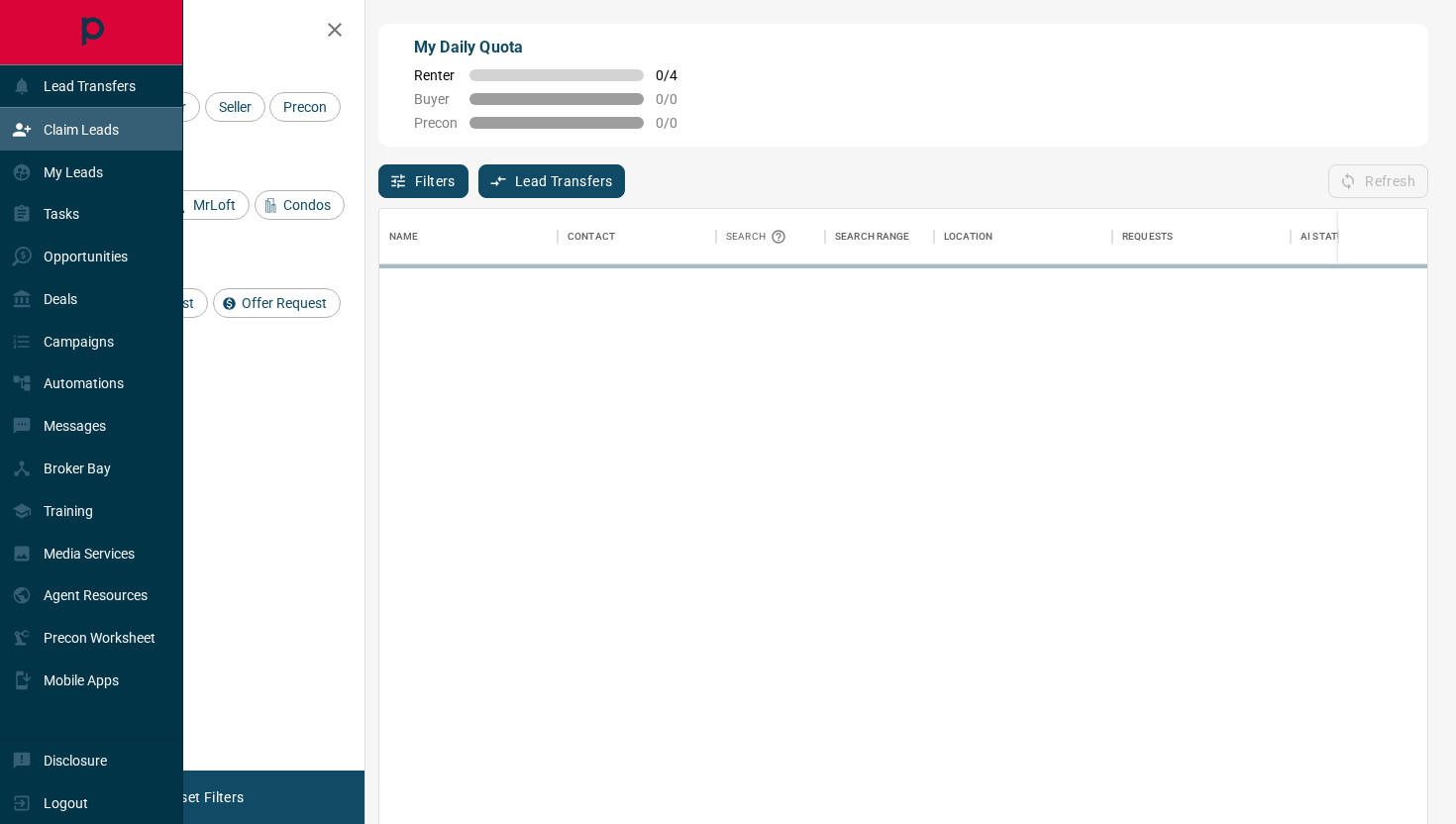 scroll, scrollTop: 1, scrollLeft: 1, axis: both 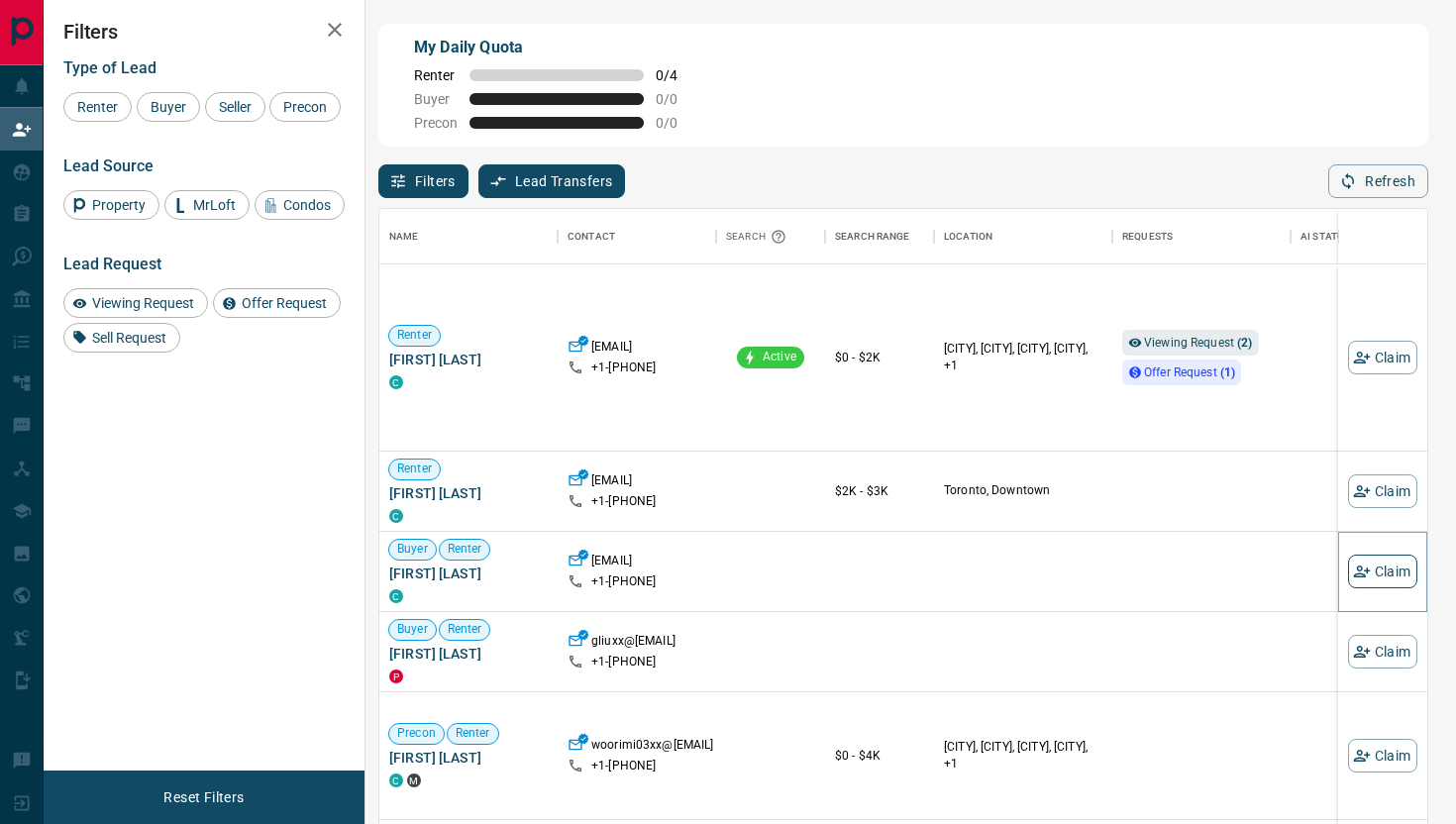 click on "Claim" at bounding box center (1383, 571) 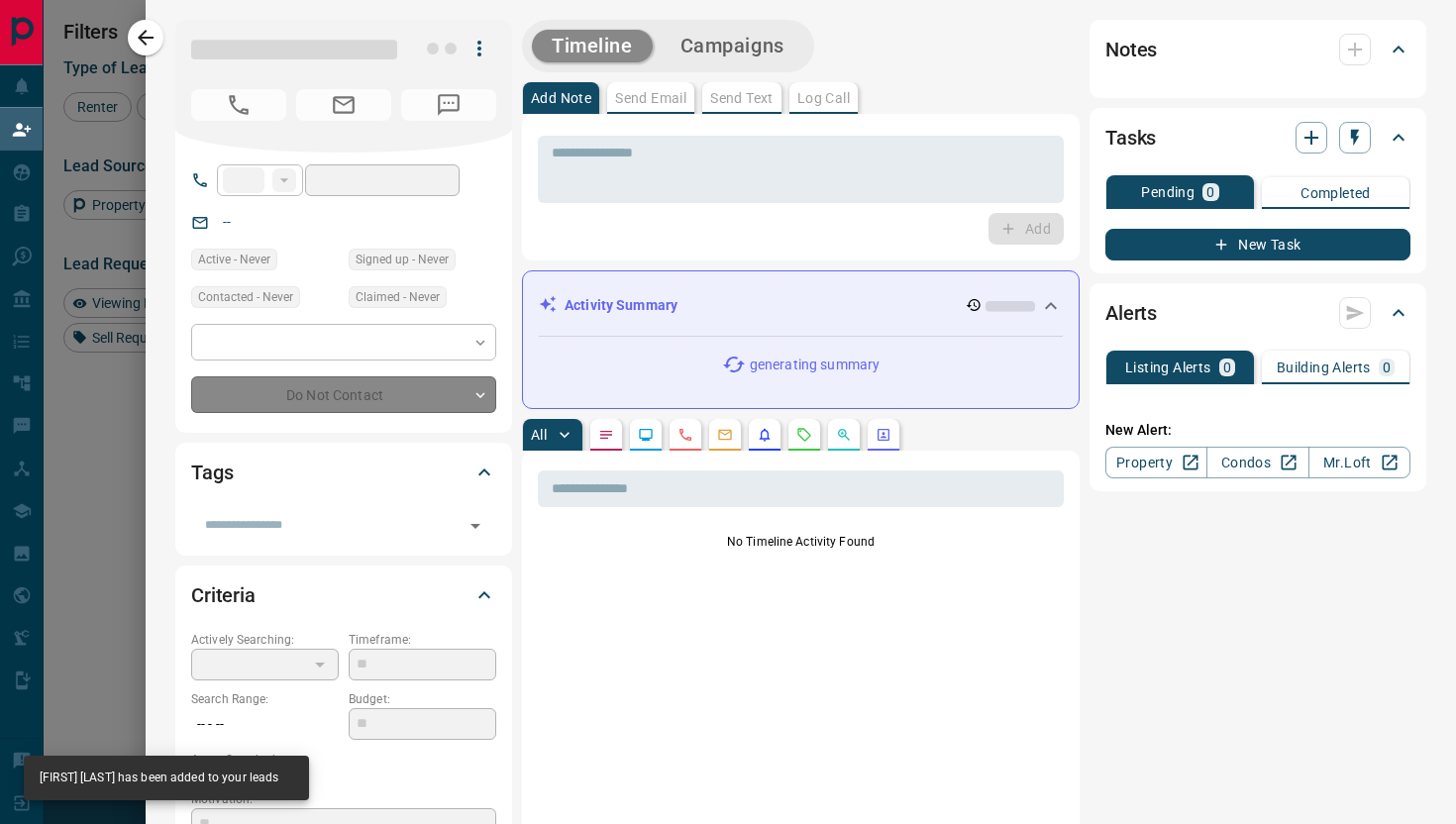 type on "**" 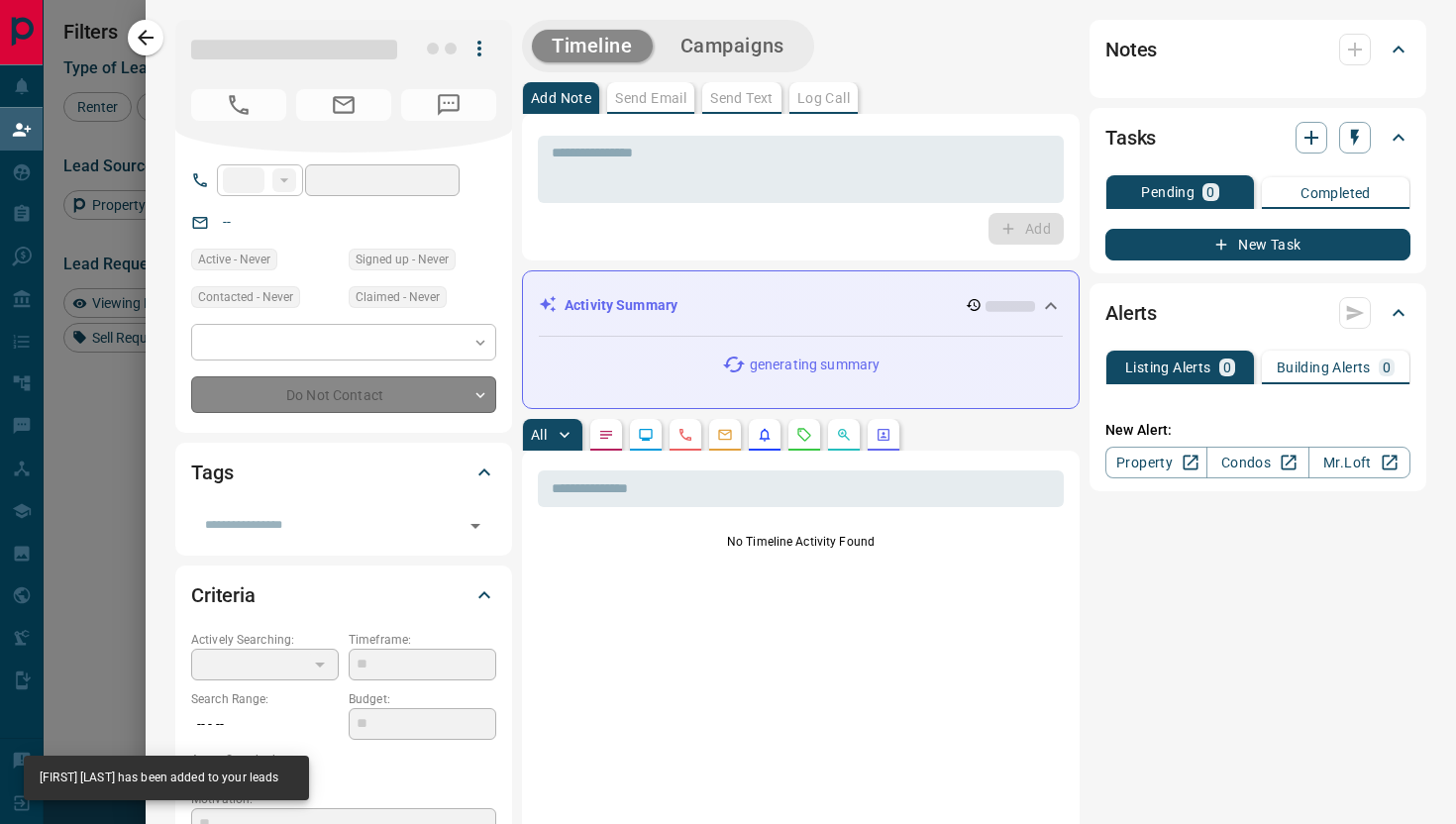 type on "**********" 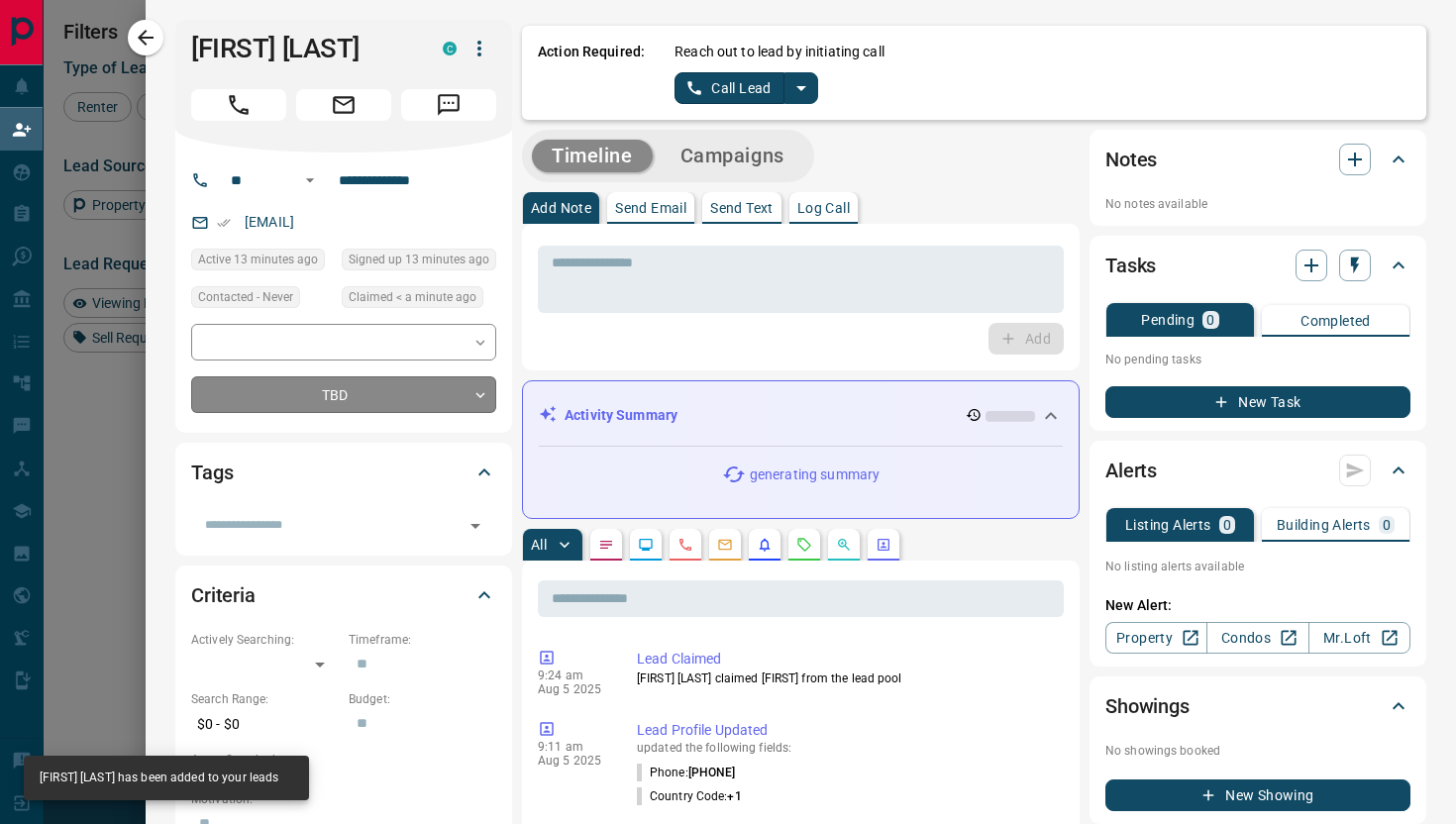 click on "Lead Transfers Claim Leads My Leads Opportunities Deals Campaigns Automations Messages Broker Bay Training Media Services Agent Resources Precon Worksheet Mobile Apps Disclosure Logout My Daily Quota Renter [FIRST] [LAST] C [EMAIL] +[PHONE] Active [PRICE] - [PRICE] [CITY], [CITY], [CITY], [CITY], +[NUMBER] Viewing Request   ( [NUMBER] ) Offer Request   ( [NUMBER] ) Back to Site Favourite Requested a Viewing High Interest Requested an Offer Contact an Agent Request Renter [FIRST] [LAST] C [EMAIL] +[PHONE] [PRICE] - [PRICE] [CITY], [CITY] Buyer Renter [FIRST] [LAST] C [EMAIL] +[PHONE] Buyer Renter [FIRST] [LAST] P [EMAIL] +[PHONE] Precon Renter [FIRST] [LAST] C M [EMAIL] +[PHONE] [PRICE] - [PRICE] [CITY], [CITY], [CITY], [CITY], +[NUMBER] Requested an Offer Back to Site High Interest Favourite Buyer Renter [FIRST] [LAST] C P [EMAIL] +[NUMBER] C C" at bounding box center (728, 350) 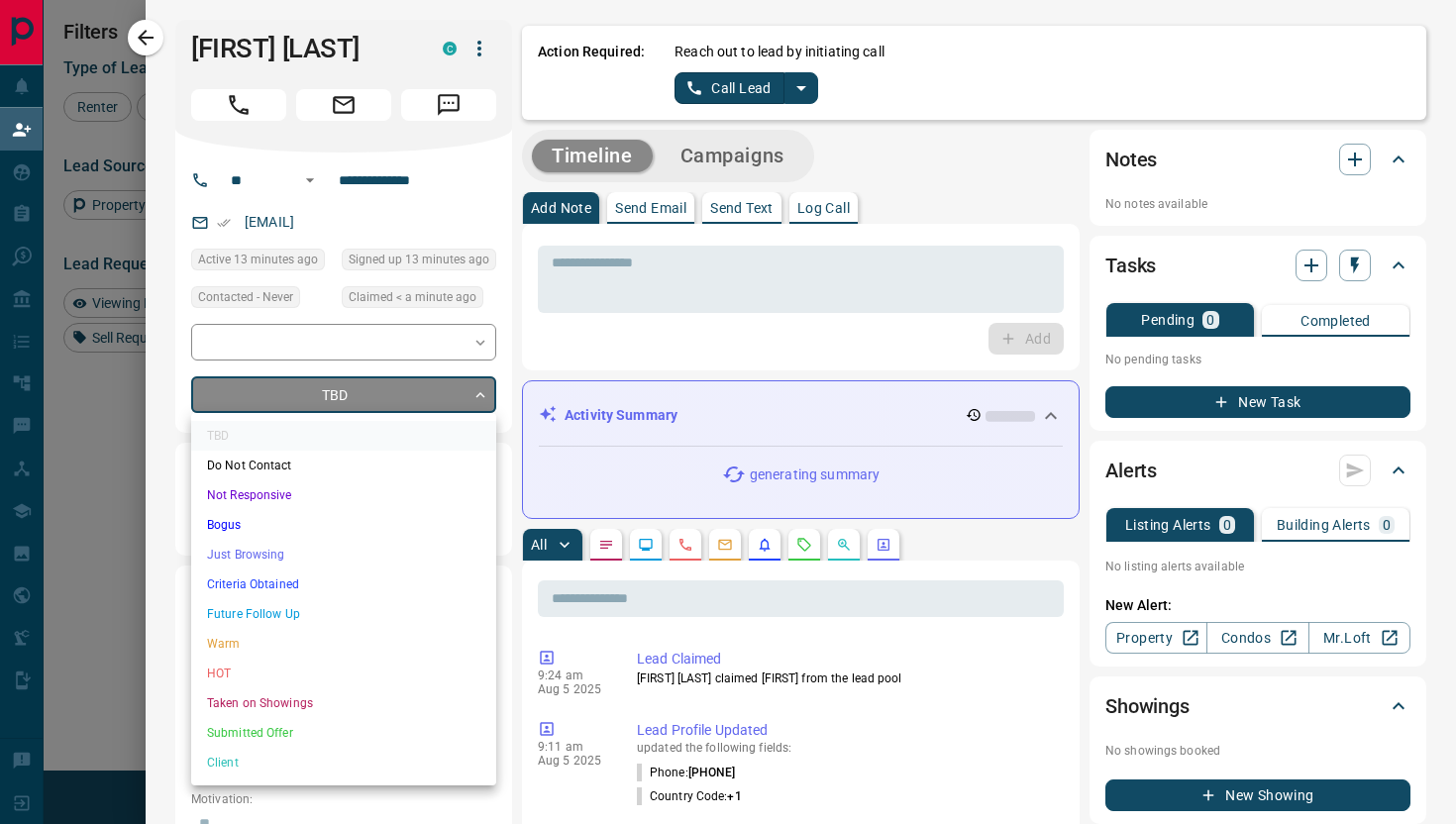 click on "Future Follow Up" at bounding box center (344, 614) 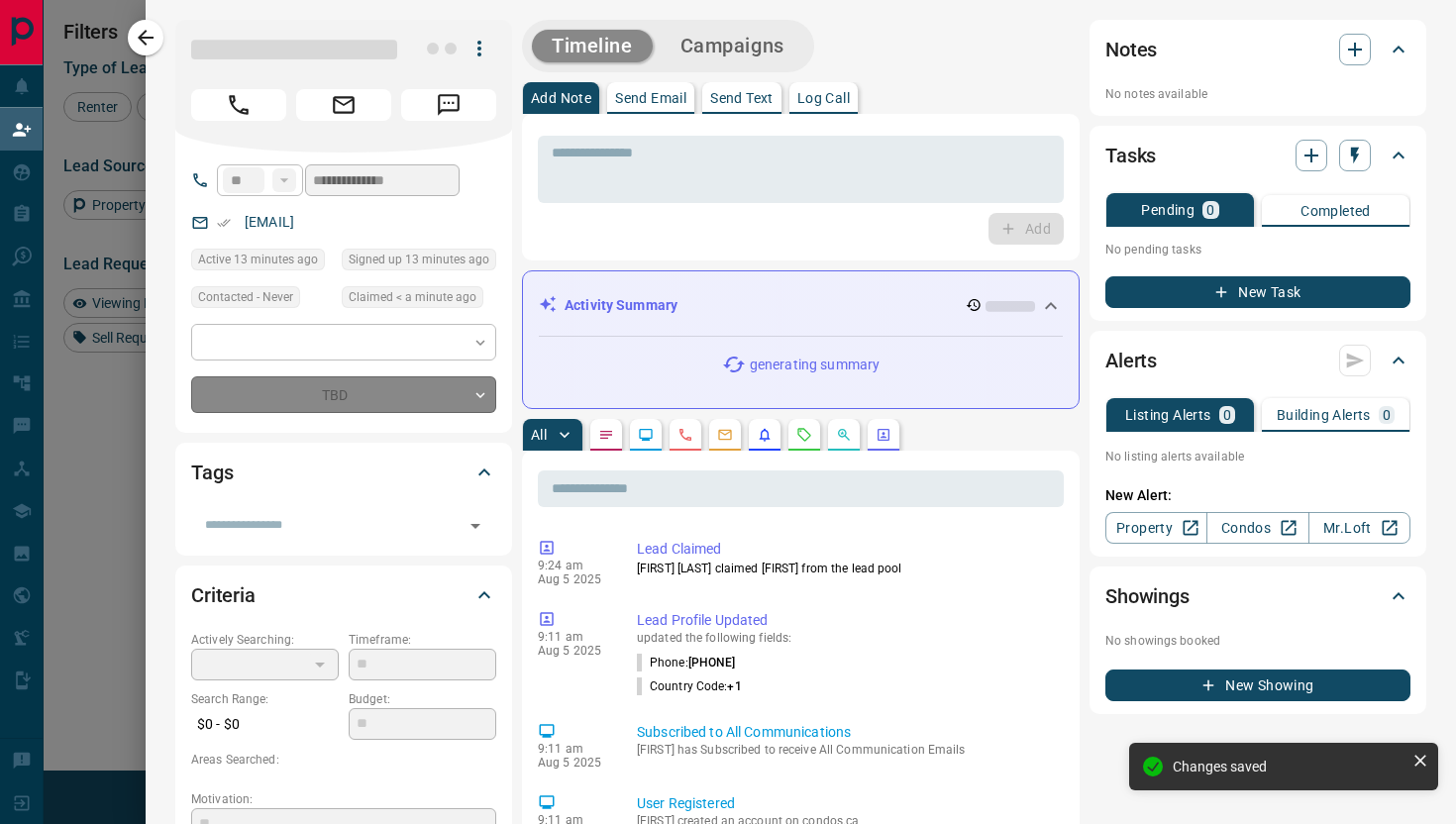 type on "*" 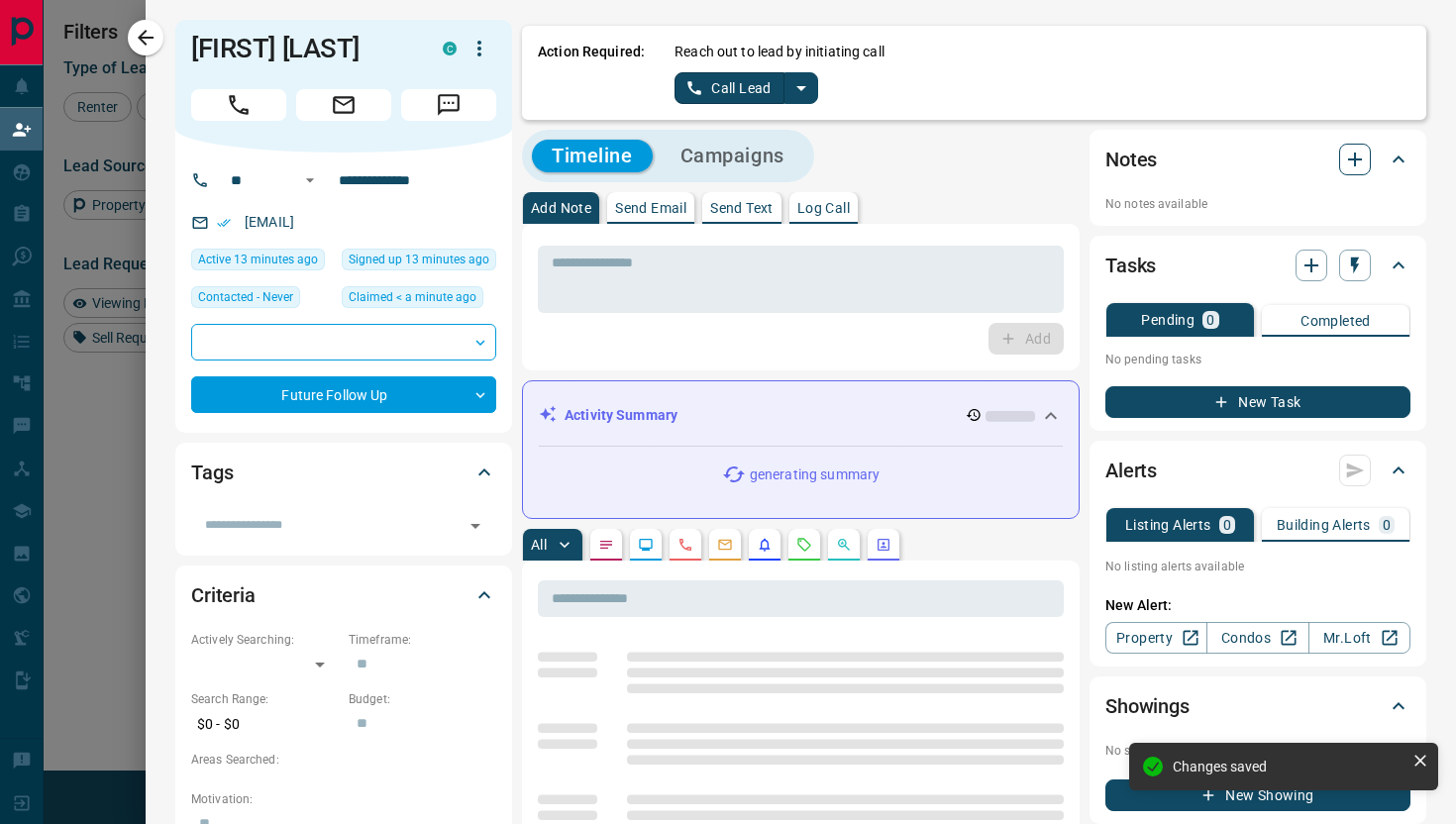 click 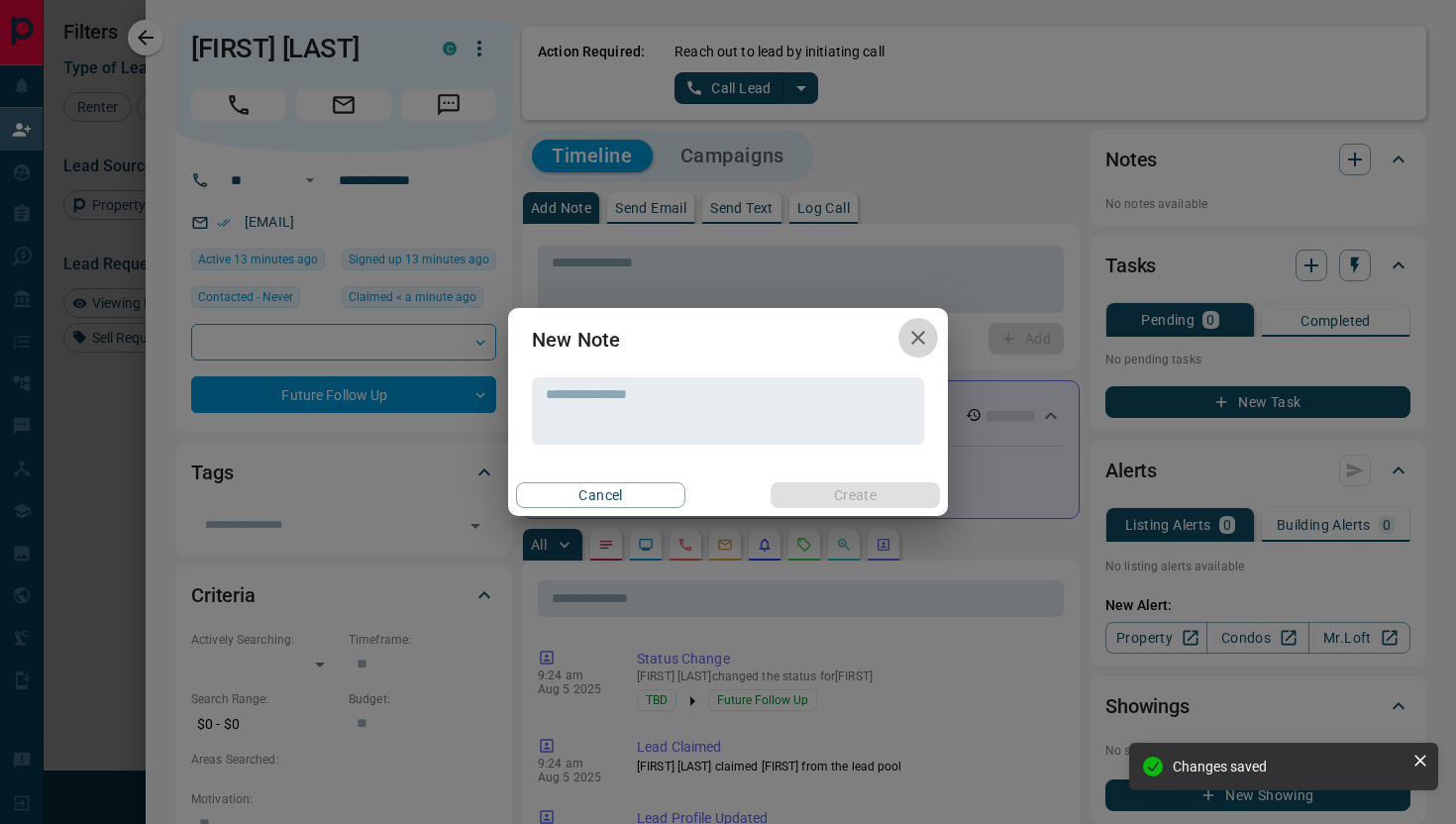 click 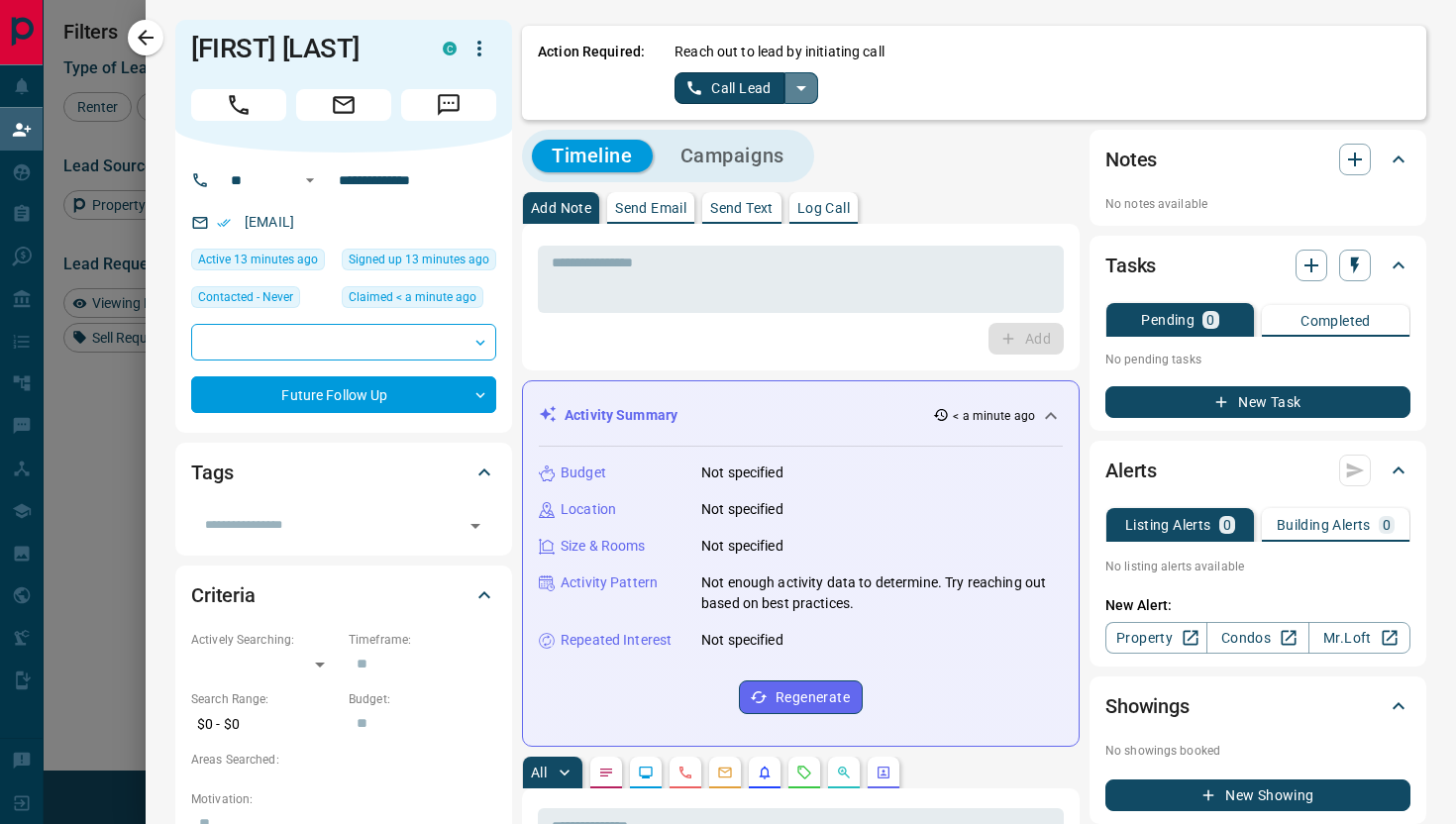 click 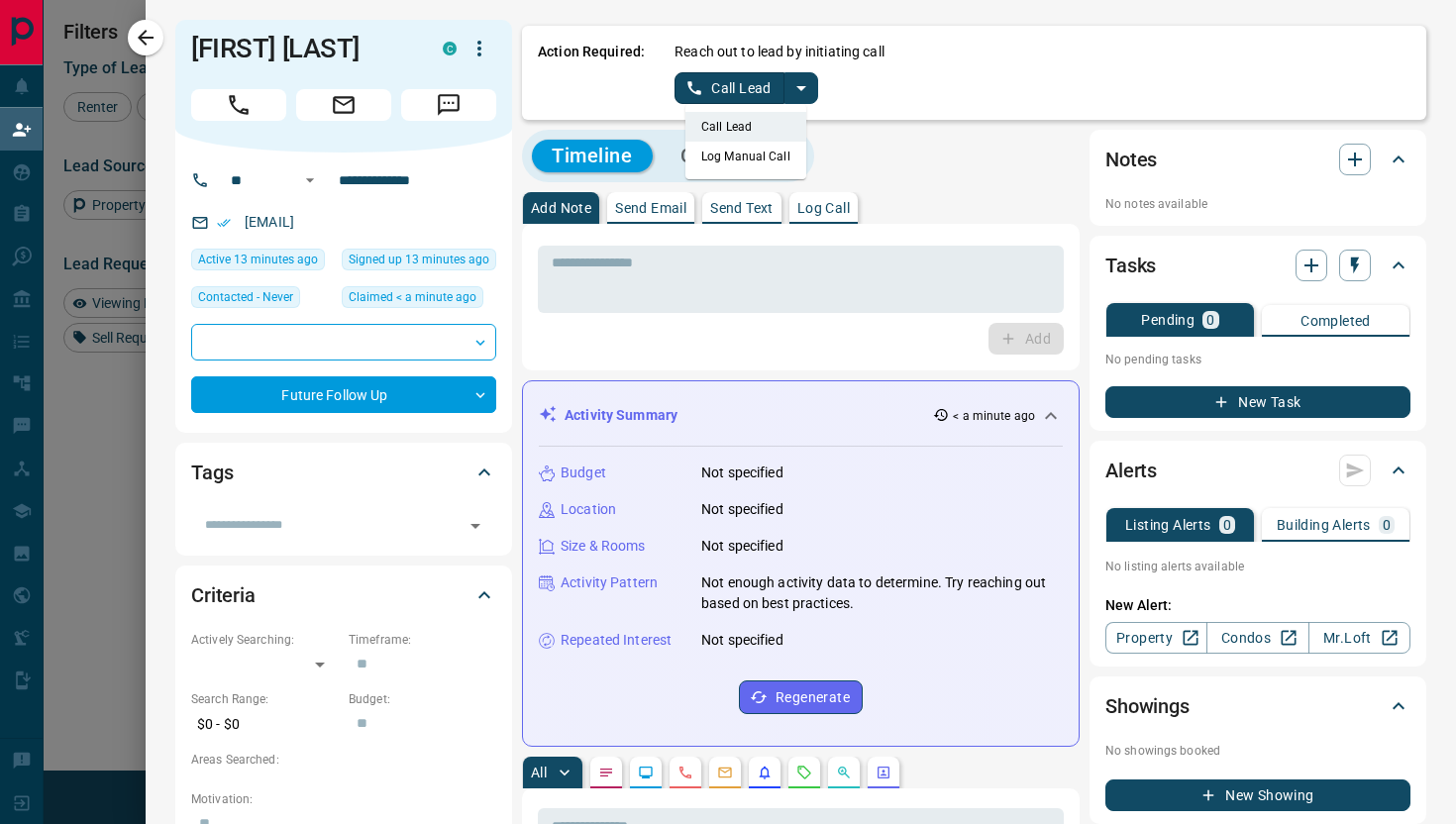 click on "Log Manual Call" at bounding box center [746, 156] 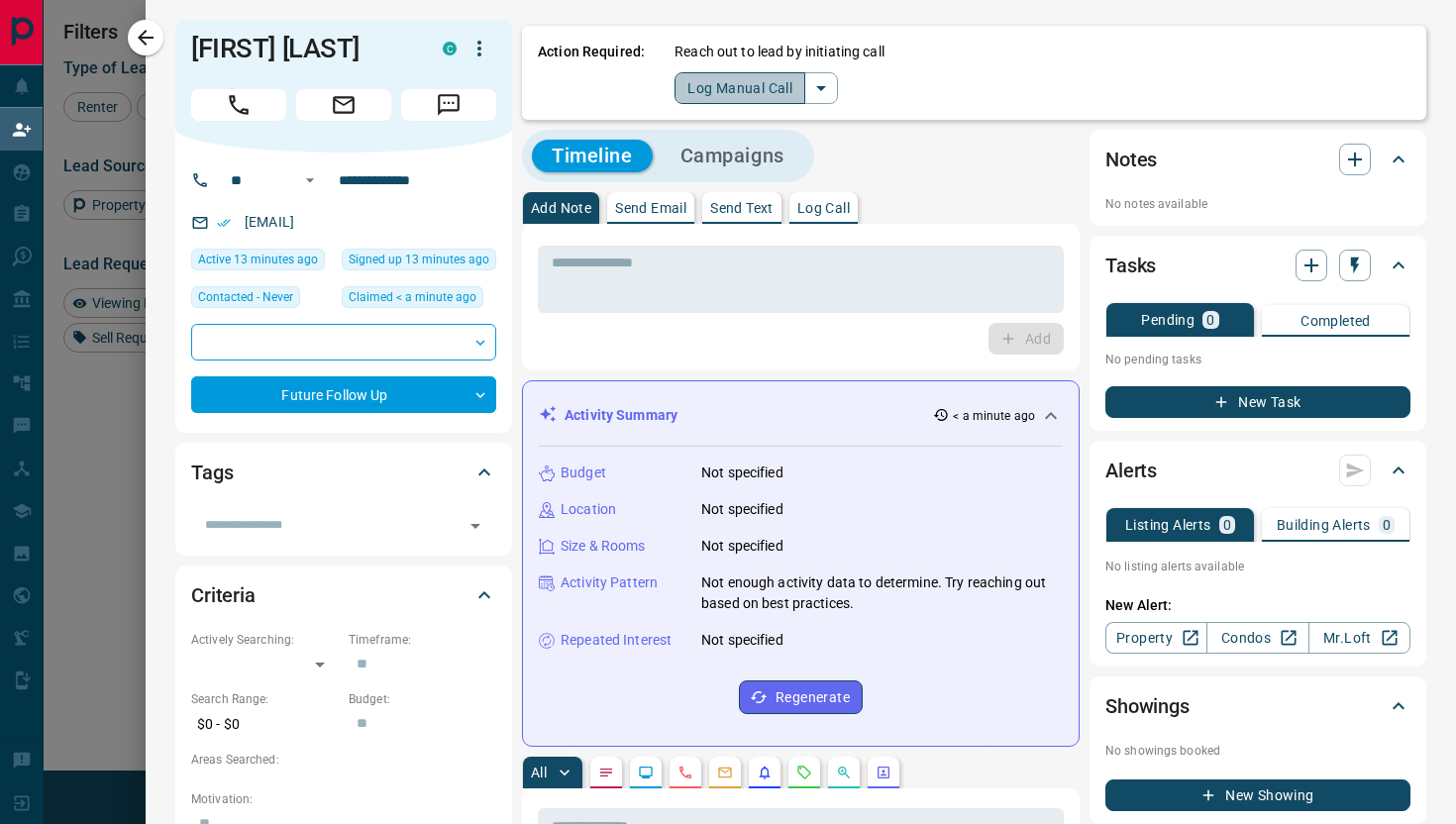 click on "Log Manual Call" at bounding box center [740, 88] 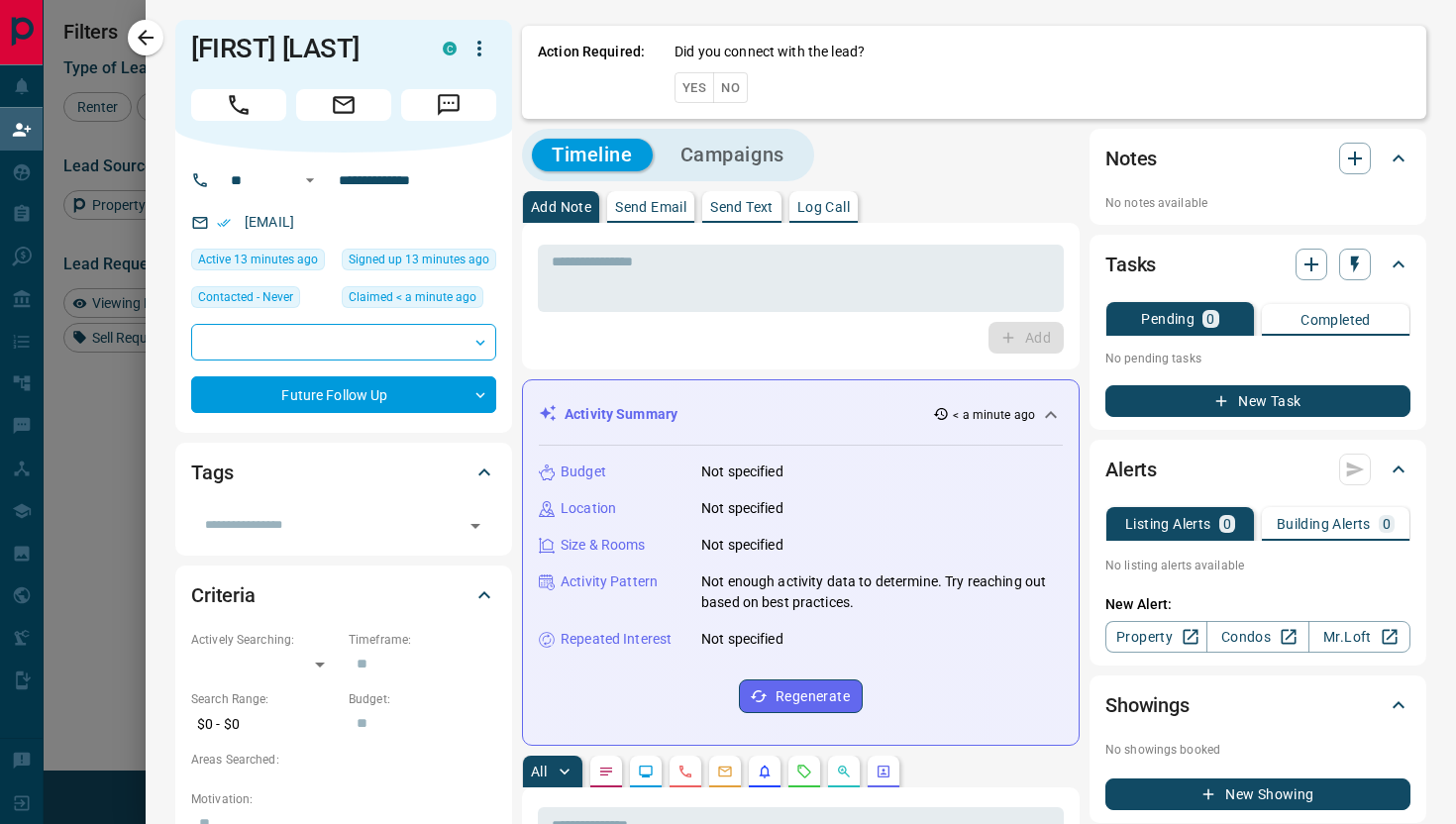 click on "Yes" at bounding box center [694, 87] 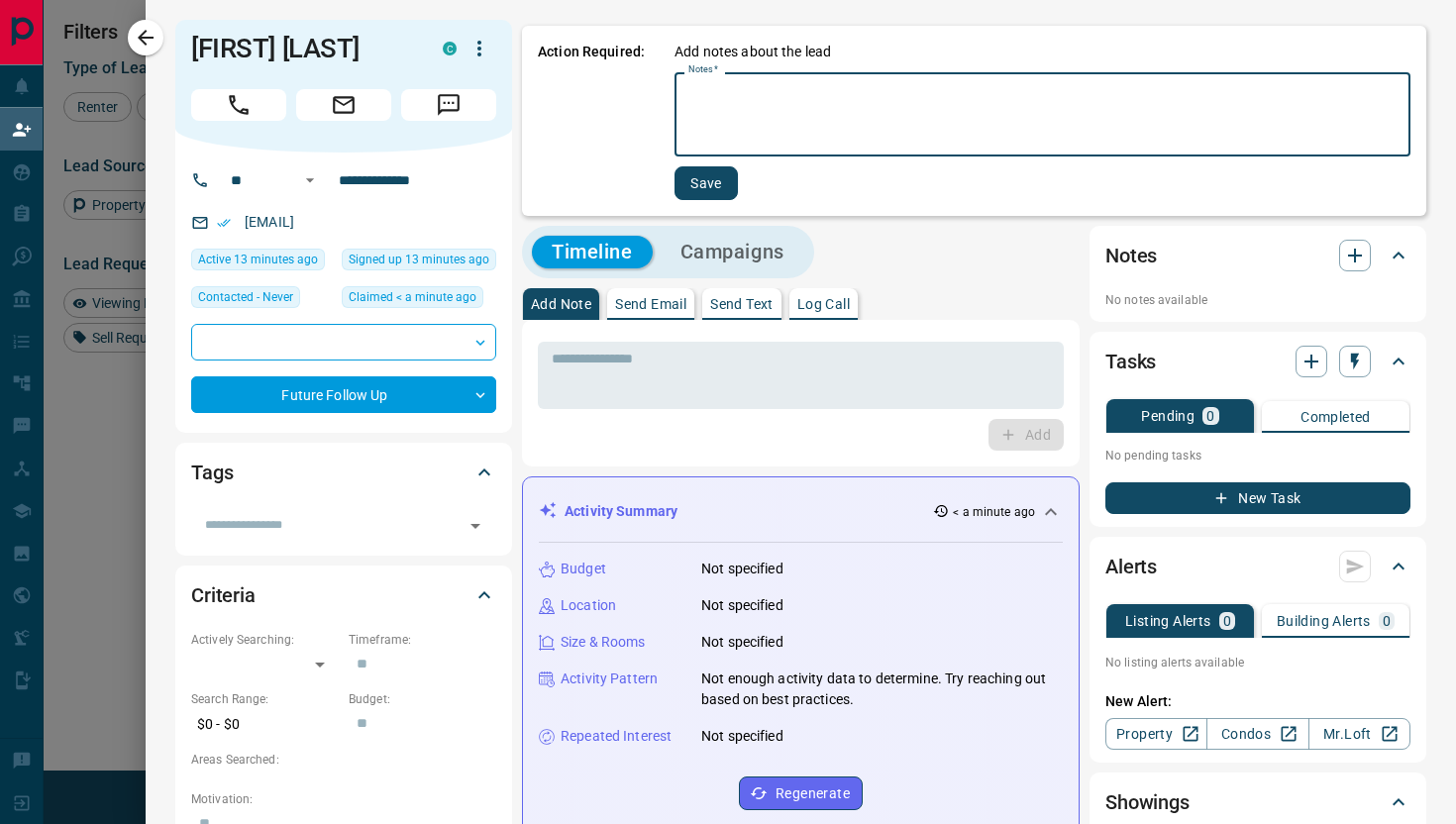 click on "Notes   *" at bounding box center [1042, 115] 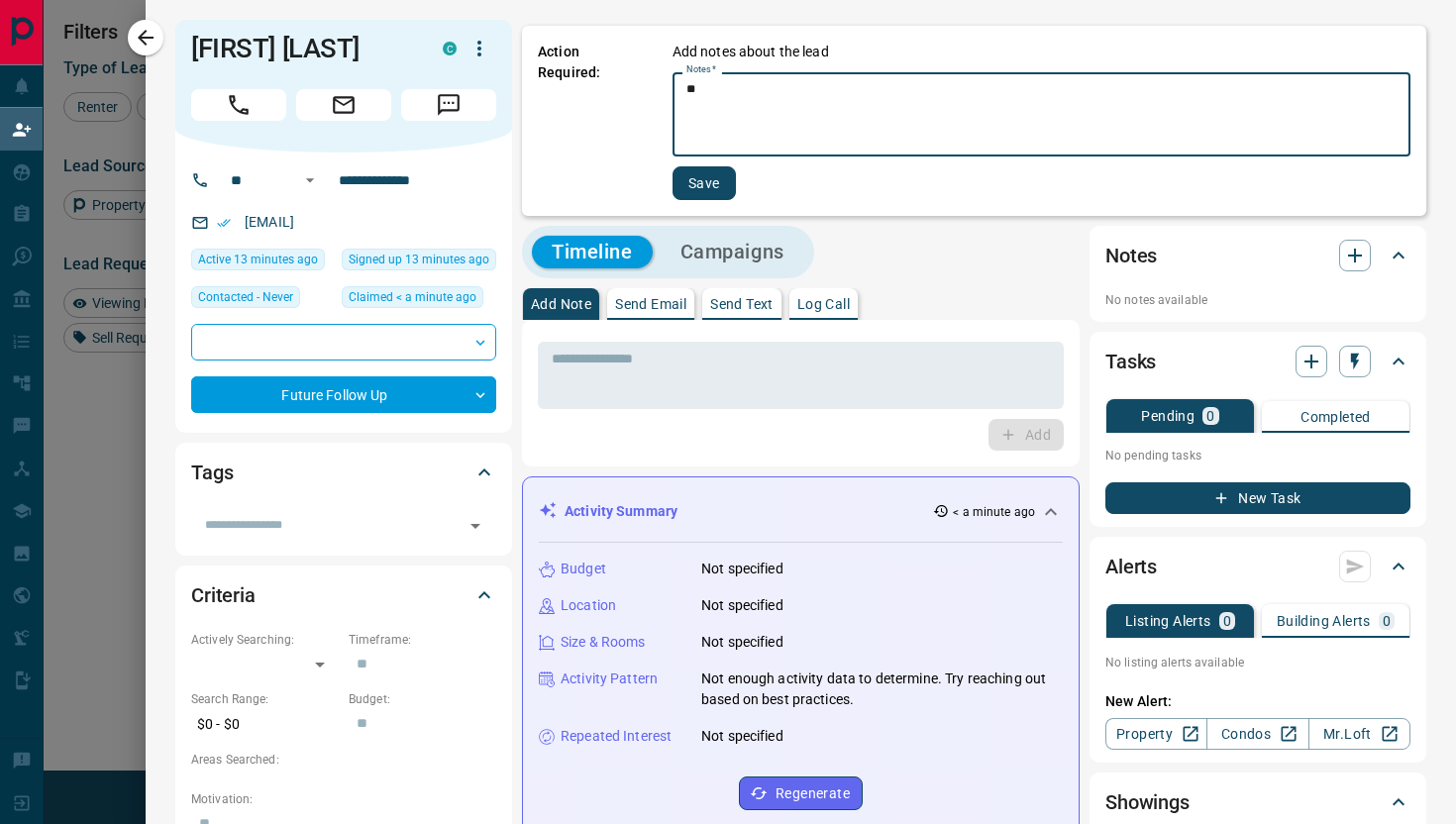 type on "**" 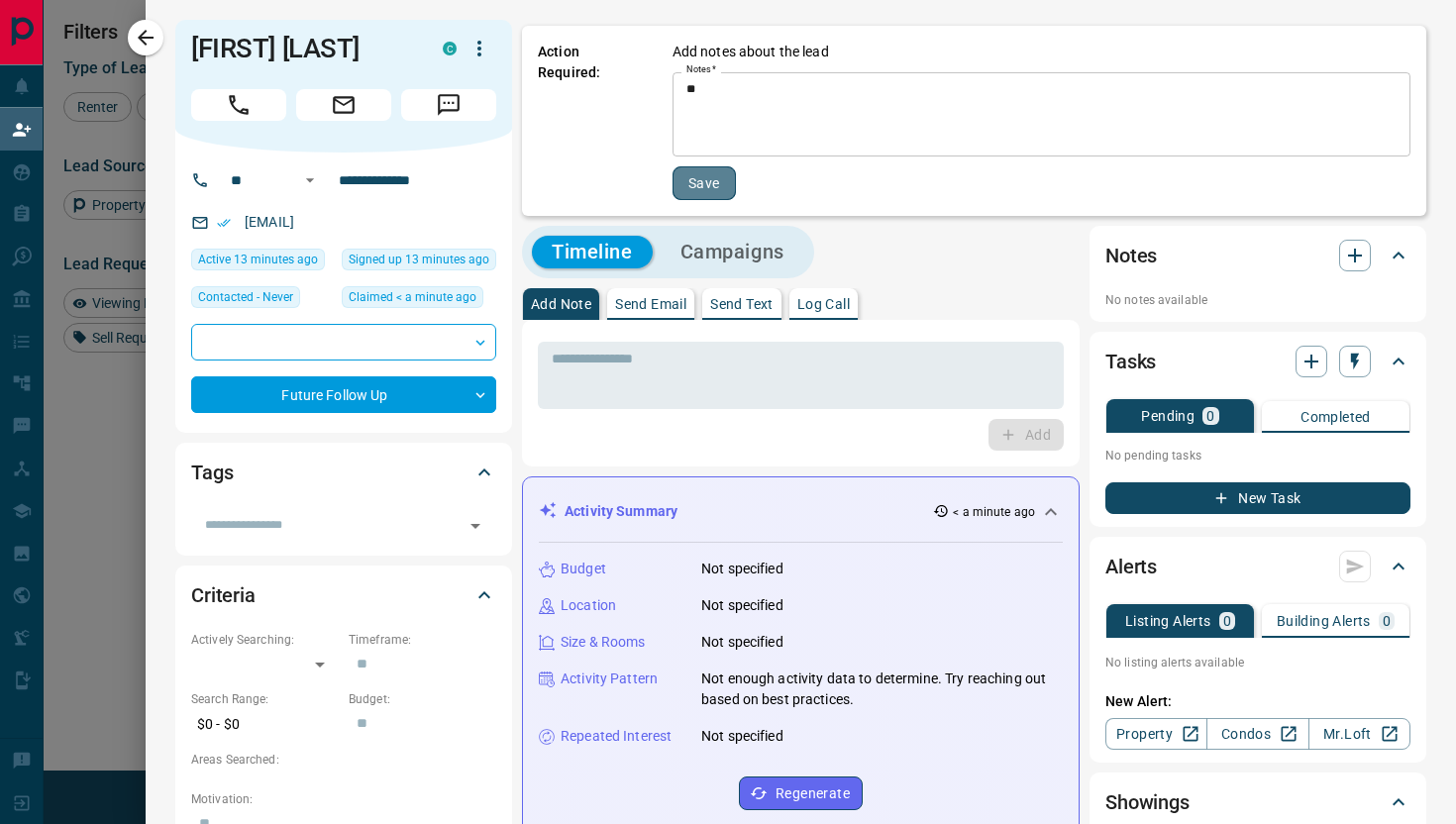 click on "Save" at bounding box center (704, 183) 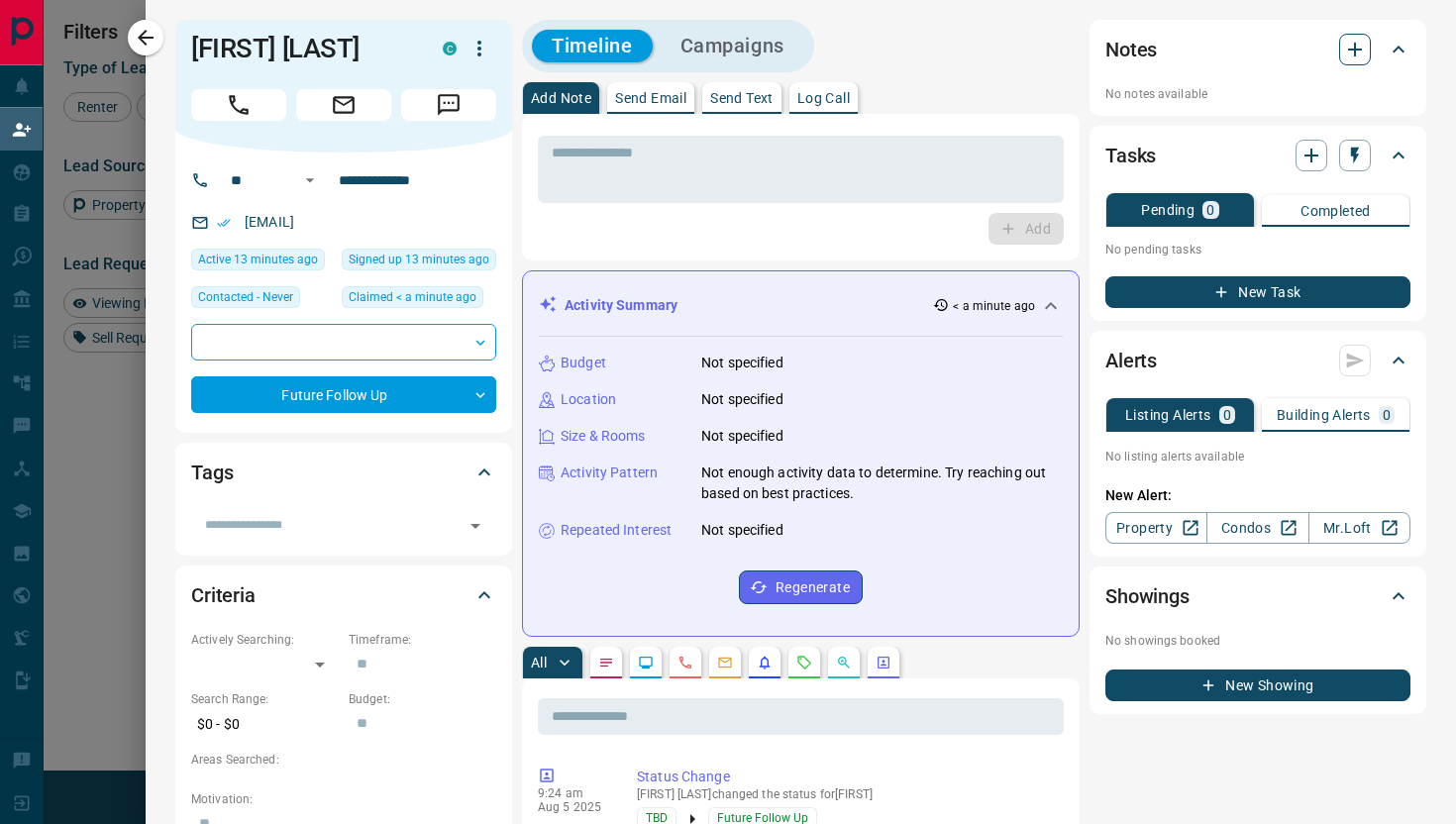 click 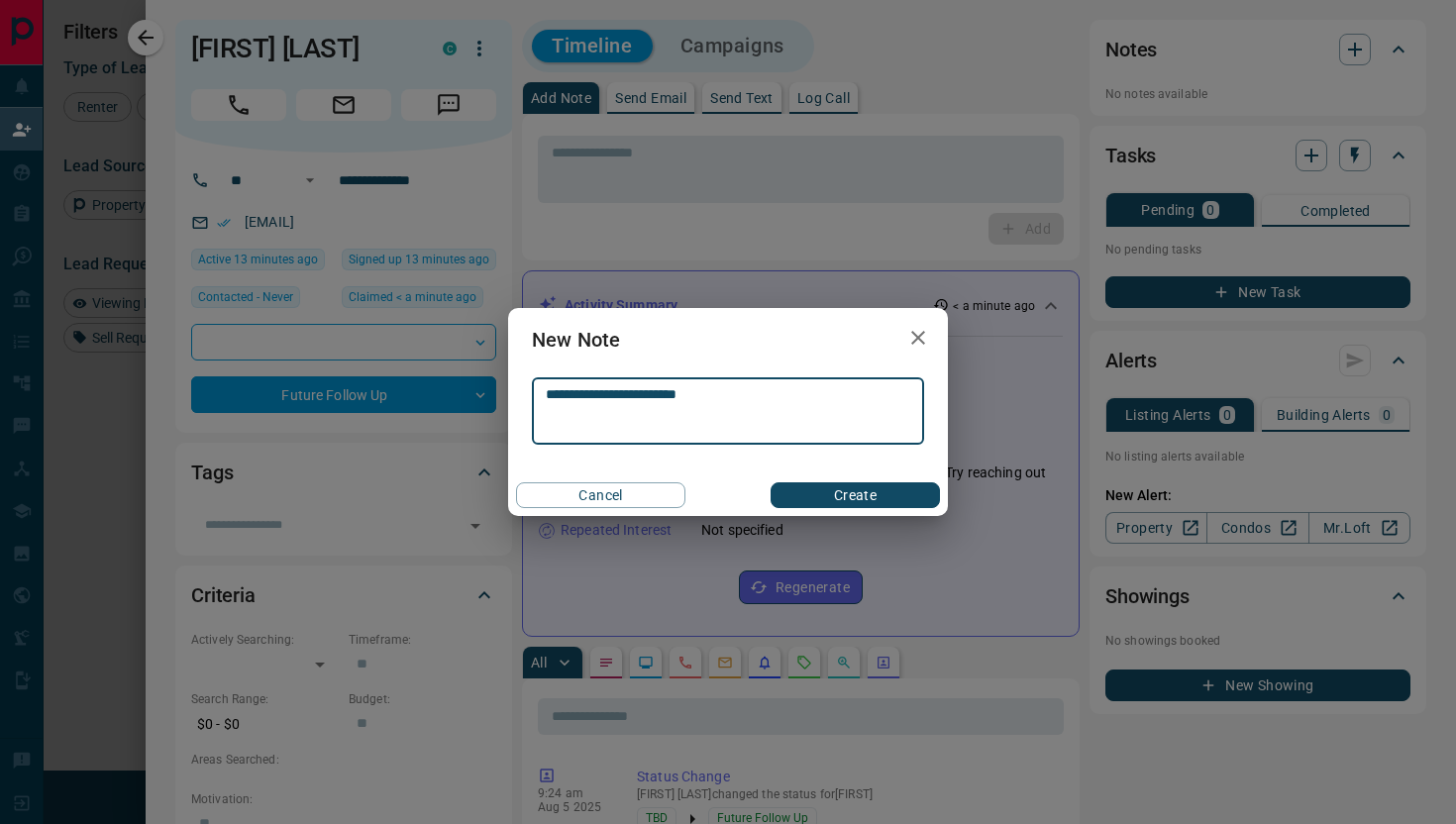 type on "**********" 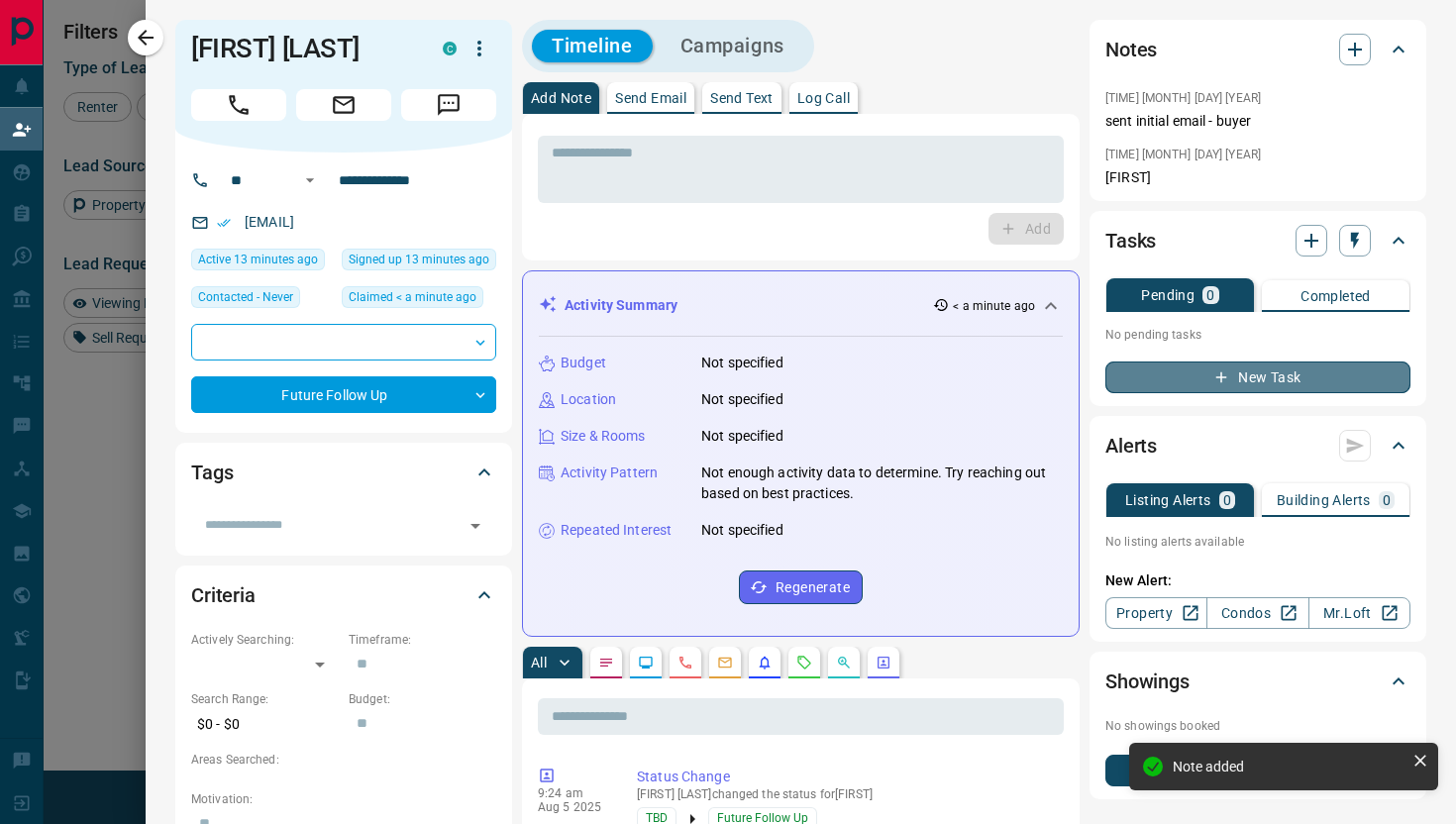 click on "New Task" at bounding box center [1258, 377] 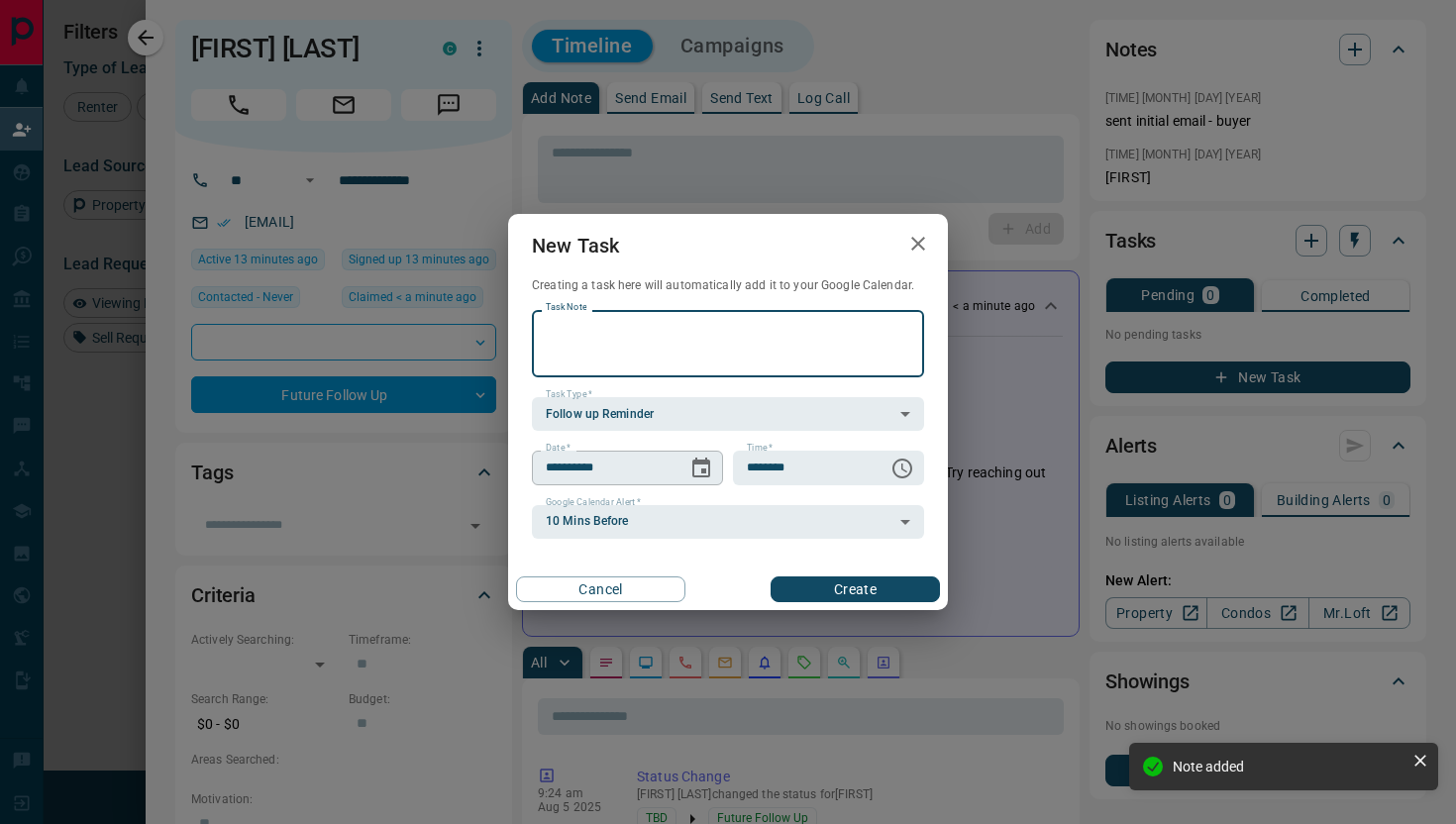 click 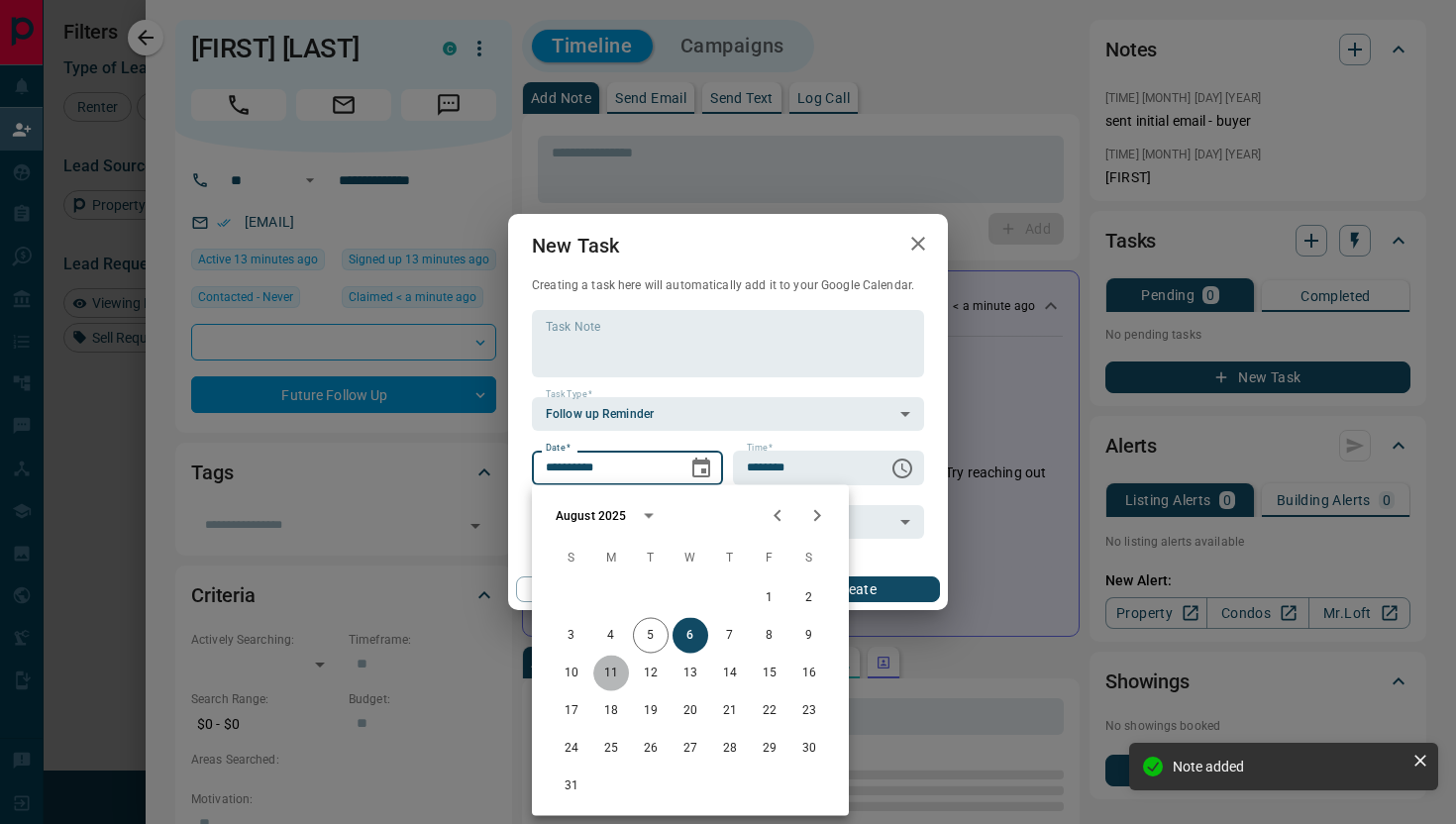 click on "11" at bounding box center (611, 673) 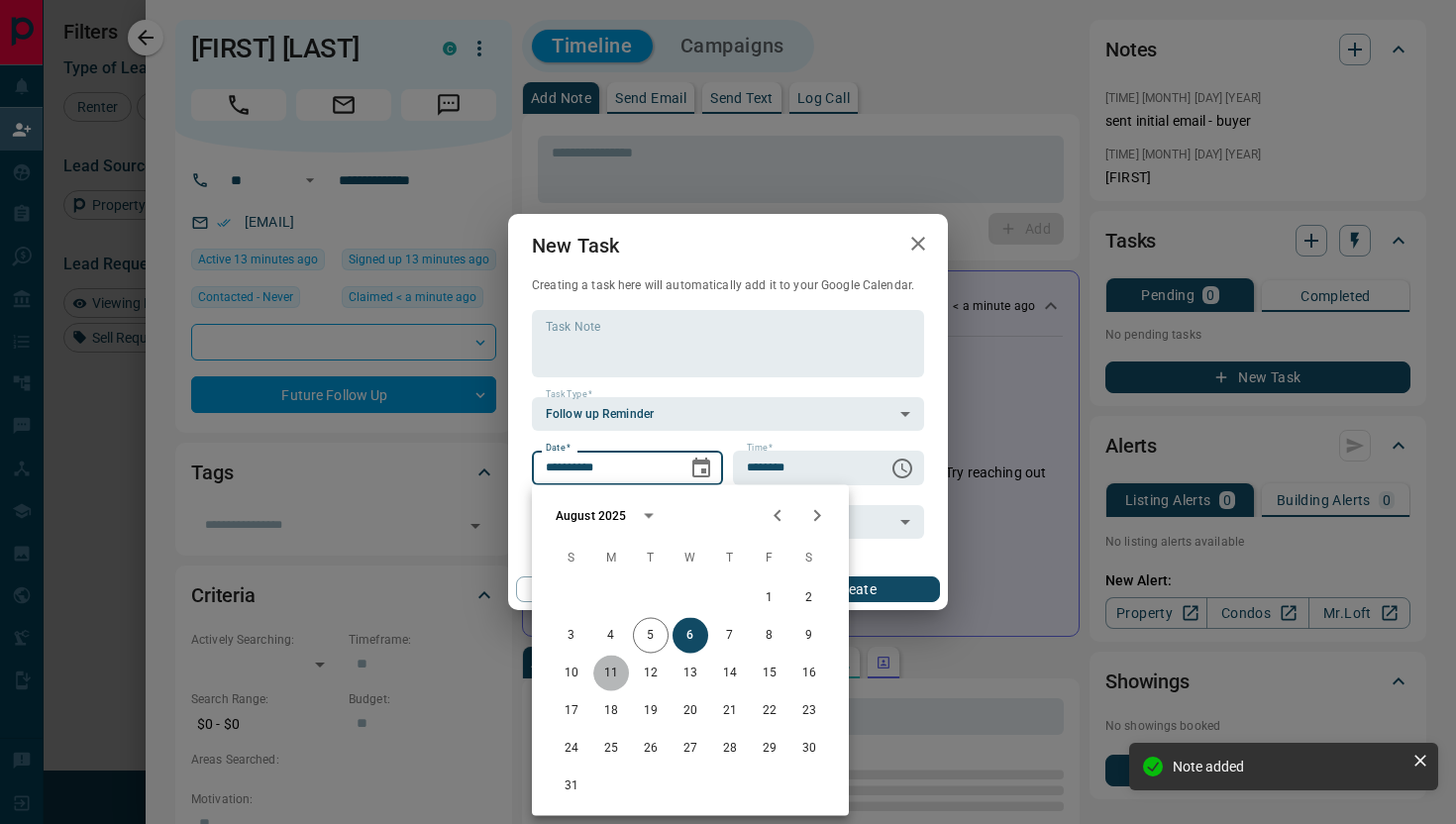 type on "**********" 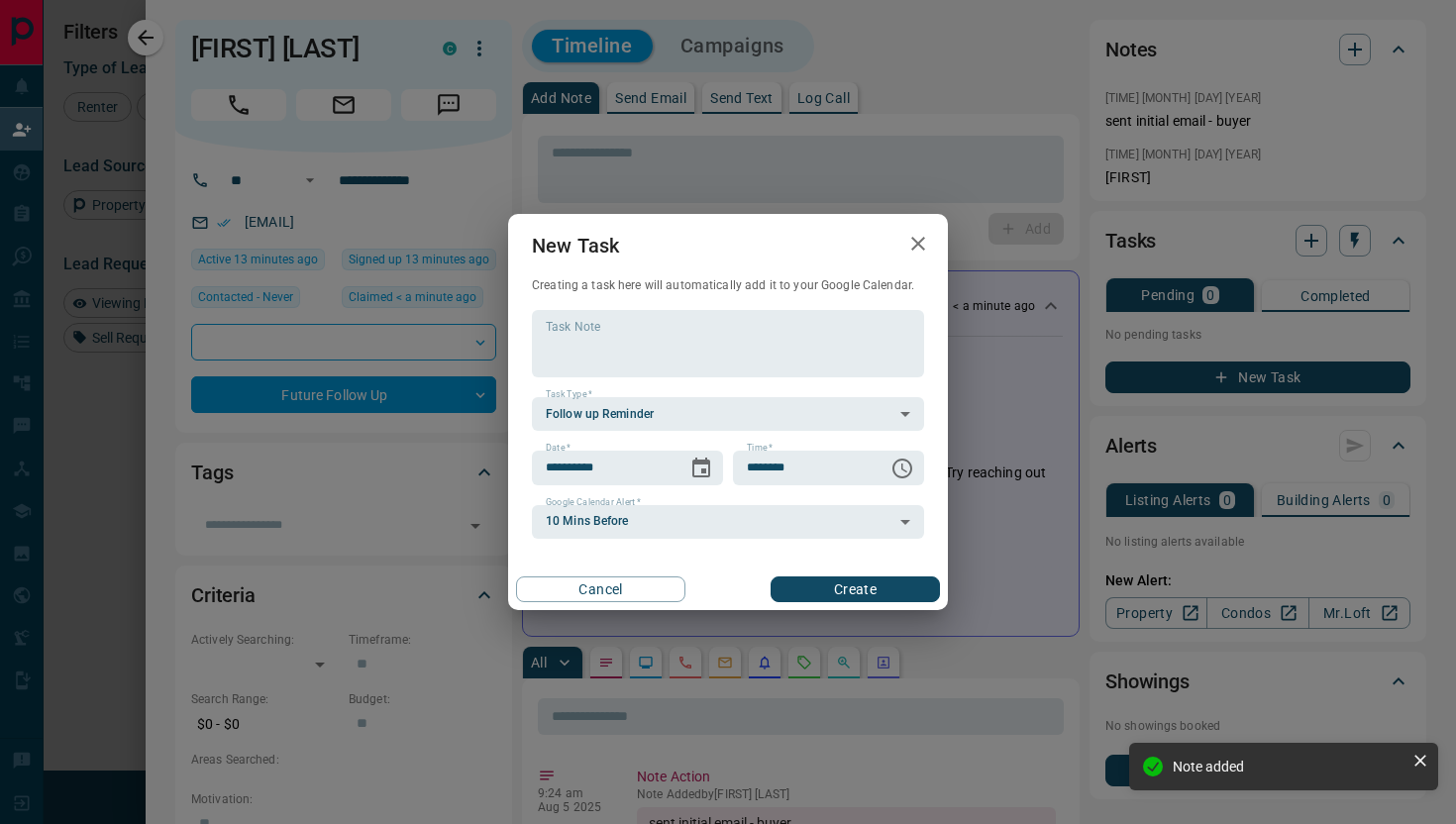 click on "Create" at bounding box center [855, 589] 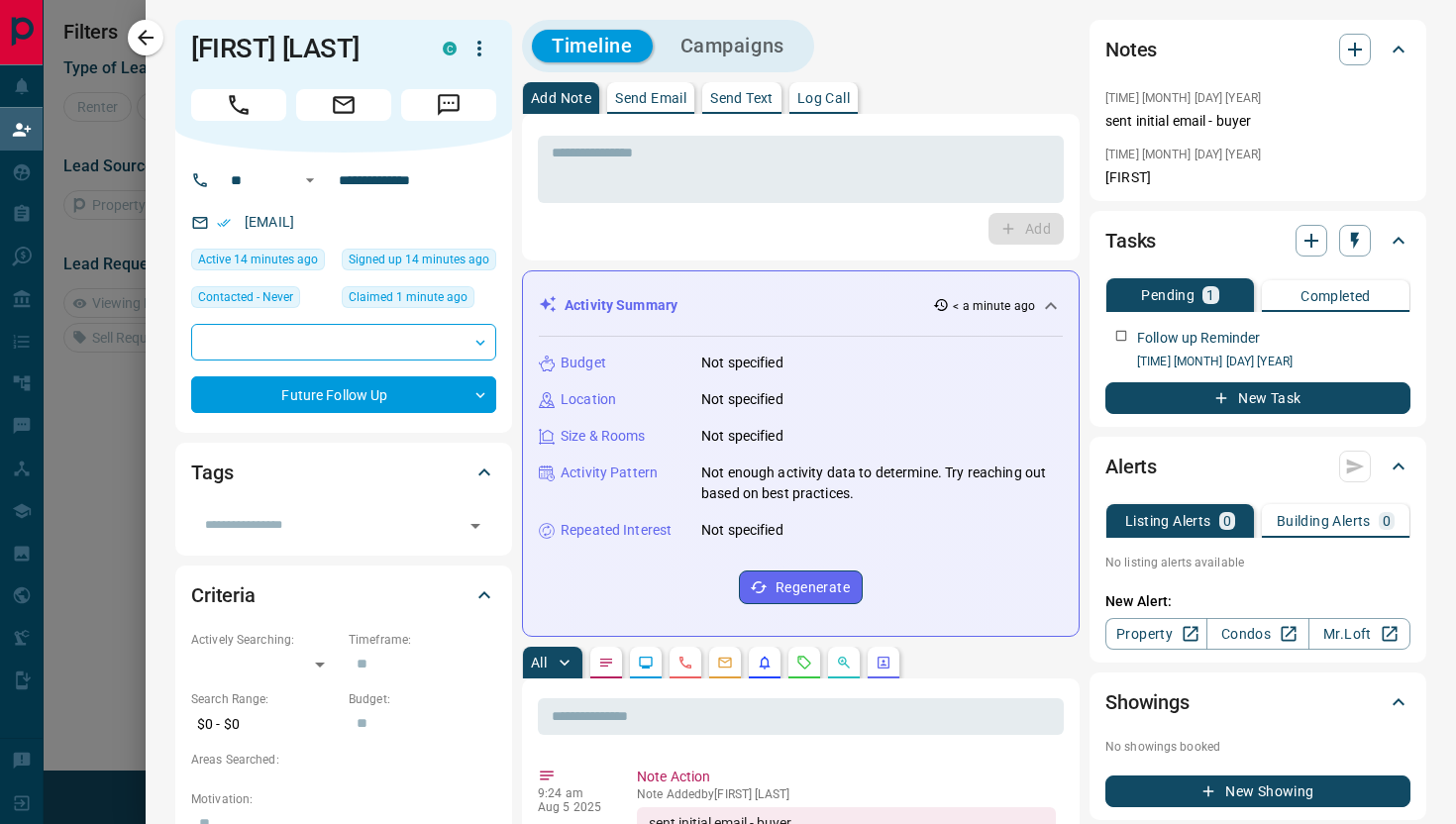scroll, scrollTop: 0, scrollLeft: 0, axis: both 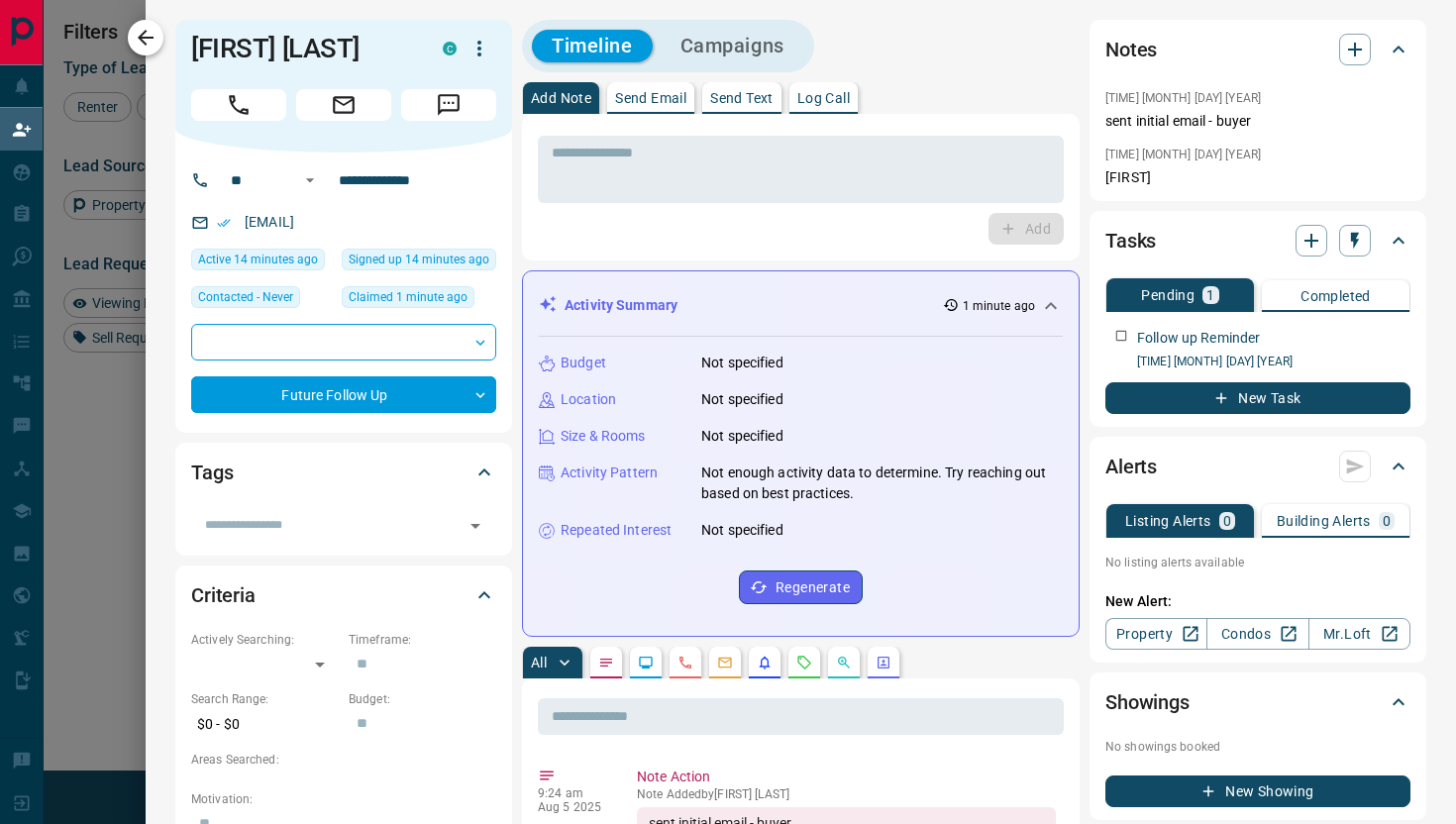 click 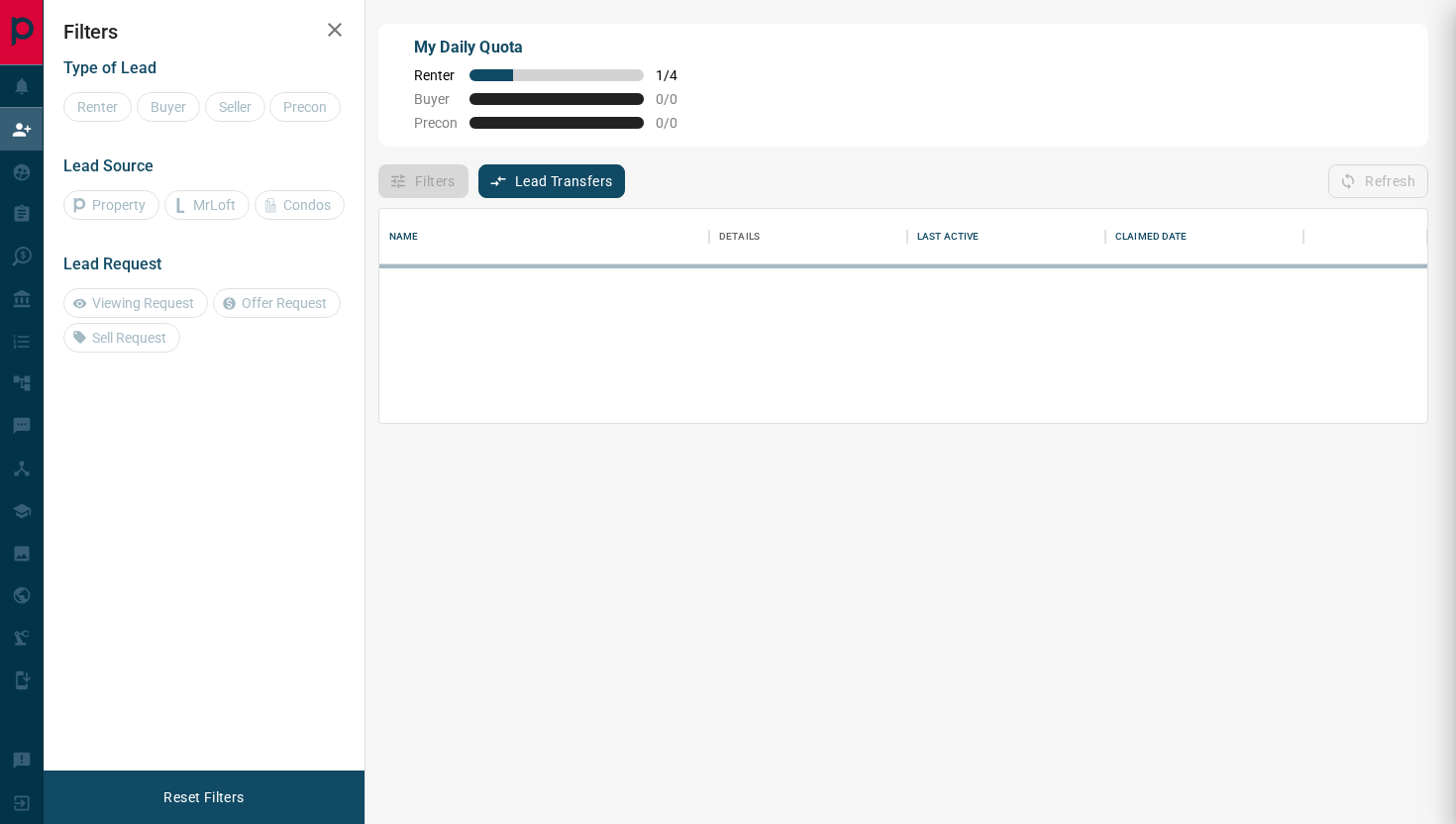 scroll, scrollTop: 1, scrollLeft: 1, axis: both 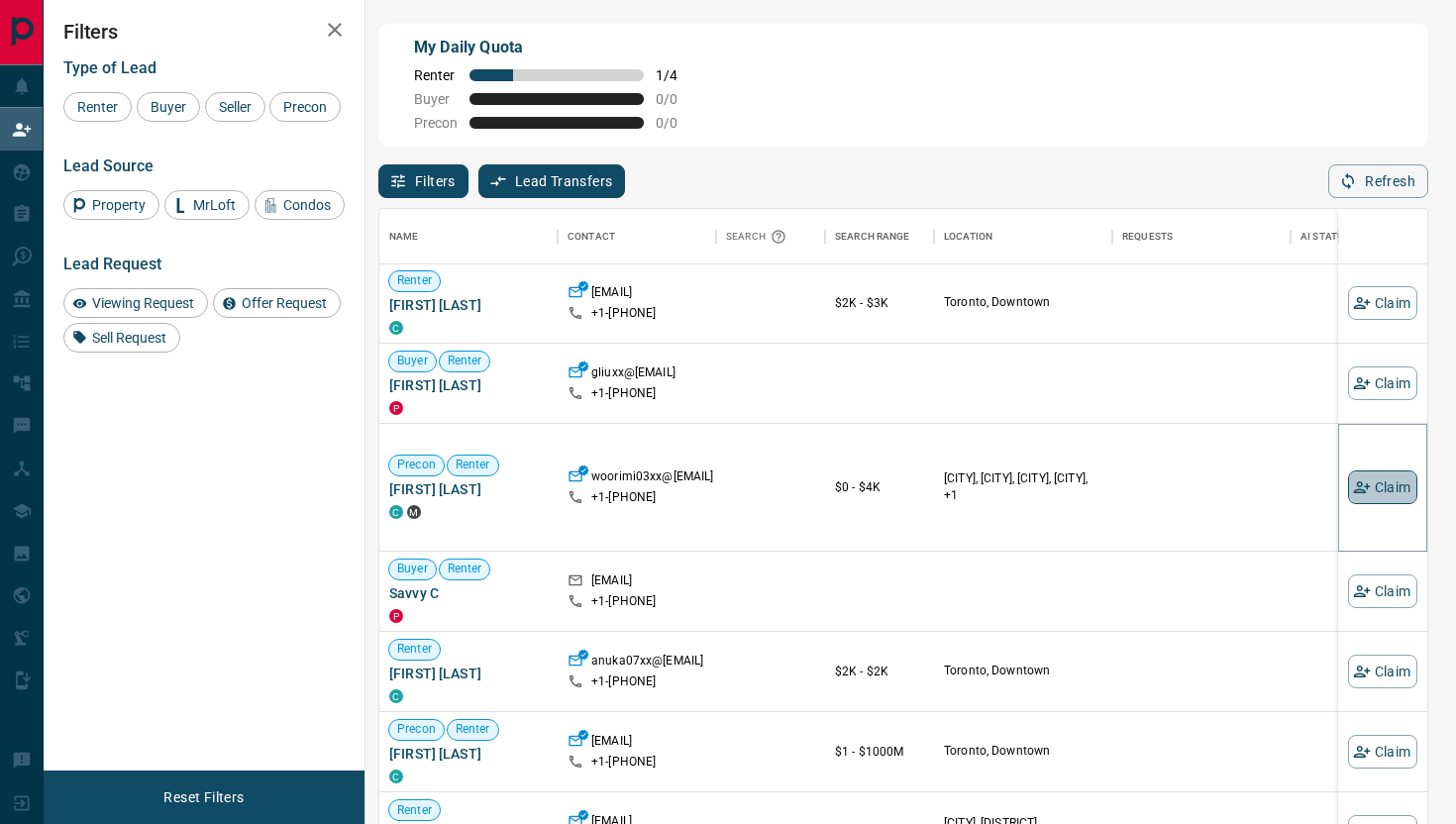 click on "Claim" at bounding box center [1383, 487] 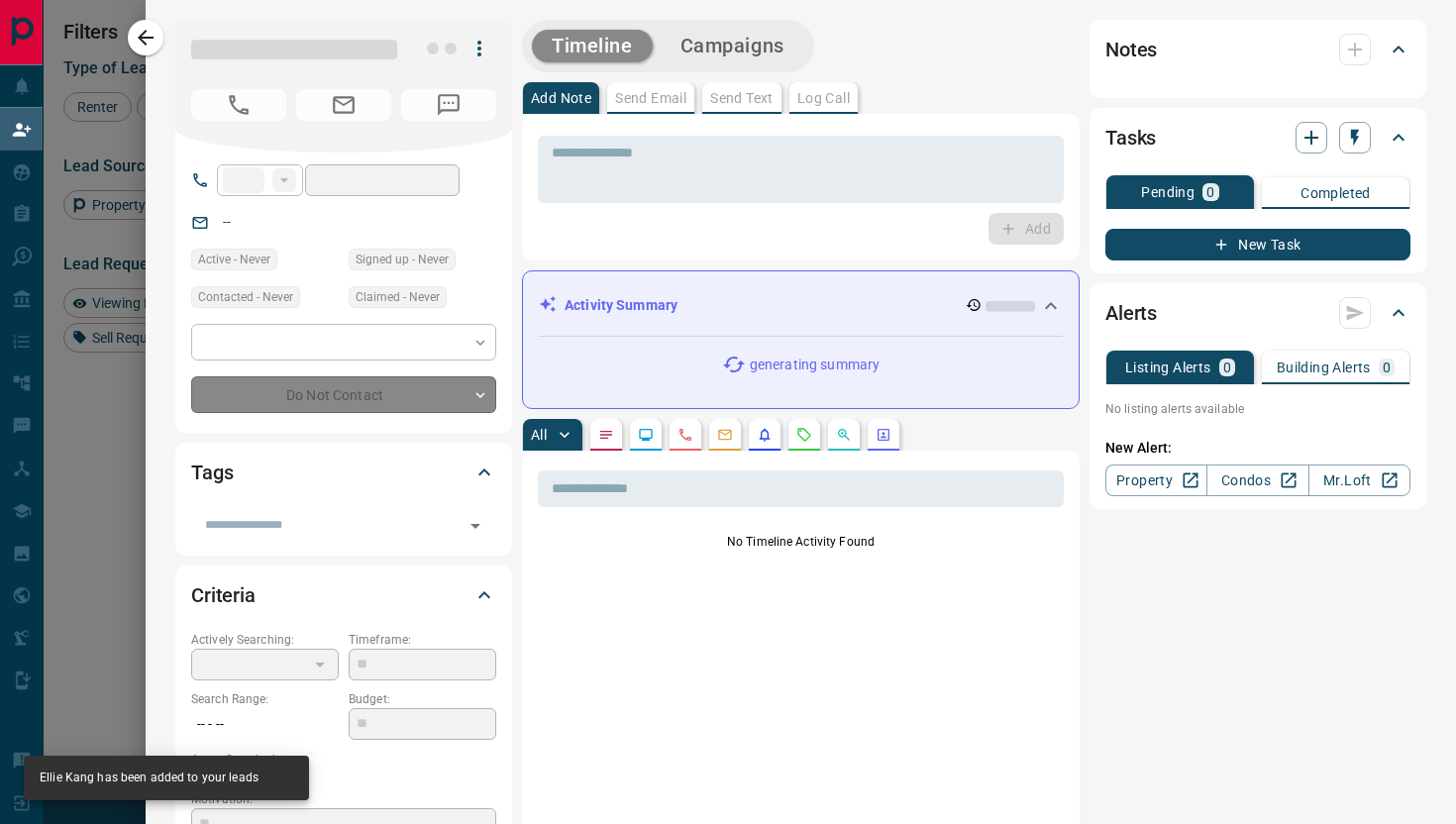 type on "**" 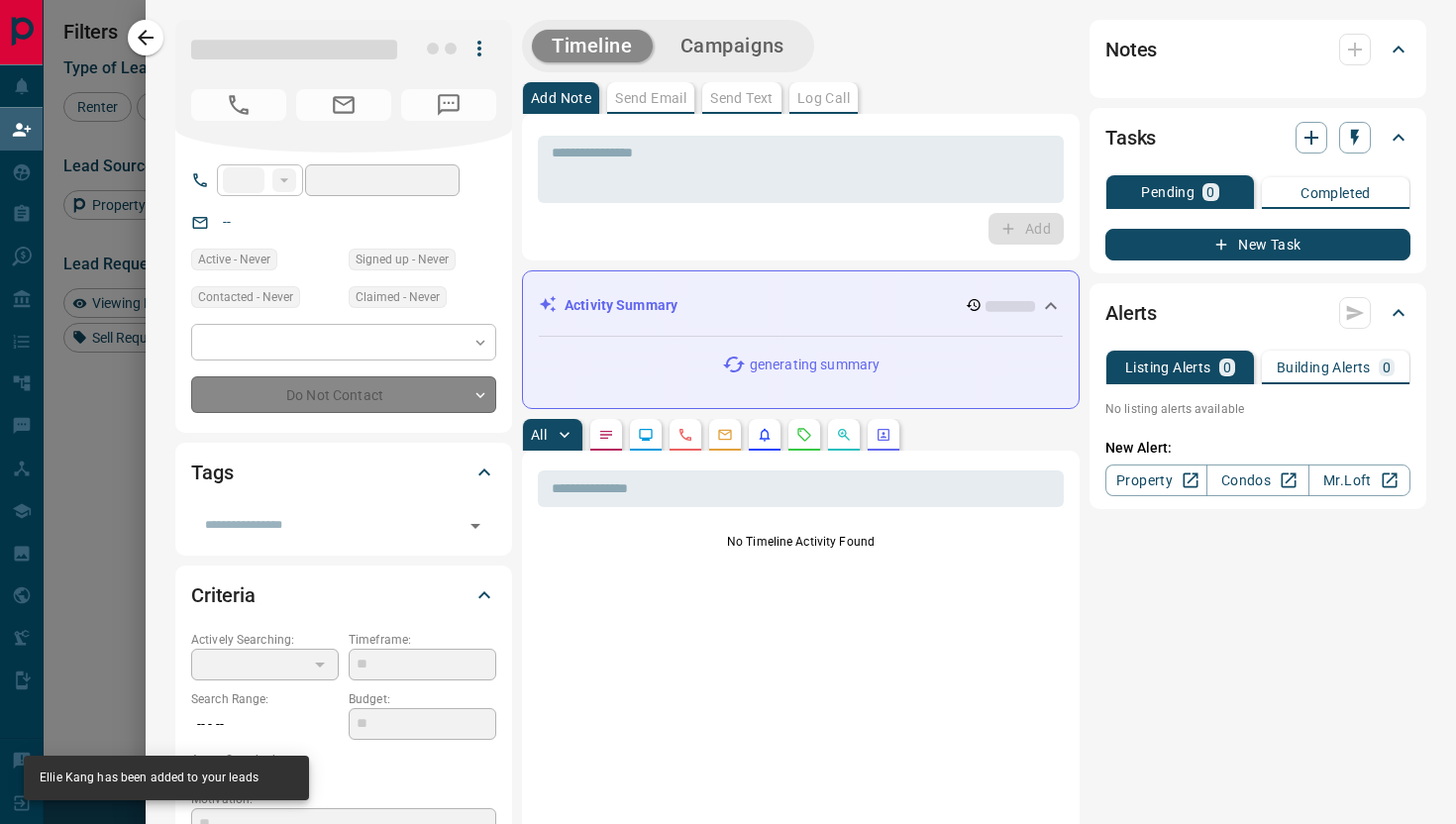 type on "**********" 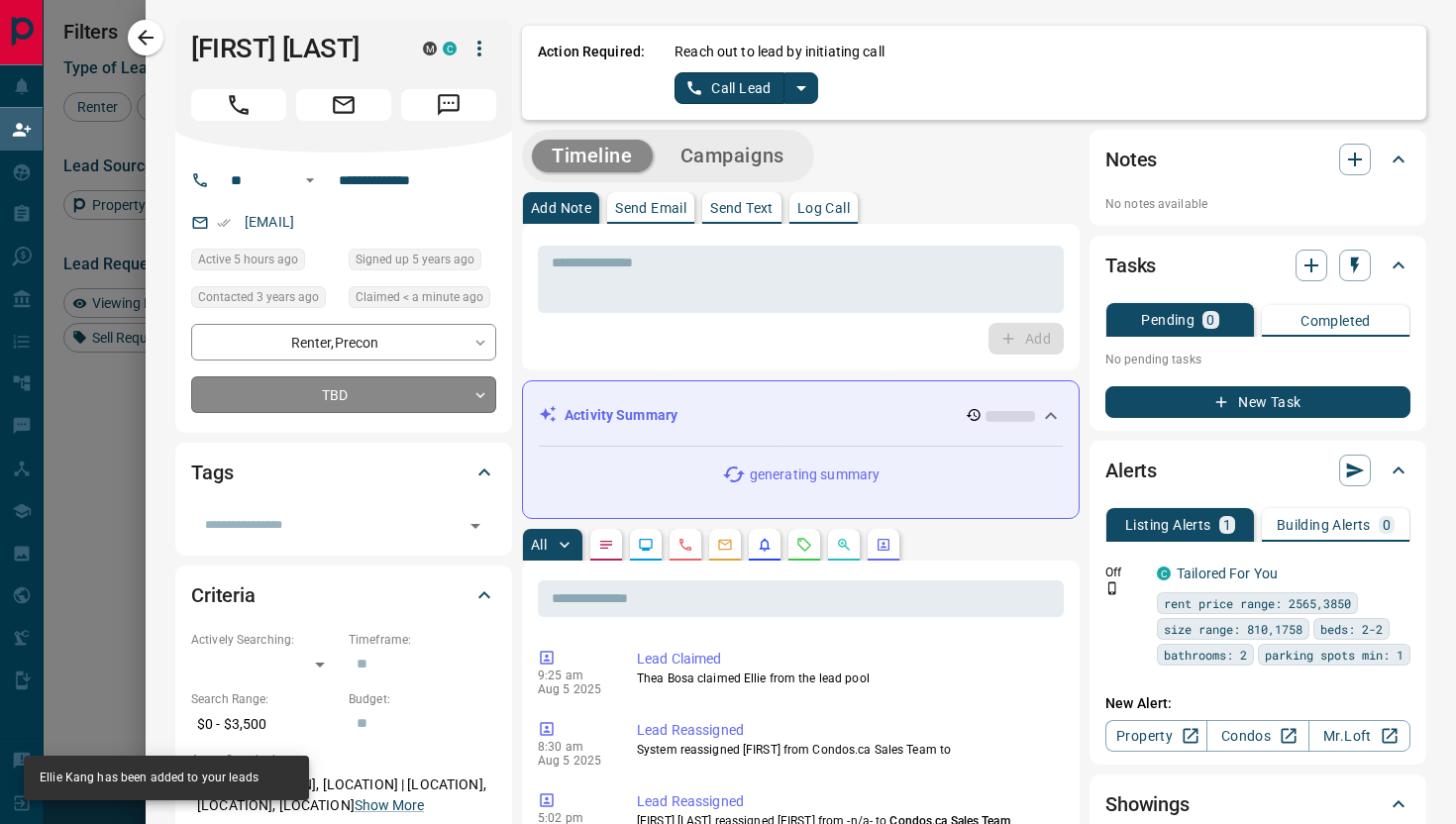 click on "Lead Transfers Claim Leads My Leads Tasks Opportunities Deals Campaigns Automations Messages Broker Bay Training Media Services Agent Resources Precon Worksheet Mobile Apps Disclosure Logout My Daily Quota Renter [FIRST] [LAST] C [EMAIL] +1- 64798465xx Active $0 - $2K [CITY], [CITY], [CITY], [CITY], +1 Viewing Request   ( 2 ) Offer Request   ( 1 ) Back to Site Favourite Requested a Viewing High Interest Requested an Offer Contact an Agent Request Renter [FIRST] [LAST] C [EMAIL] +1- 416566xx $2K - $3K [CITY], [CITY] Buyer Renter [FIRST] [LAST] P [EMAIL] +1- 41652082xx Precon Renter [FIRST] [LAST] C M [EMAIL] +1- 64787046xx $0 - $4K [CITY], [CITY], [CITY], [CITY], +1 Requested an Offer Back to Site High Interest Favourite Buyer Renter [FIRST] P [EMAIL] Renter [FIRST] [LAST] C [EMAIL] +1- Precon C" at bounding box center [728, 350] 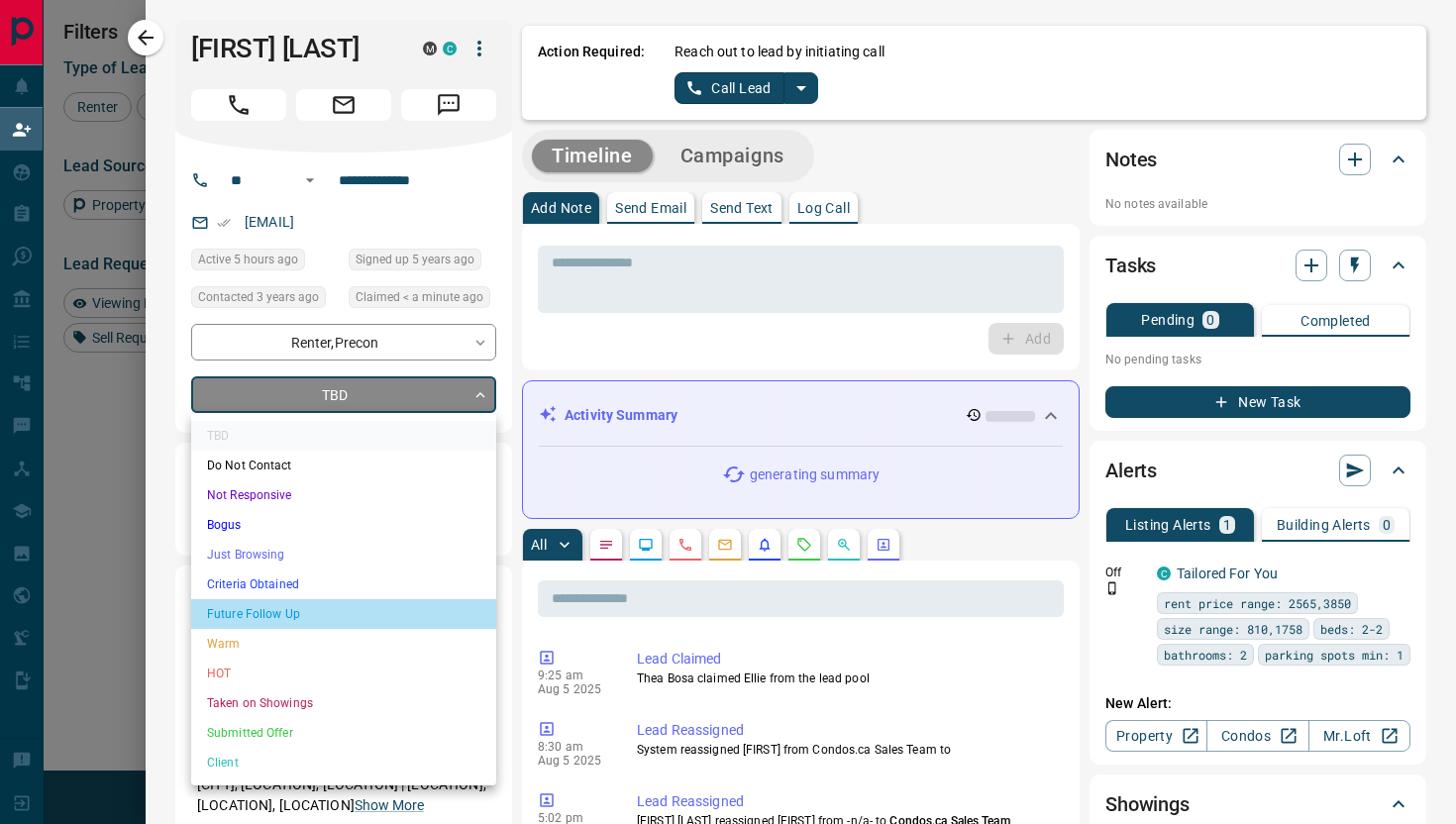 click on "Future Follow Up" at bounding box center [344, 614] 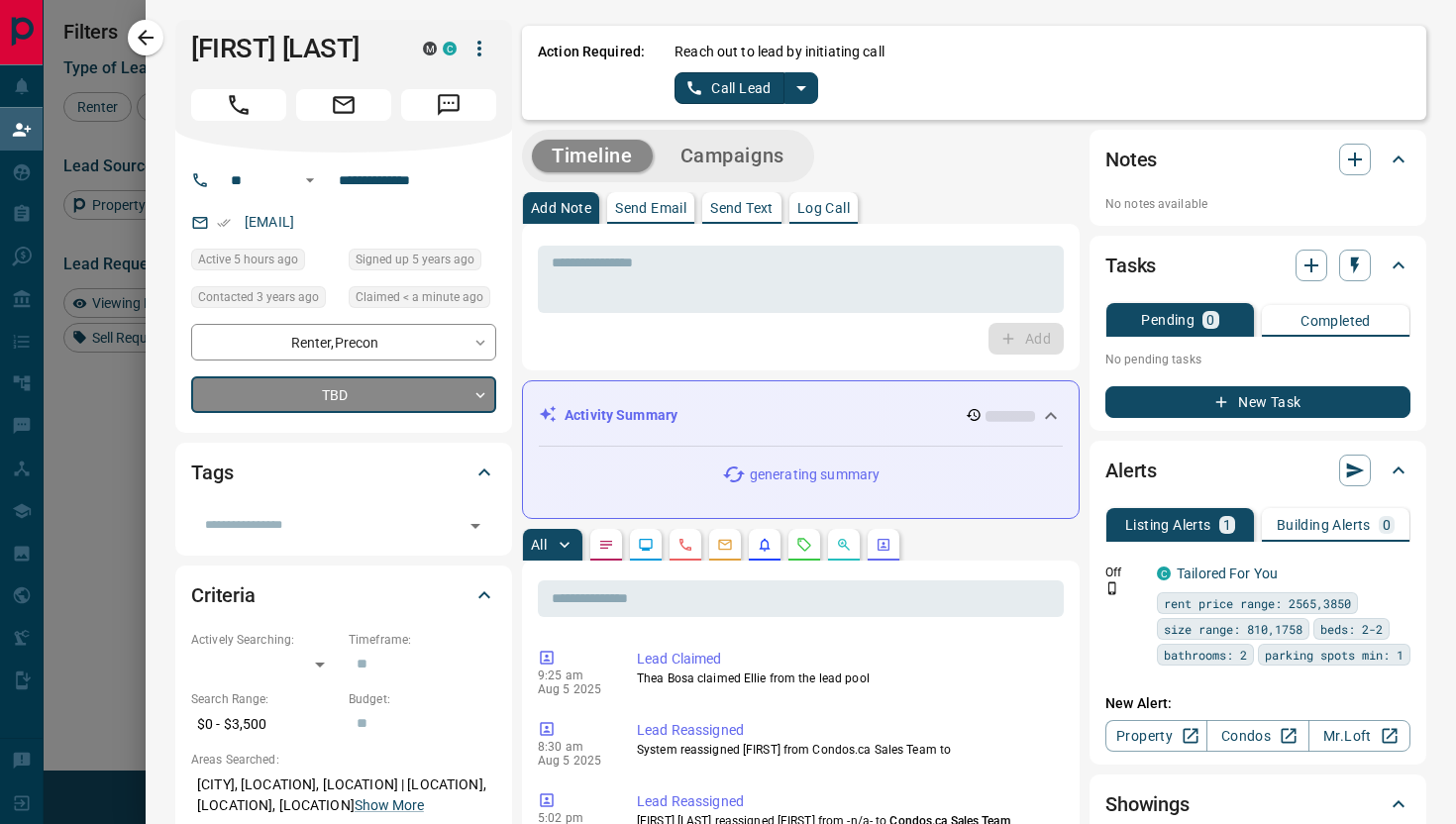 type on "*" 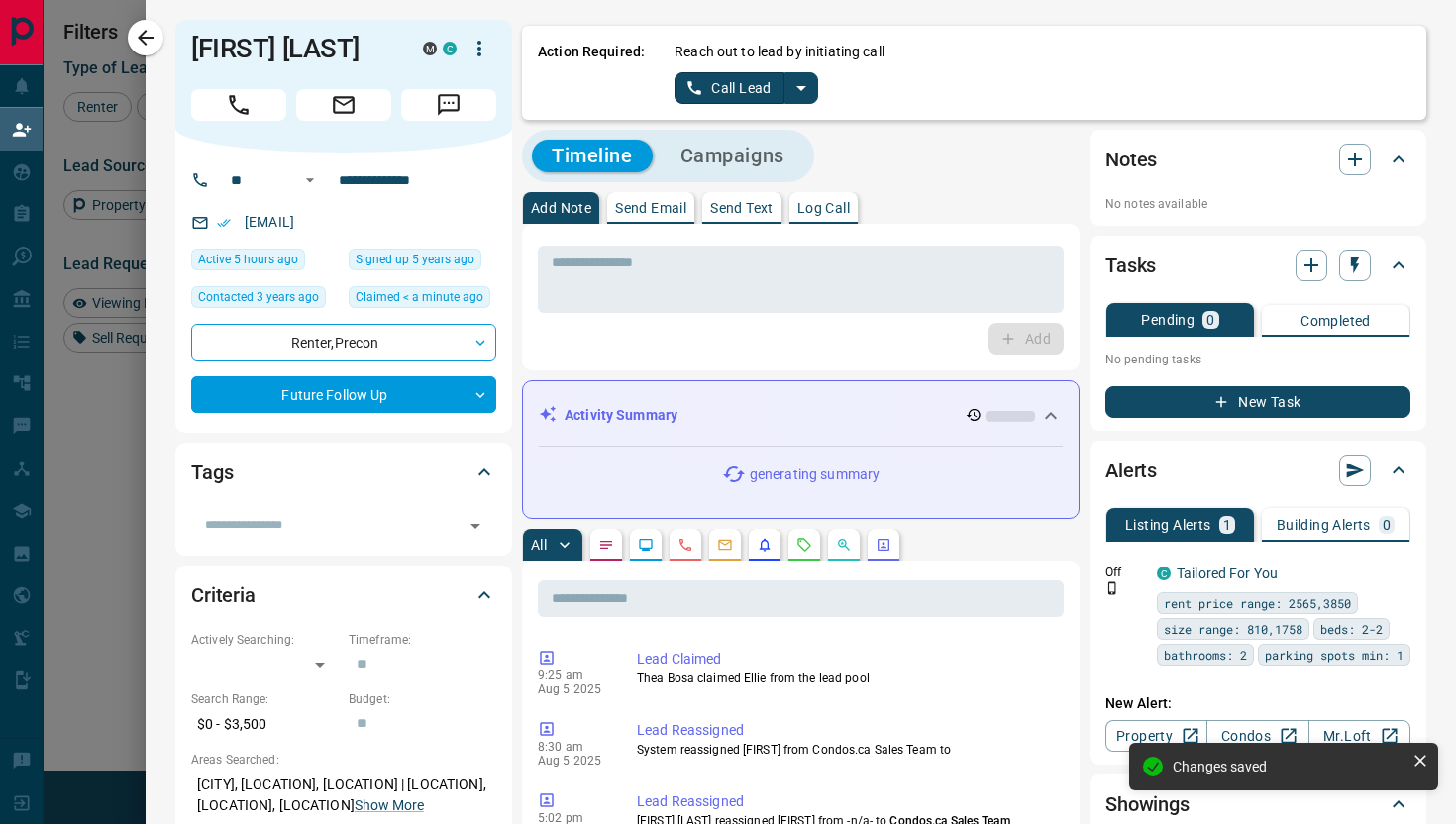 click 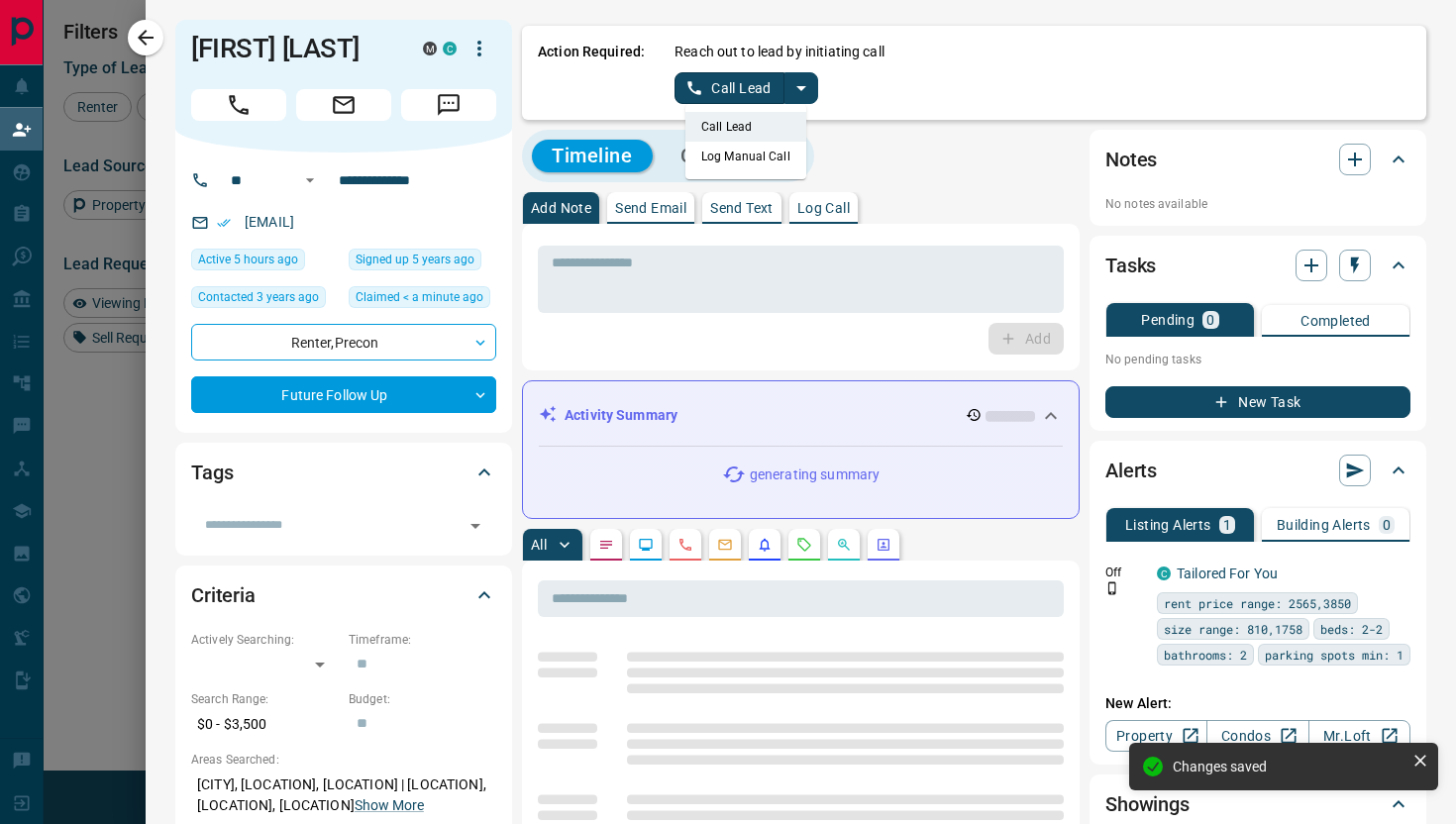 click on "Log Manual Call" at bounding box center (746, 156) 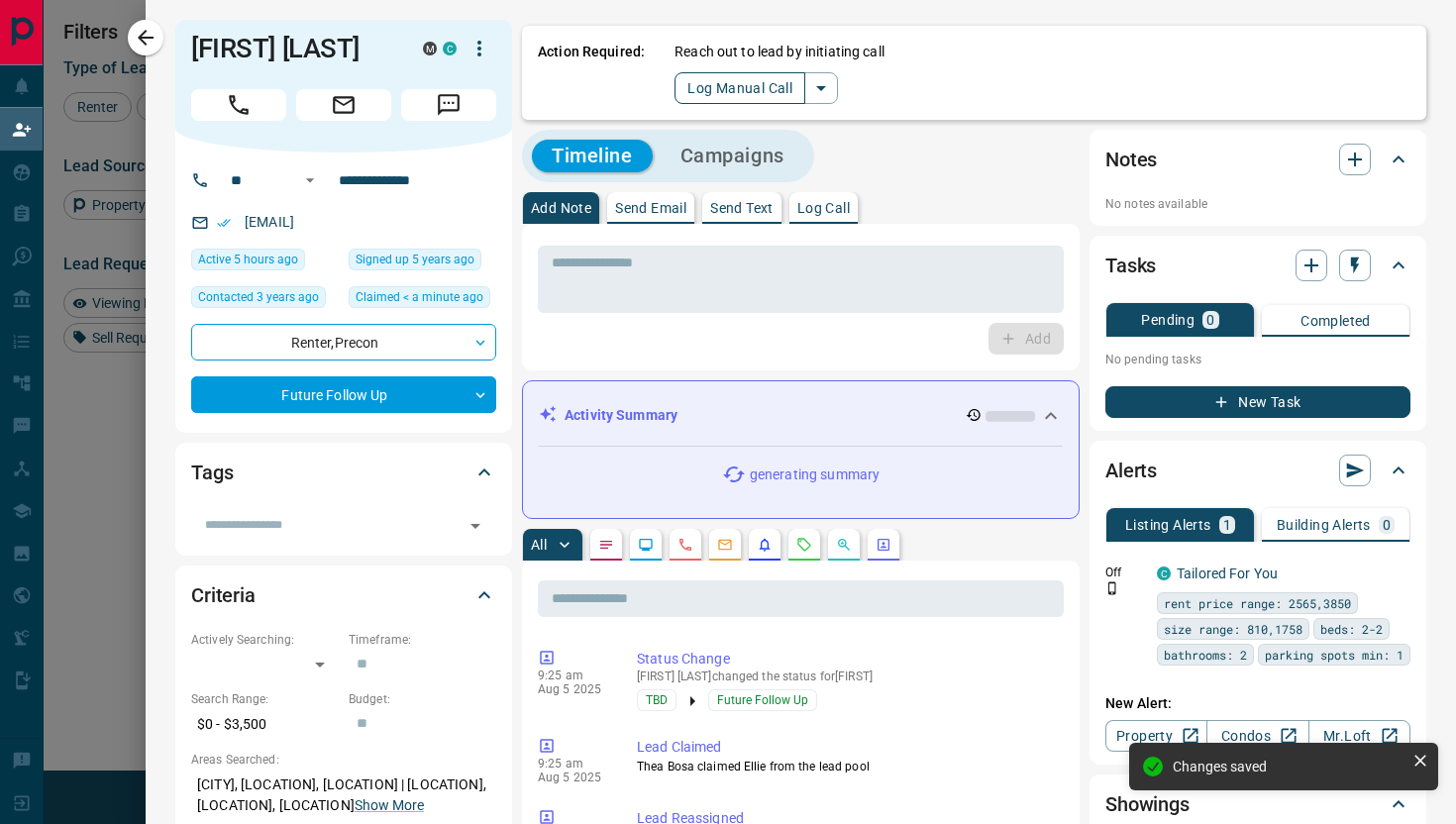 click on "Log Manual Call" at bounding box center [740, 88] 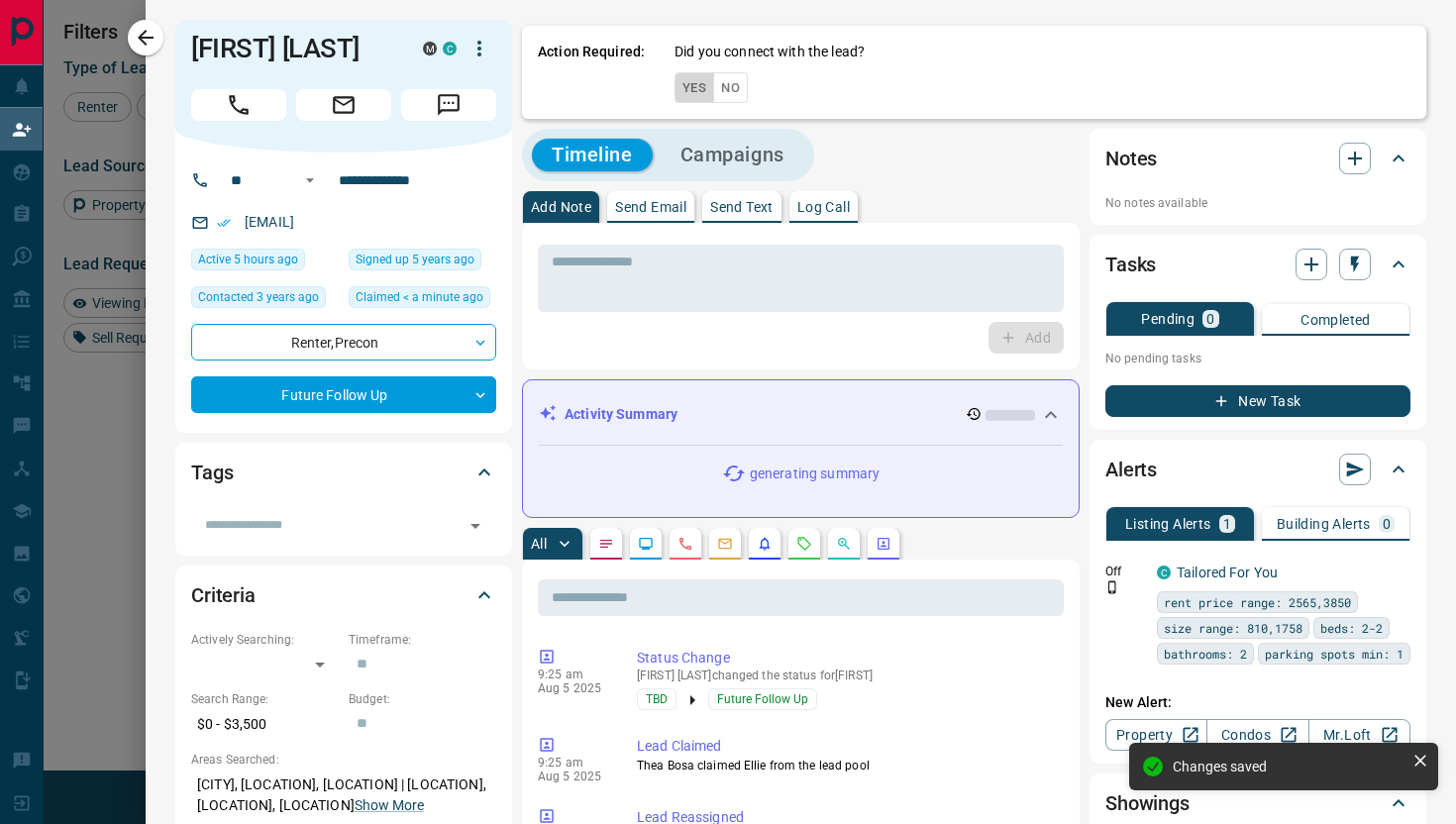 click on "Yes" at bounding box center [694, 87] 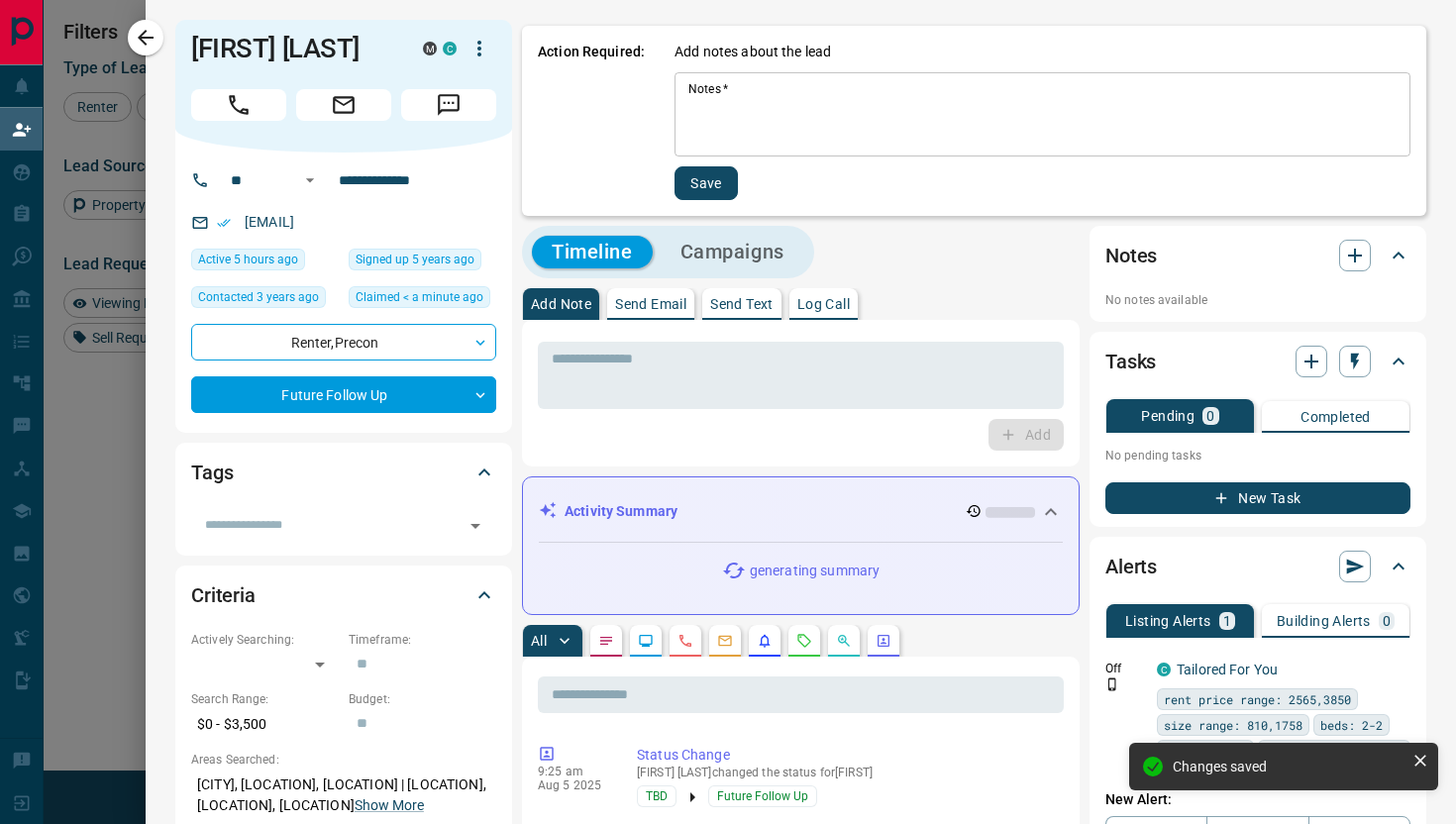 click on "Notes   *" at bounding box center [1042, 115] 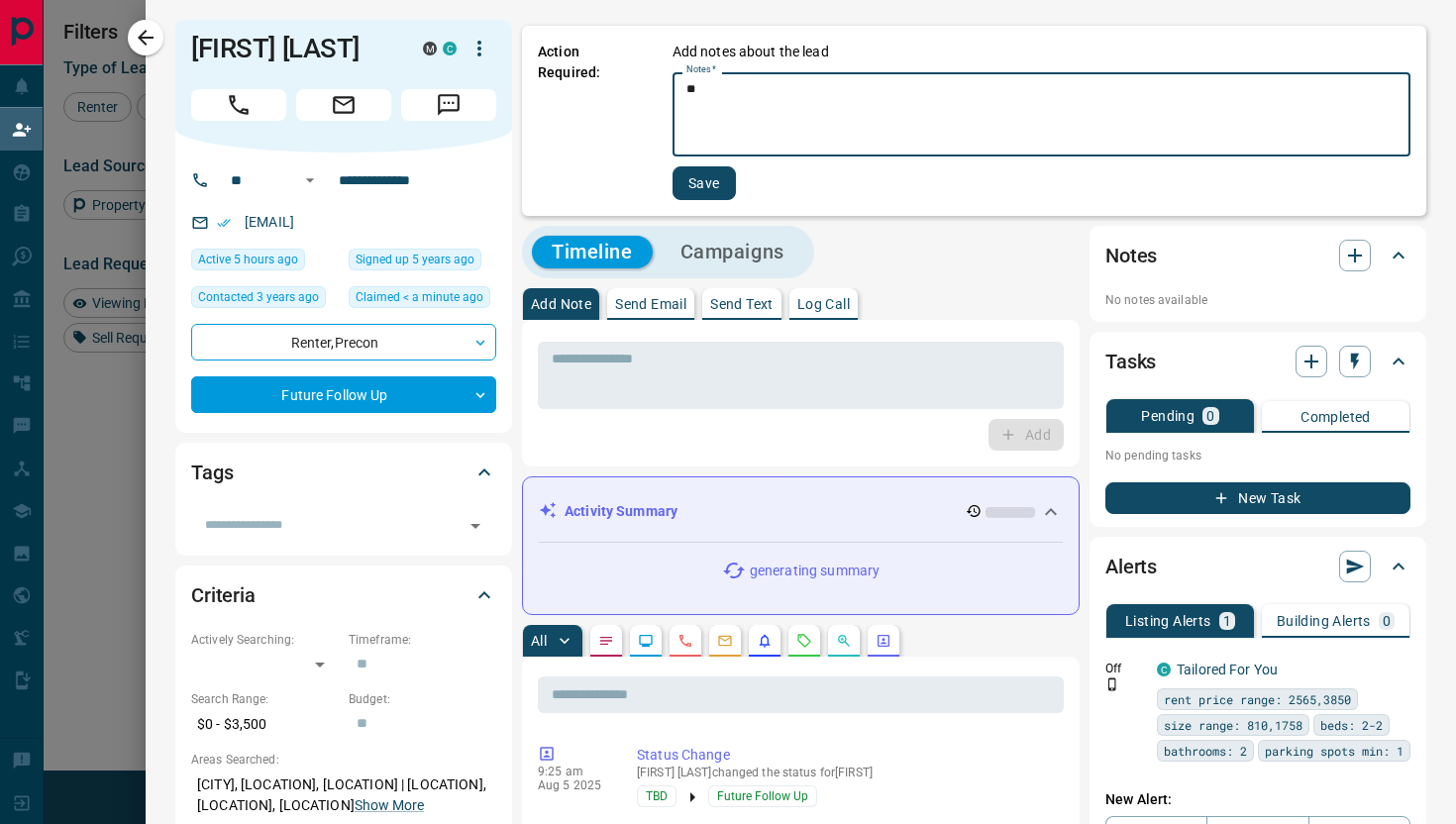 type on "**" 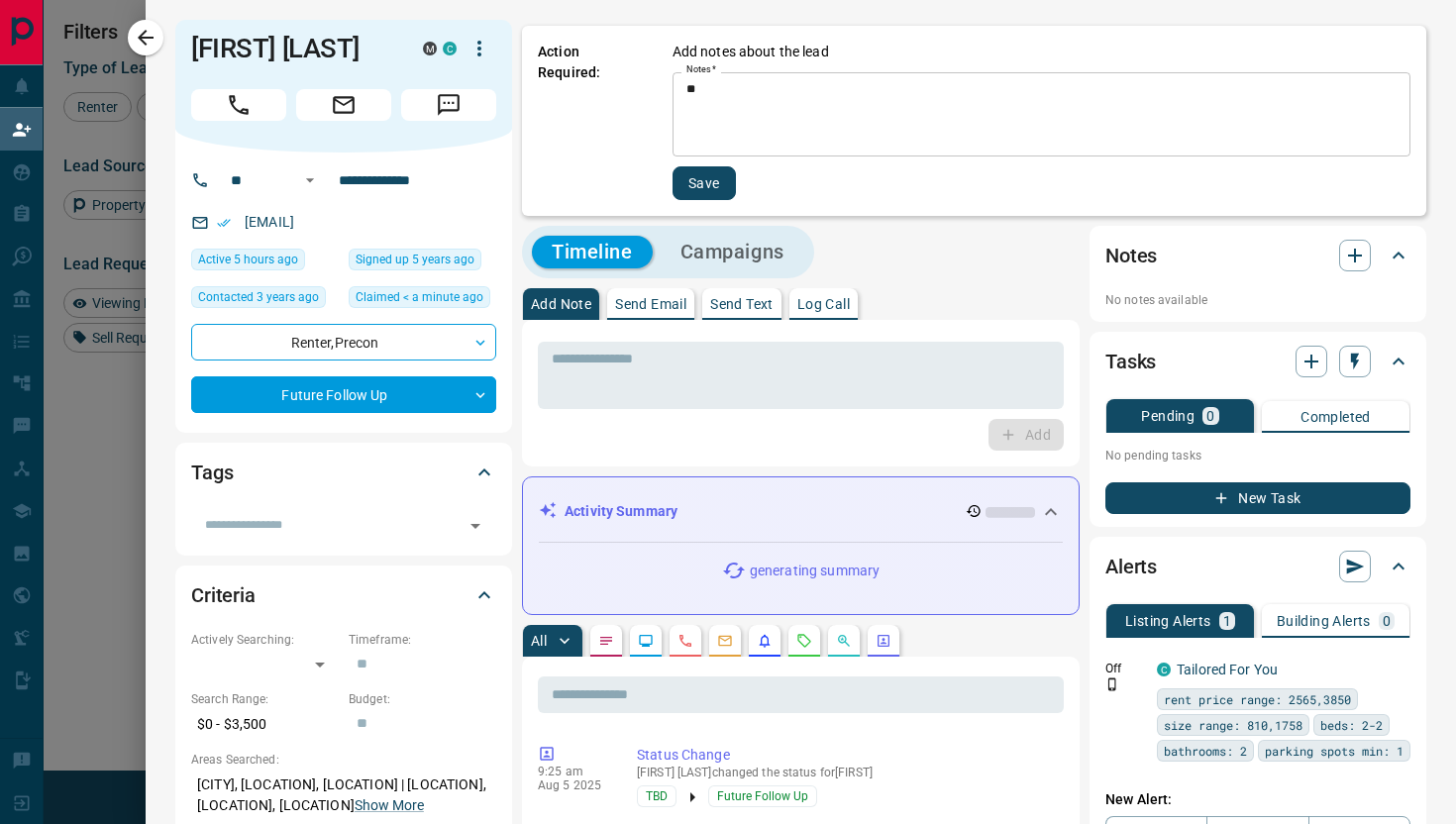 click on "Save" at bounding box center (704, 183) 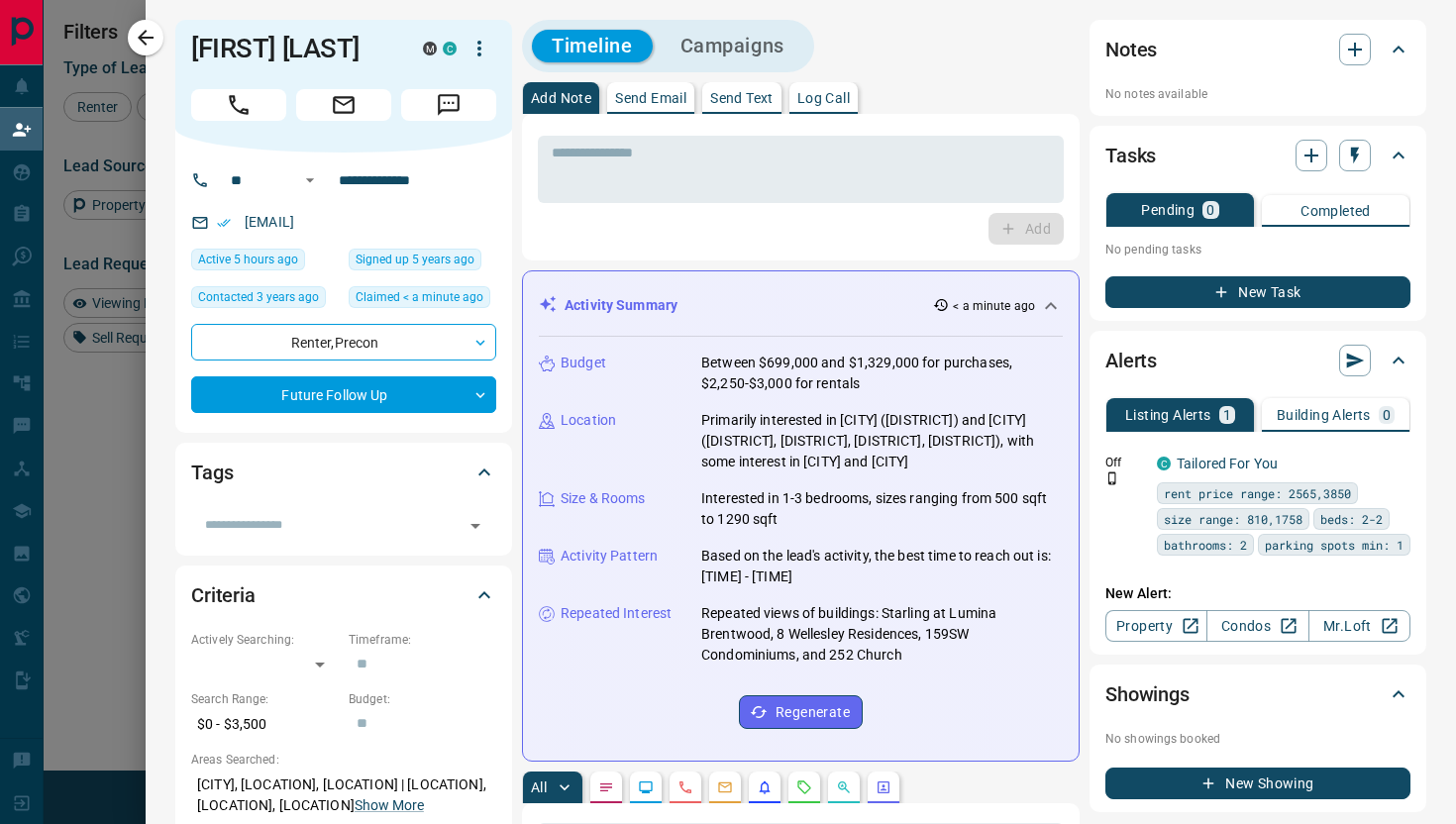 scroll, scrollTop: 23, scrollLeft: 0, axis: vertical 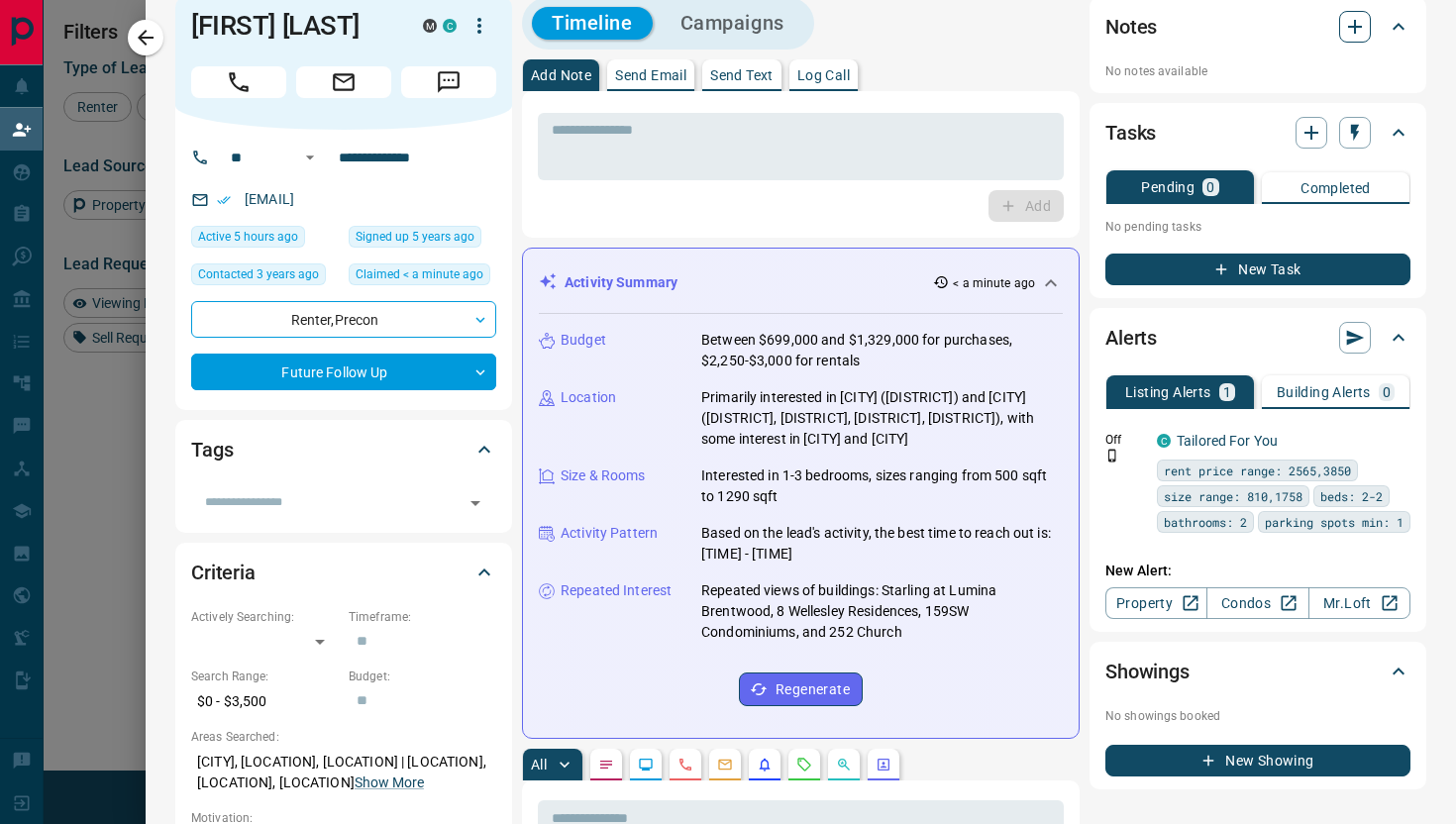 click 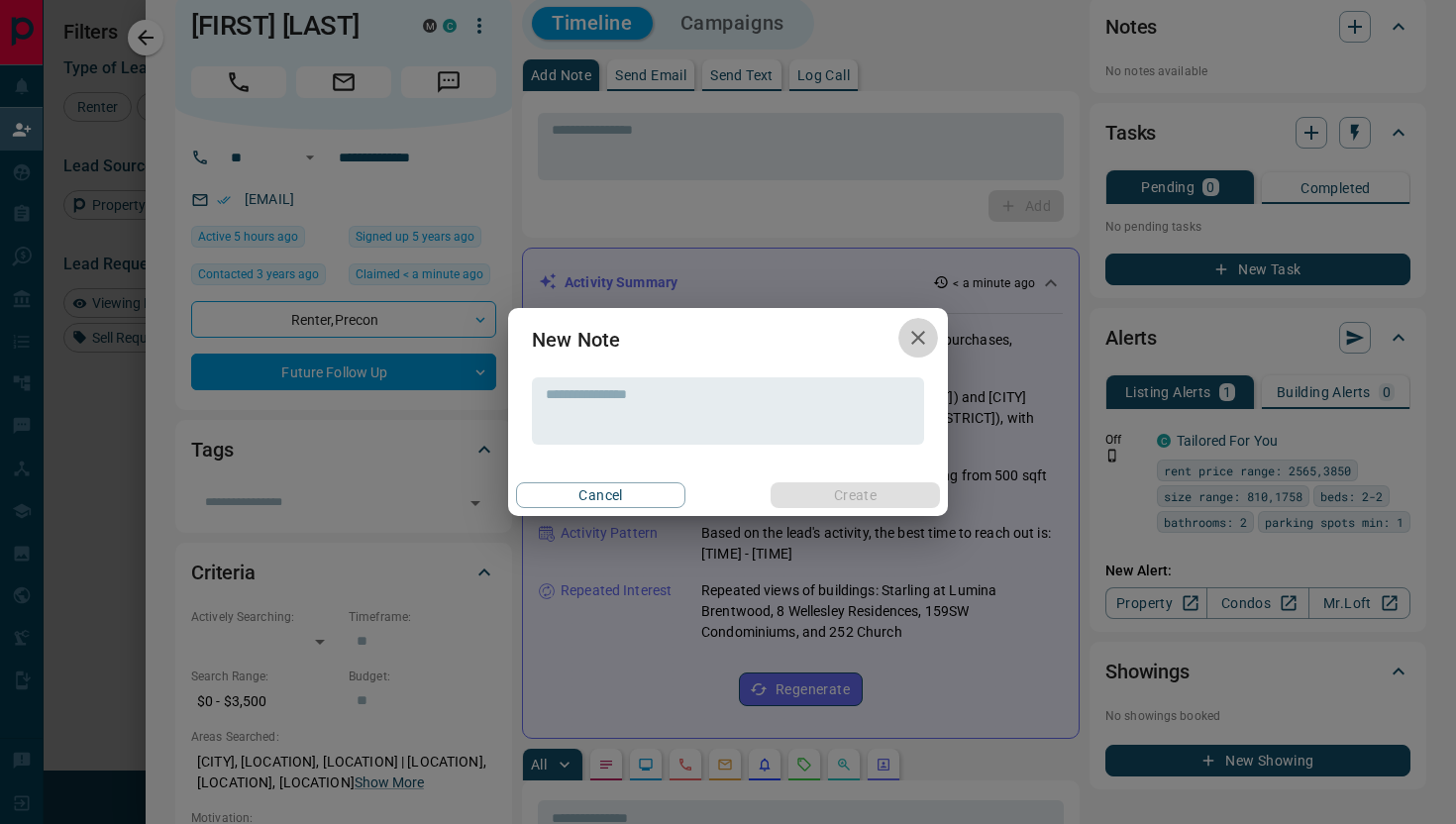 click 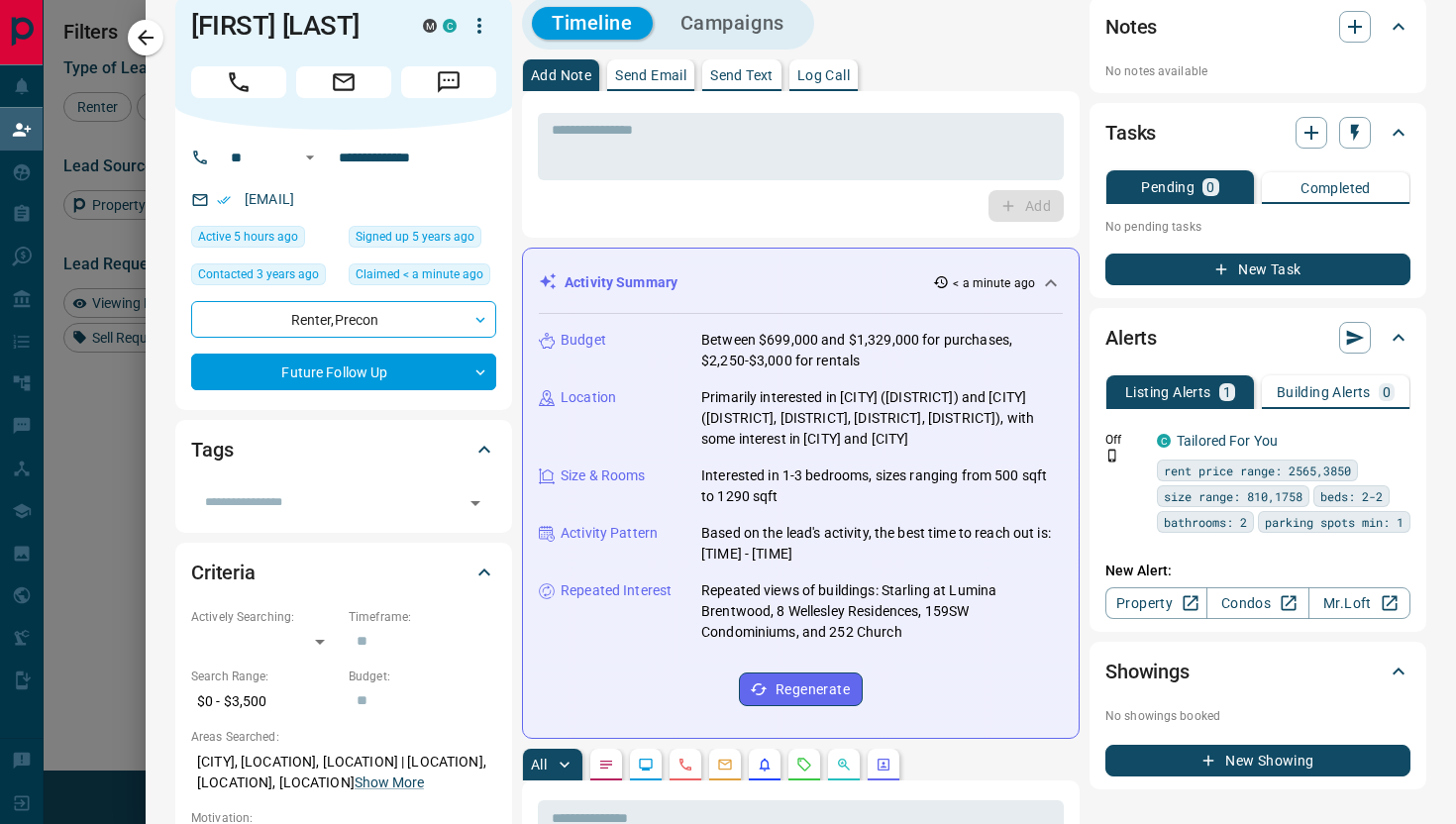 scroll, scrollTop: 0, scrollLeft: 0, axis: both 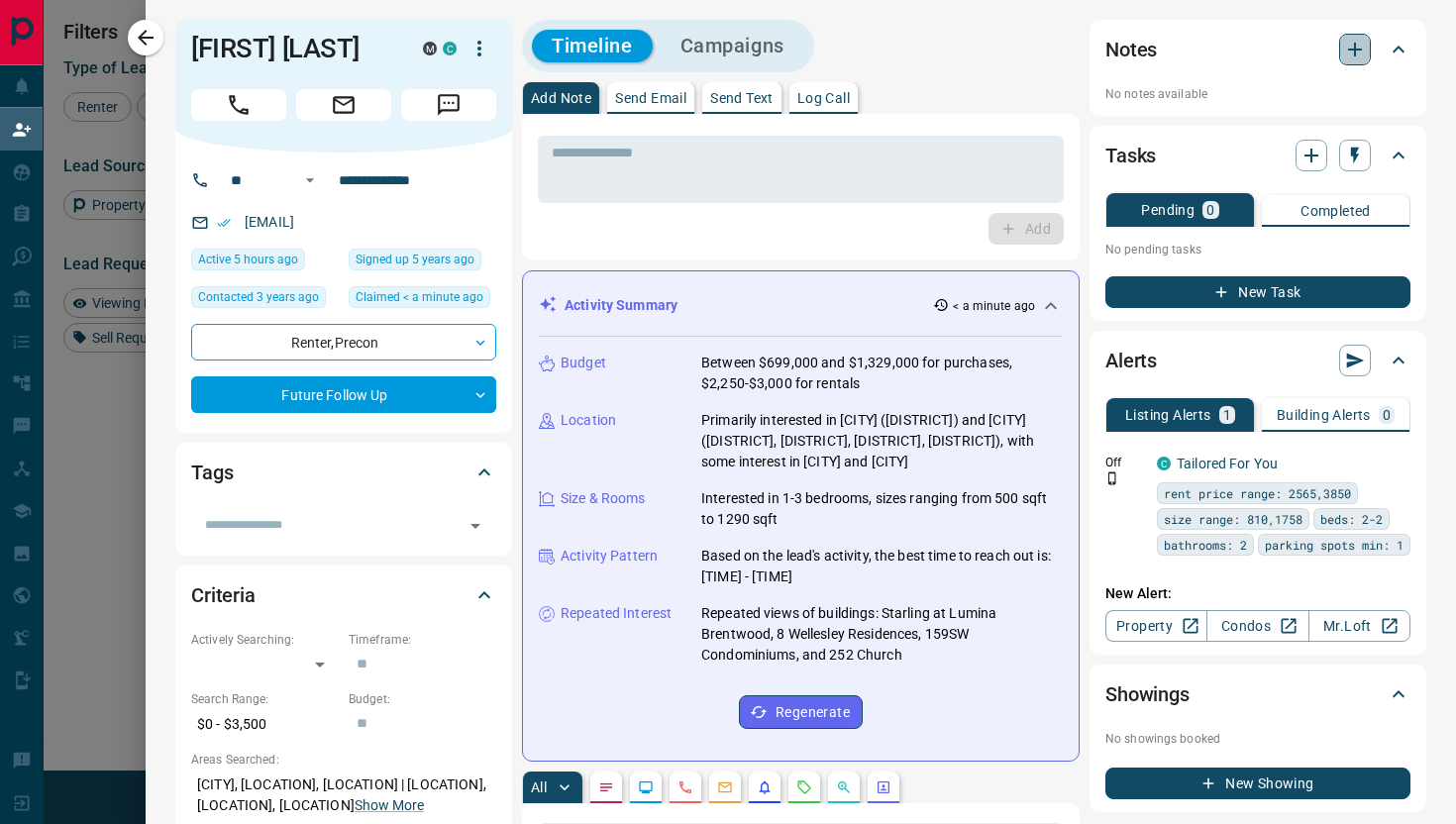 click 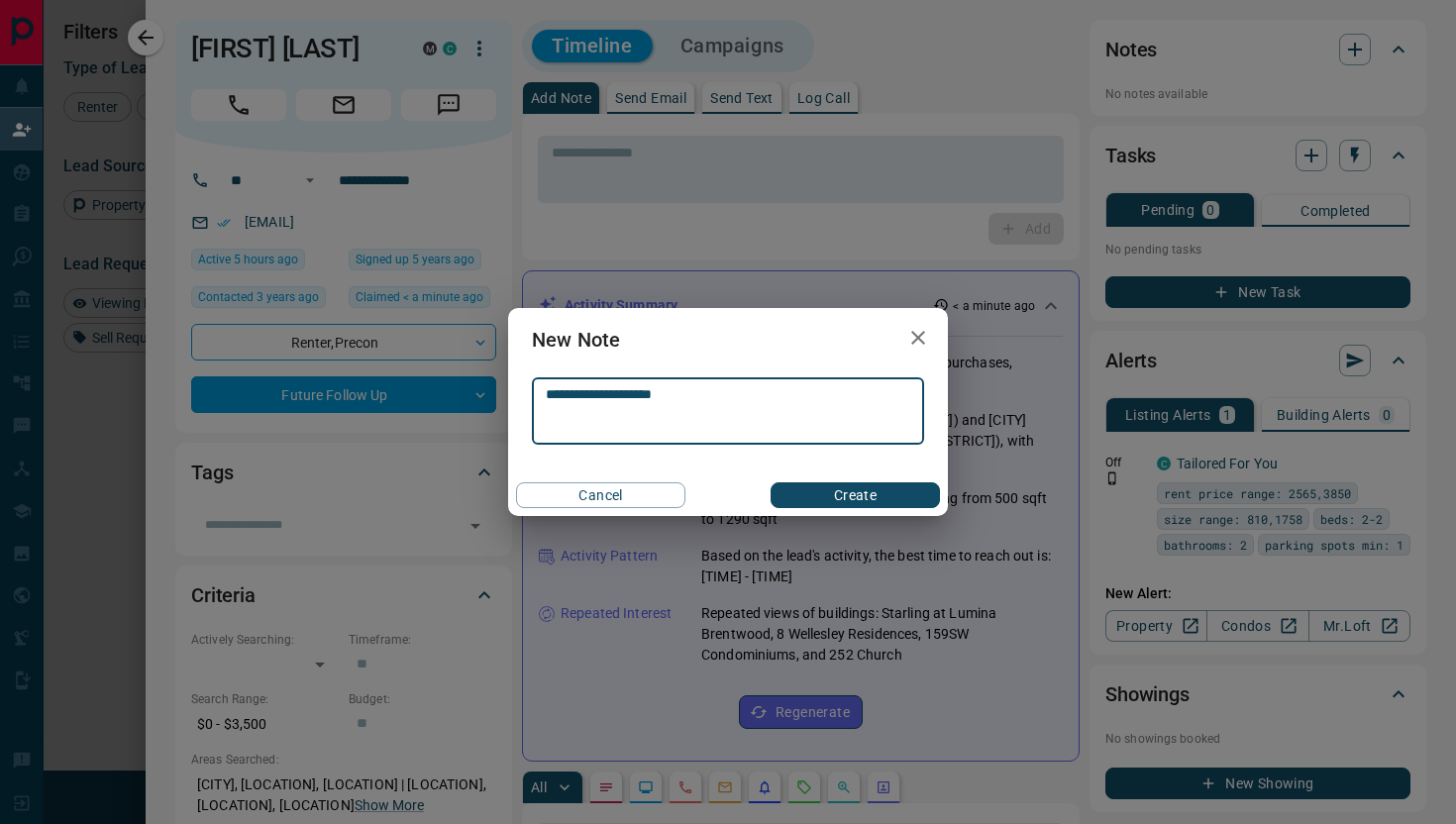 click on "**********" at bounding box center [728, 411] 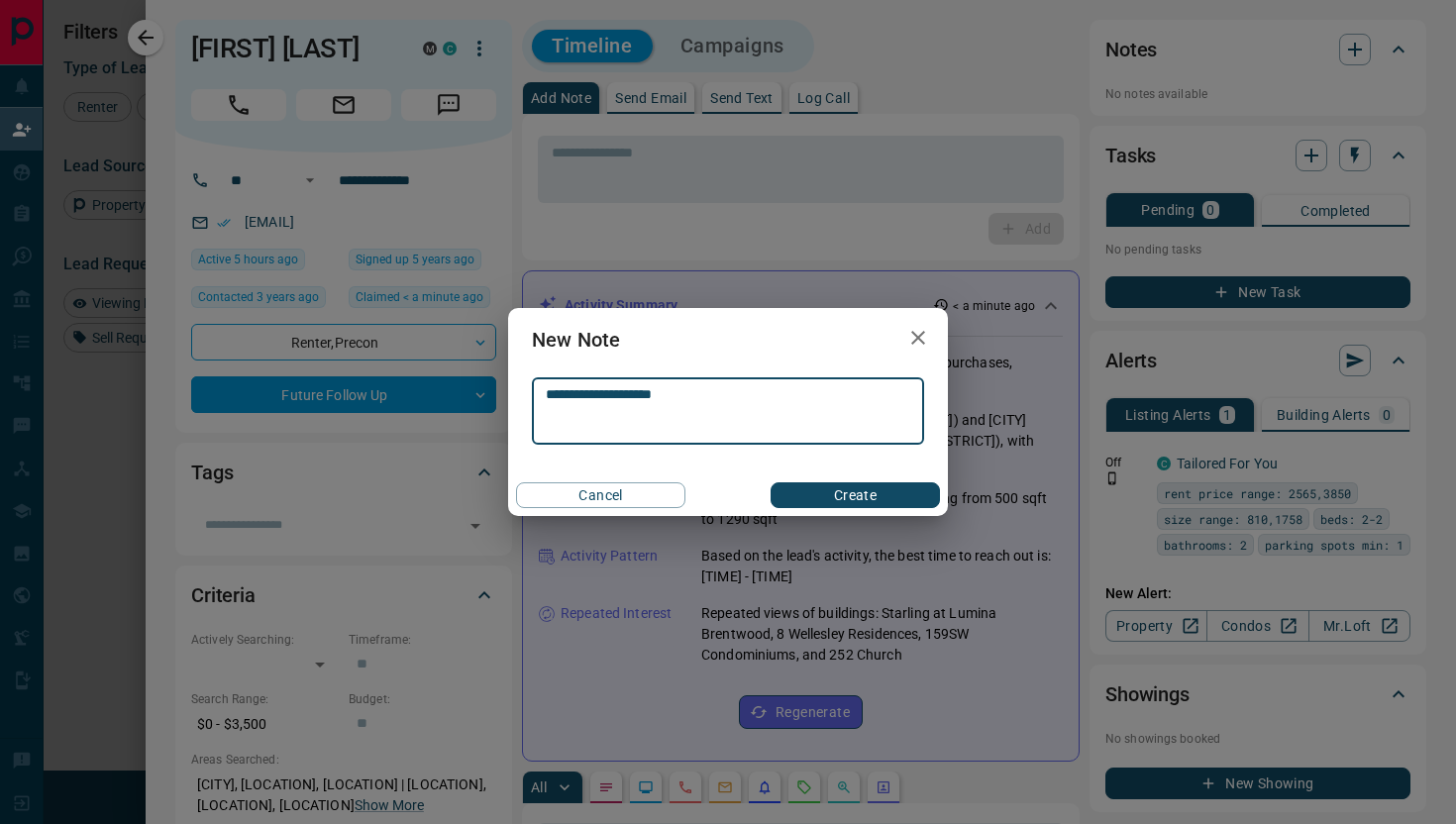click on "**********" at bounding box center (728, 411) 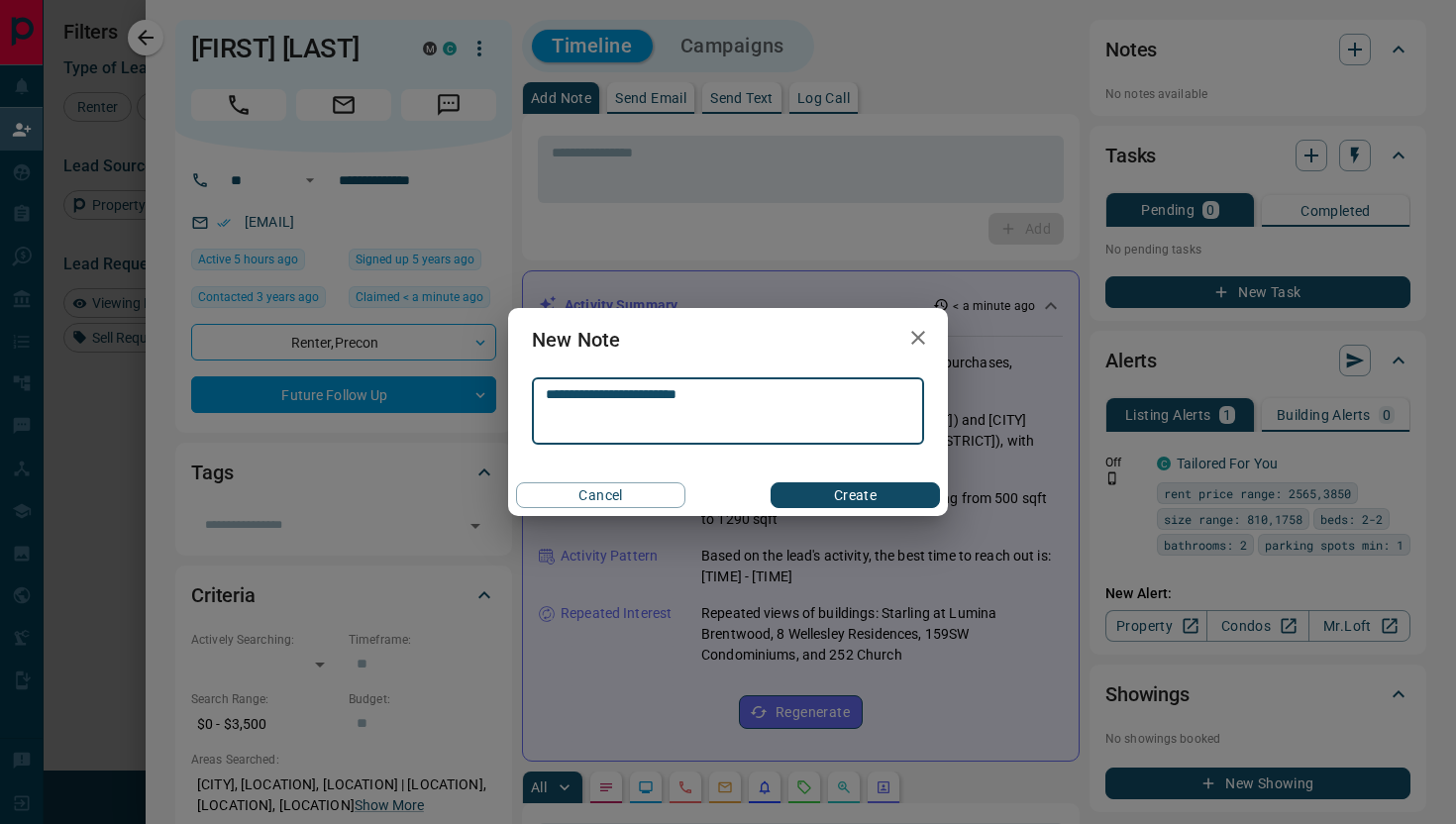 type on "**********" 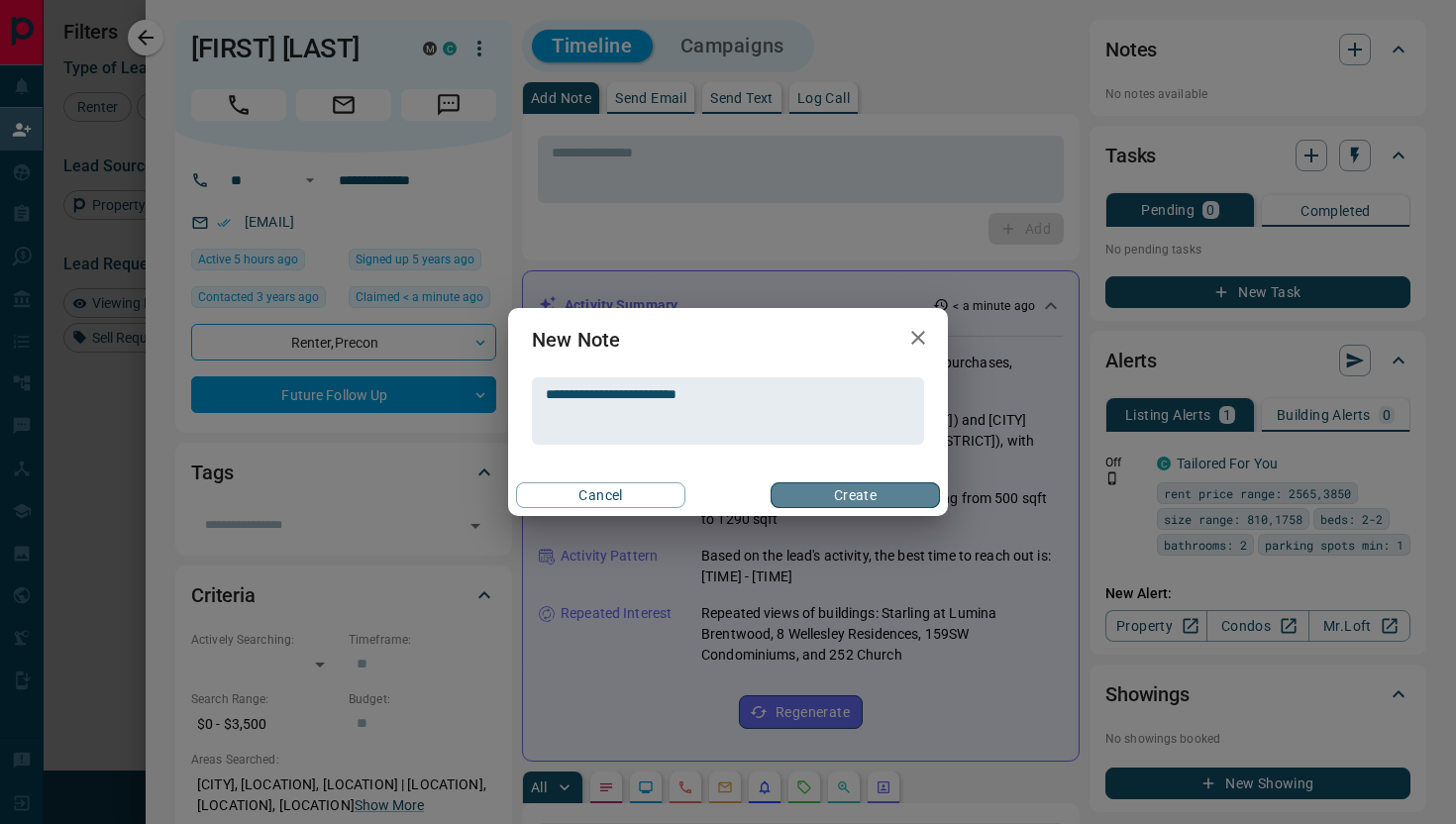 click on "Create" at bounding box center (855, 495) 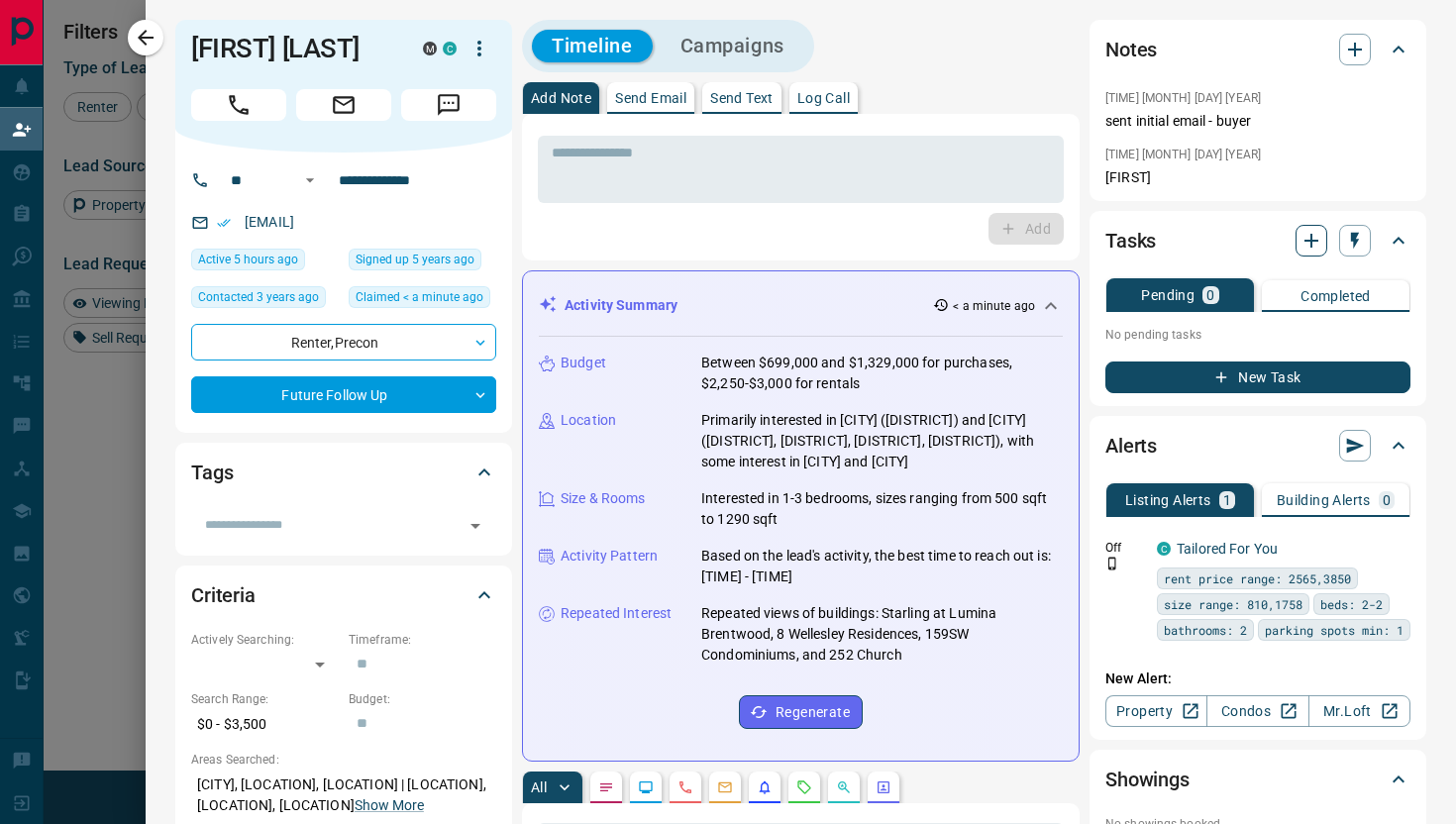 click 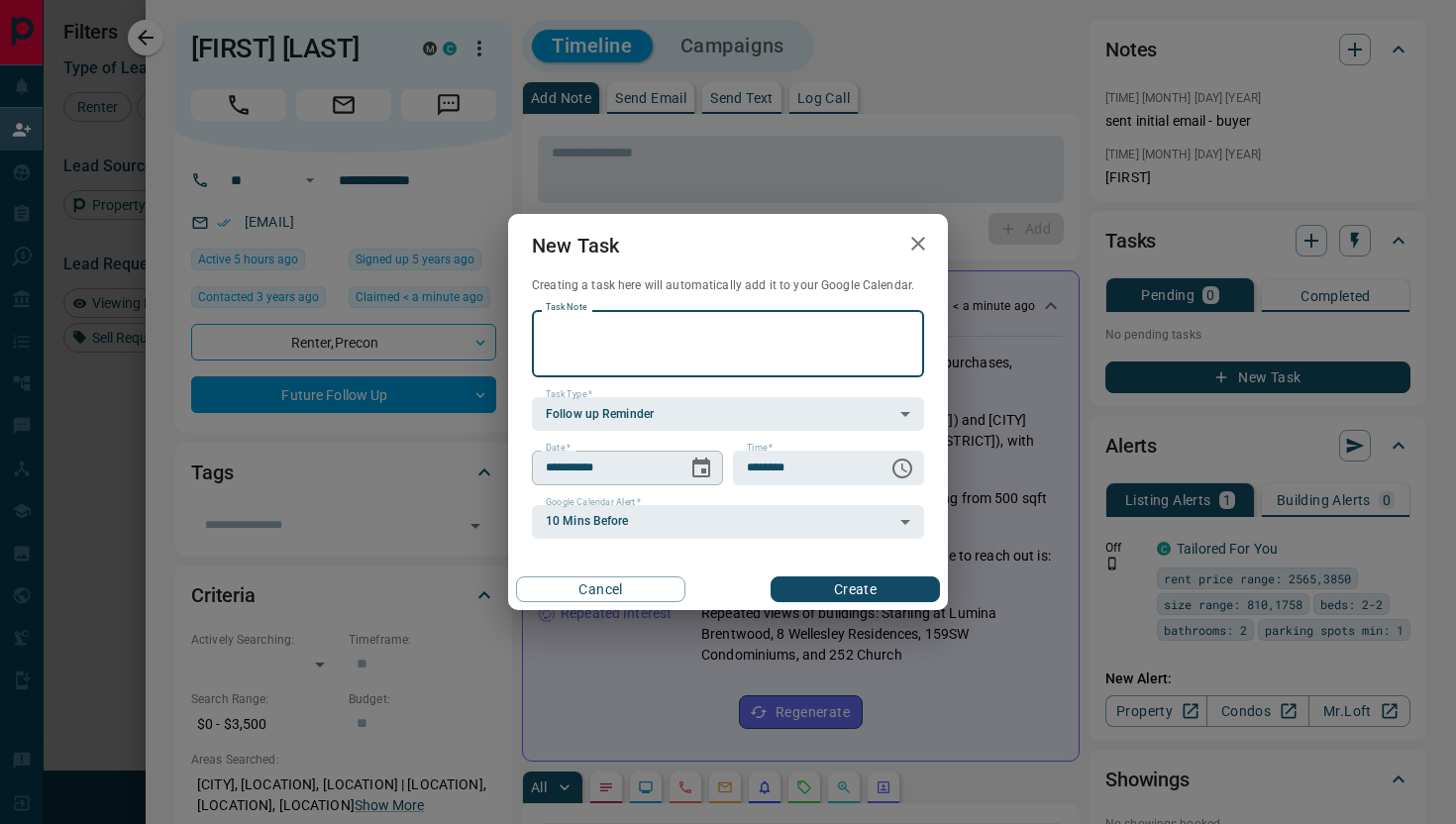 click 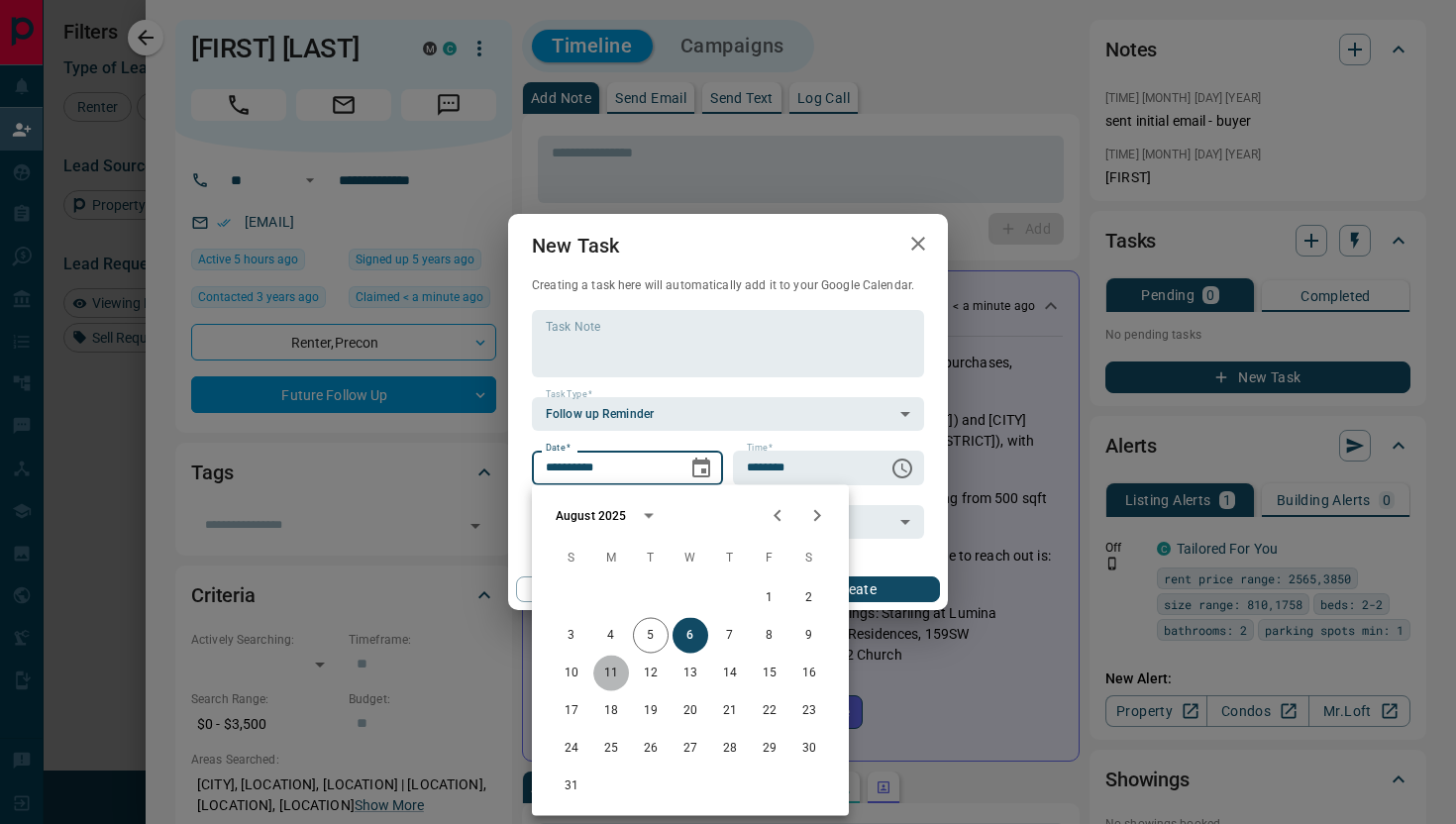 click on "11" at bounding box center (611, 673) 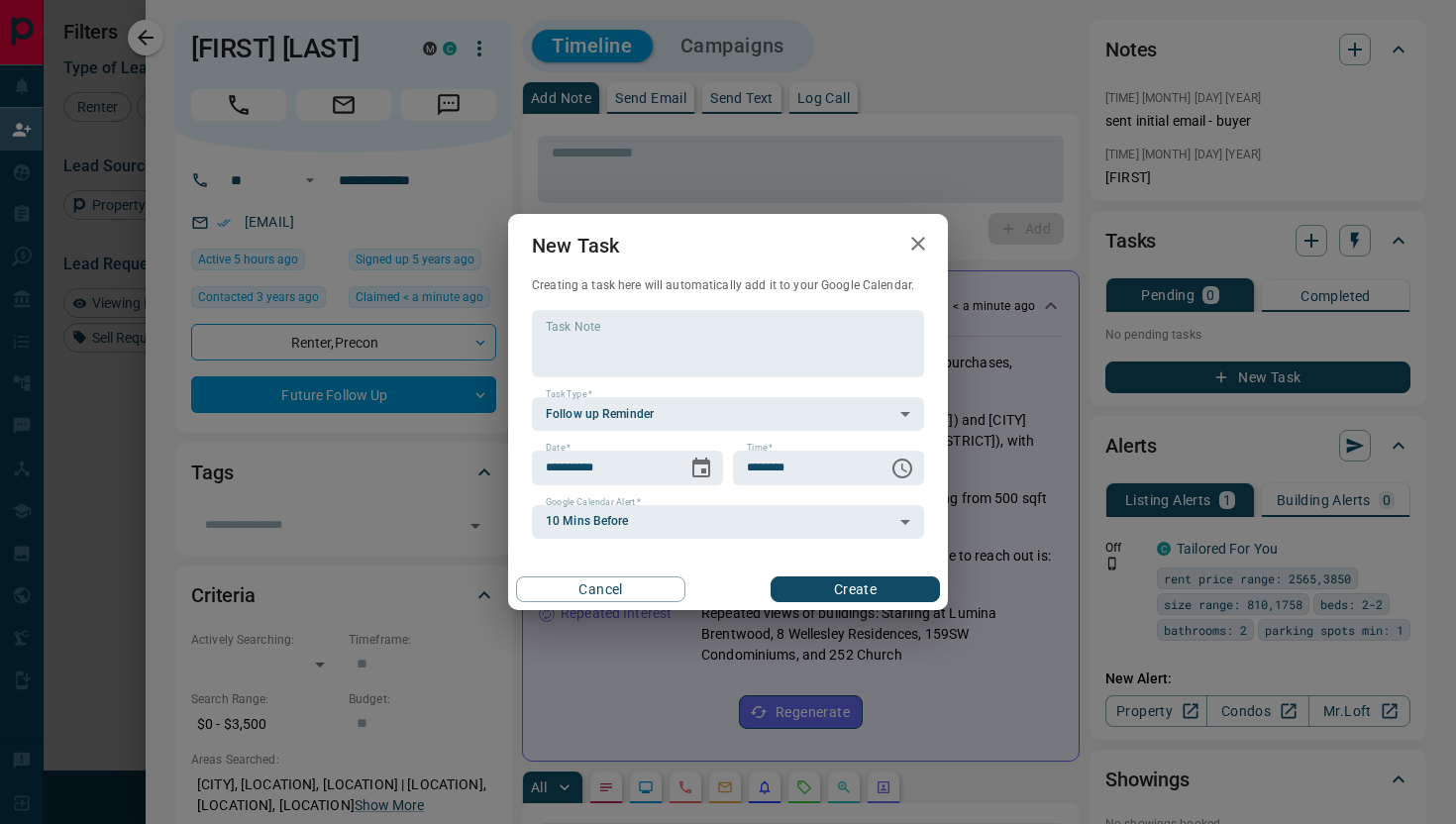 click on "Create" at bounding box center (855, 589) 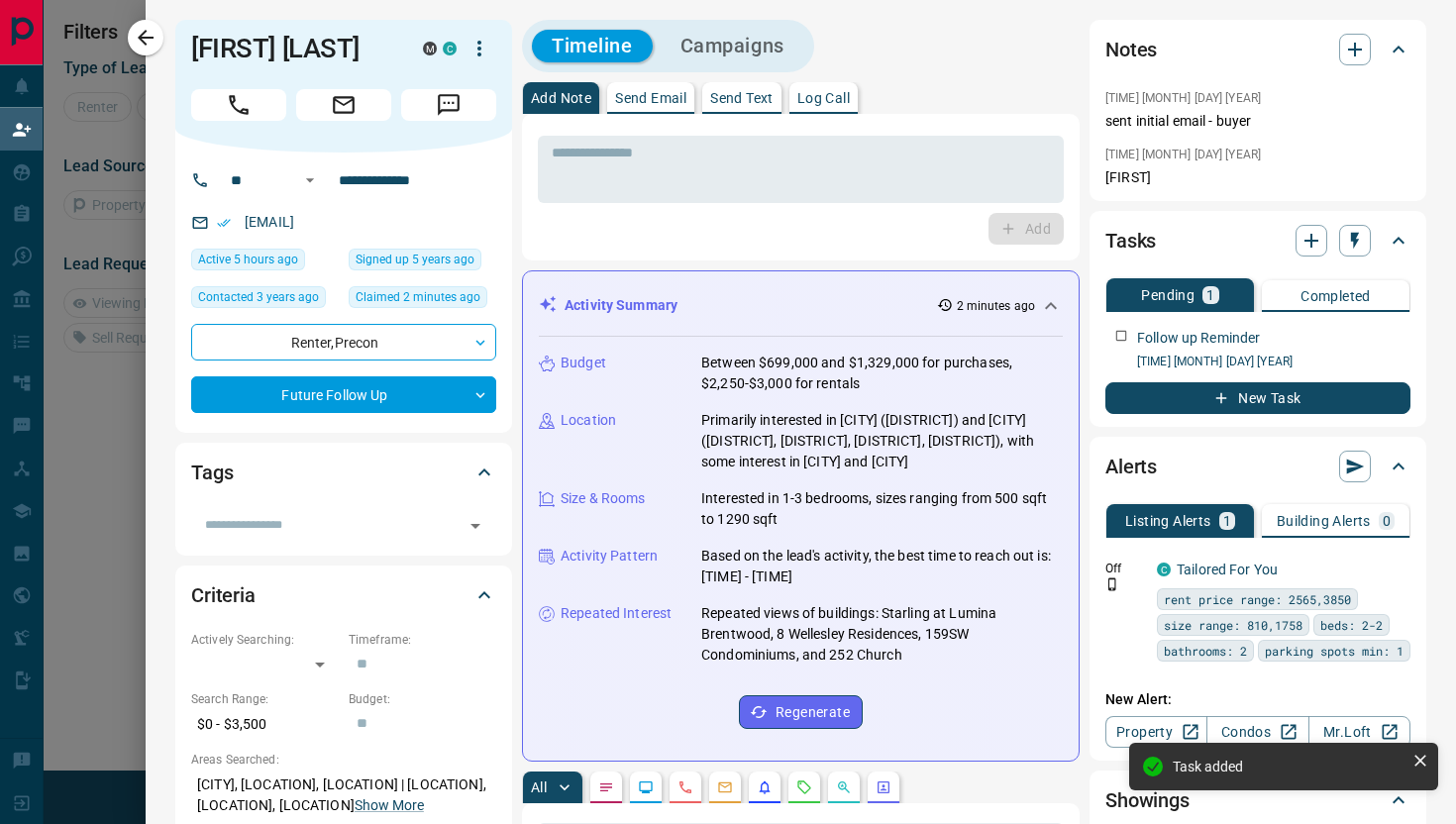 scroll, scrollTop: 1, scrollLeft: 1, axis: both 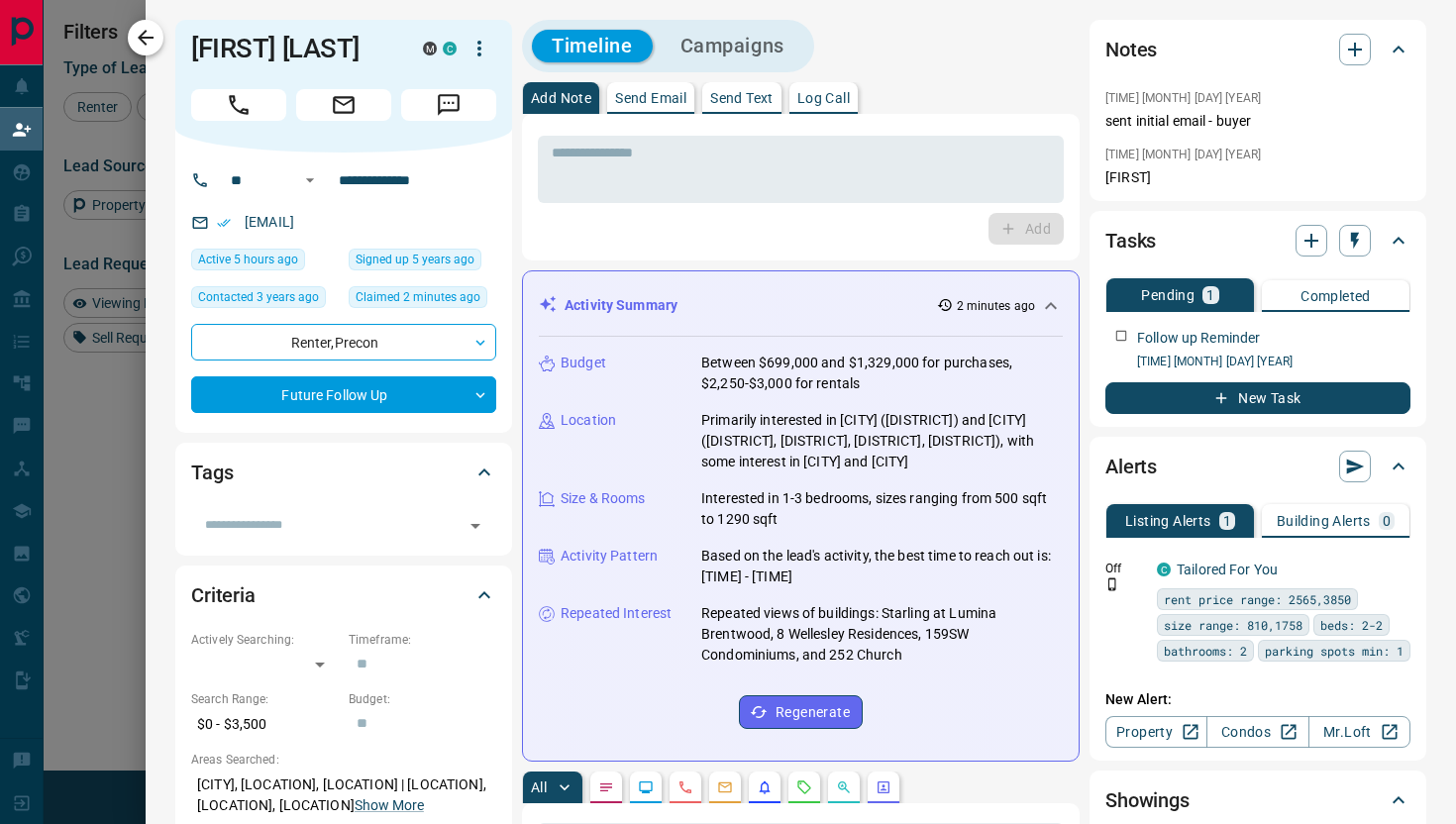 click at bounding box center [146, 38] 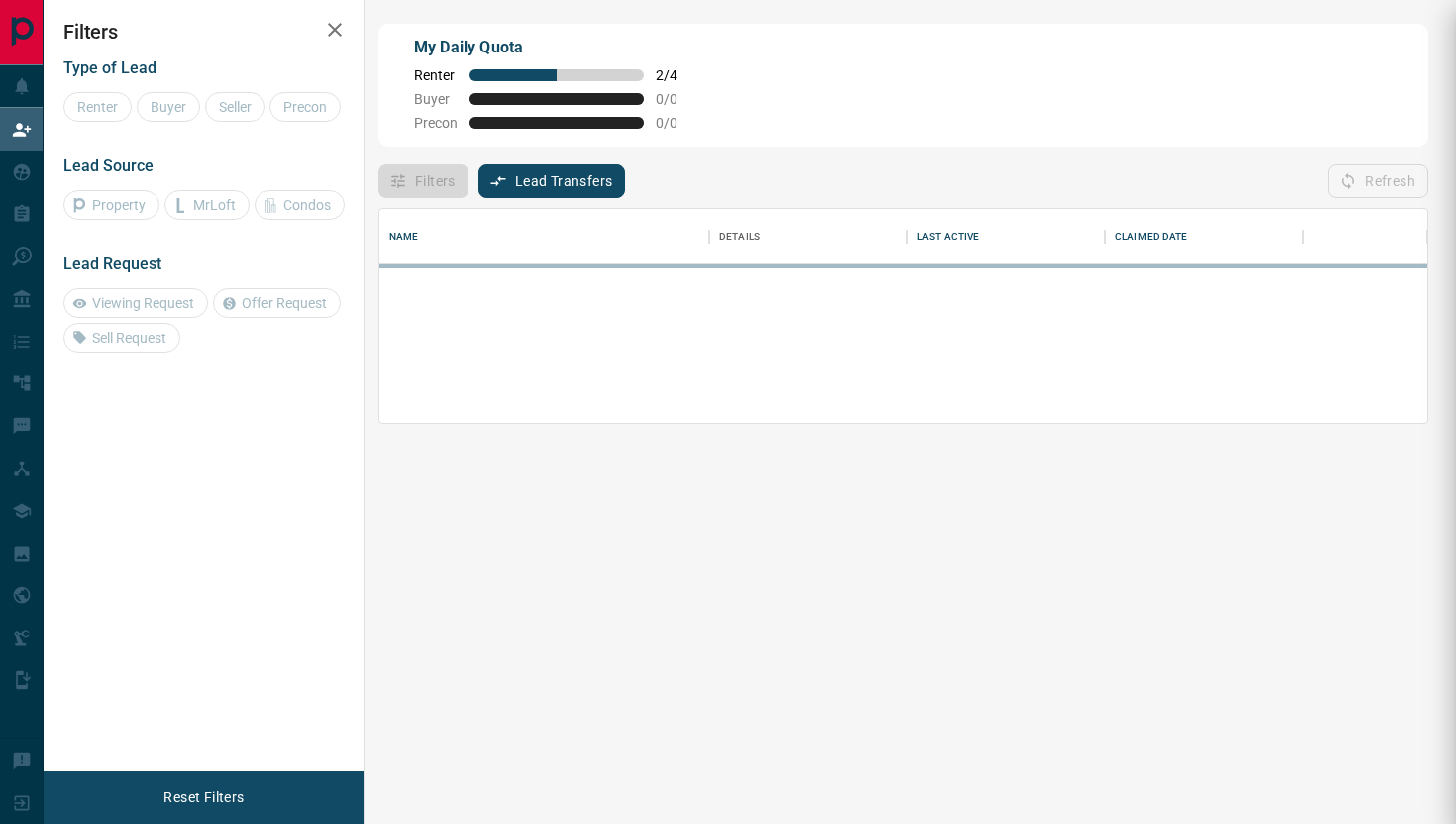 scroll, scrollTop: 1, scrollLeft: 1, axis: both 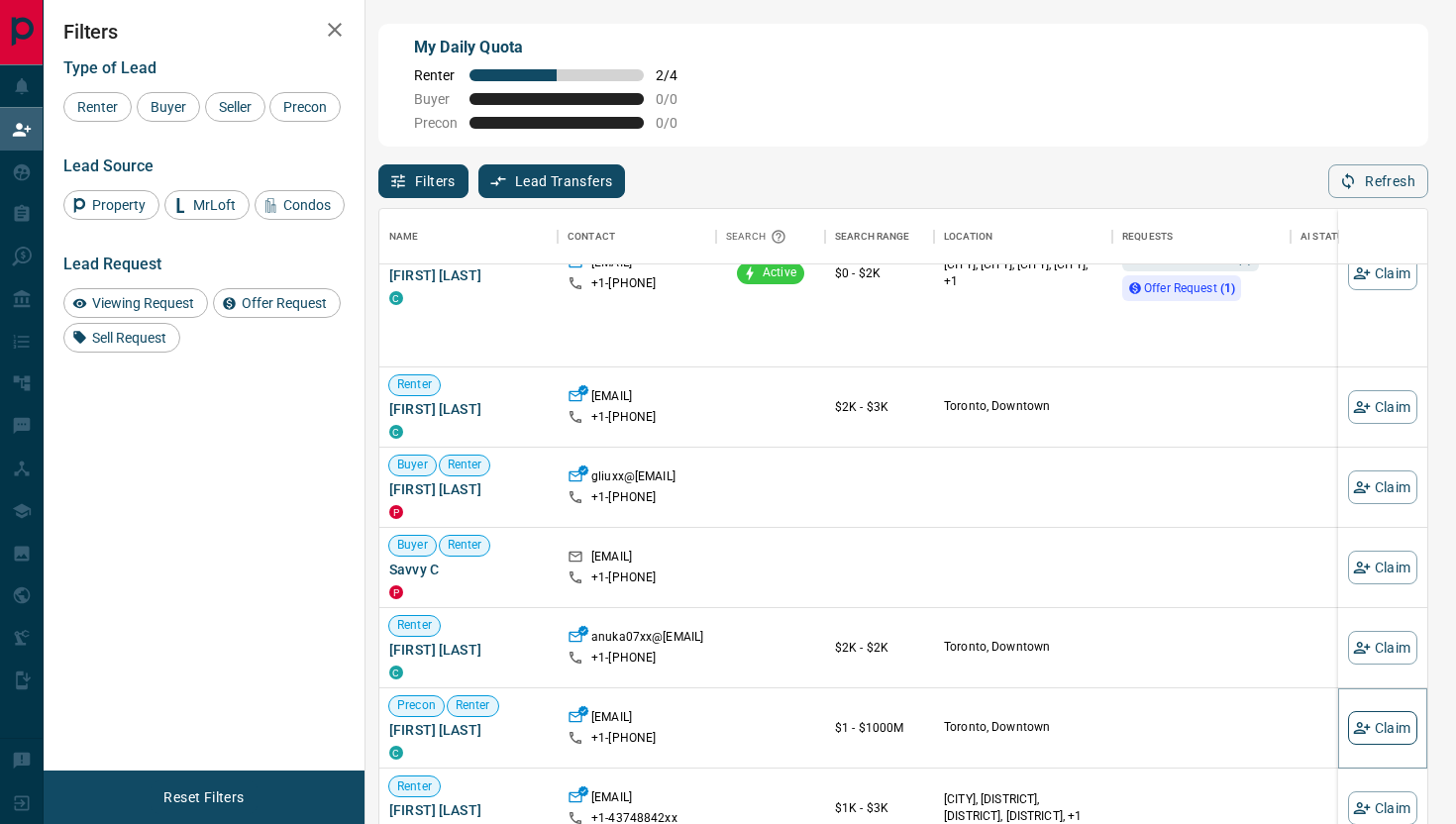 click on "Claim" at bounding box center (1383, 728) 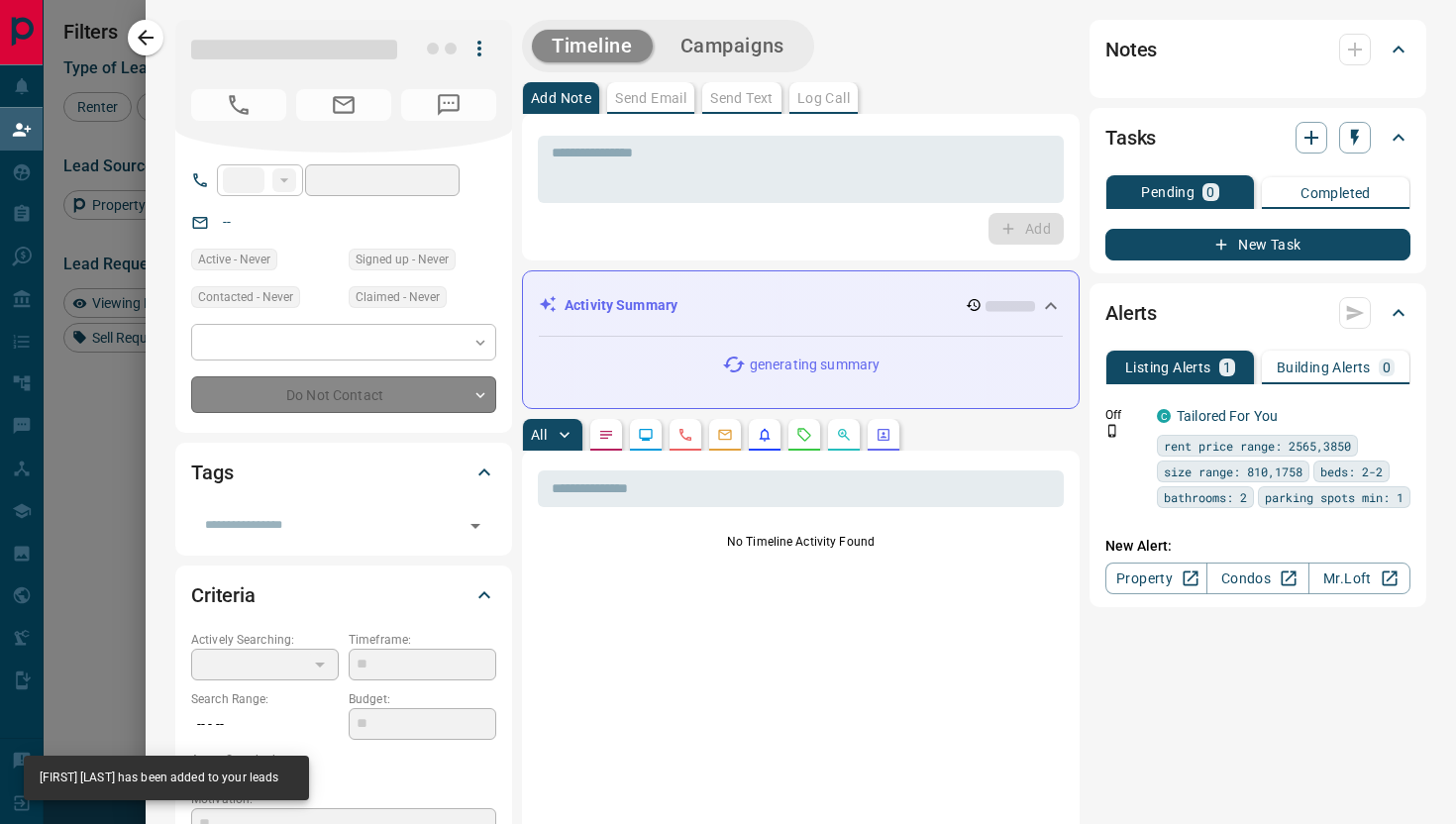 type on "**" 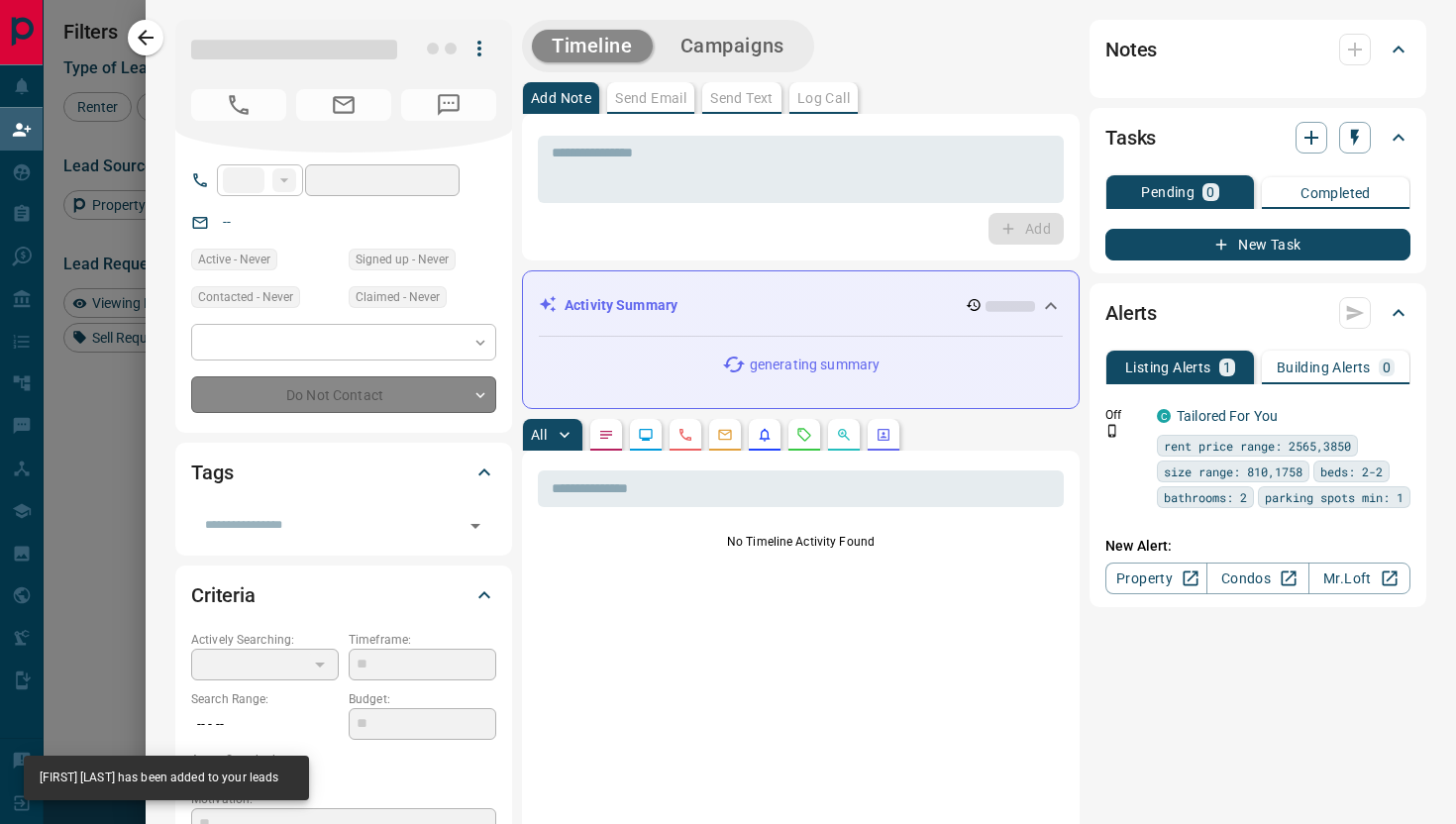 type on "**********" 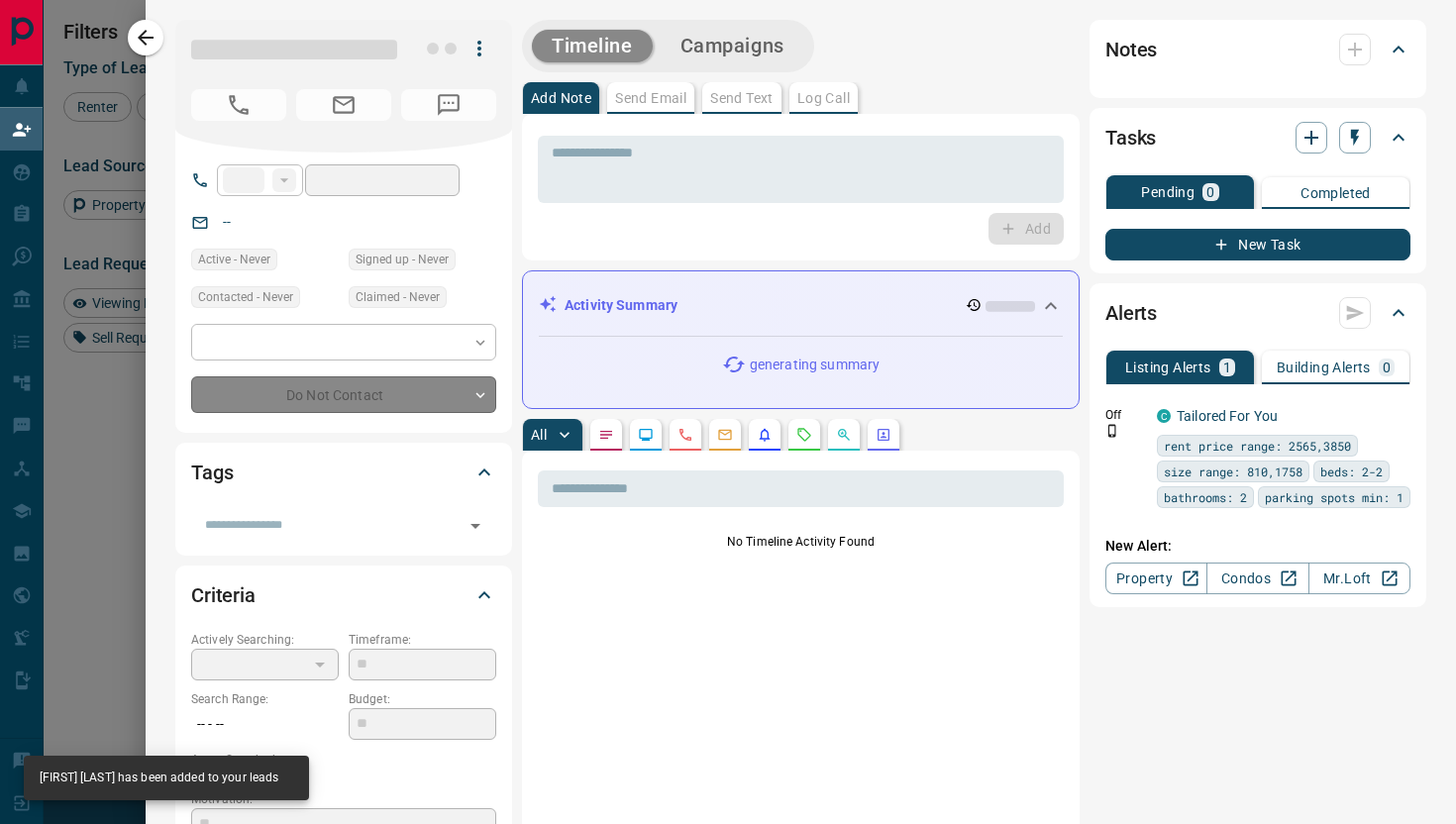 type on "**********" 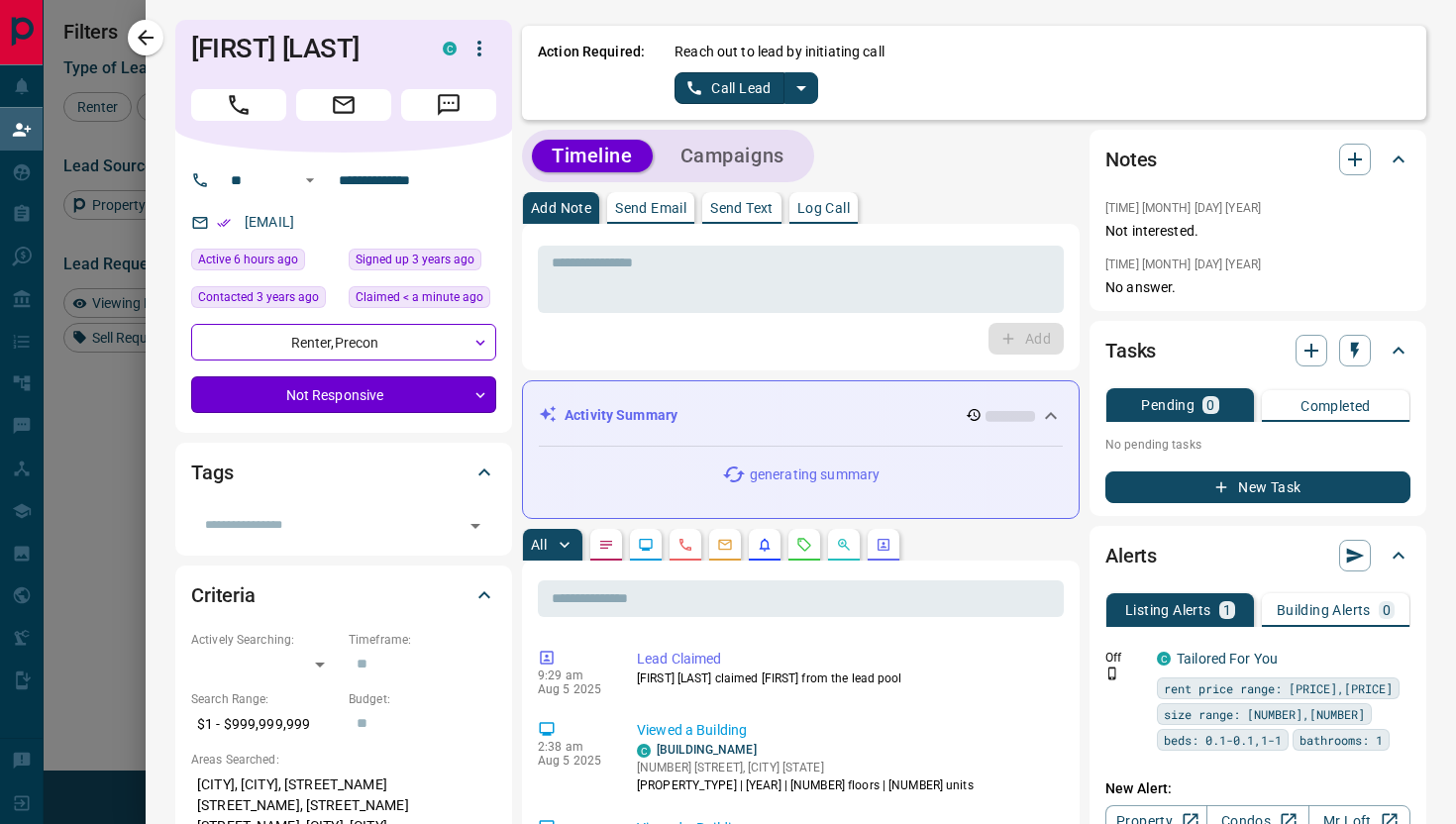 click on "Renter [FIRST] [LAST] C [EMAIL] +[PHONE] Active $[PRICE] - $[PRICE] [CITY], [CITY], [CITY], [CITY] + Viewing Request ( [NUMBER] ) Offer Request ( [NUMBER] ) Back to Site Favourite Requested a Viewing High Interest Requested an Offer Contact an Agent Request Renter [FIRST] [LAST] C [EMAIL] +[PHONE] $[PRICE] - $[PRICE] [CITY], [CITY] Buyer Renter [FIRST] [LAST] P [EMAIL] +[PHONE] Buyer Renter [FIRST] C [EMAIL] +[PHONE] $[PRICE] - $[PRICE] [CITY], [CITY] Back to Site Precon Renter [FIRST] C [EMAIL] +[PHONE] $[PRICE] - $[PRICE] [CITY], [CITY] High Interest Back to Site Renter [FIRST] C C" at bounding box center (728, 350) 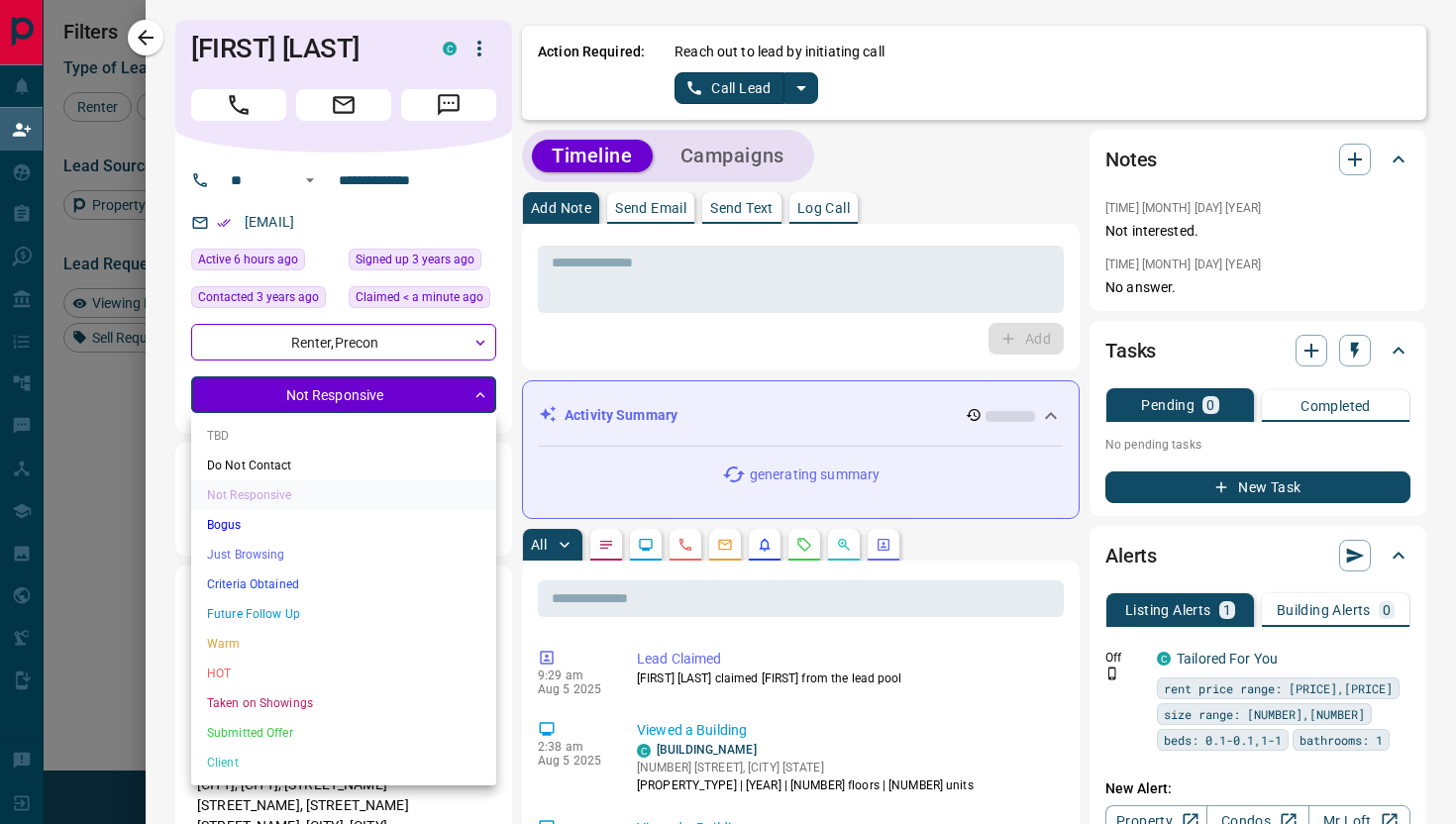 click on "Future Follow Up" at bounding box center [344, 614] 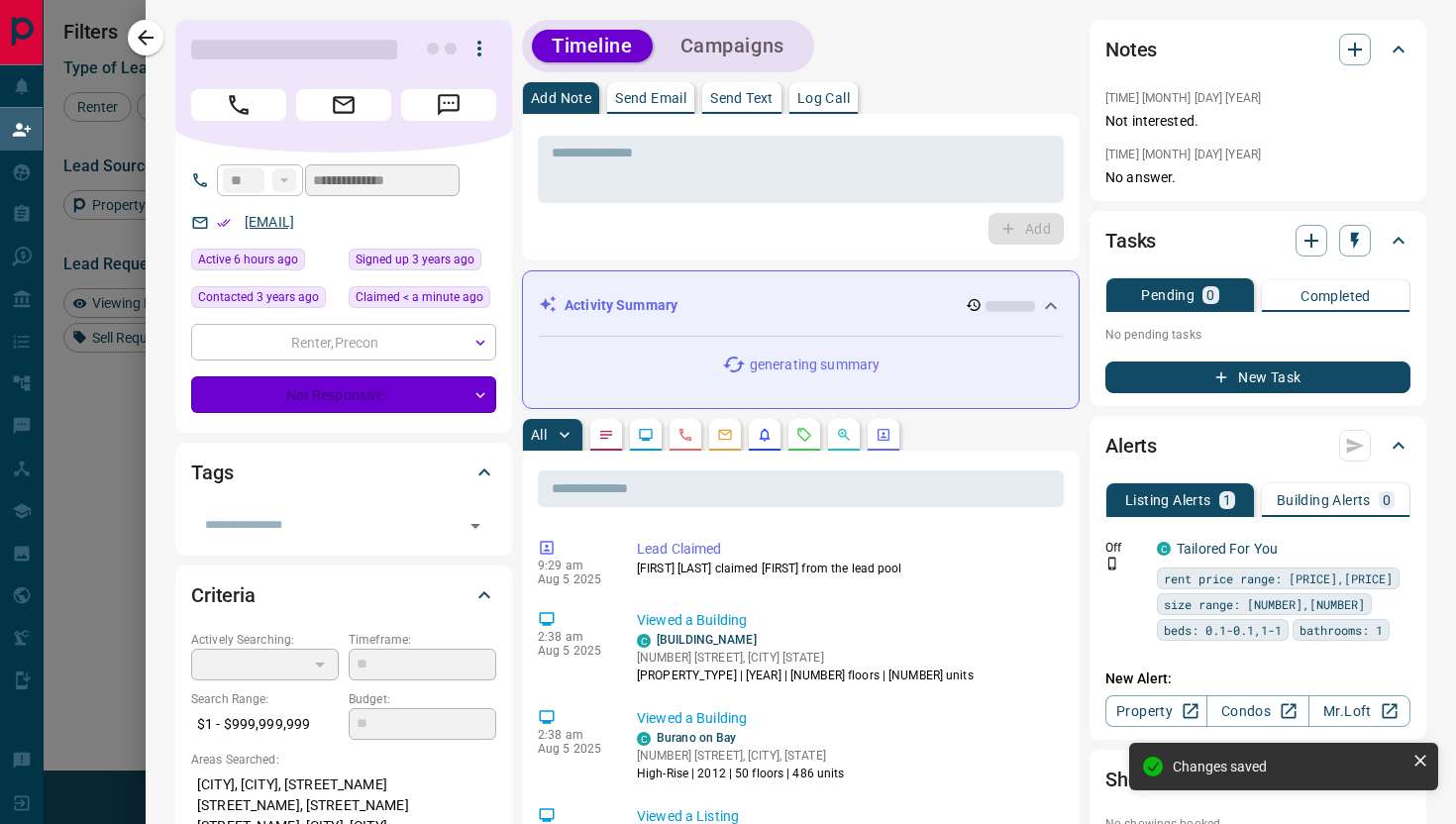 type on "*" 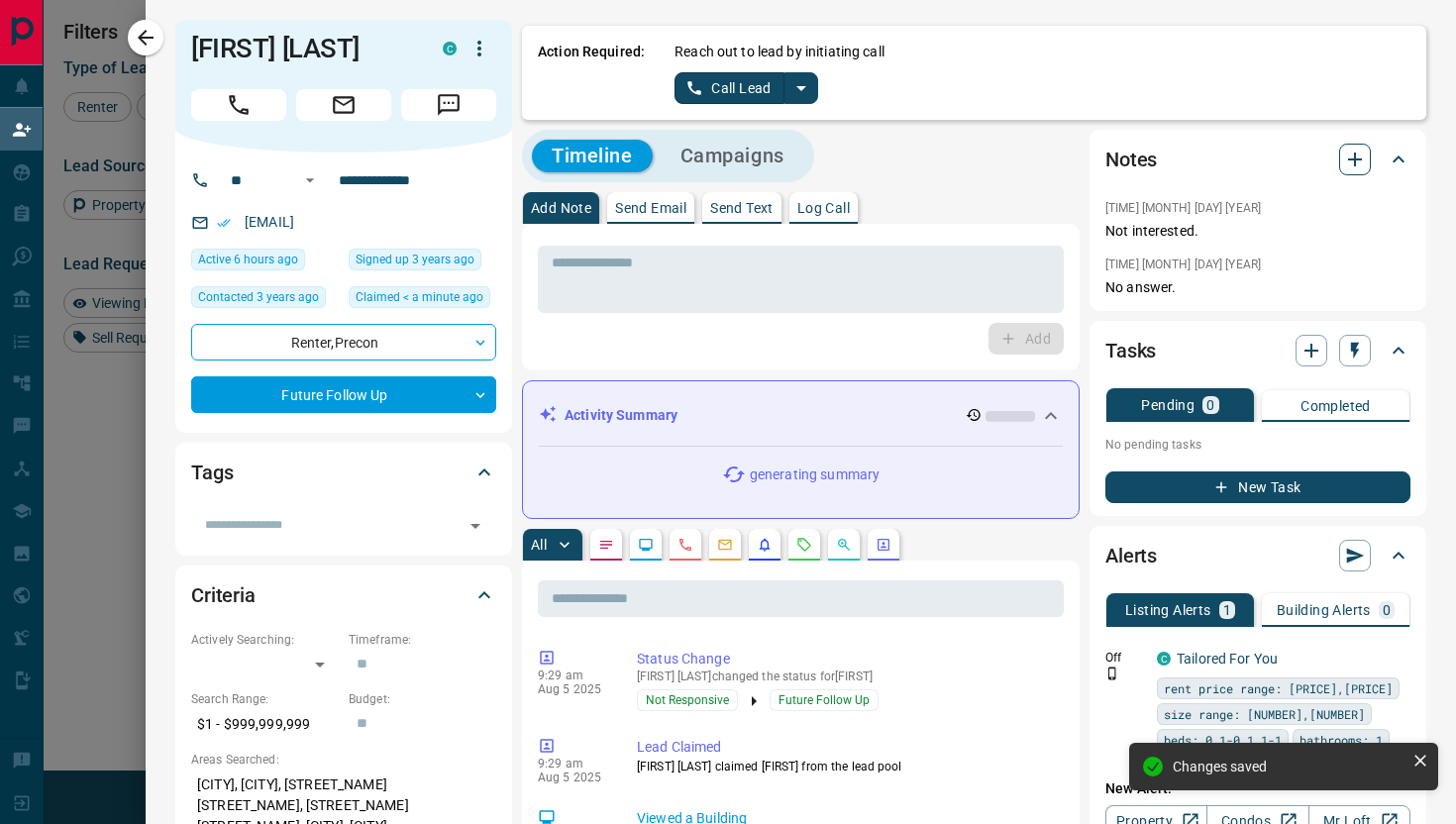 click 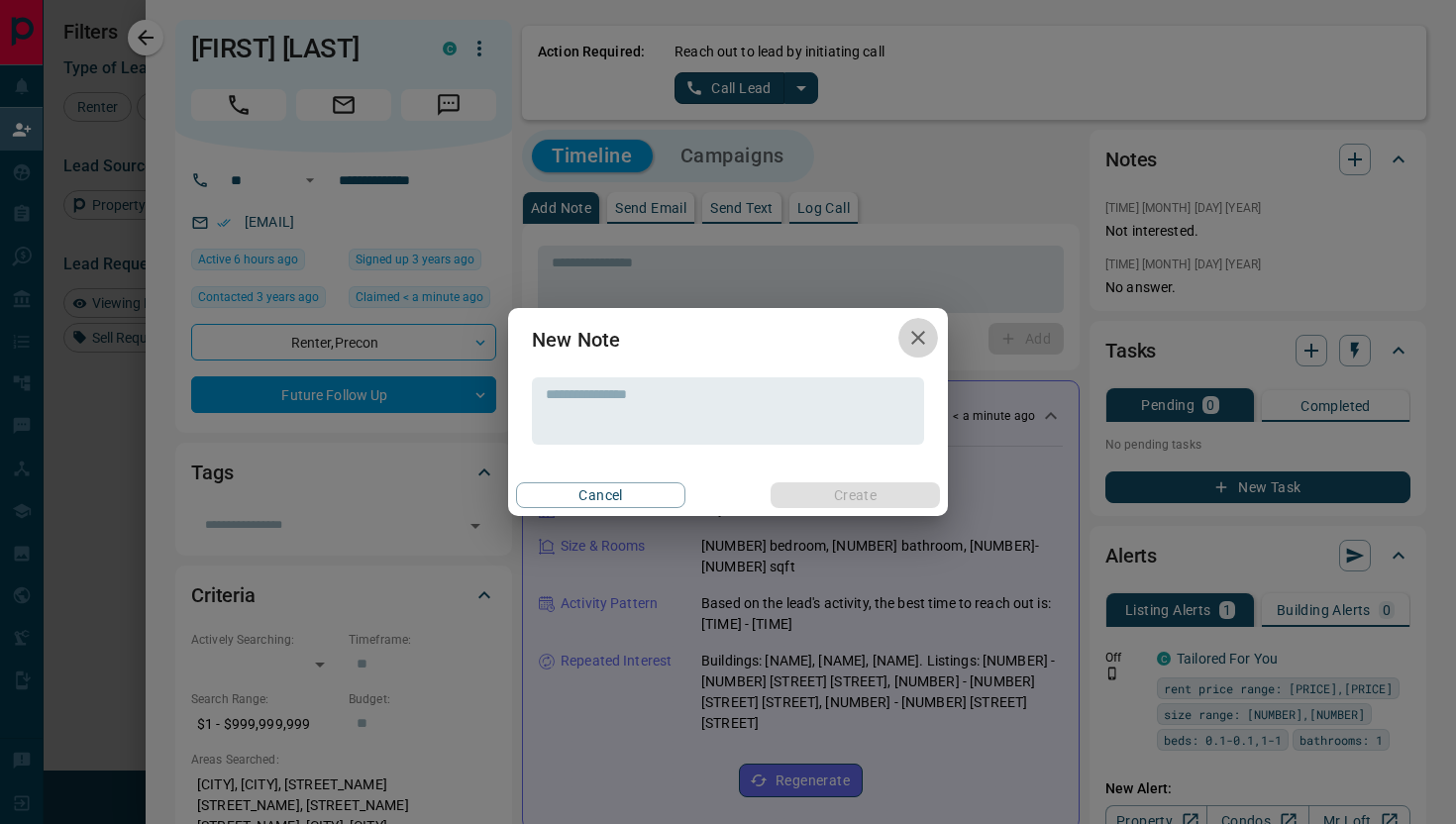 click 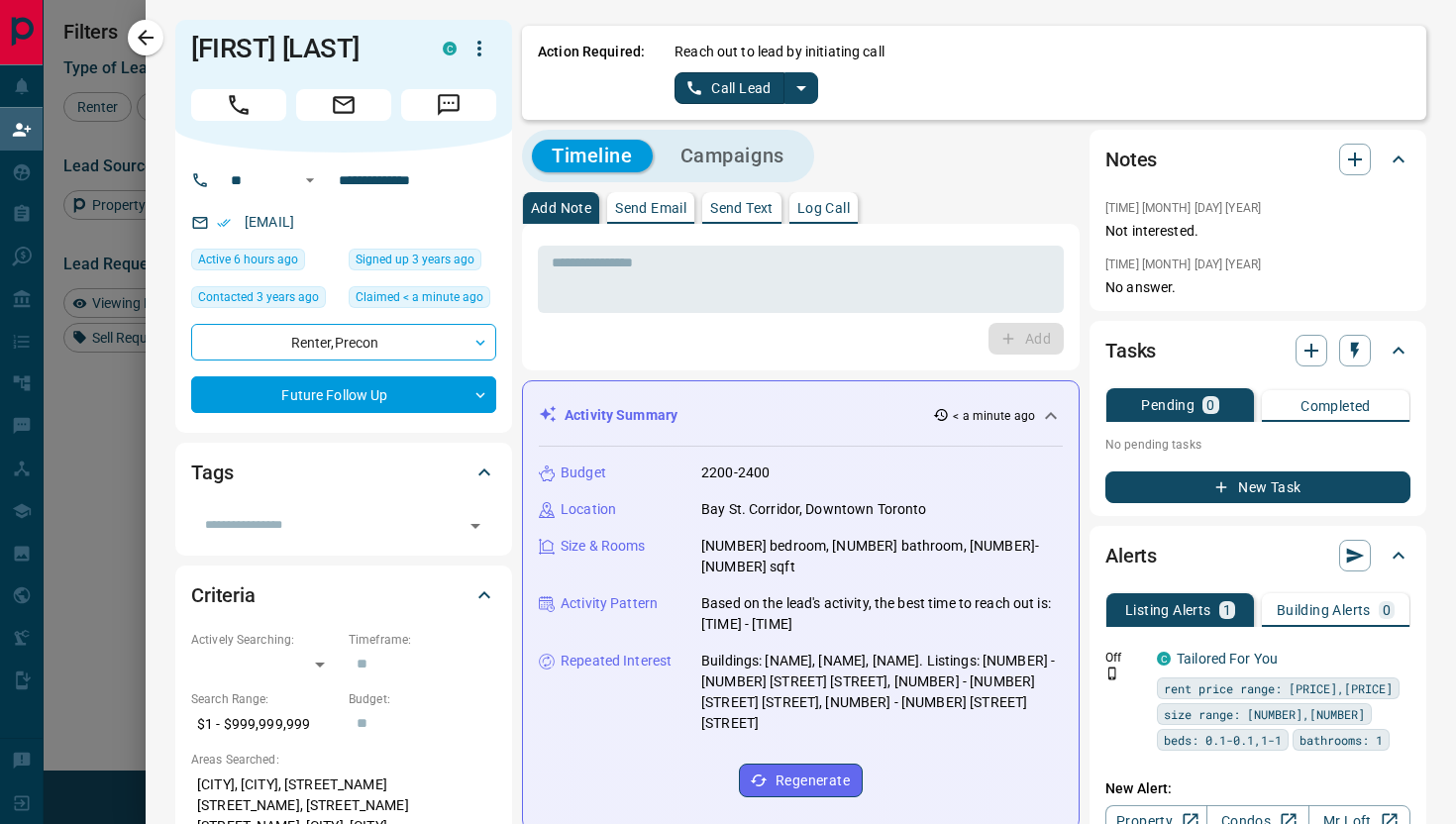click 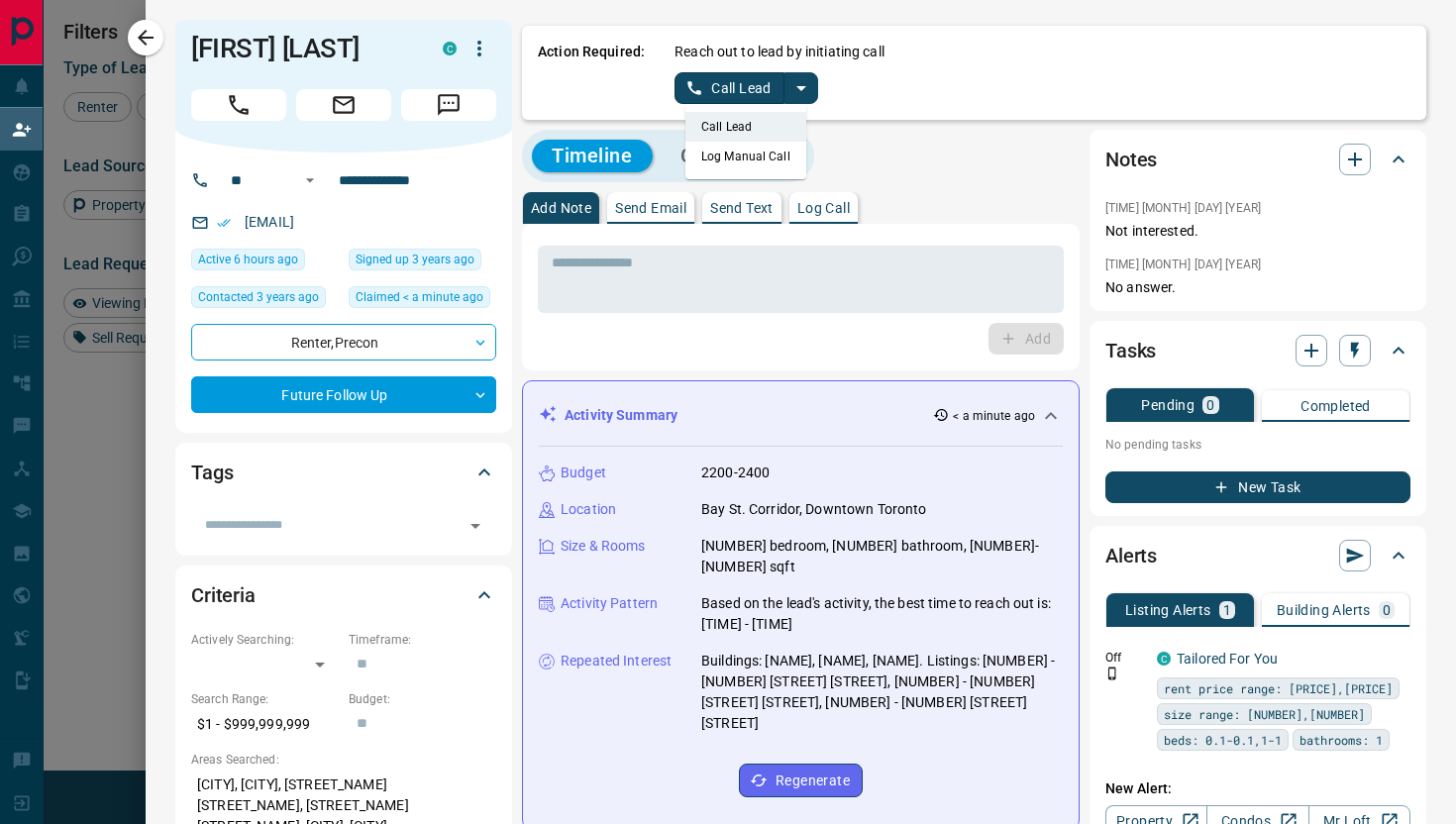 click on "Log Manual Call" at bounding box center [746, 156] 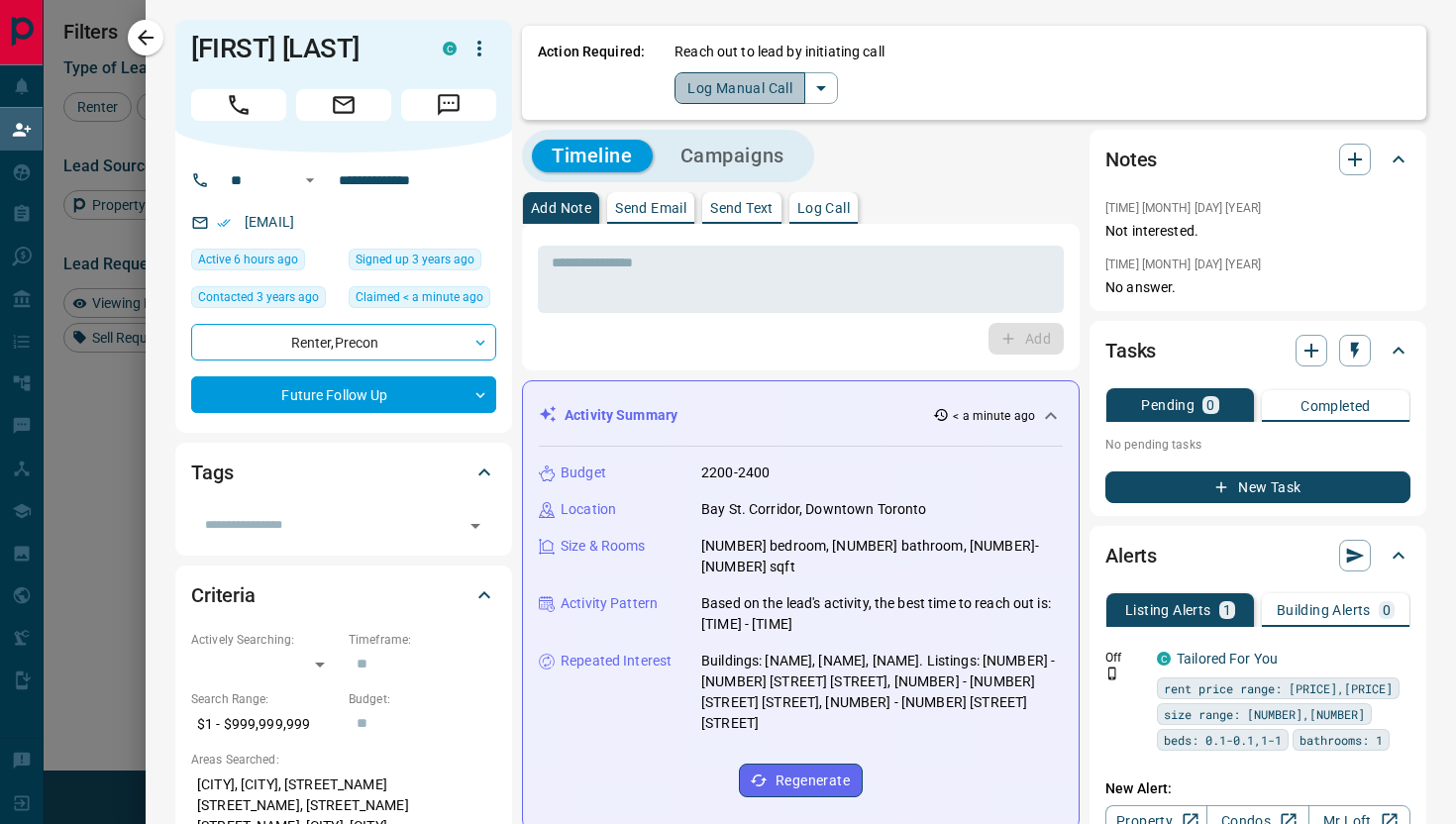 click on "Log Manual Call" at bounding box center [740, 88] 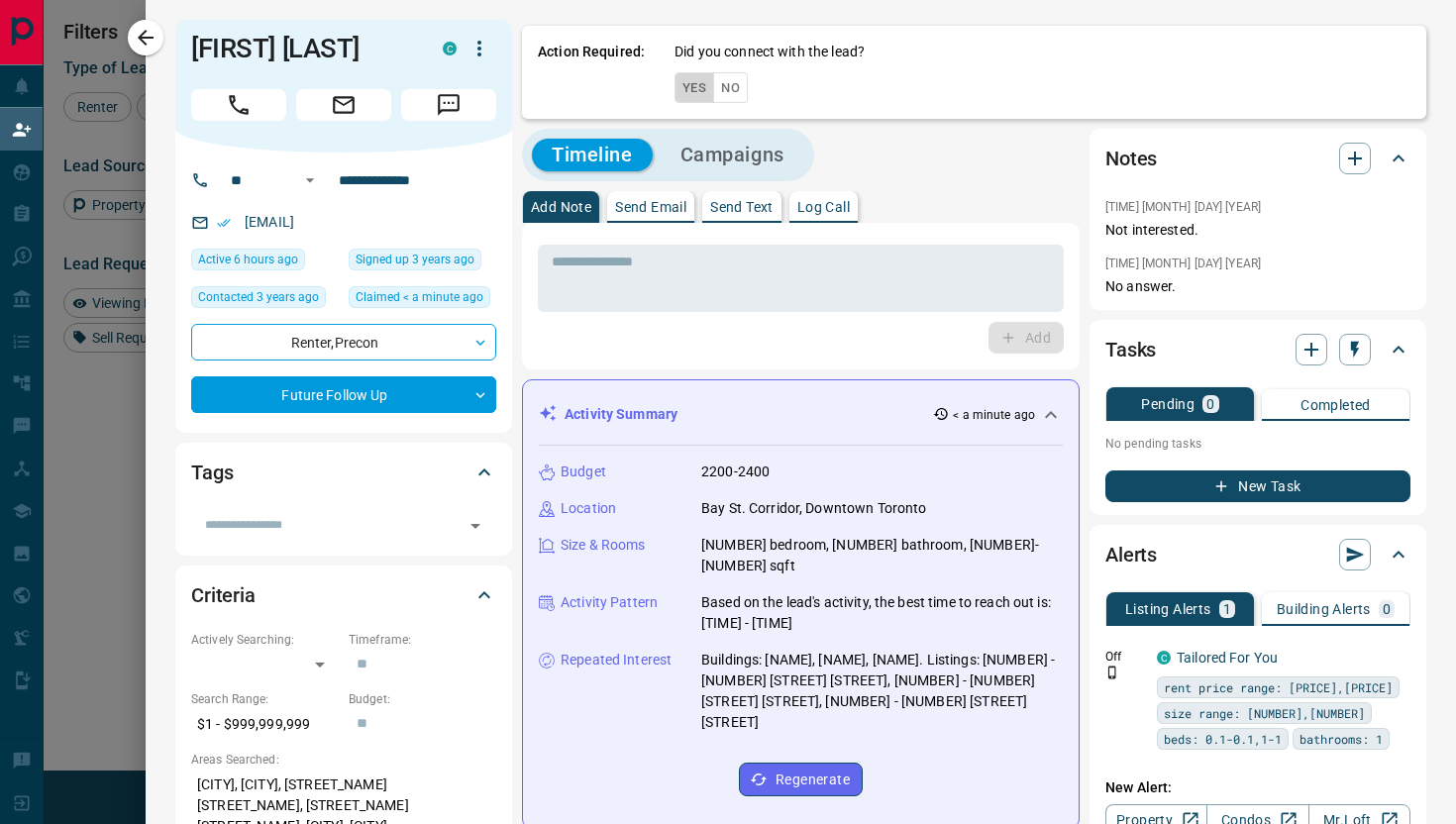 click on "Yes" at bounding box center [694, 87] 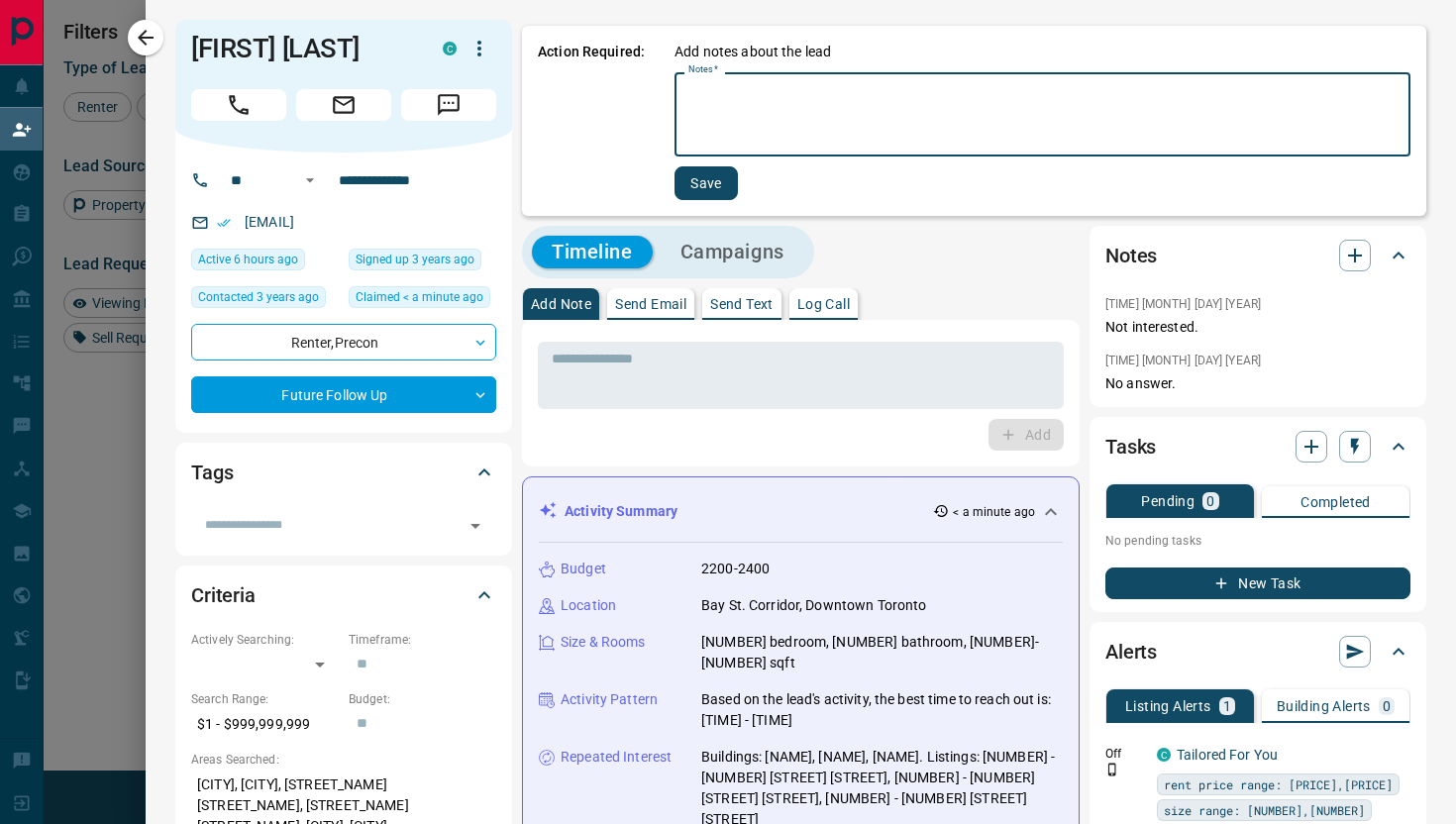 click on "Notes   *" at bounding box center (1042, 115) 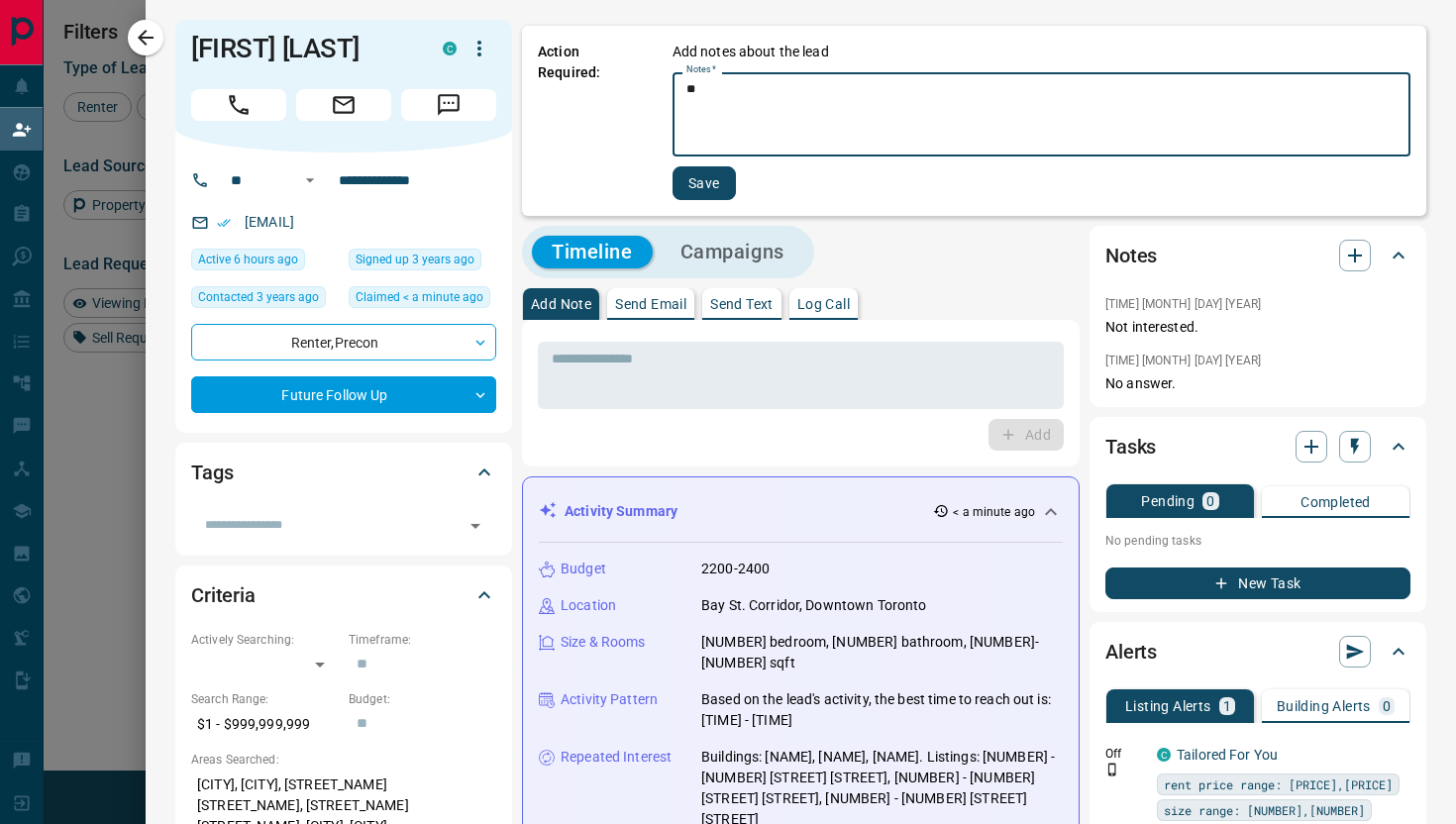 type on "**" 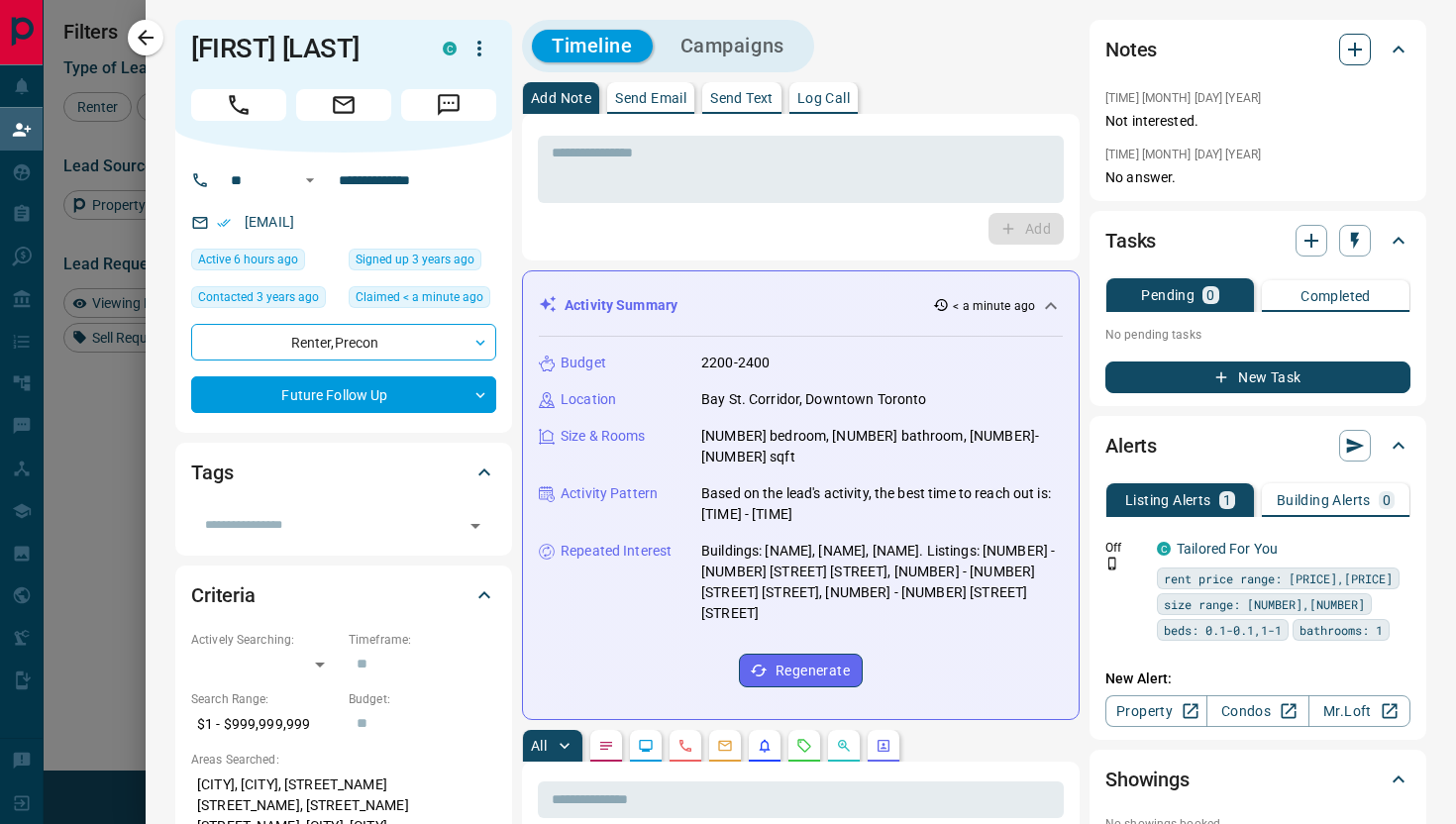 click 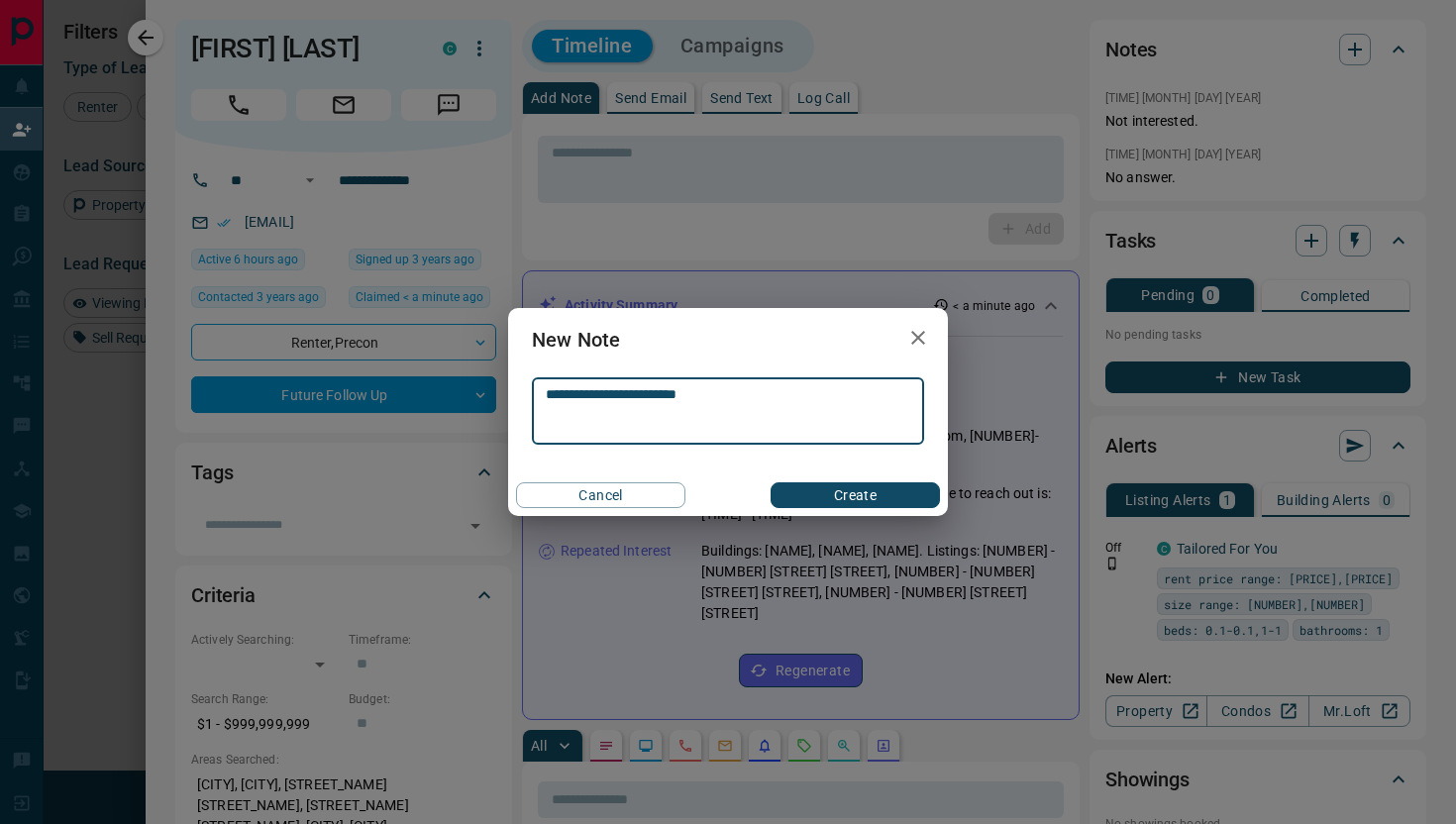 type on "**********" 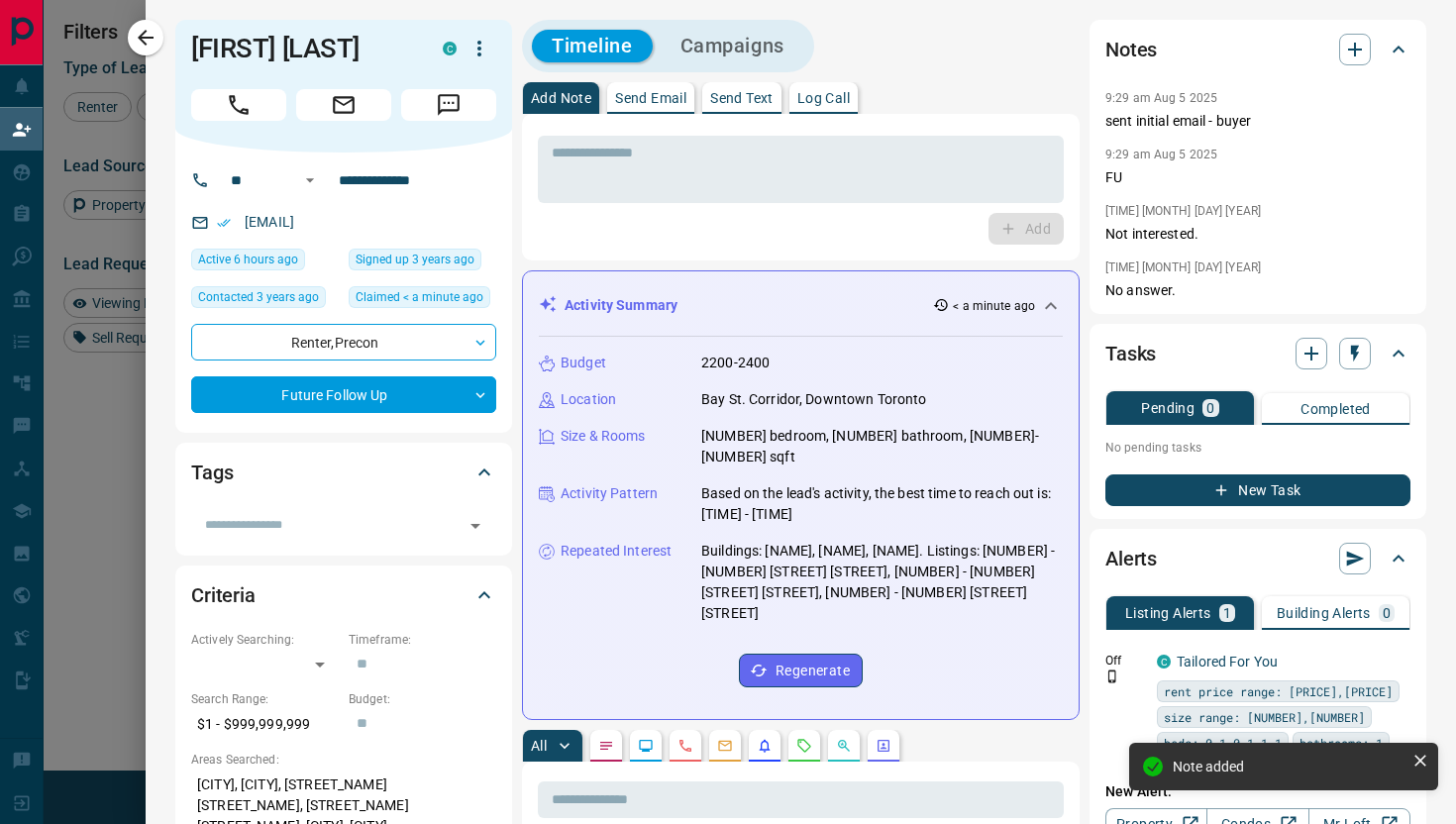 click on "New Task" at bounding box center (1258, 490) 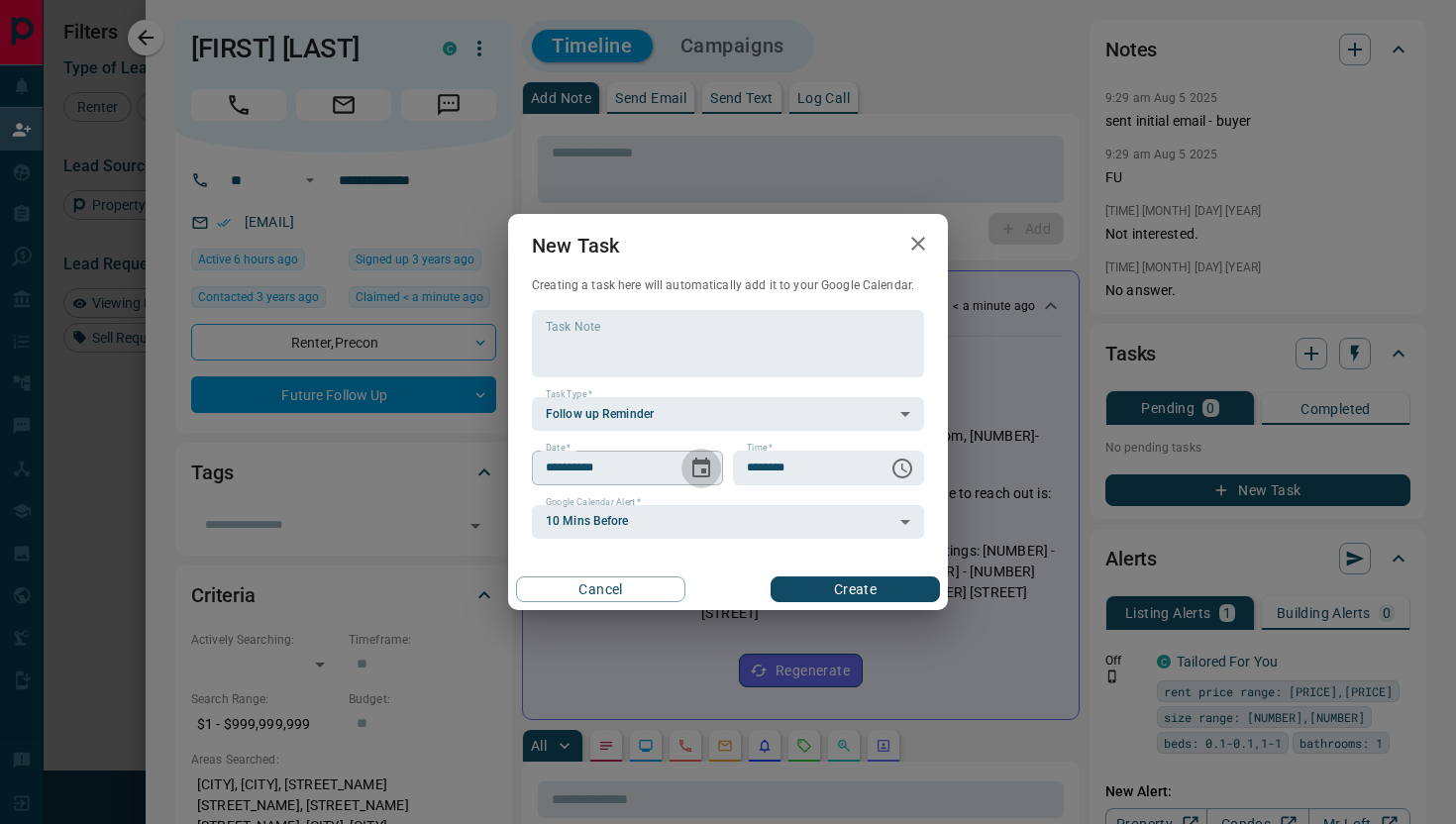 click 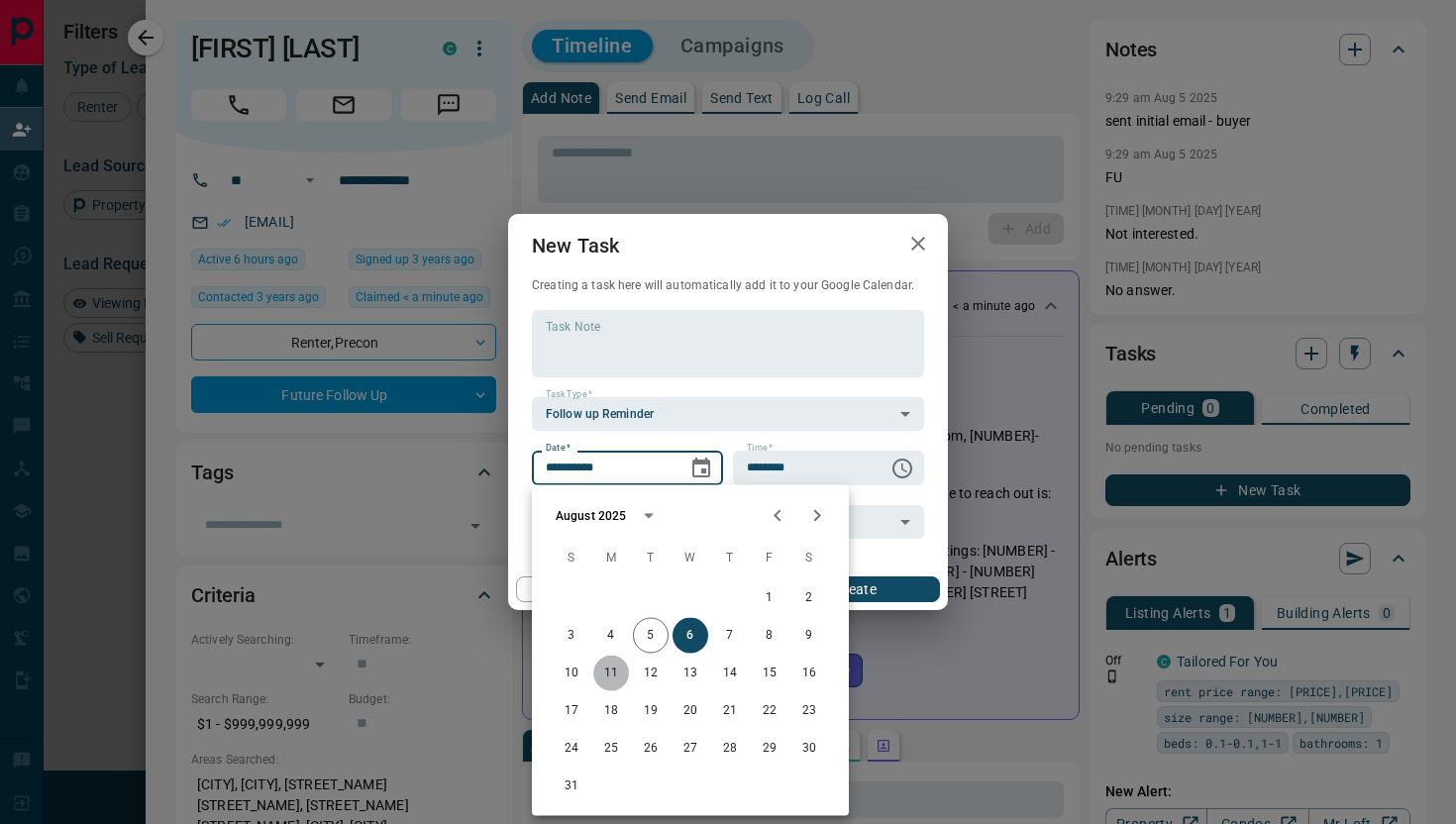 click on "11" at bounding box center (611, 673) 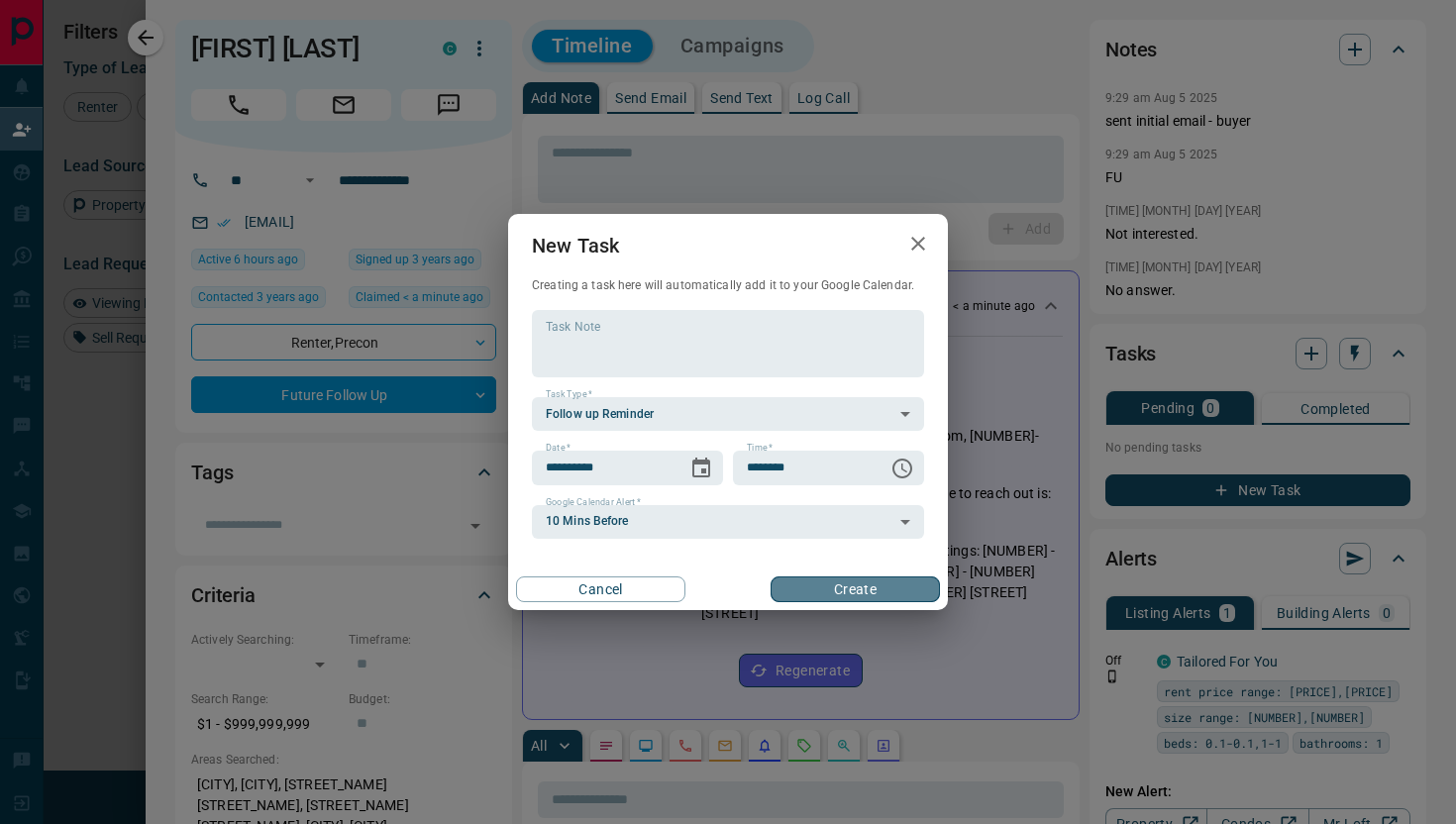 click on "Create" at bounding box center (855, 589) 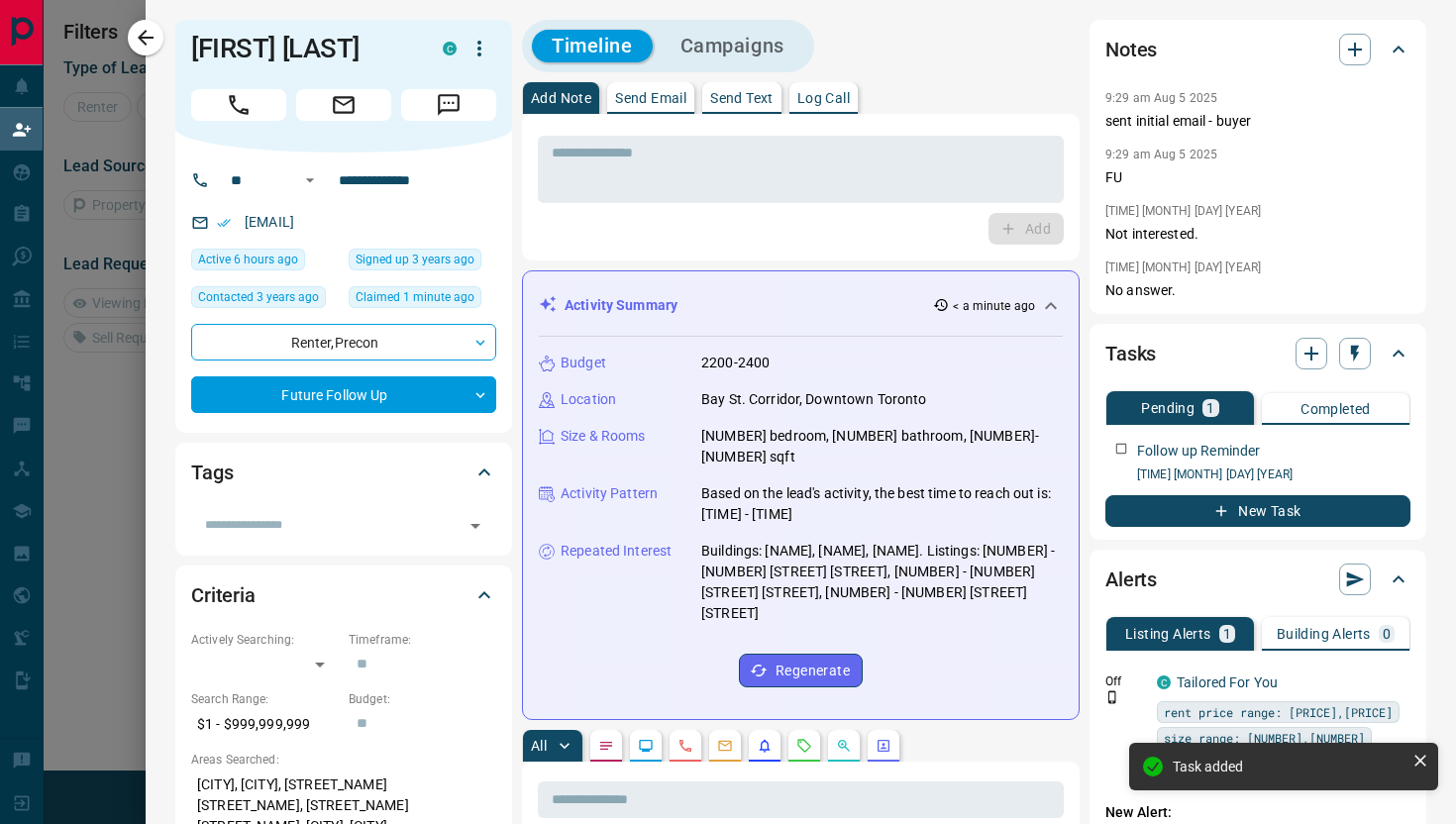 scroll, scrollTop: 1, scrollLeft: 1, axis: both 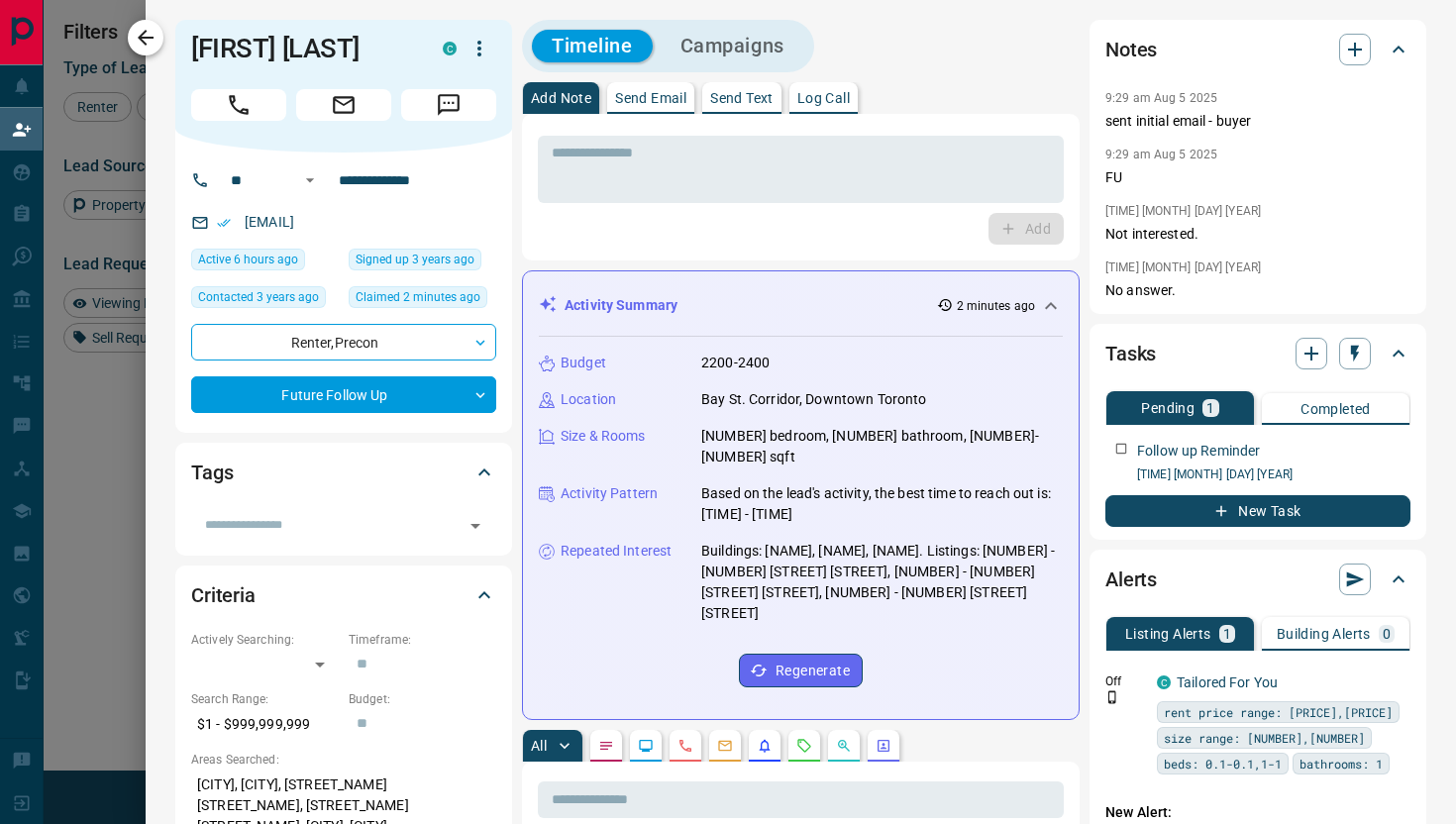 click 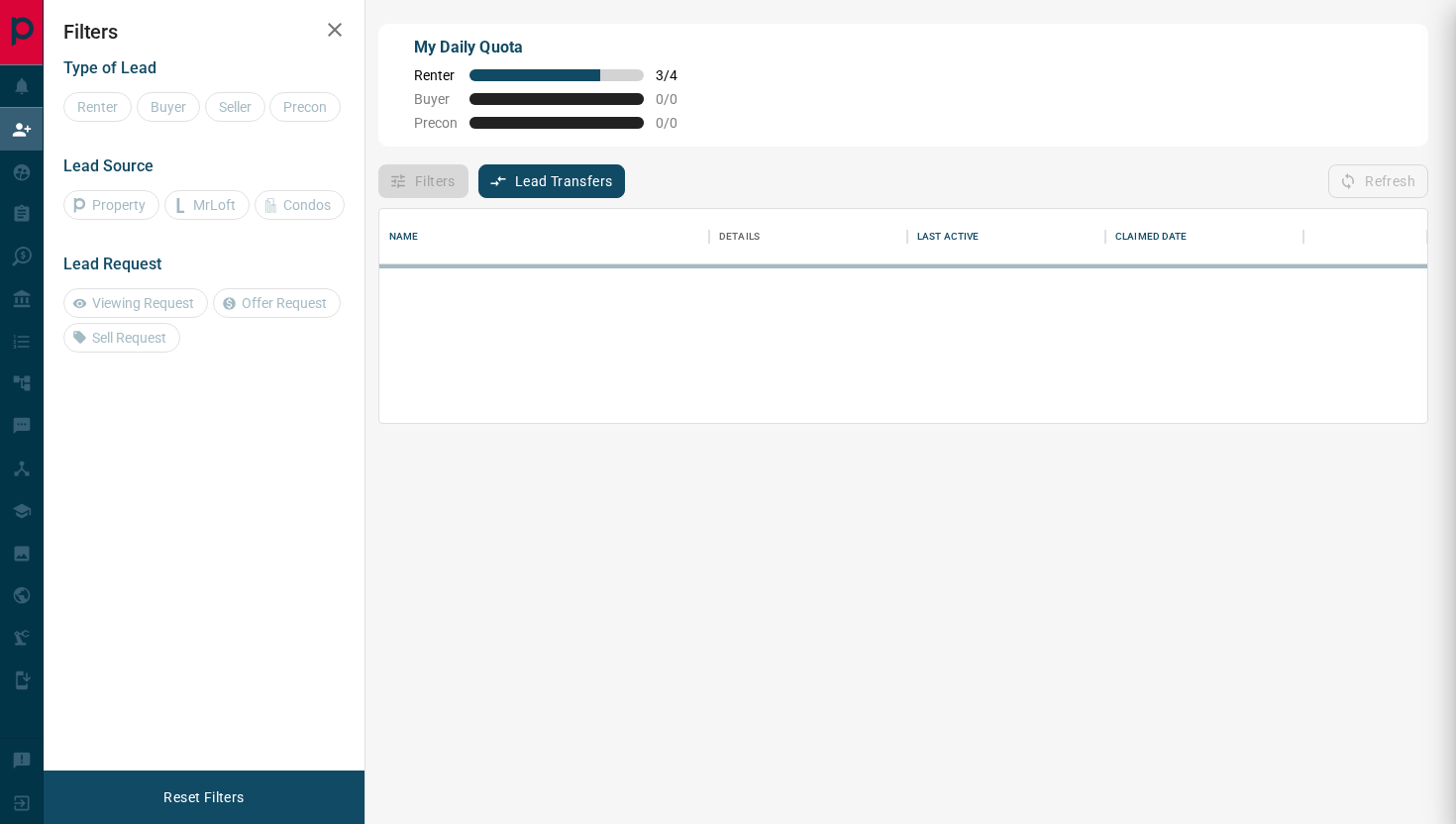 scroll, scrollTop: 1, scrollLeft: 1, axis: both 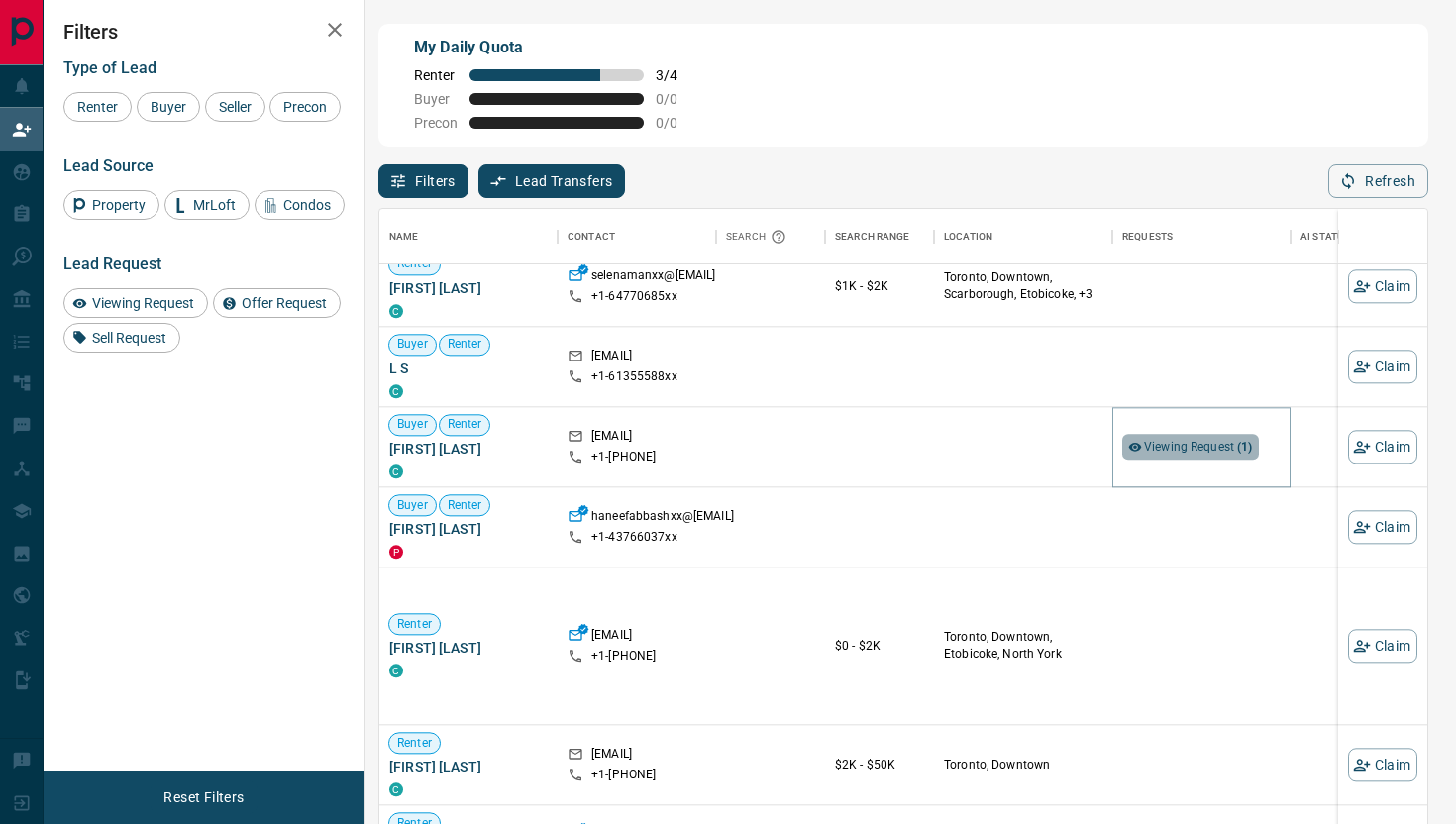 click on "Viewing Request   ( 1 )" at bounding box center [1198, 447] 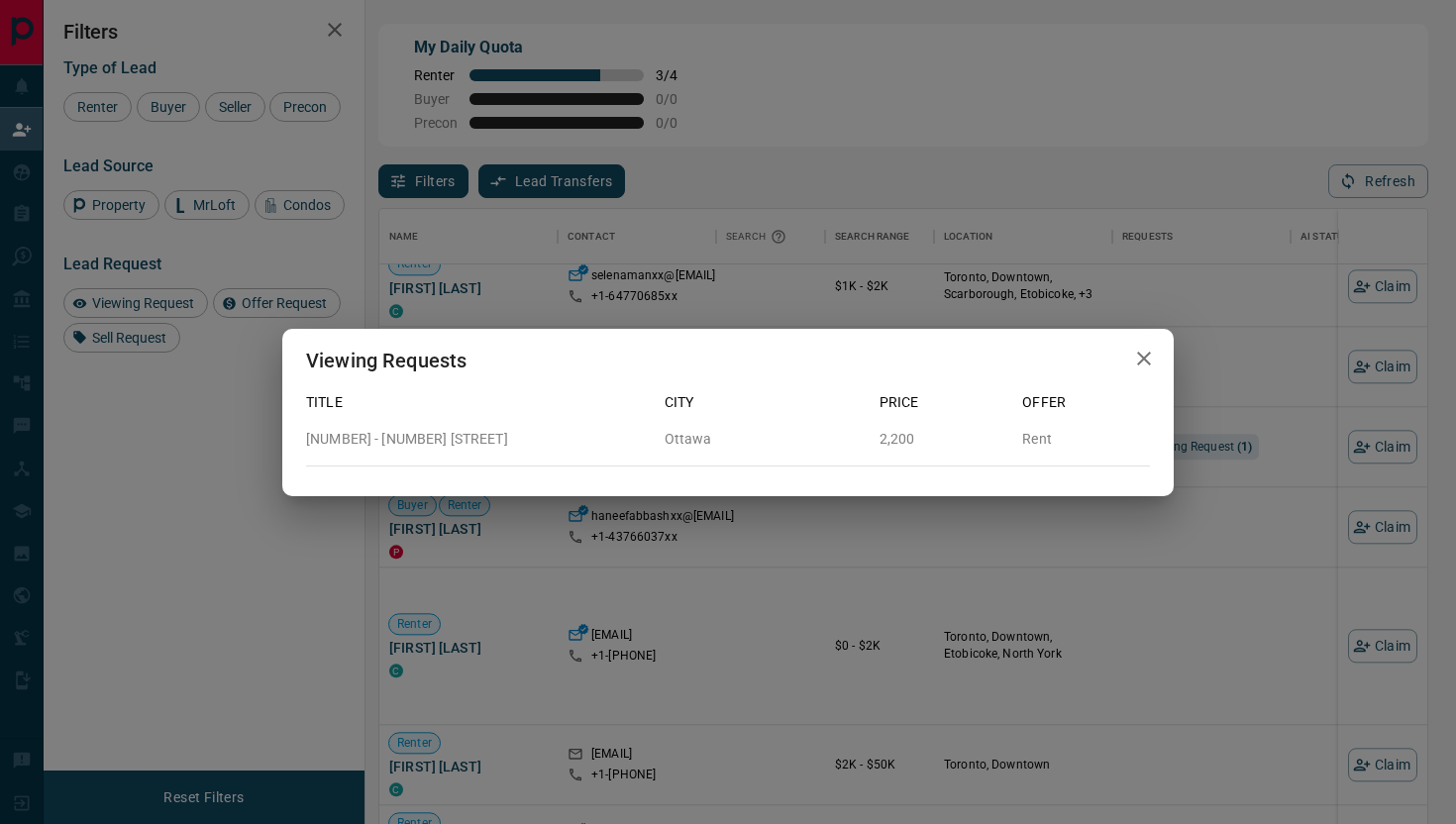 click 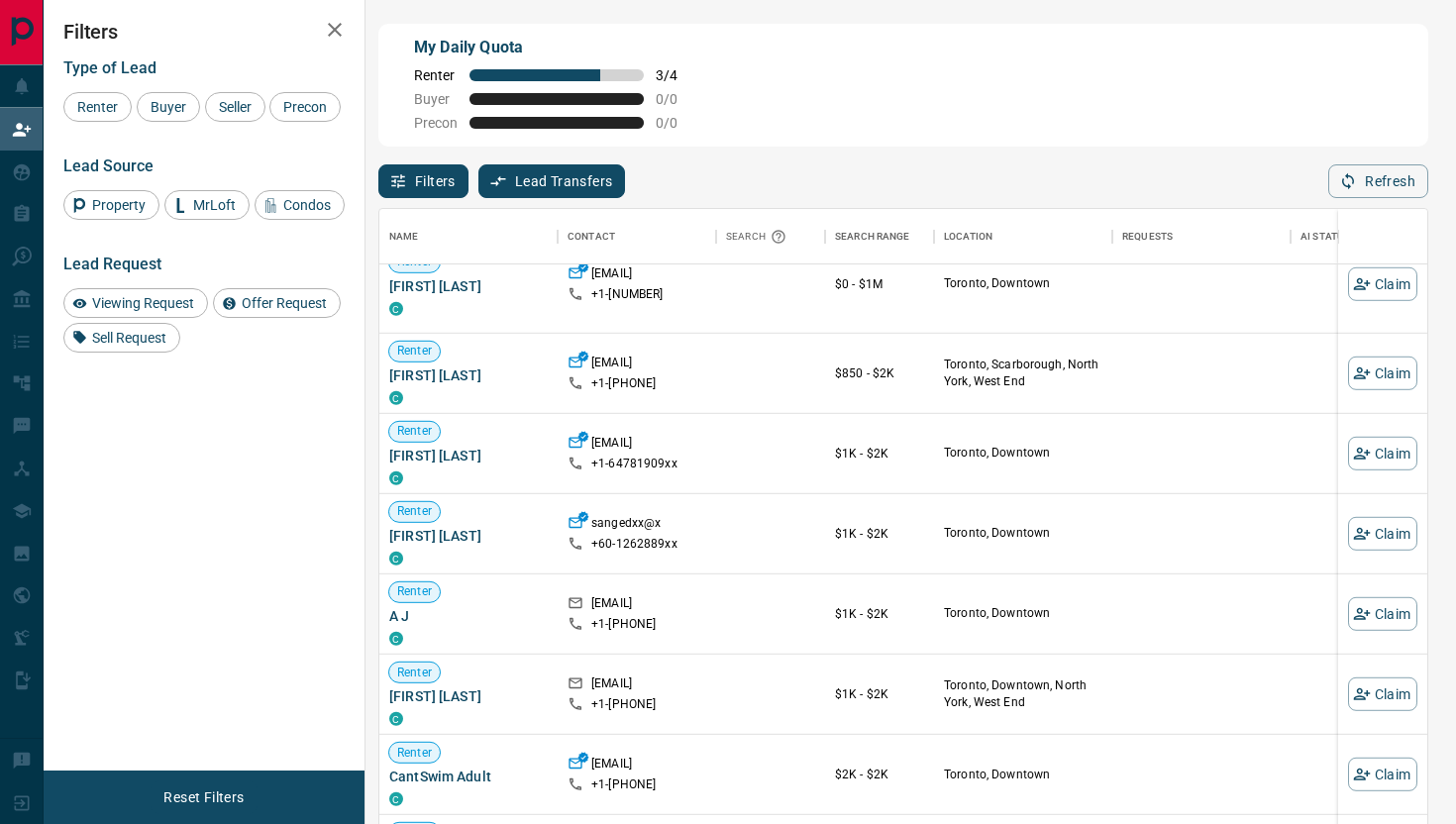 scroll, scrollTop: 11083, scrollLeft: 0, axis: vertical 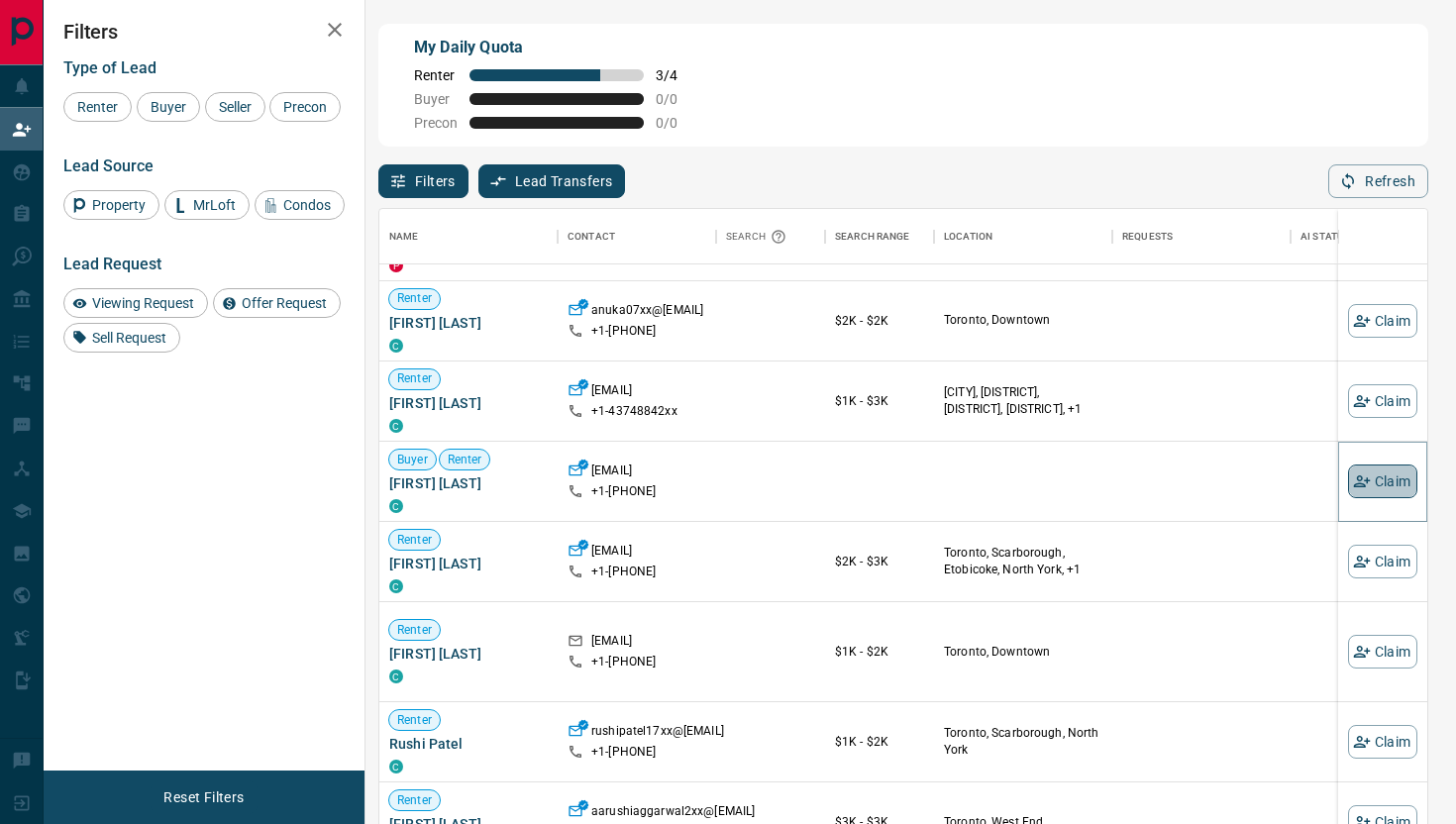 click on "Claim" at bounding box center [1383, 481] 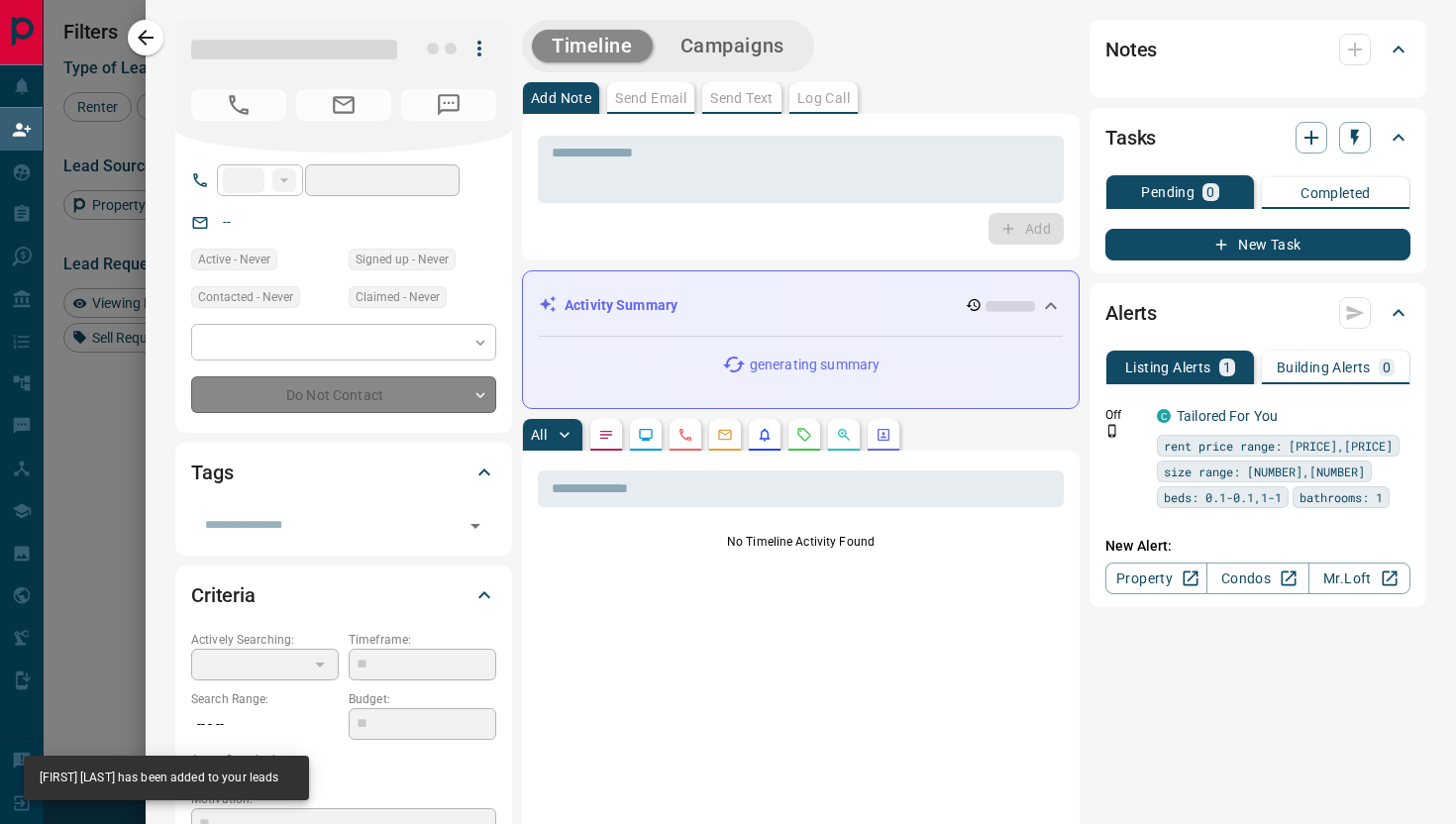 type on "**" 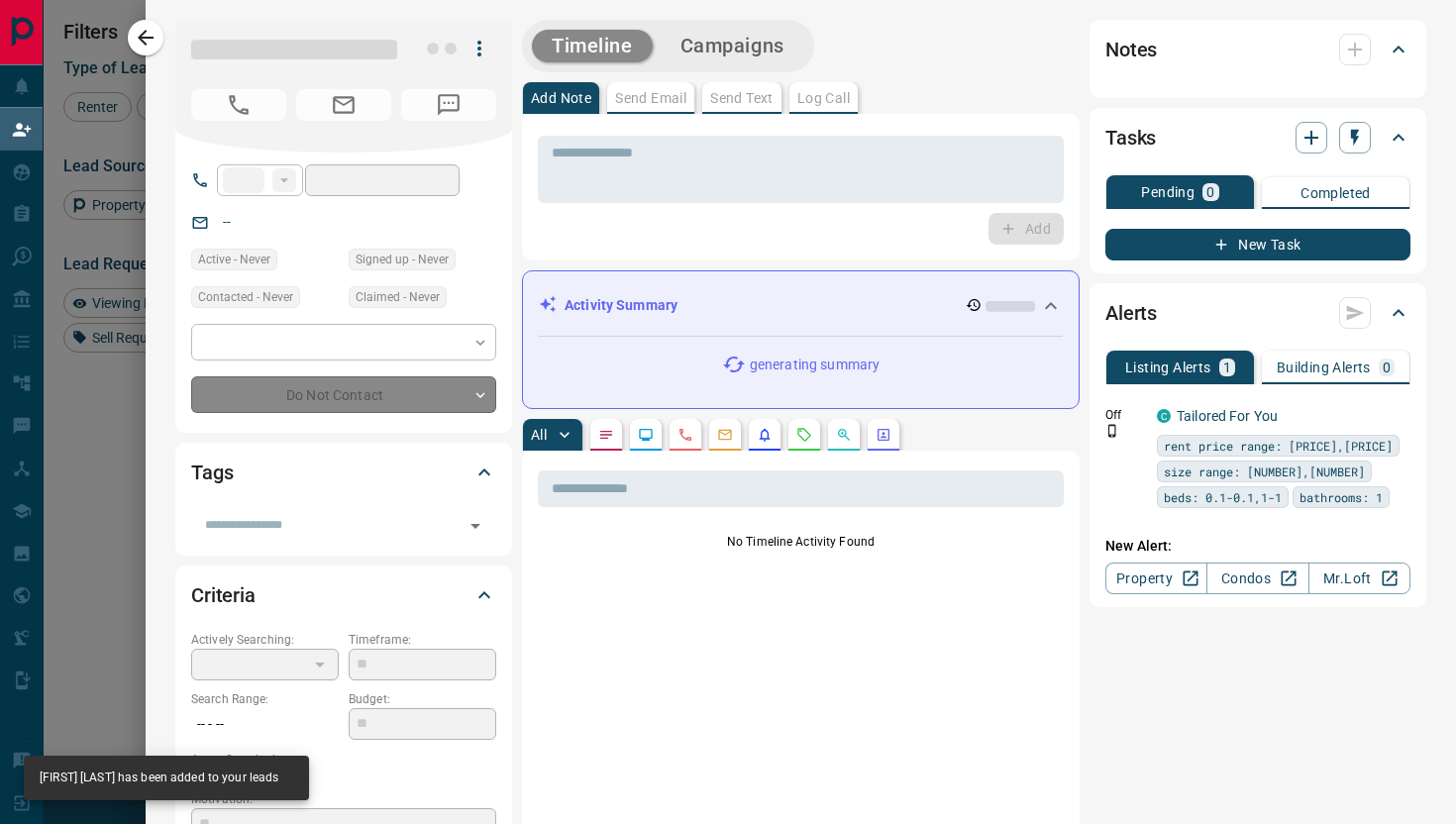 type on "**********" 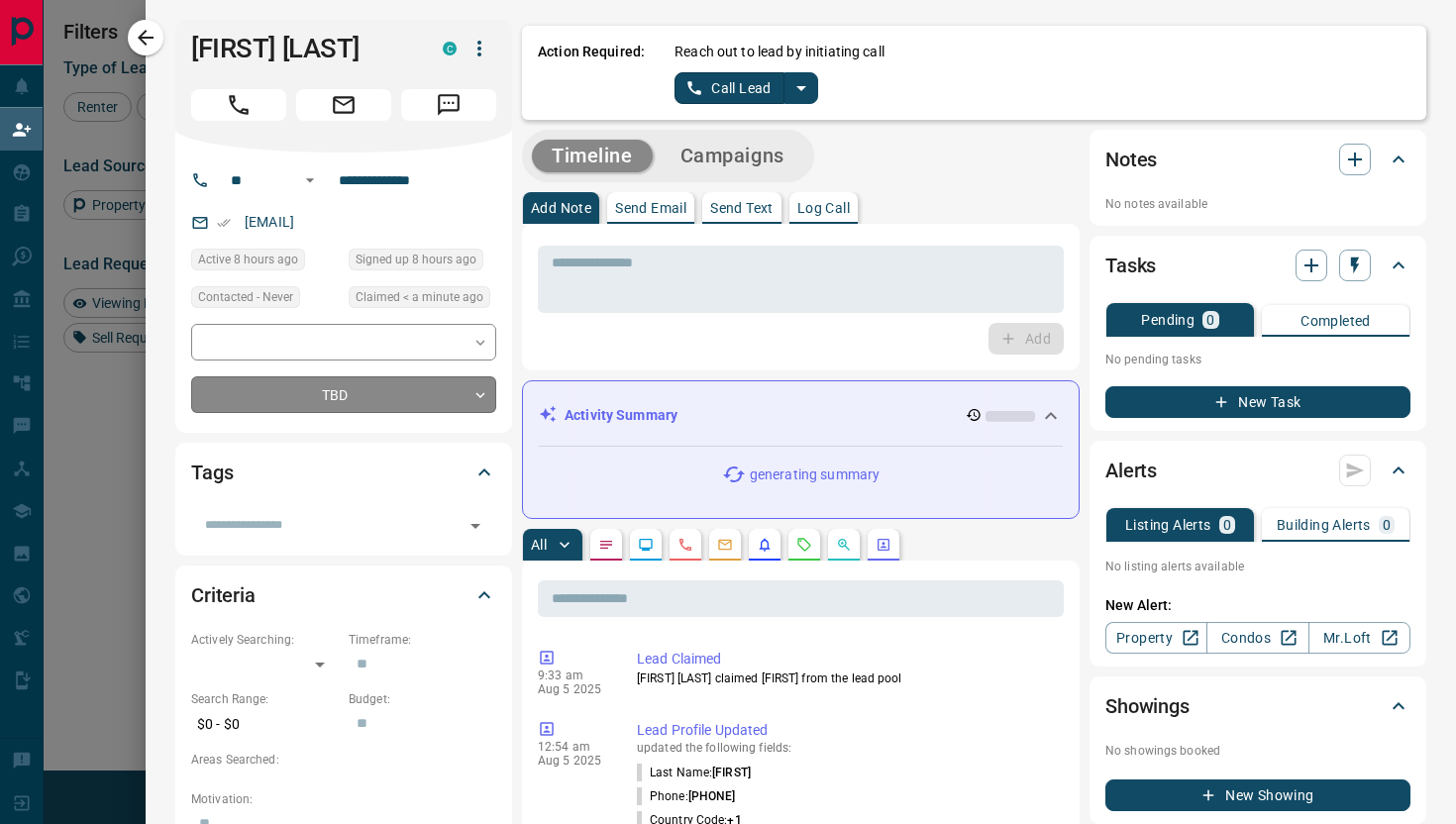 click on "Lead Transfers Claim Leads My Leads Tasks Opportunities Deals Campaigns Automations Messages Broker Bay Training Media Services Agent Resources Precon Worksheet Mobile Apps Disclosure Logout My Daily Quota Renter 4 / 4 Buyer 0 / 0 Precon 0 / 0 Filters Lead Transfers 0 Refresh Name Contact Search Search Range Location Requests AI Status Recent Opportunities (30d) Renter Mary Pascale C nmpascaxx@[EMAIL] +1- [PHONE] $[PRICE] - $[PRICE] [CITY], [DISTRICT] Buyer Renter Gliu25 Liu P gliuxx@[EMAIL] +1- [PHONE] Buyer Renter Savvy C P property.xx@[EMAIL] +1- [PHONE] Renter Anuujin Enkhbaatar C anuka07xx@[EMAIL] +1- [PHONE] $[PRICE] - $[PRICE] [CITY], [DISTRICT] Back to Site Renter Pramod M C promodmuralidharxx@[EMAIL] +1- [PHONE] $[PRICE] - $[PRICE] [CITY], [DISTRICT], [DISTRICT], [DISTRICT], +1 Back to Site High Interest Buyer Renter Jaycee Yan C happycoxx@[EMAIL] +1- [PHONE] Renter Carly Goreglad C carly.goreglxx@[EMAIL] +1- [PHONE] $[PRICE] - $[PRICE] [CITY], [DISTRICT], [DISTRICT], [DISTRICT], +1 Renter ALEXANDER KUBARAKOS C alexkubarakxx@[EMAIL] +1- [PHONE] $[PRICE] - $[PRICE]" at bounding box center (728, 350) 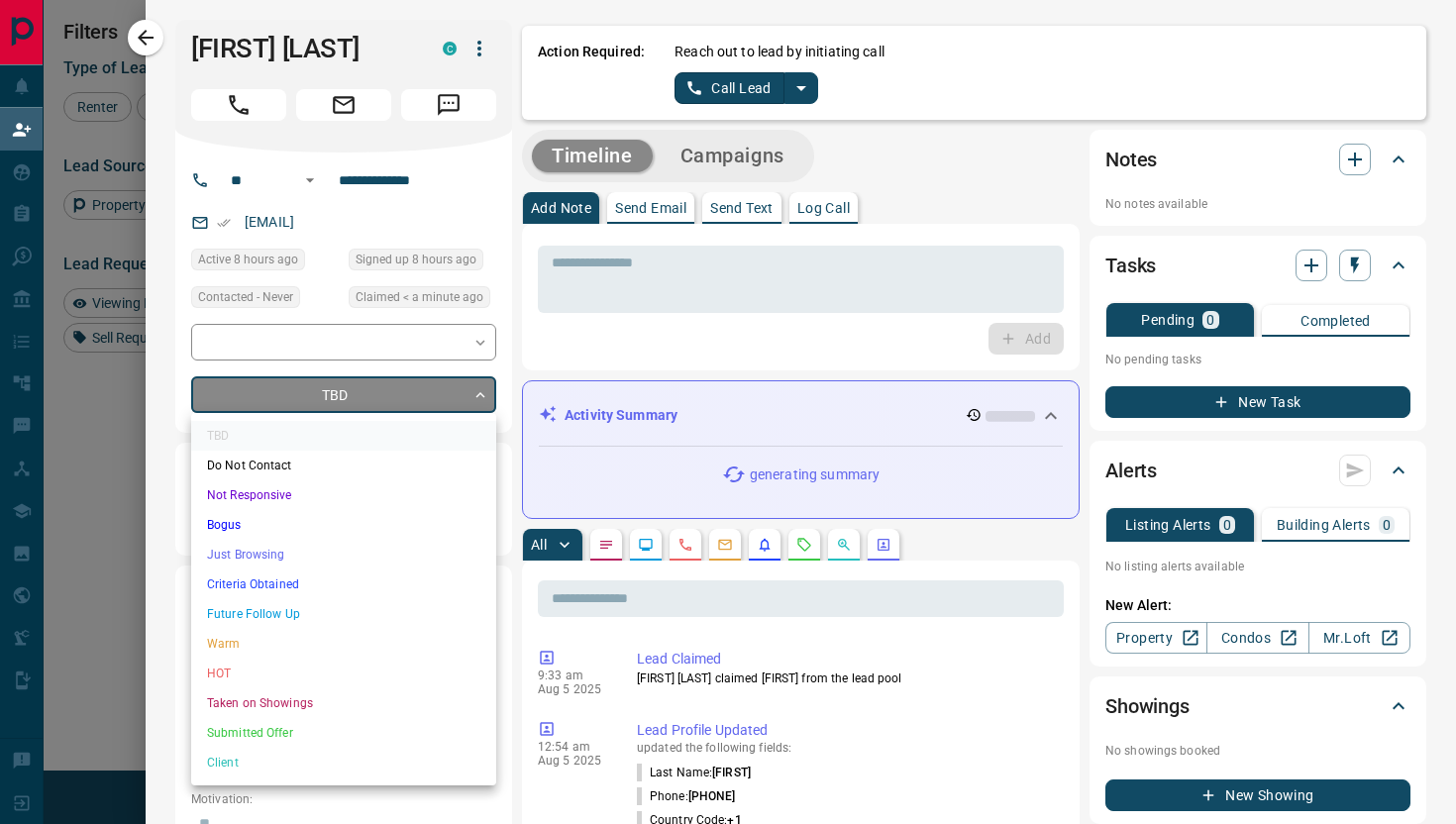 click on "Future Follow Up" at bounding box center (344, 614) 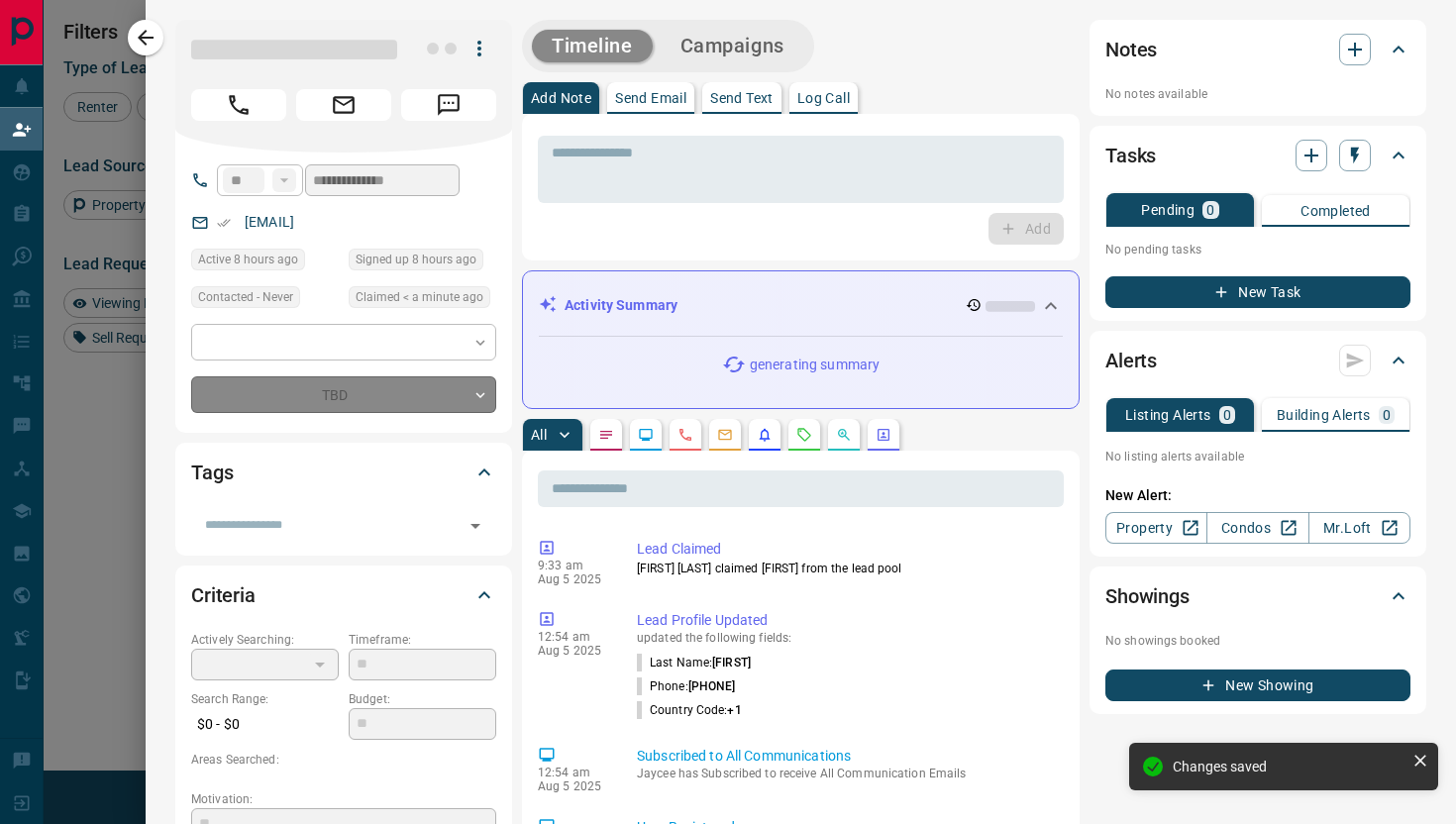 type on "*" 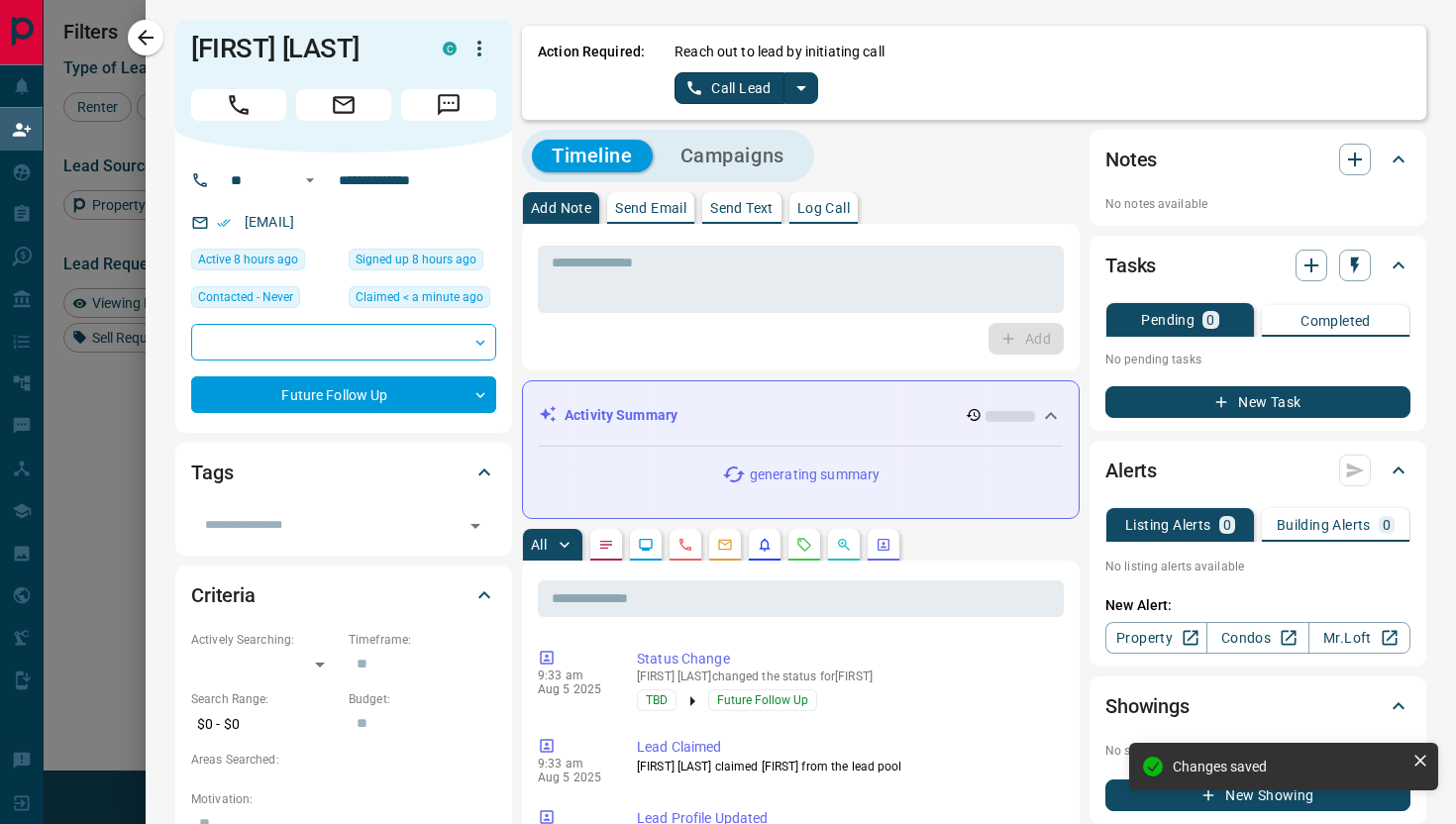 click 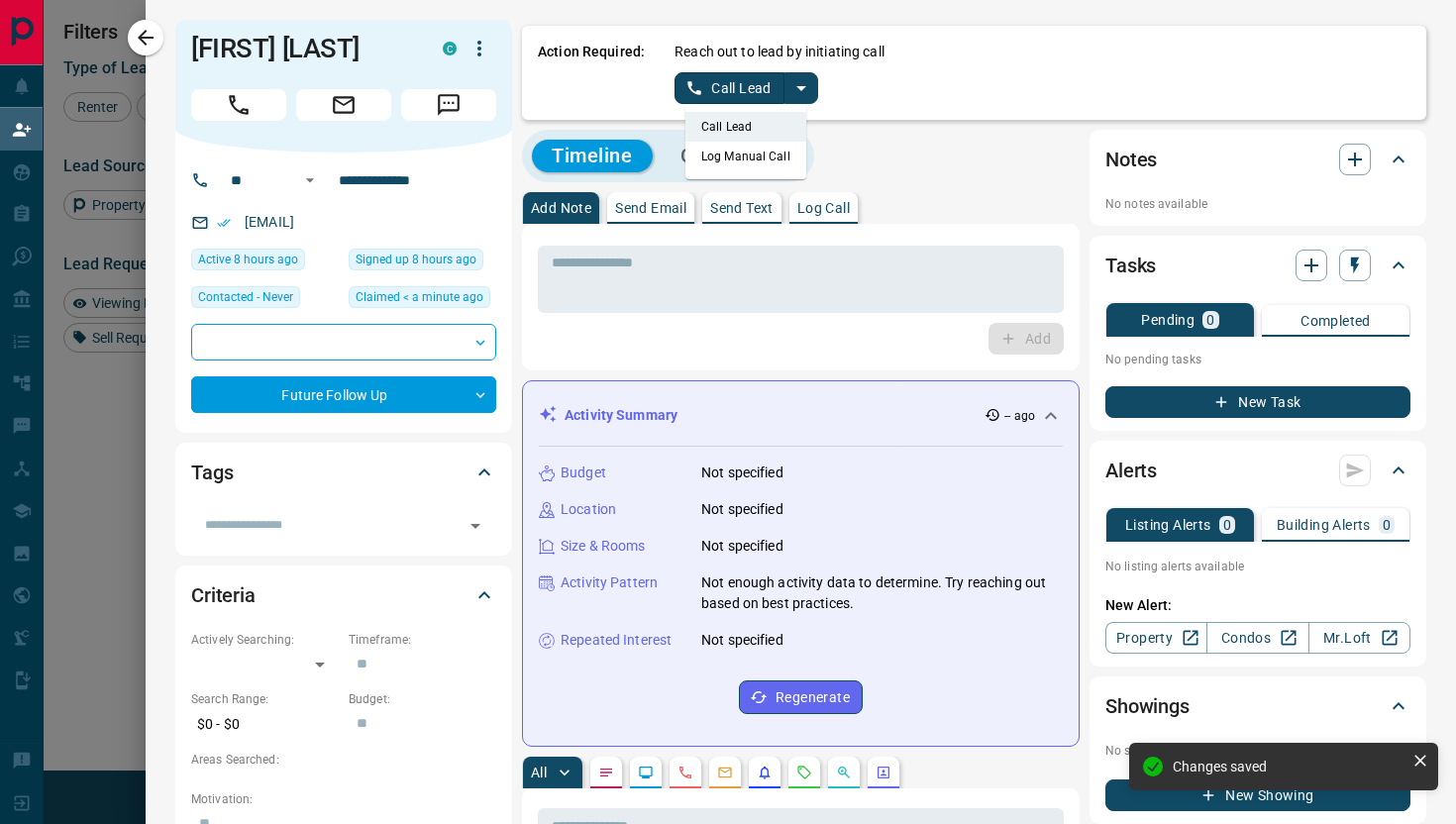 click on "Log Manual Call" at bounding box center (746, 156) 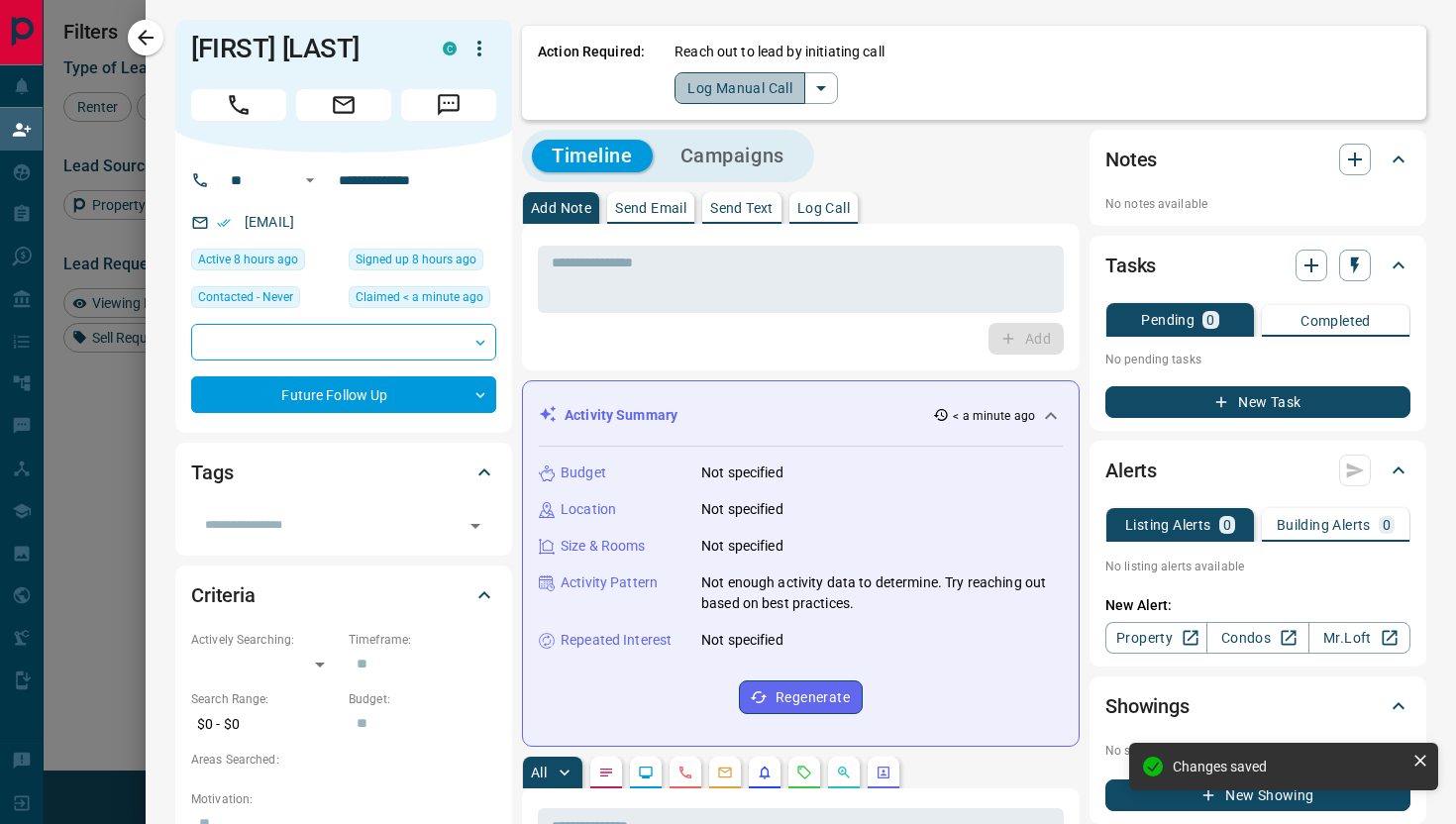 click on "Log Manual Call" at bounding box center [740, 88] 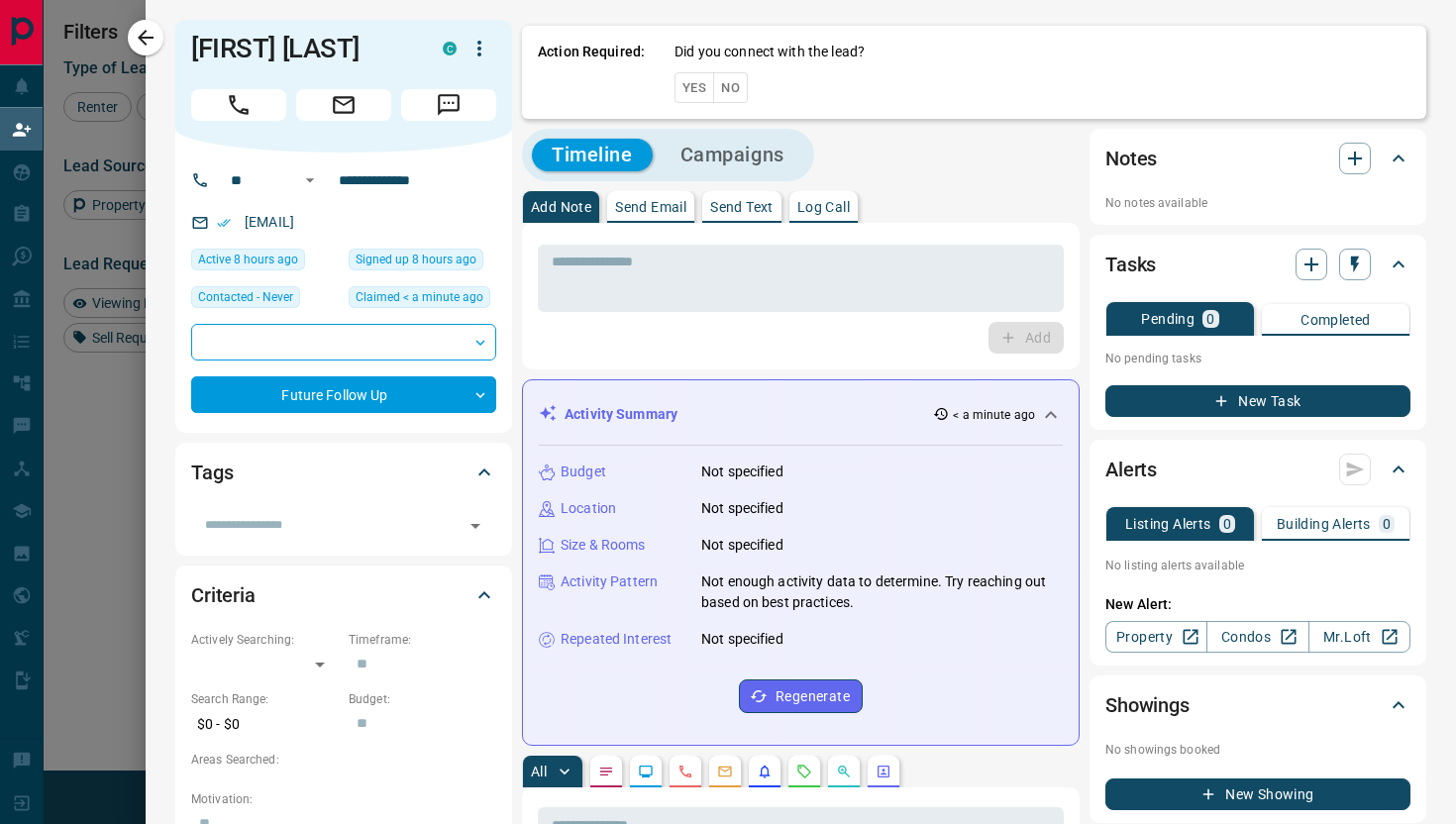 click on "Yes" at bounding box center (694, 87) 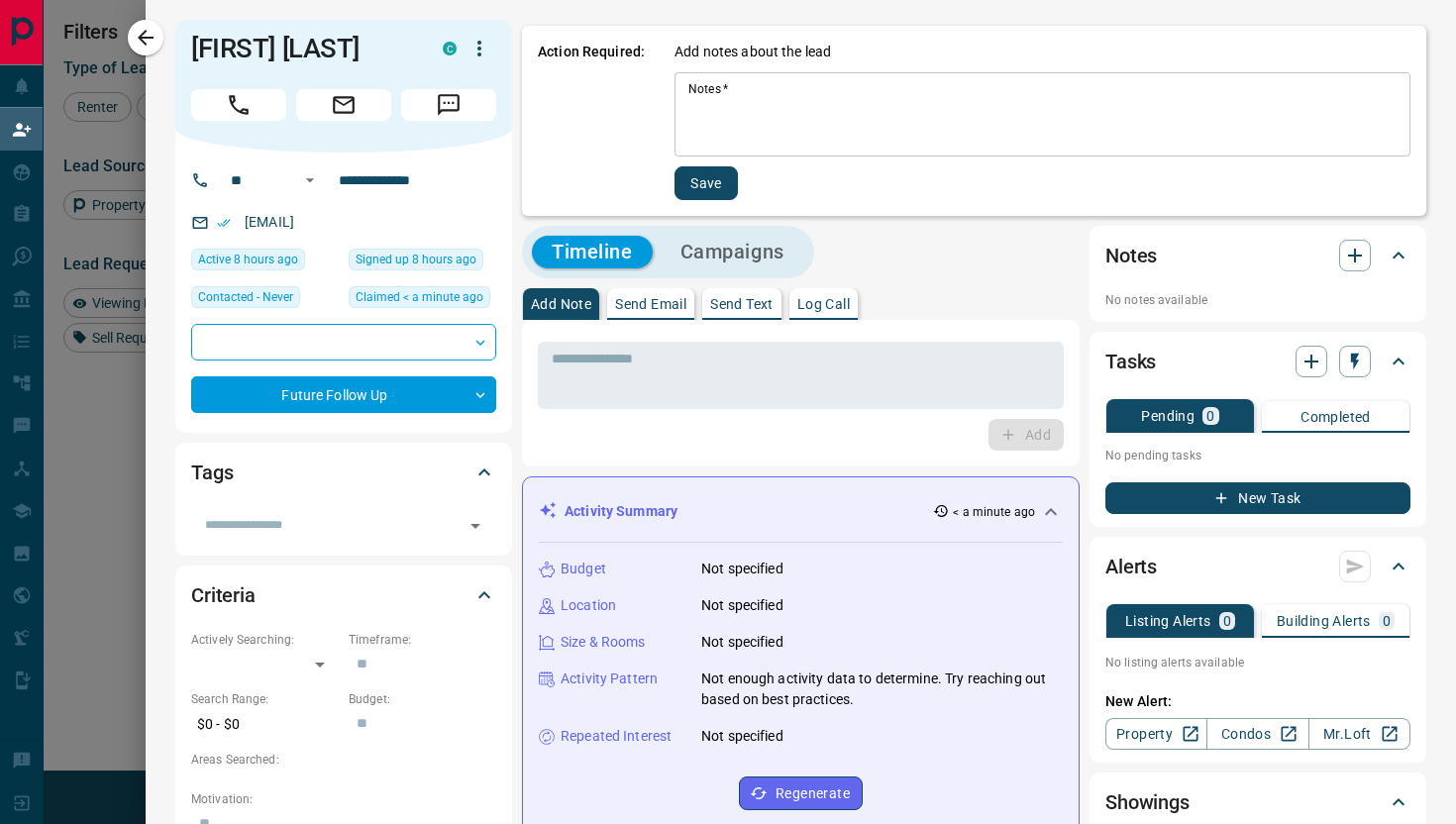 click on "Notes   *" at bounding box center (1042, 115) 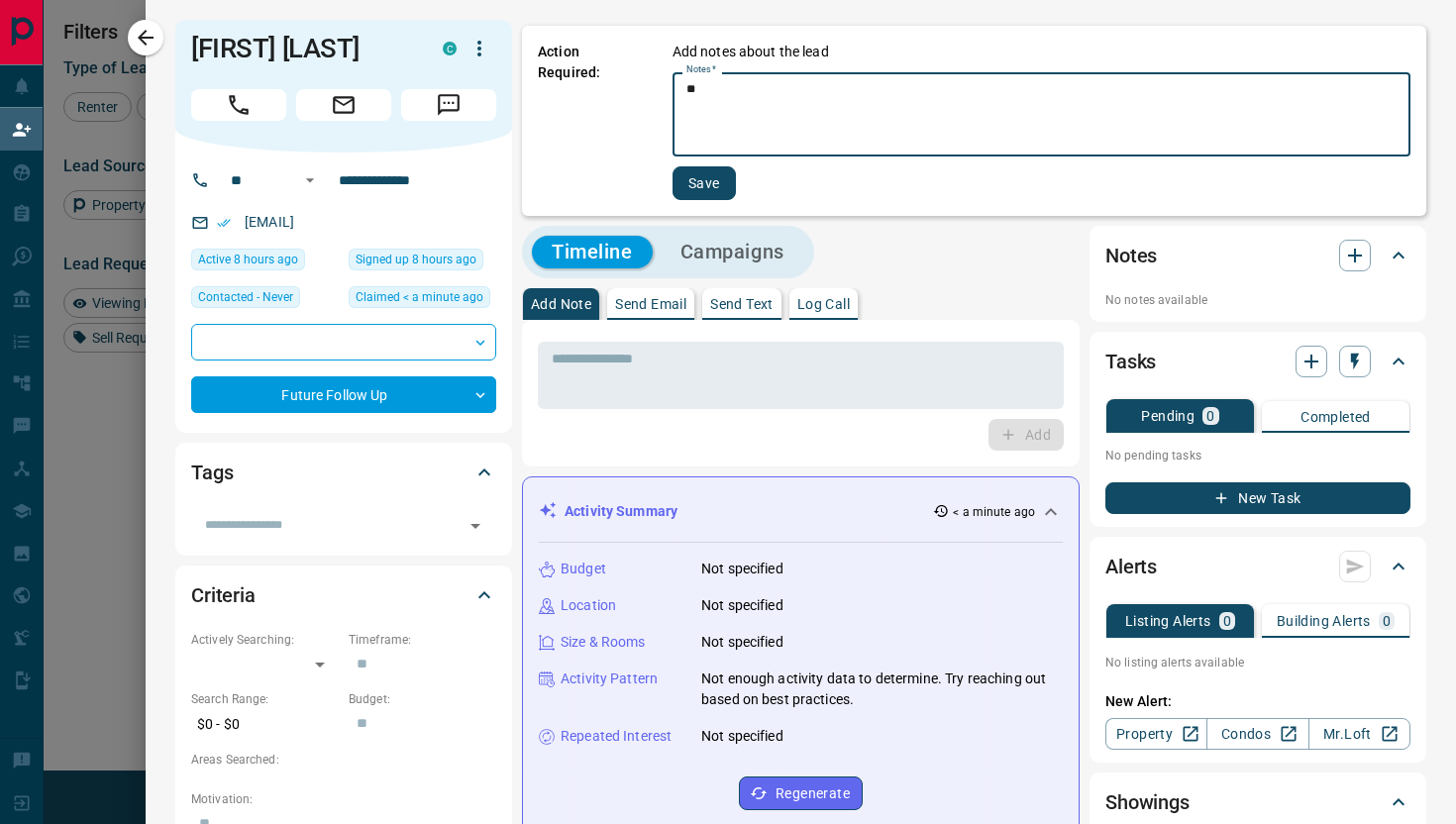 type on "**" 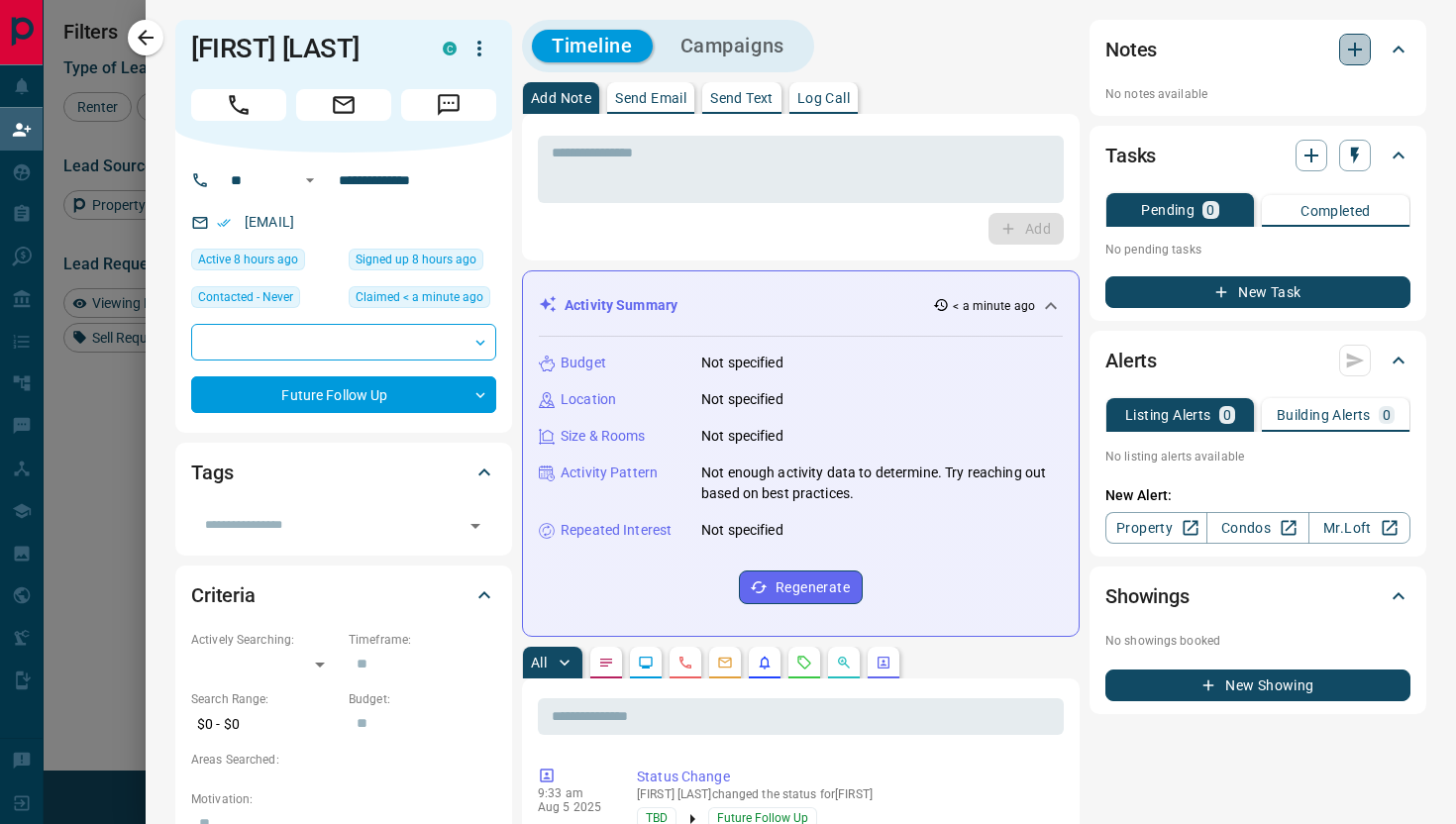 click 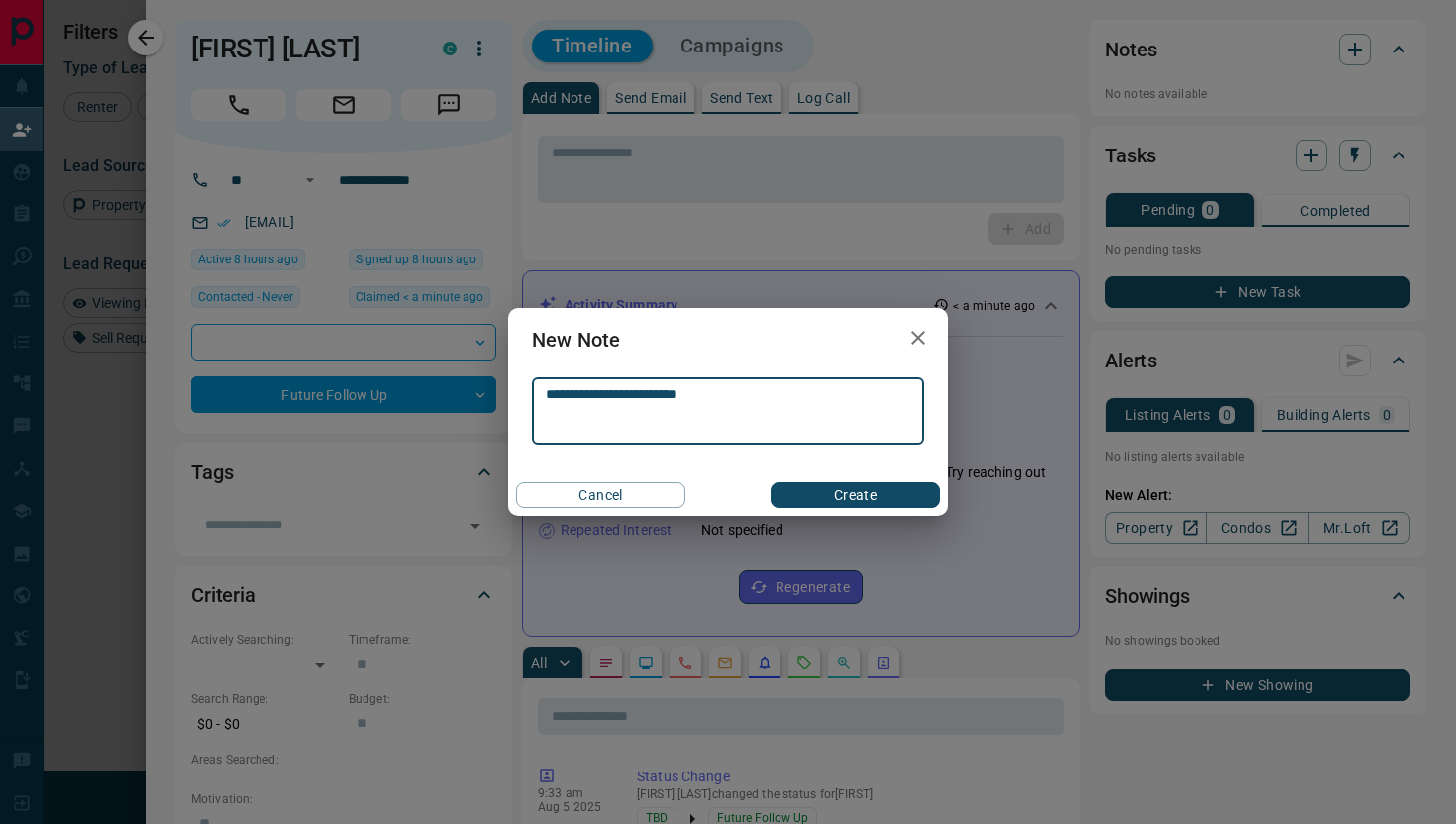type on "**********" 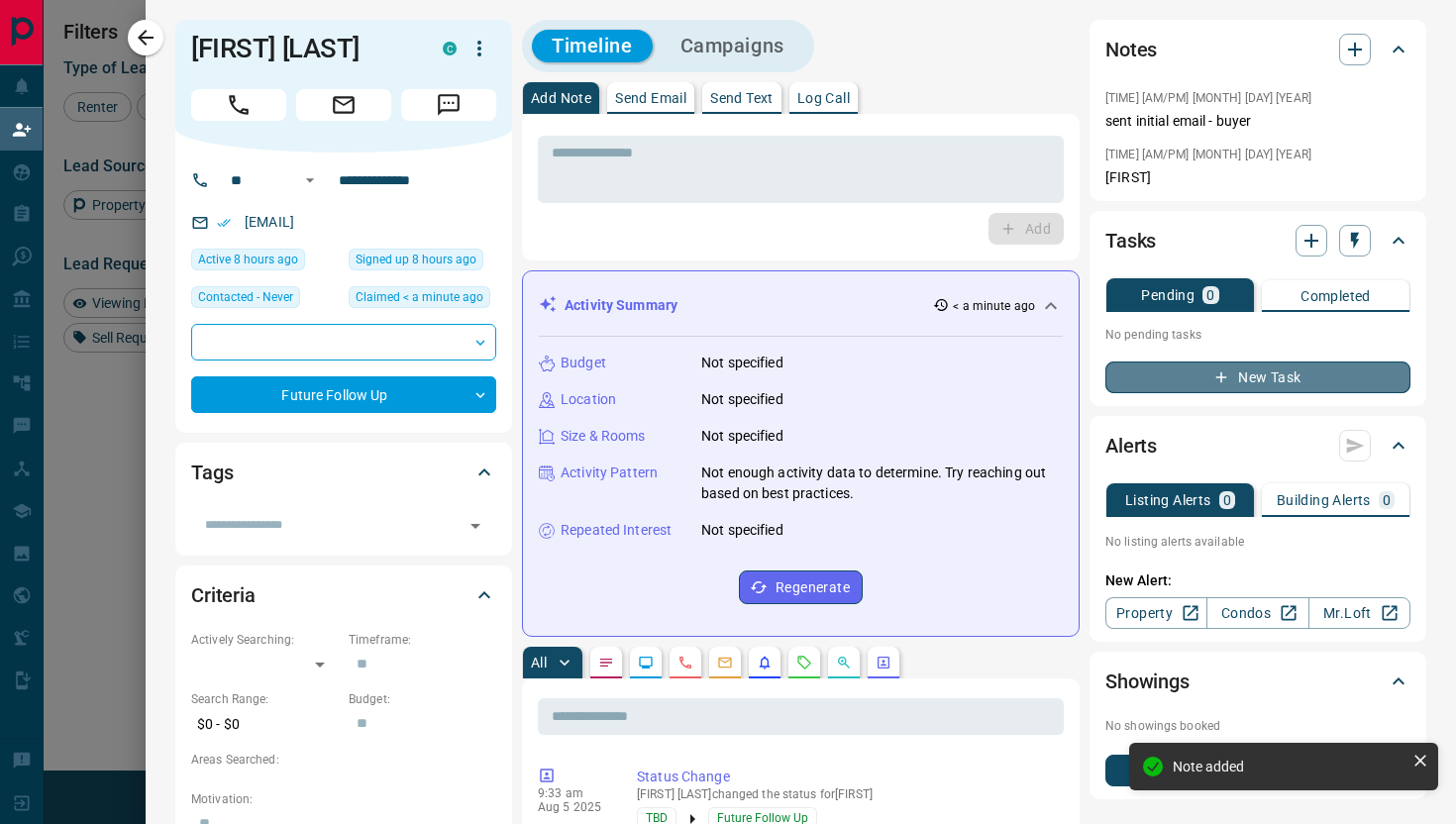 click on "New Task" at bounding box center [1258, 377] 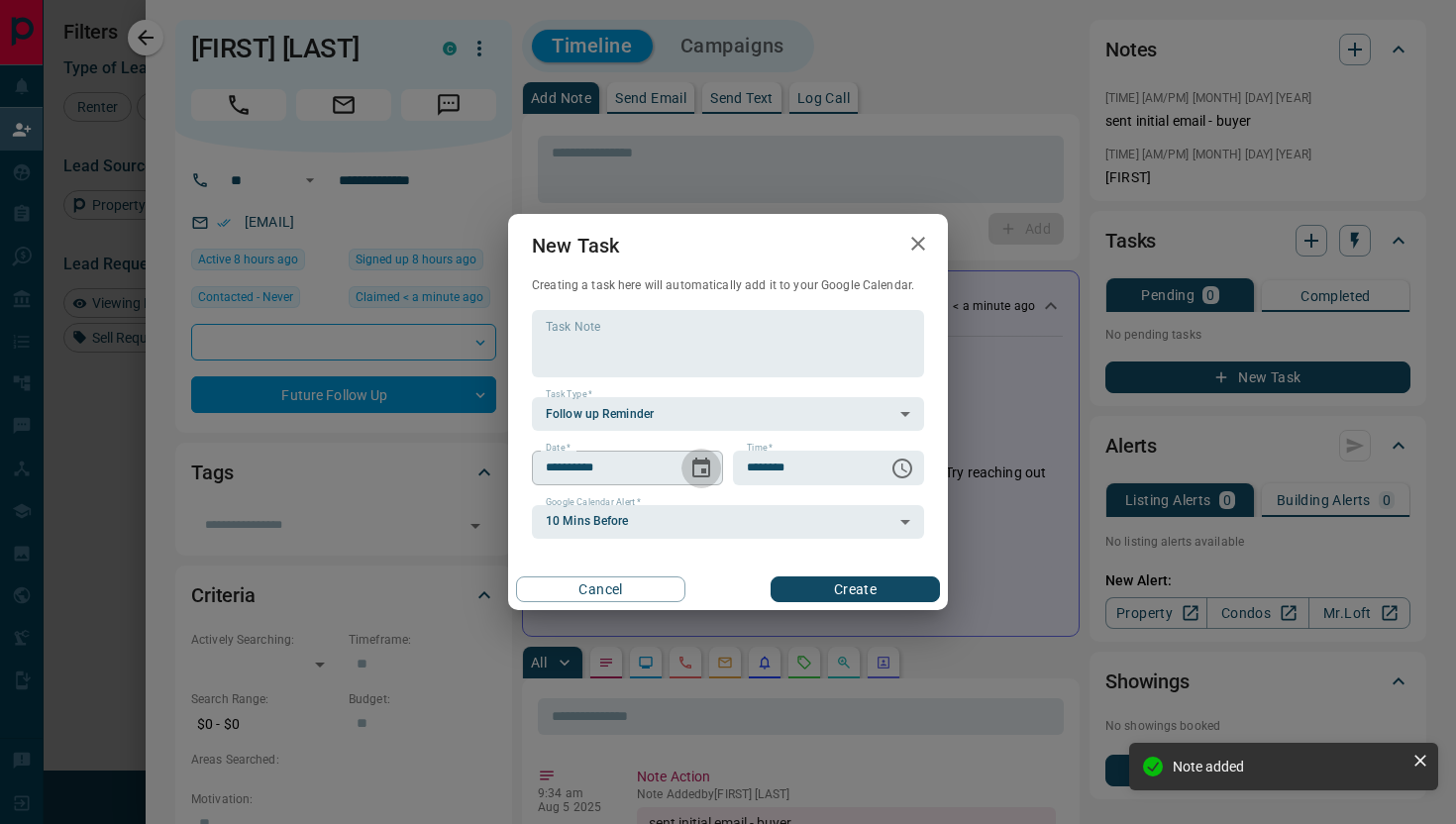 click 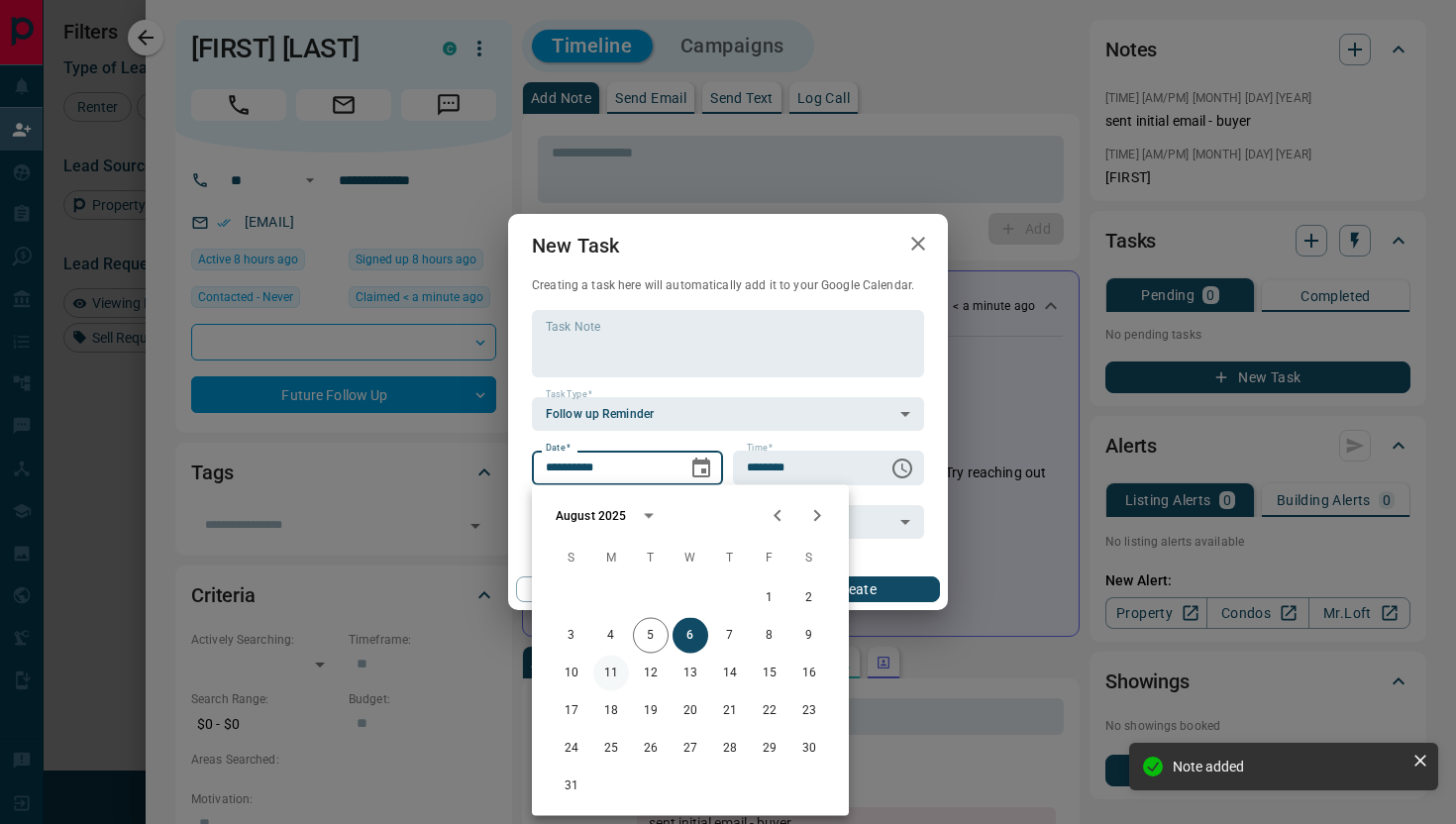 click on "11" at bounding box center (611, 673) 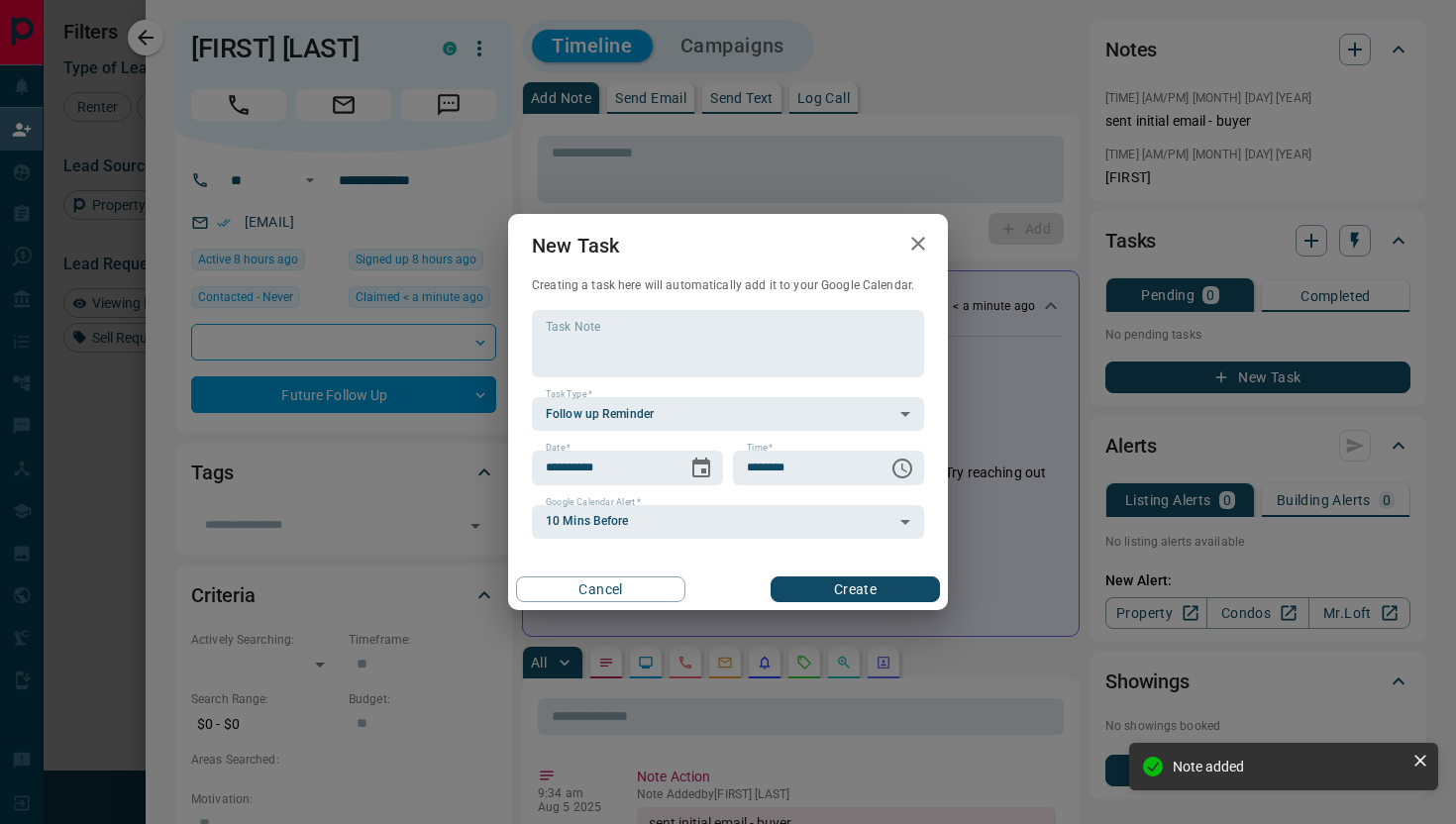 click on "Create" at bounding box center [855, 589] 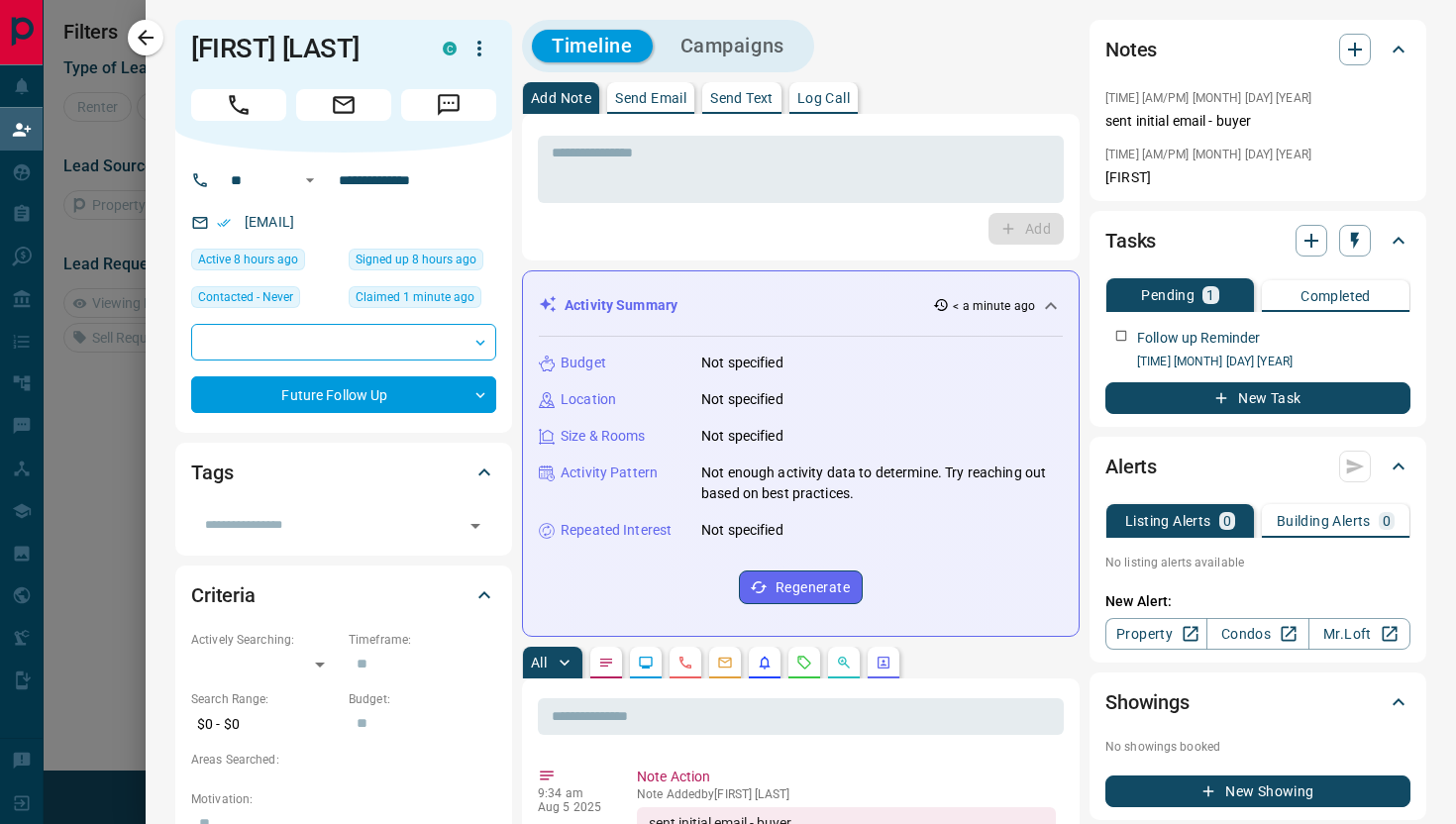 scroll, scrollTop: 1, scrollLeft: 1, axis: both 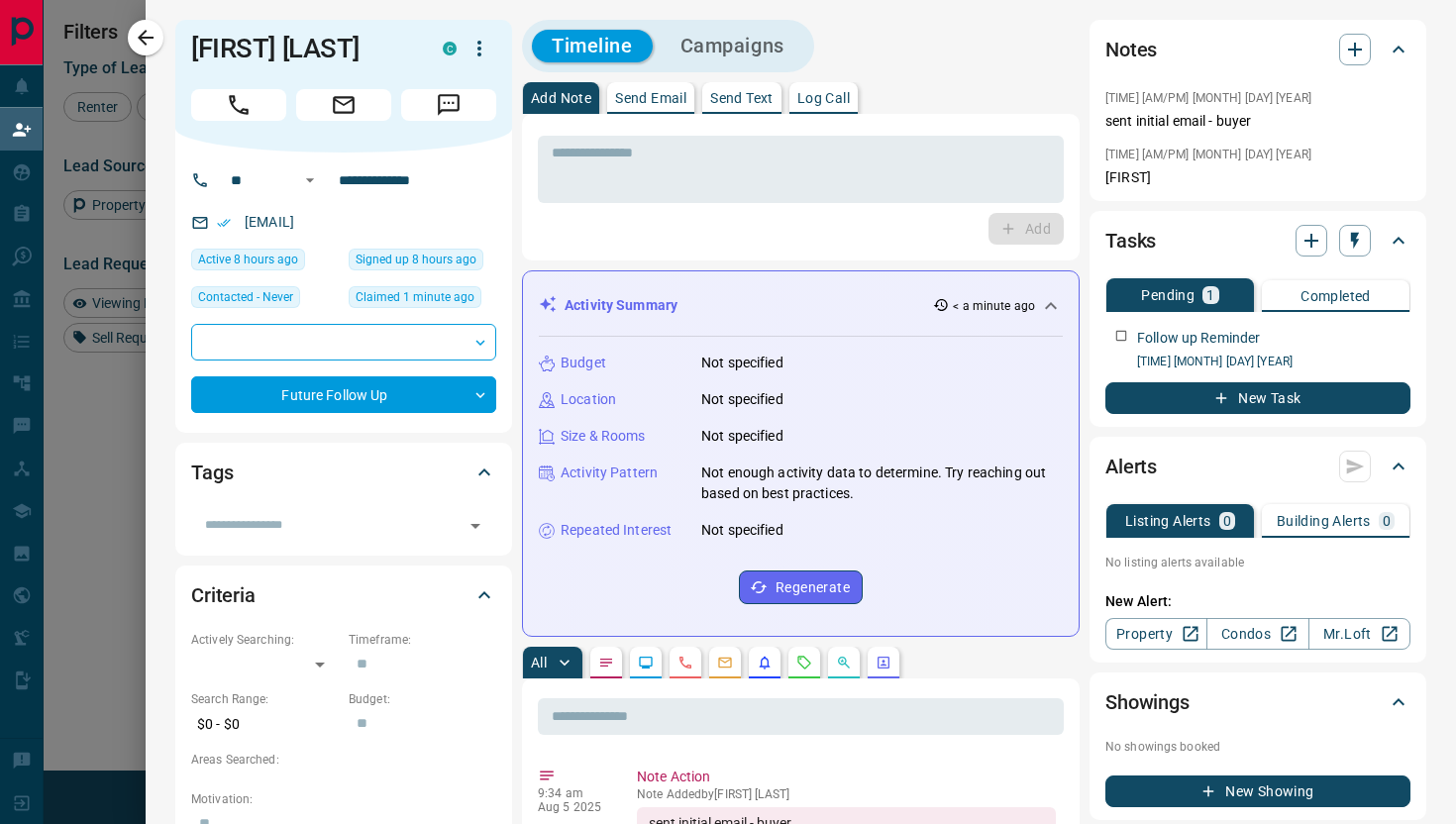 click at bounding box center [146, 38] 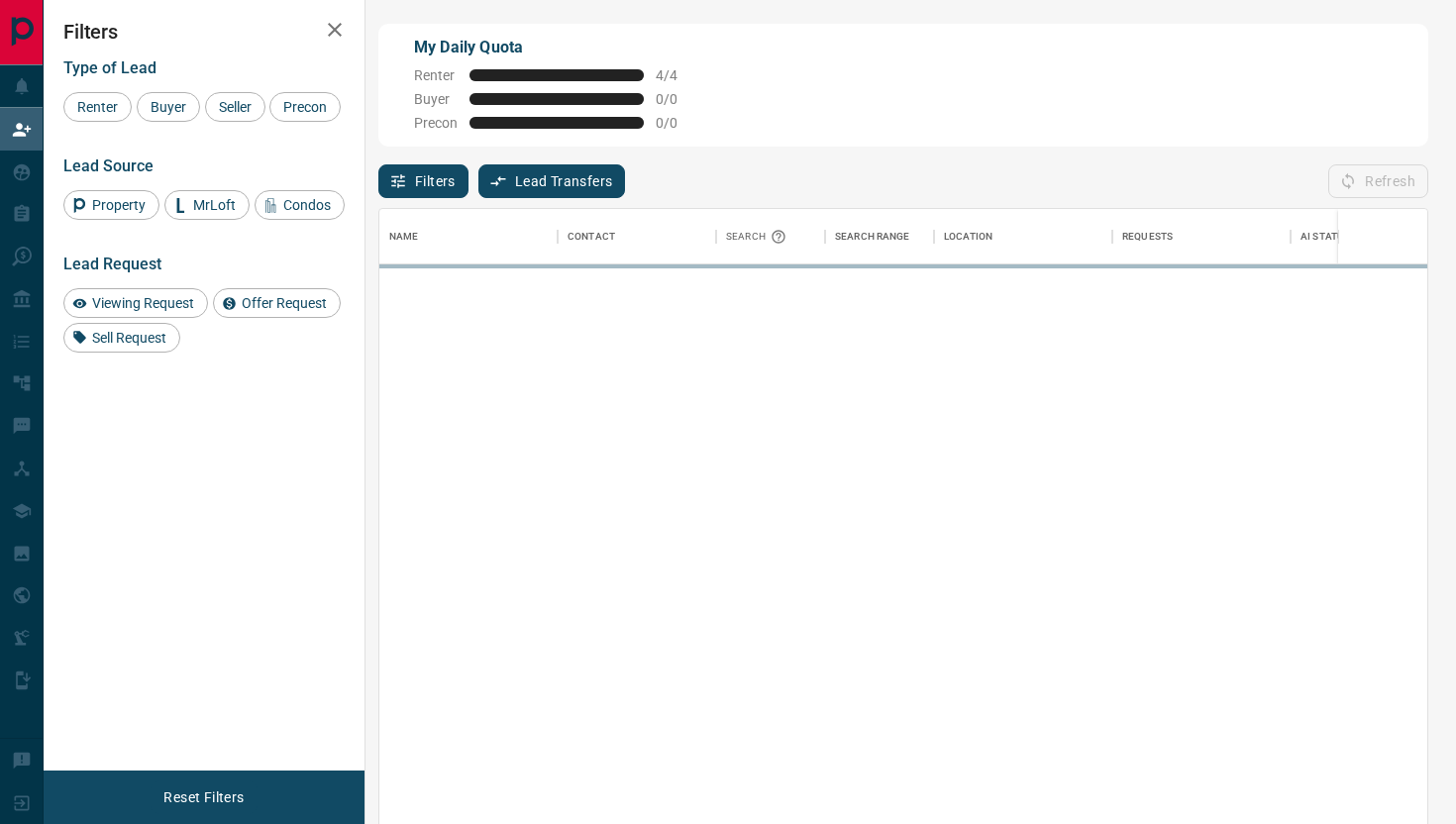 scroll, scrollTop: 1, scrollLeft: 1, axis: both 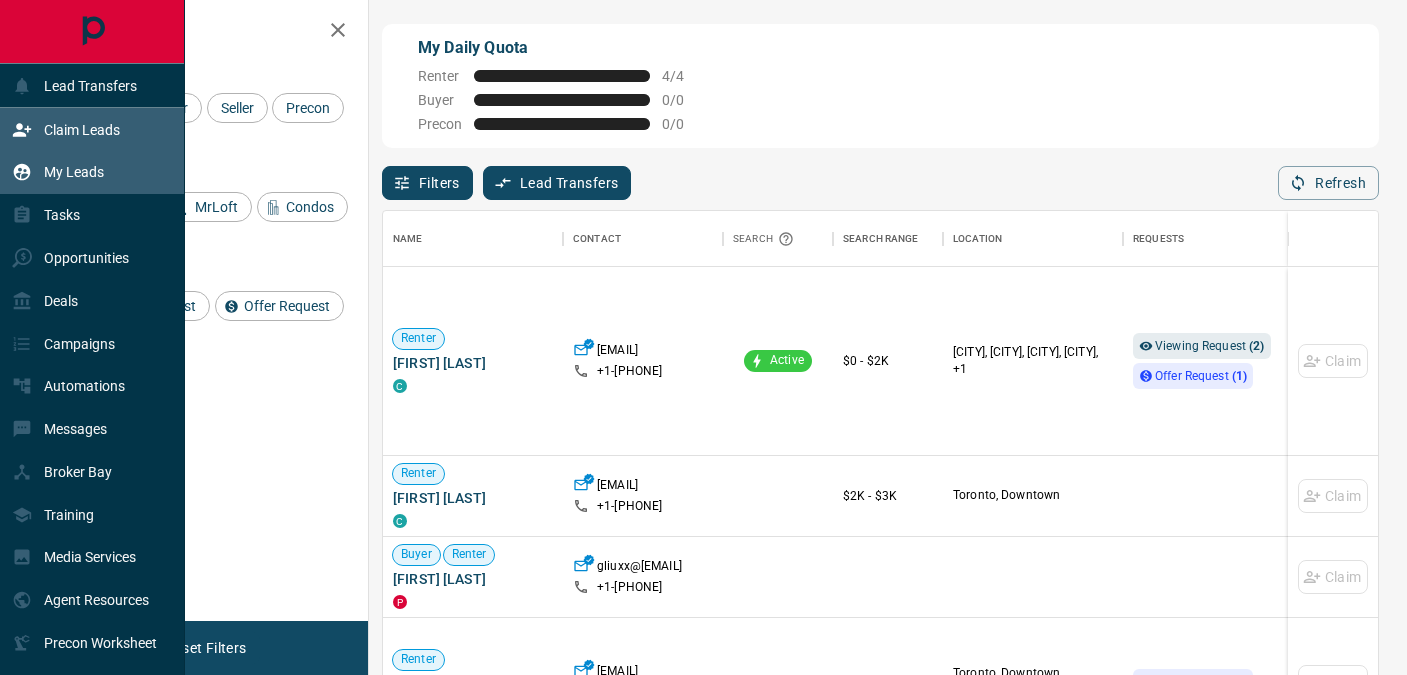 click on "My Leads" at bounding box center [74, 172] 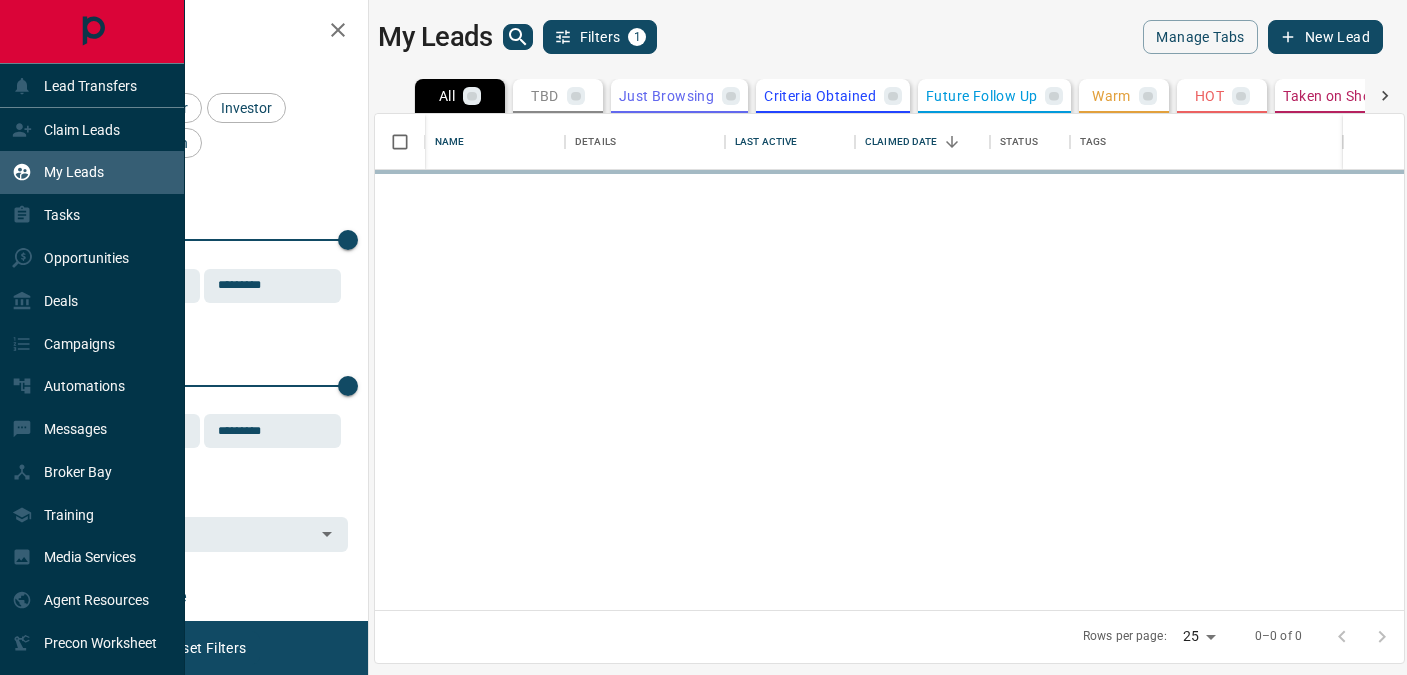 scroll, scrollTop: 1, scrollLeft: 1, axis: both 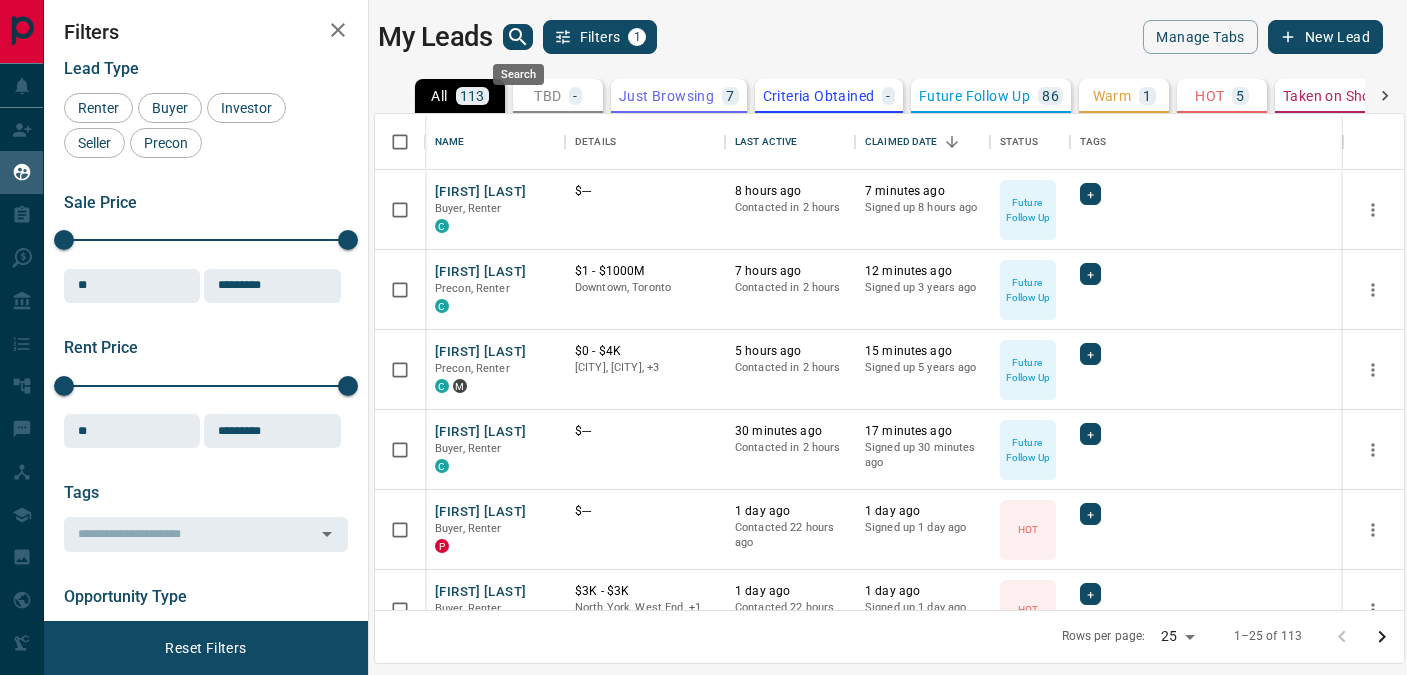 click 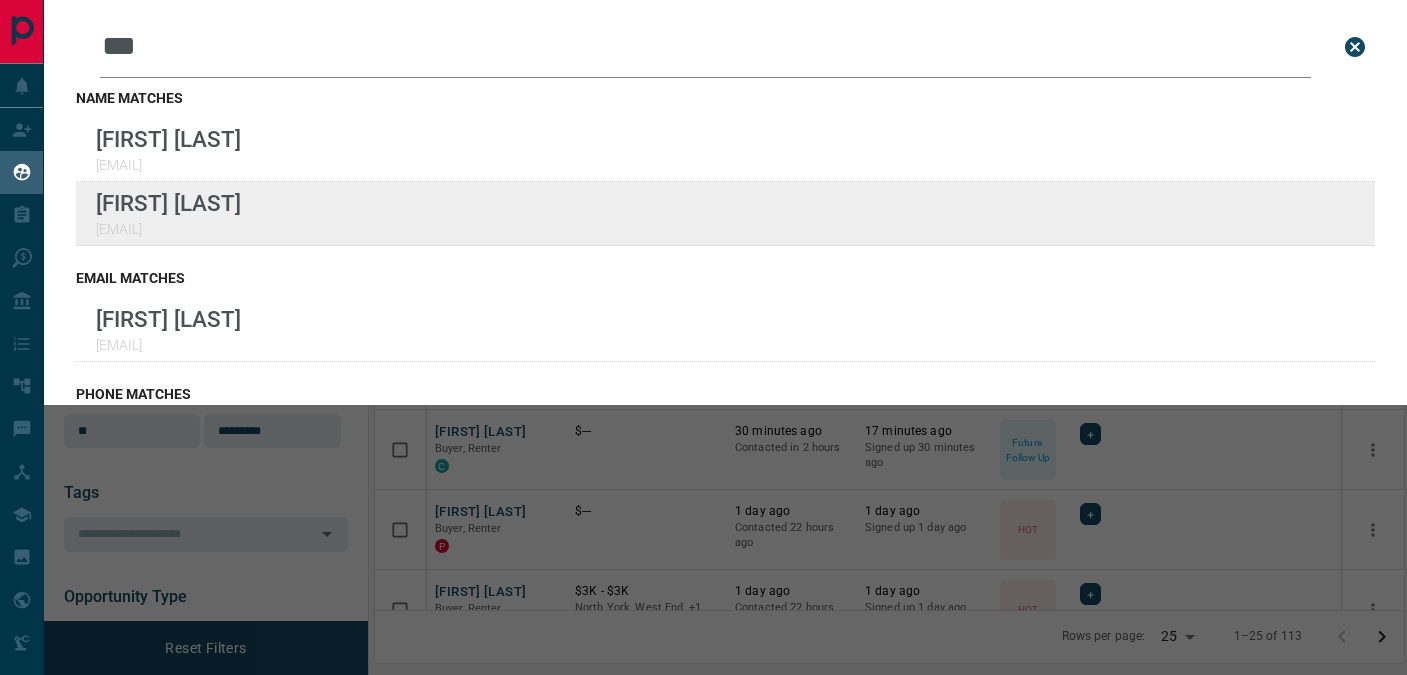 type on "***" 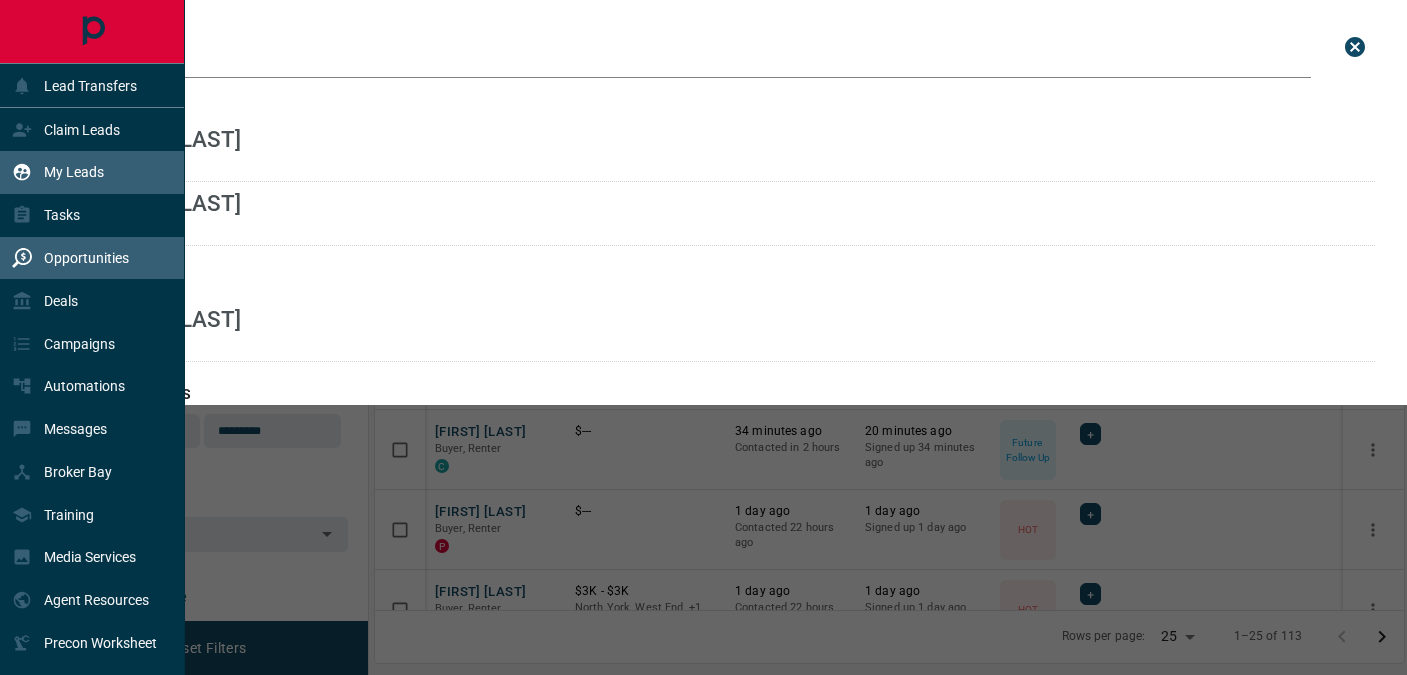 click on "Opportunities" at bounding box center (70, 258) 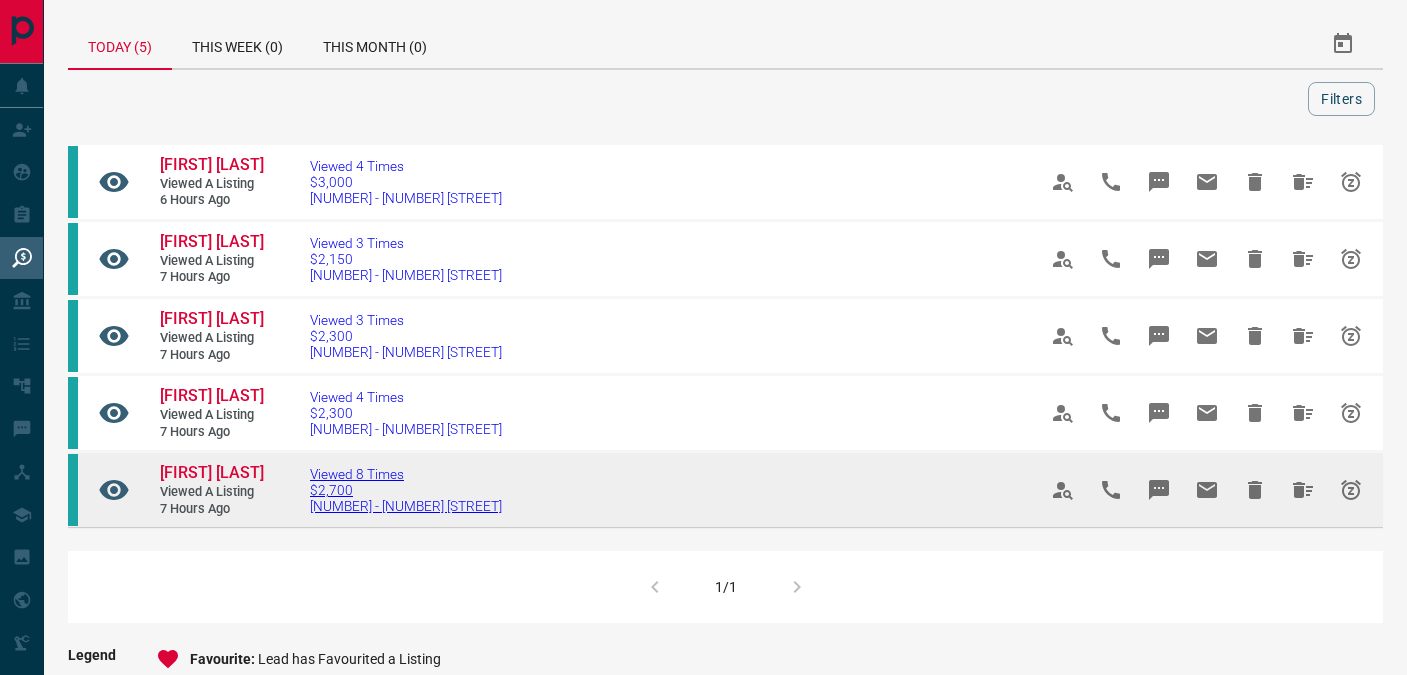 click on "$2,700" at bounding box center [406, 490] 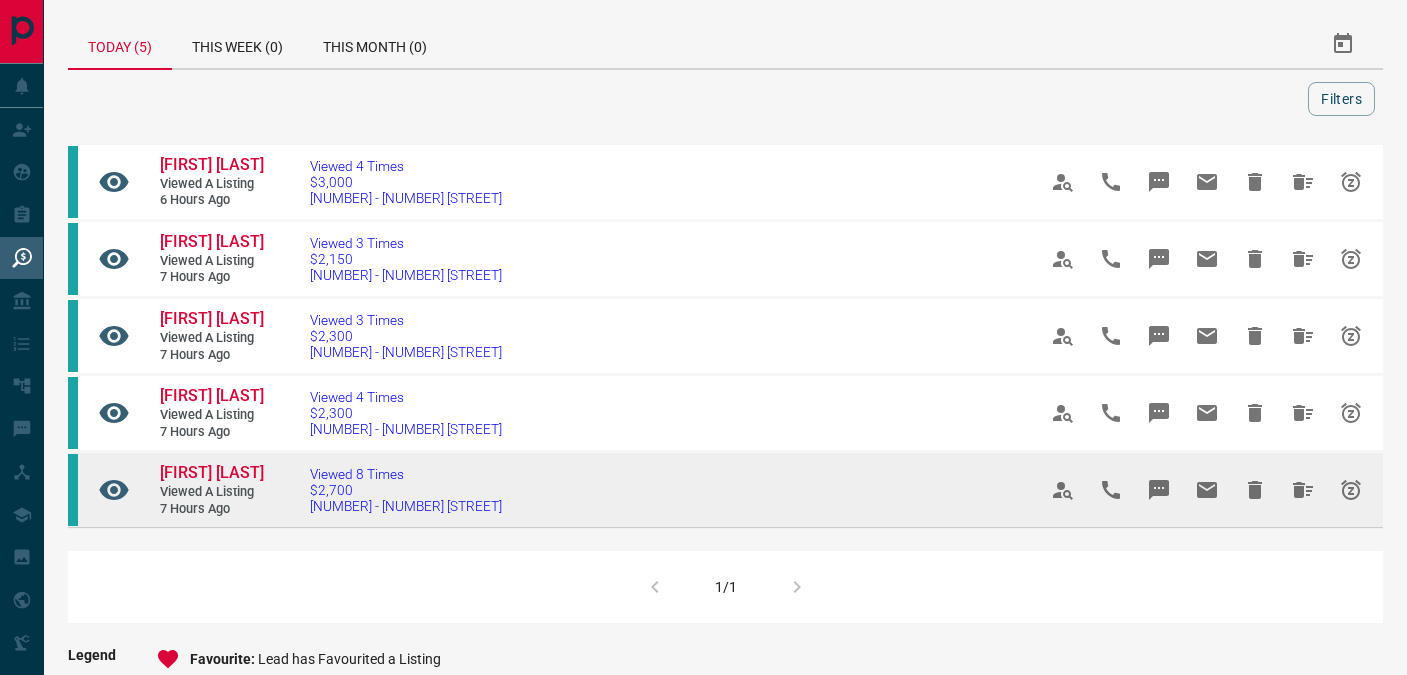 click on "[FIRST] [LAST]" at bounding box center [220, 473] 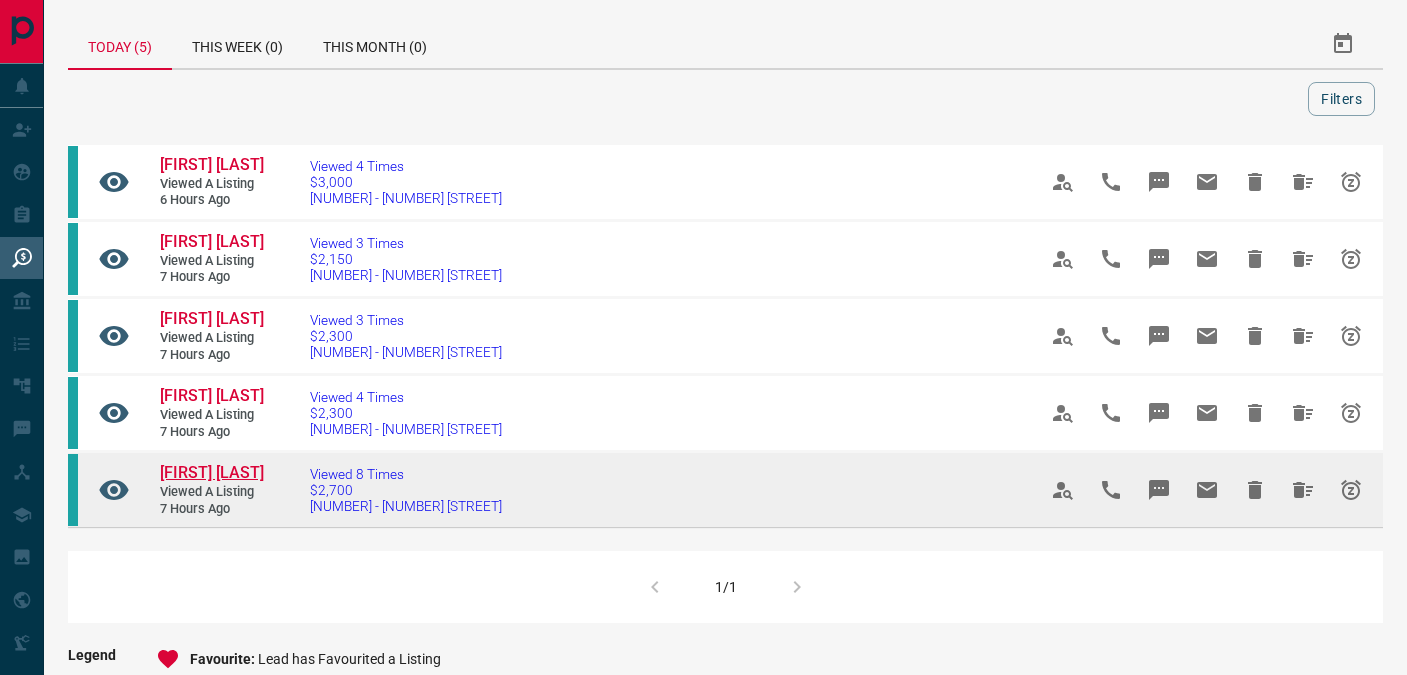 click on "[FIRST] [LAST]" at bounding box center (212, 472) 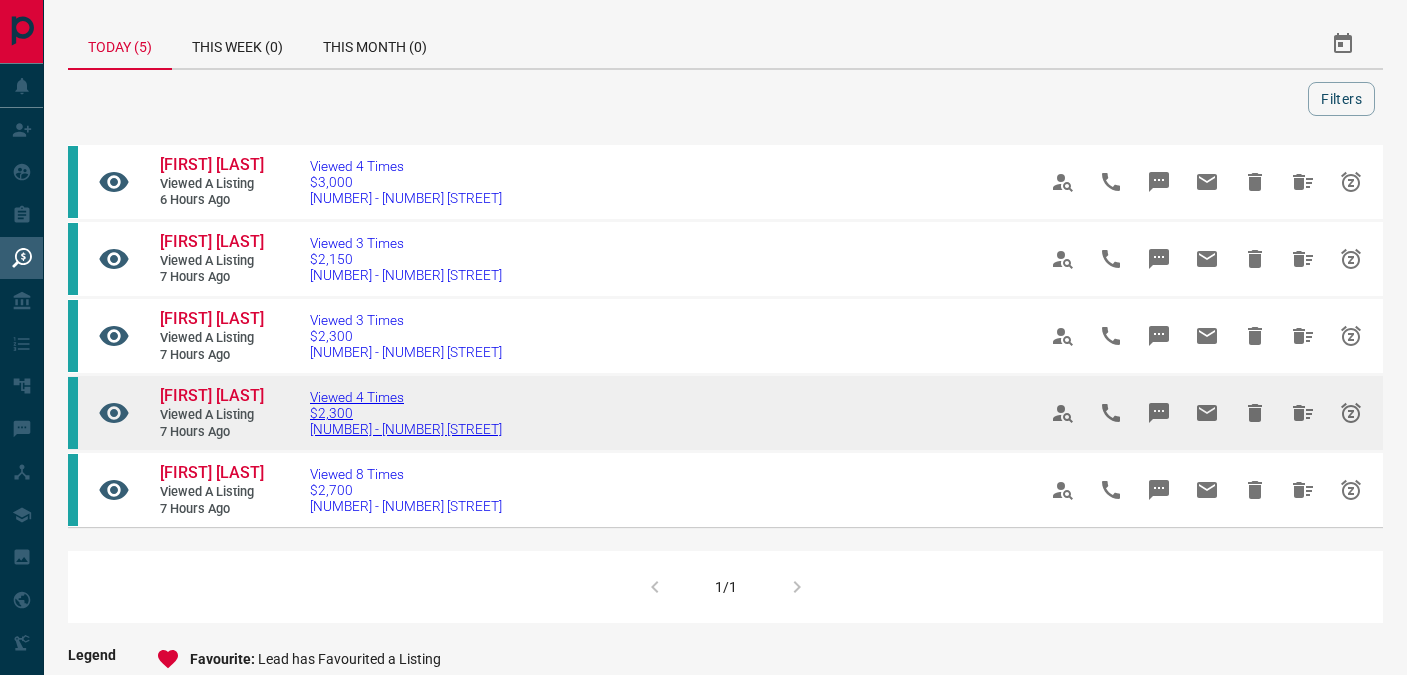 click on "Viewed 4 Times" at bounding box center [406, 397] 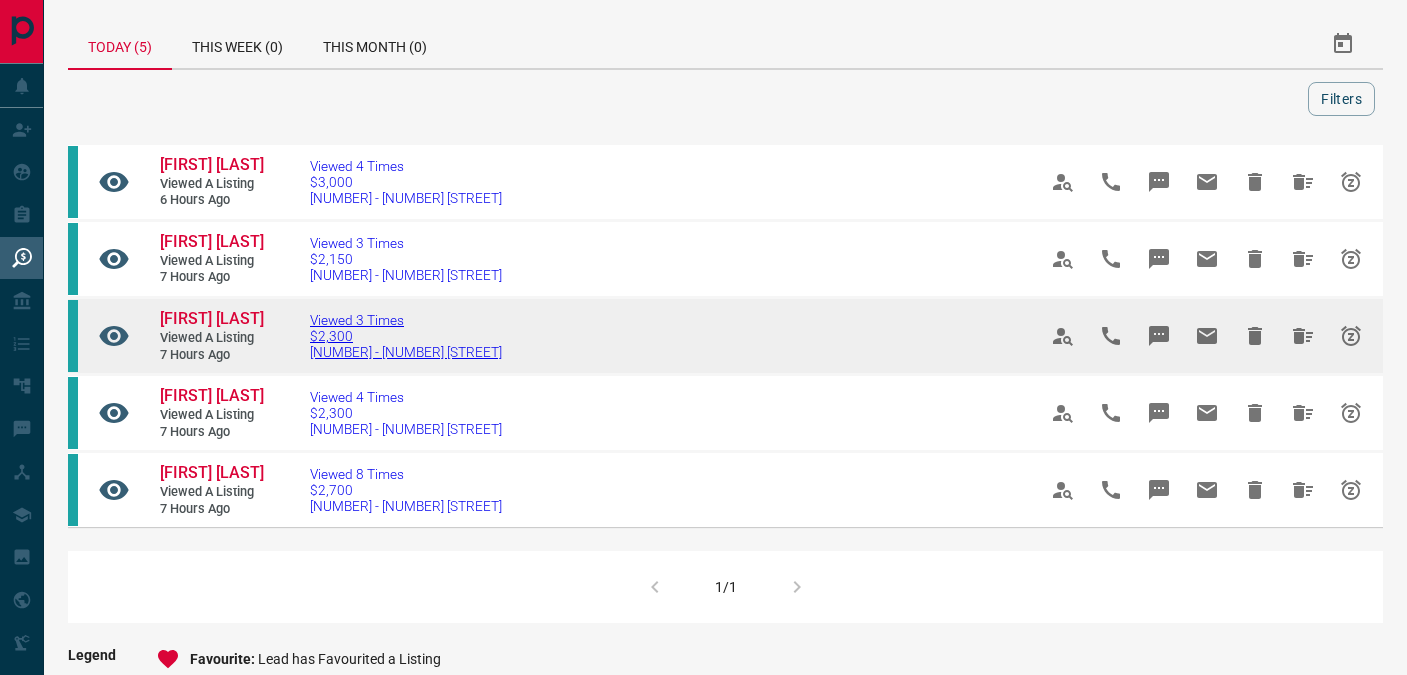 click on "[NUMBER] - [NUMBER] [STREET]" at bounding box center [406, 352] 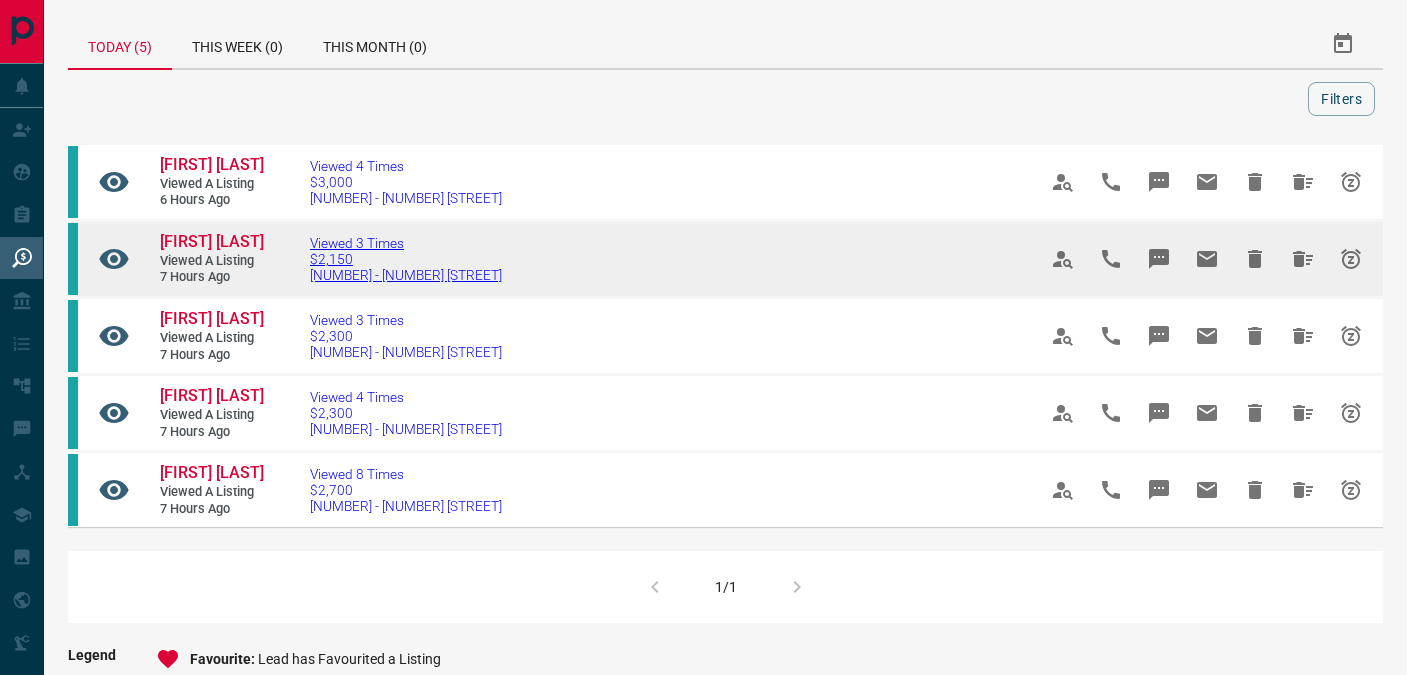 click on "[NUMBER] - [NUMBER] [STREET]" at bounding box center [406, 275] 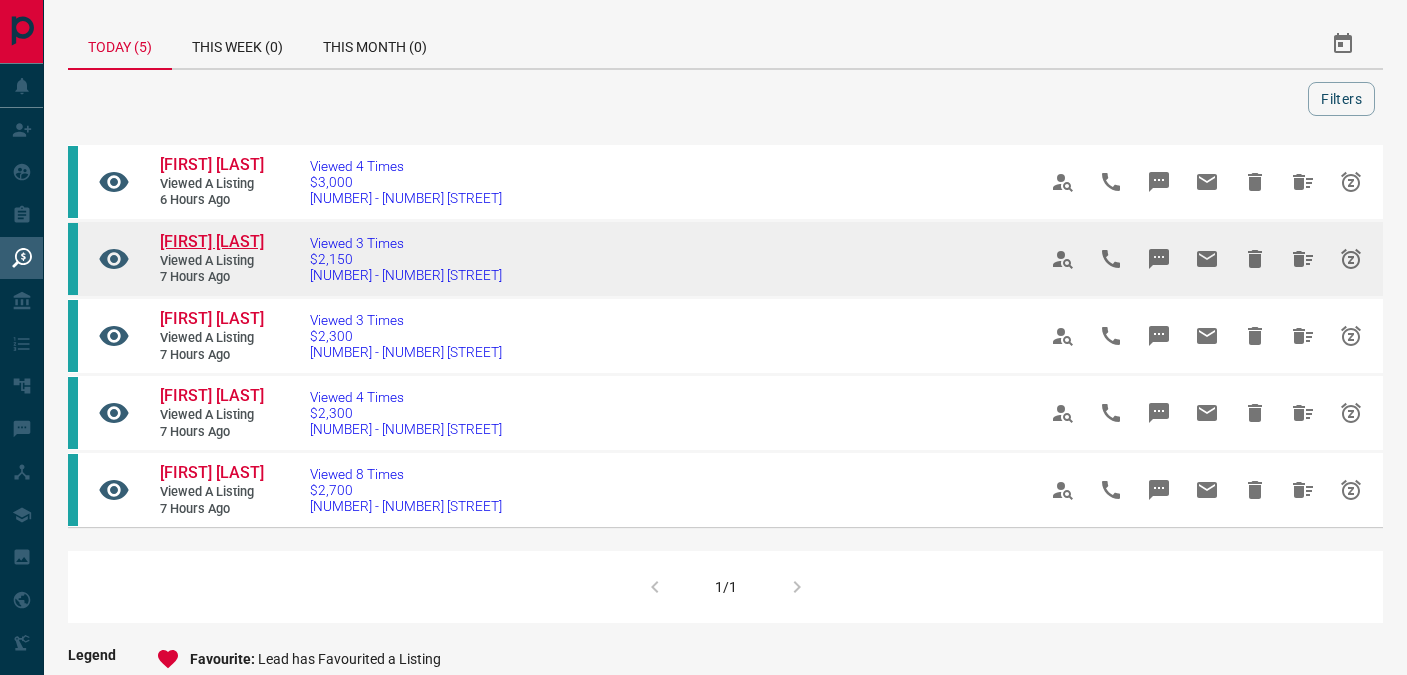 click on "[FIRST] [LAST]" at bounding box center (212, 241) 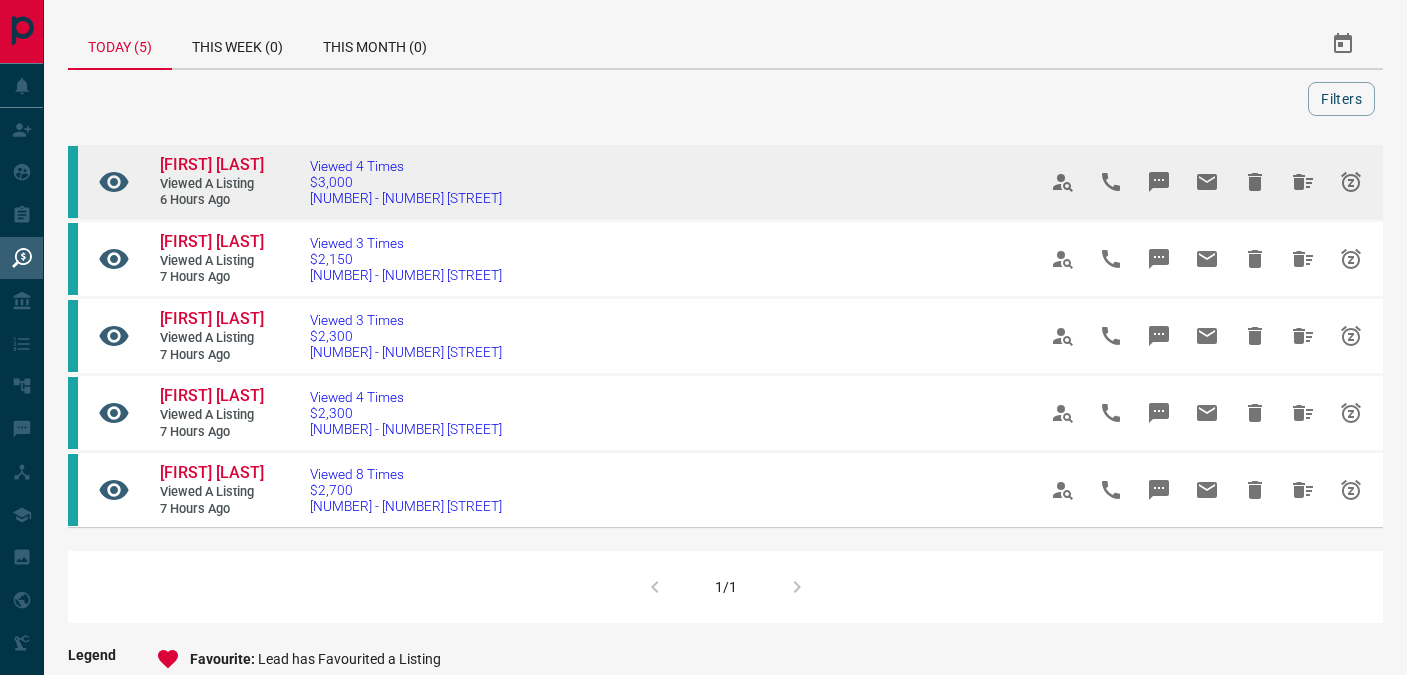 click on "[FIRST] [LAST]" at bounding box center [220, 165] 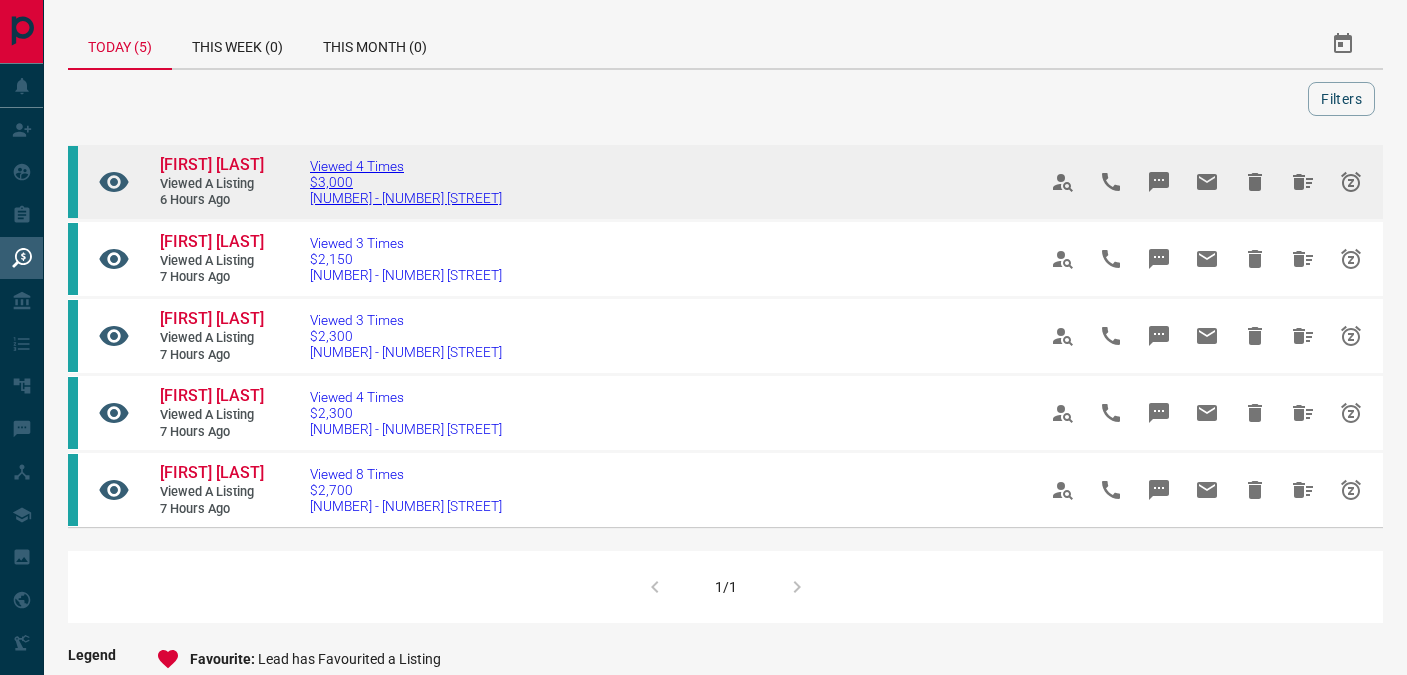 click on "[NUMBER] - [NUMBER] [STREET]" at bounding box center (406, 198) 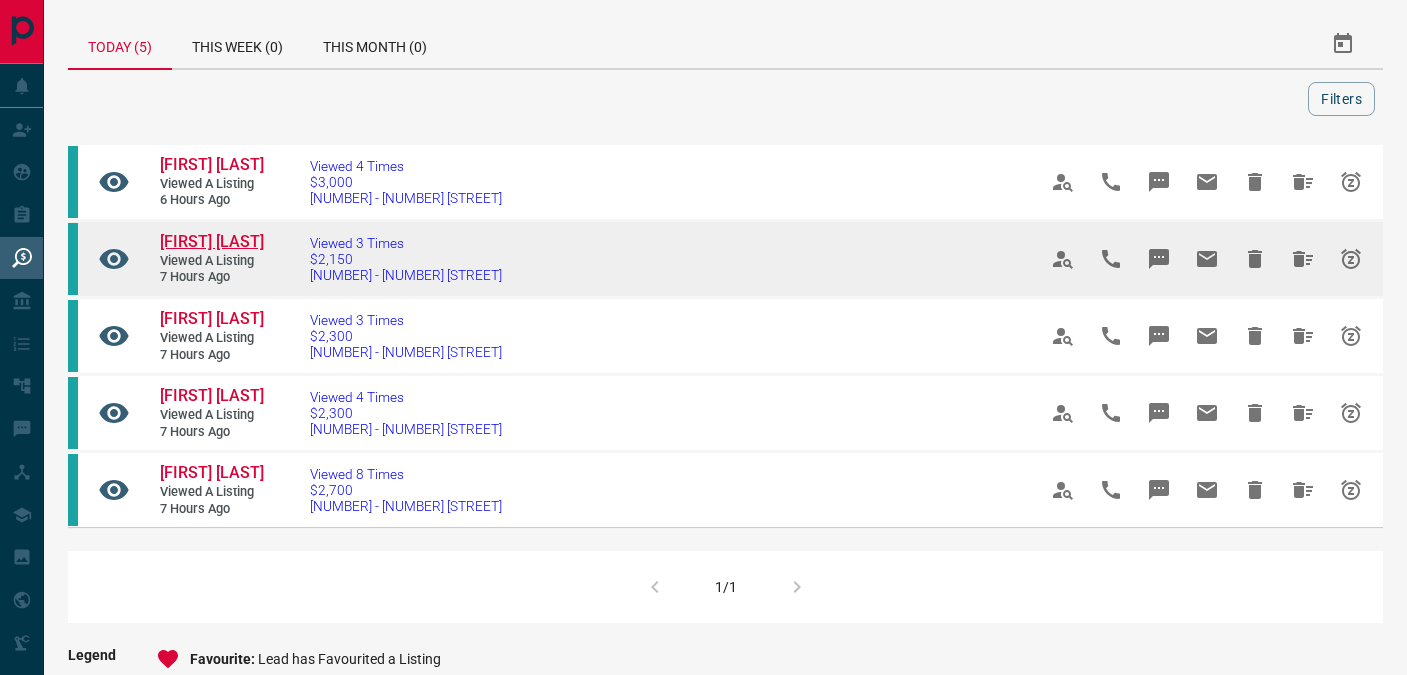 click on "[FIRST] [LAST]" at bounding box center [212, 241] 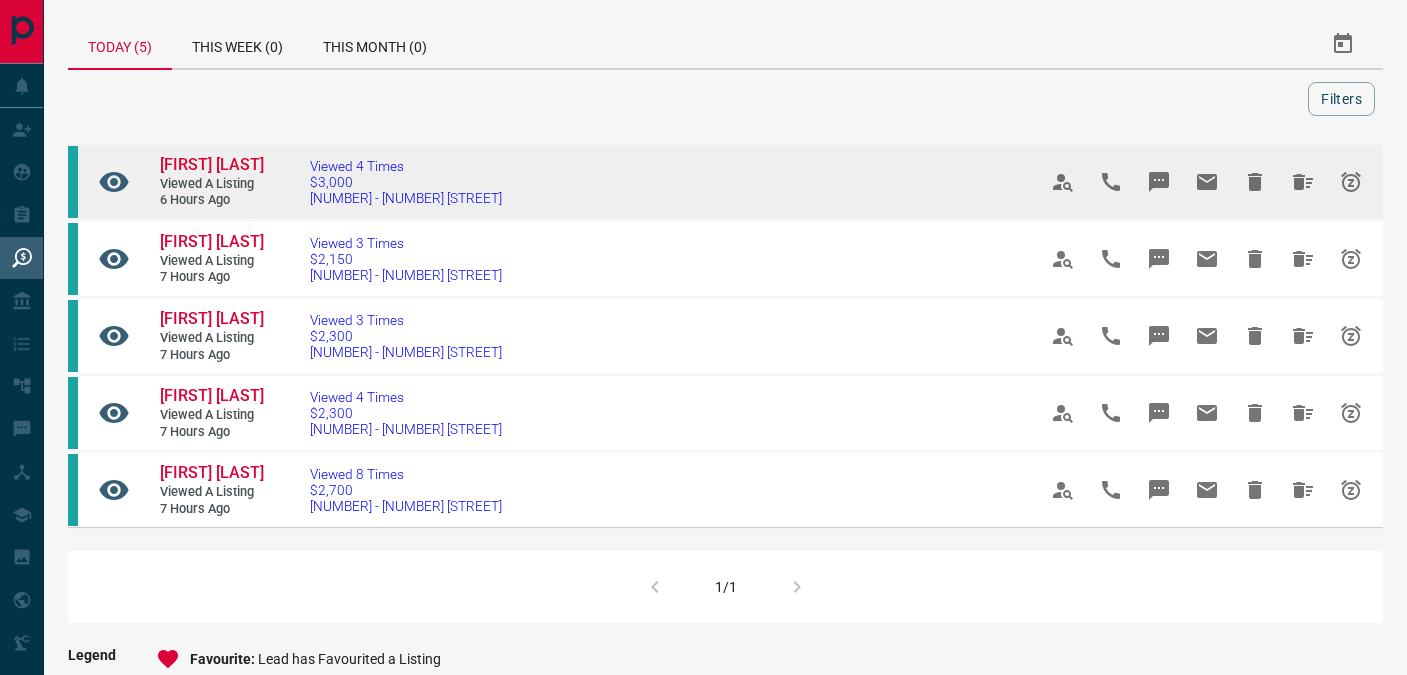 click on "Viewed a Listing" at bounding box center (220, 184) 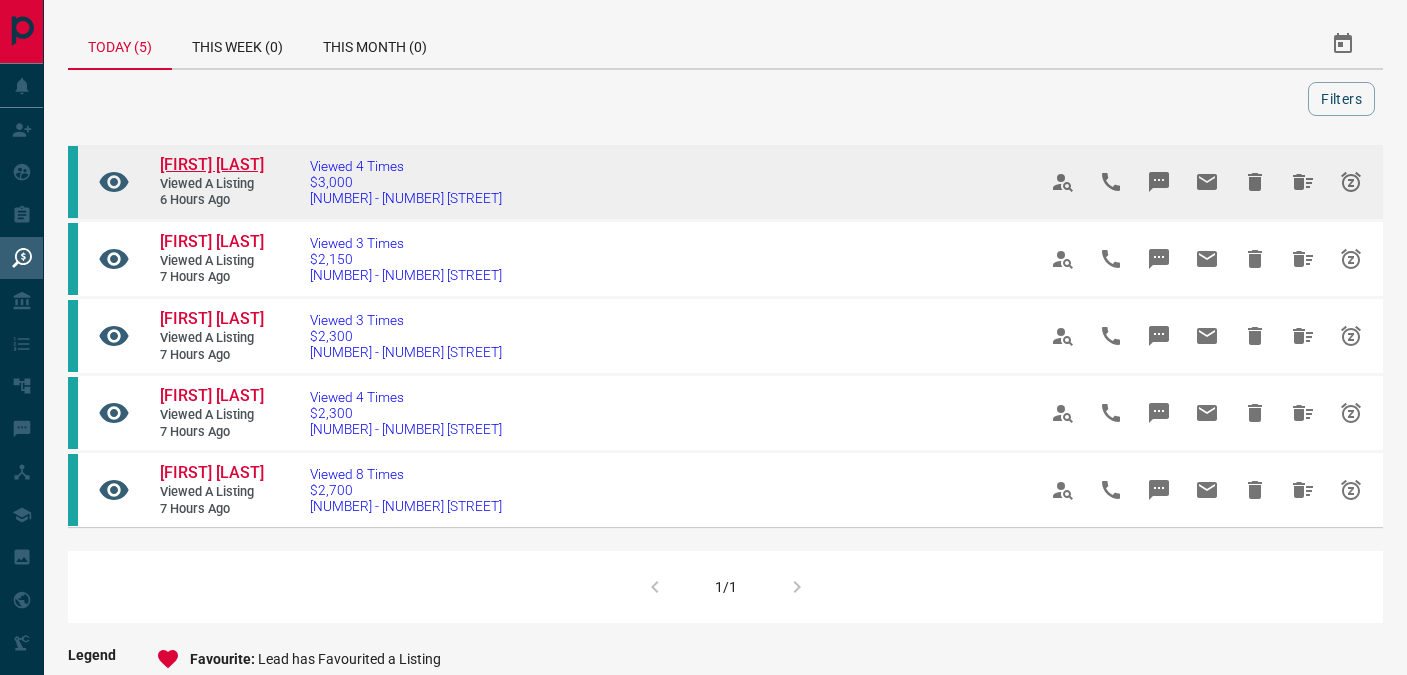 click on "[FIRST] [LAST]" at bounding box center (212, 164) 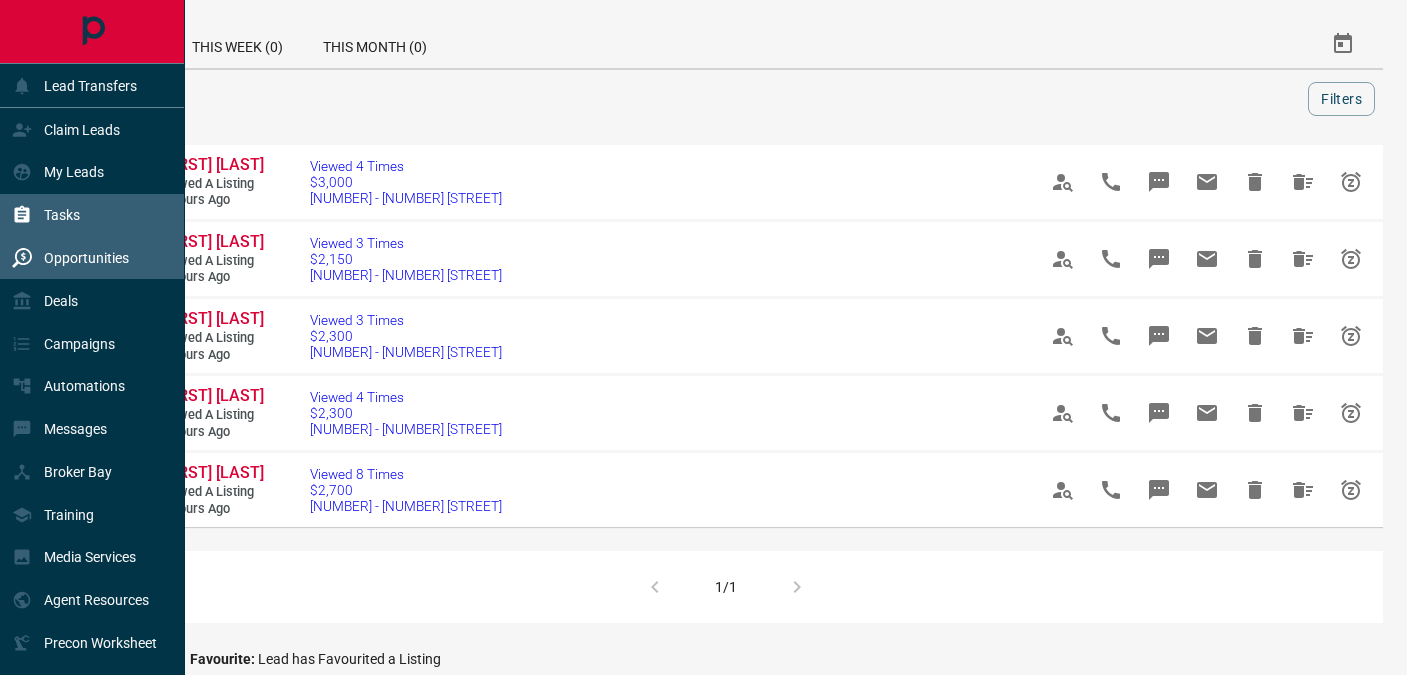 click 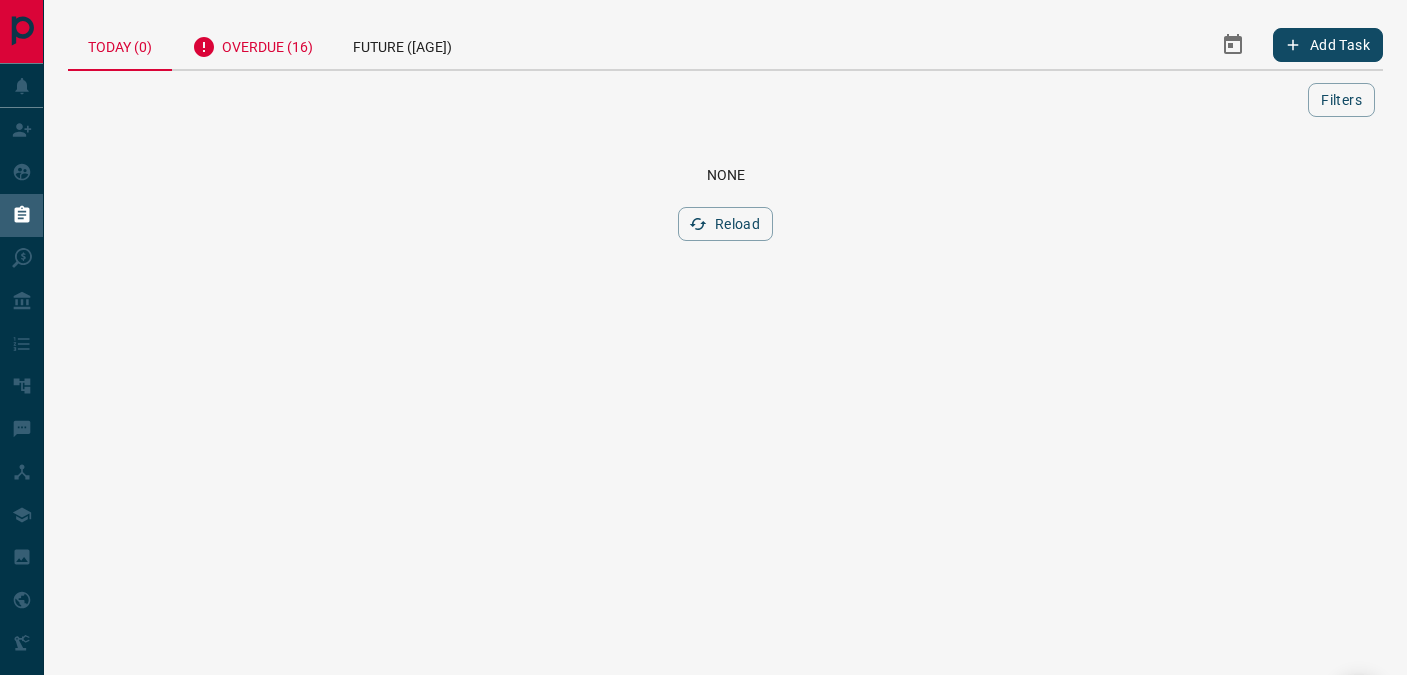 click on "Overdue (16)" at bounding box center [252, 44] 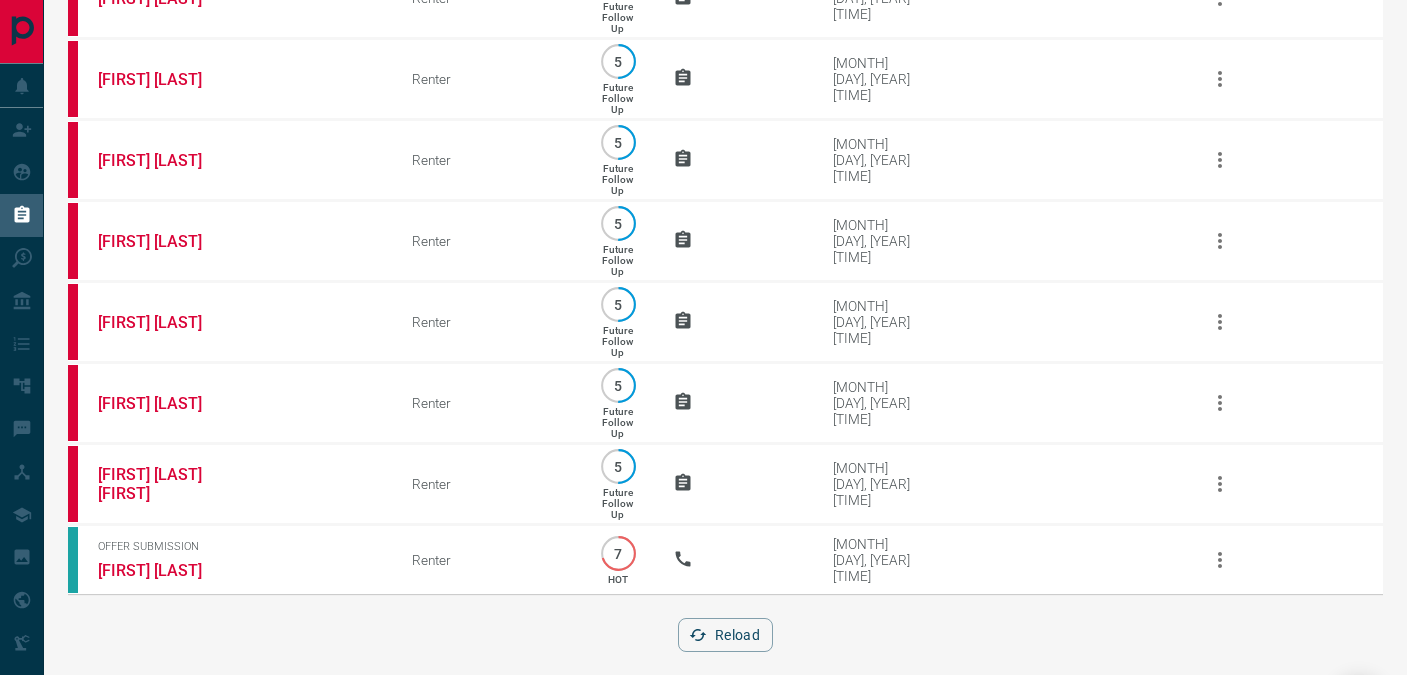 scroll, scrollTop: 846, scrollLeft: 0, axis: vertical 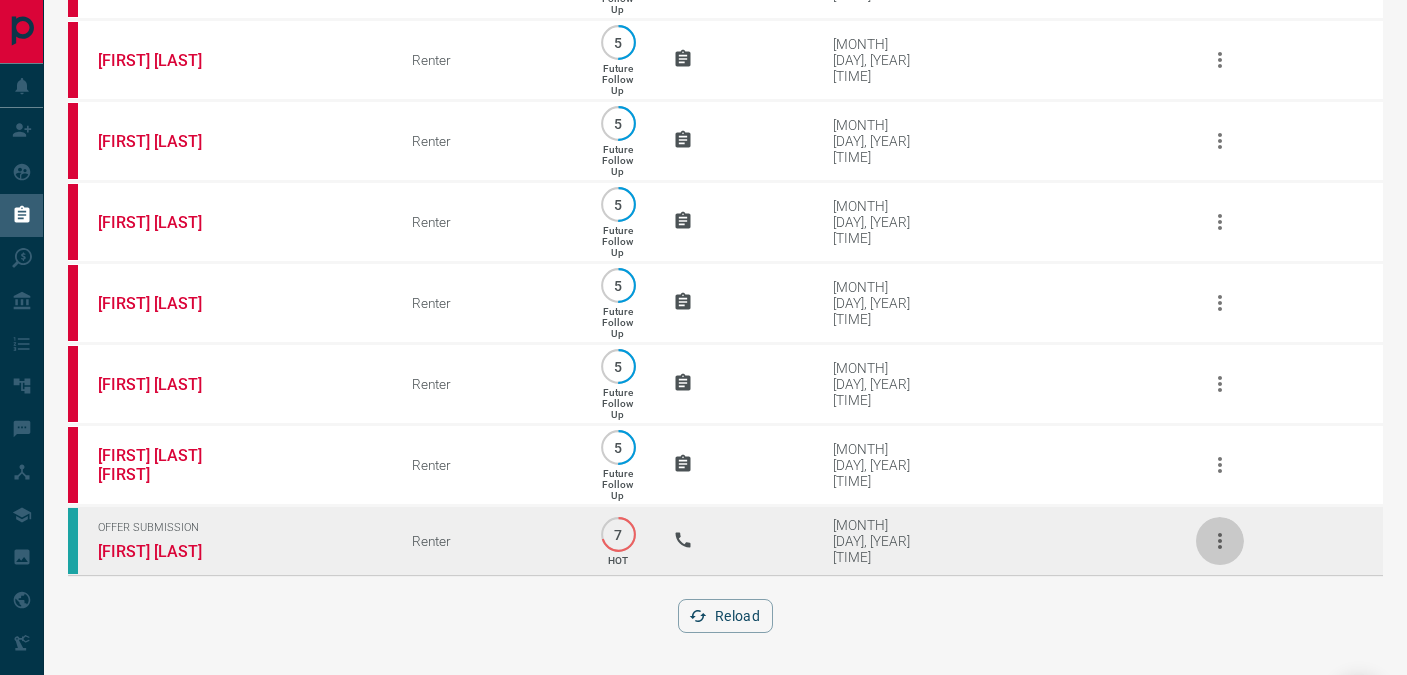 click at bounding box center (1220, 541) 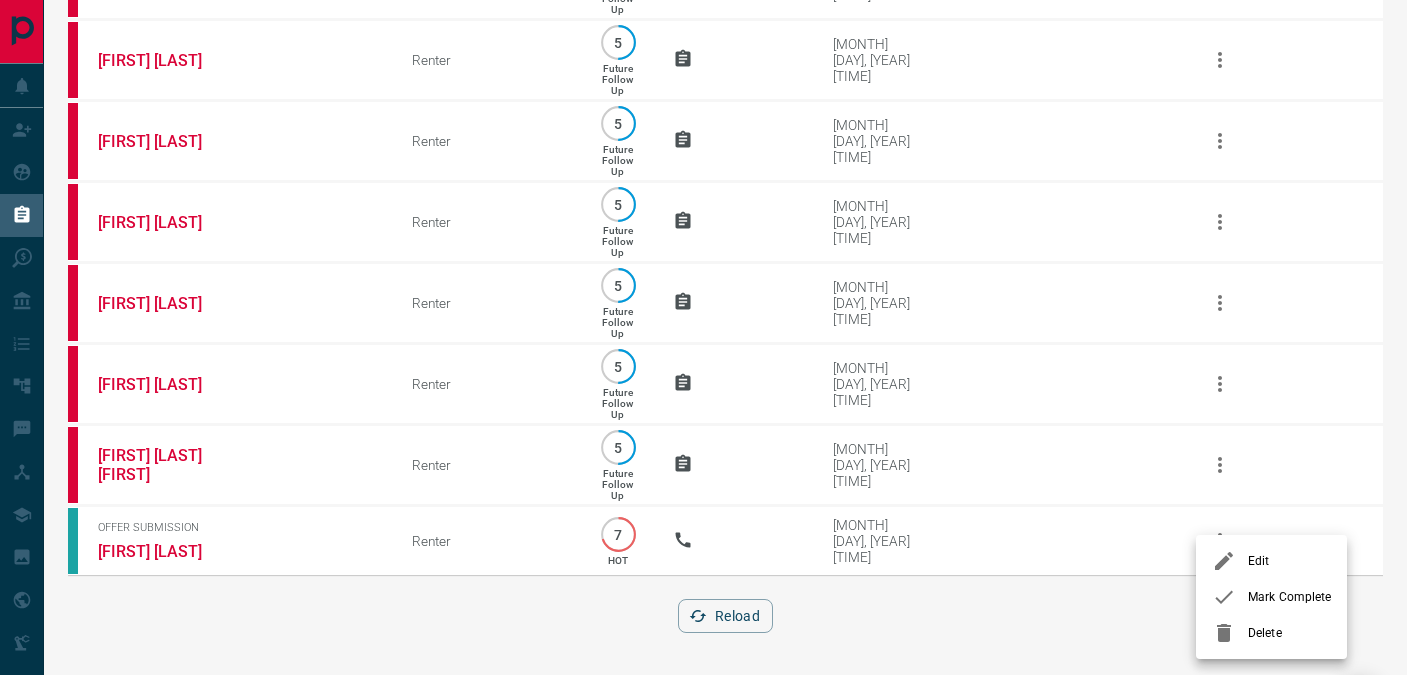 click at bounding box center (1230, 561) 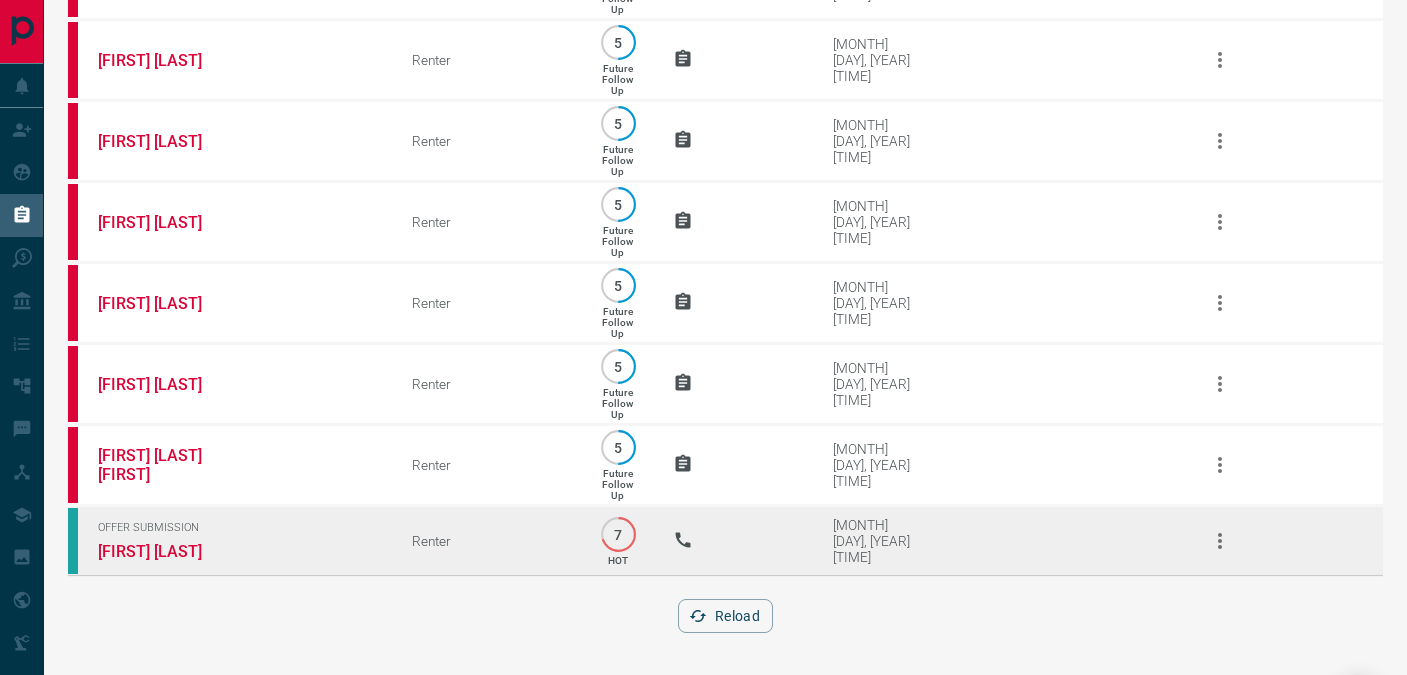 click 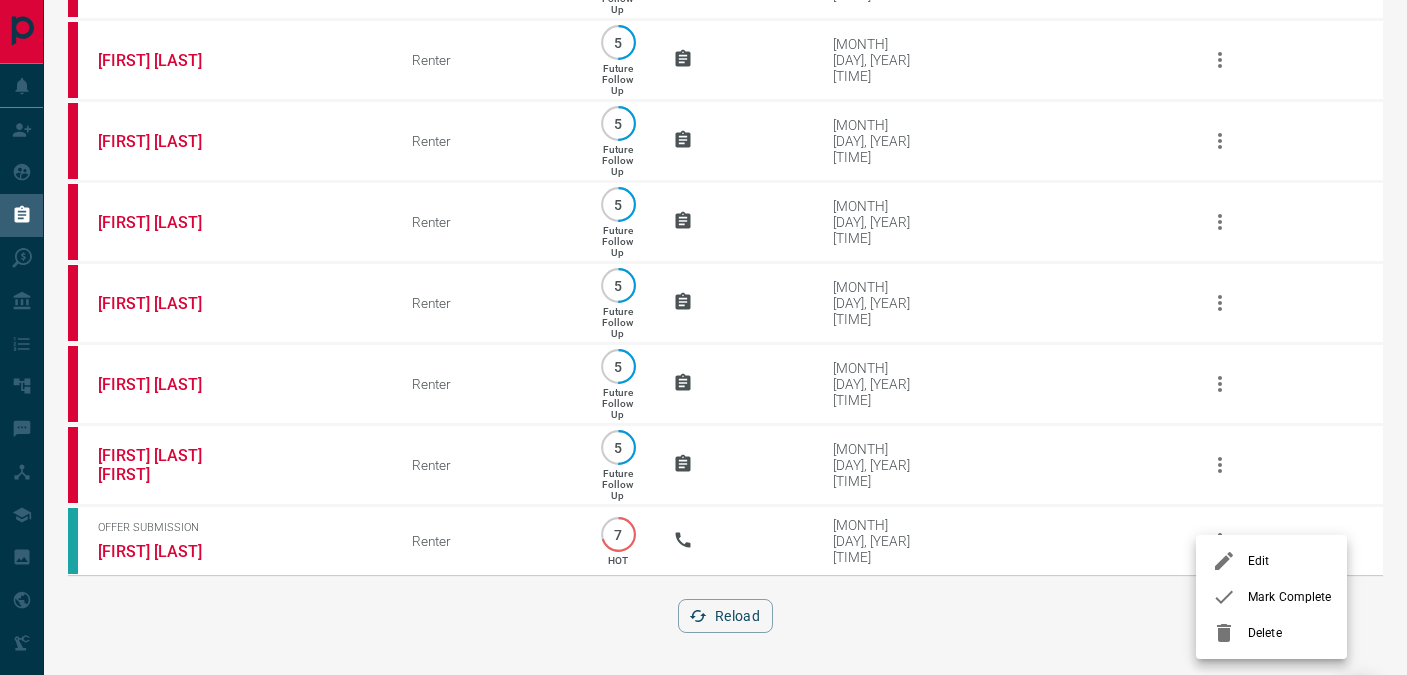 click 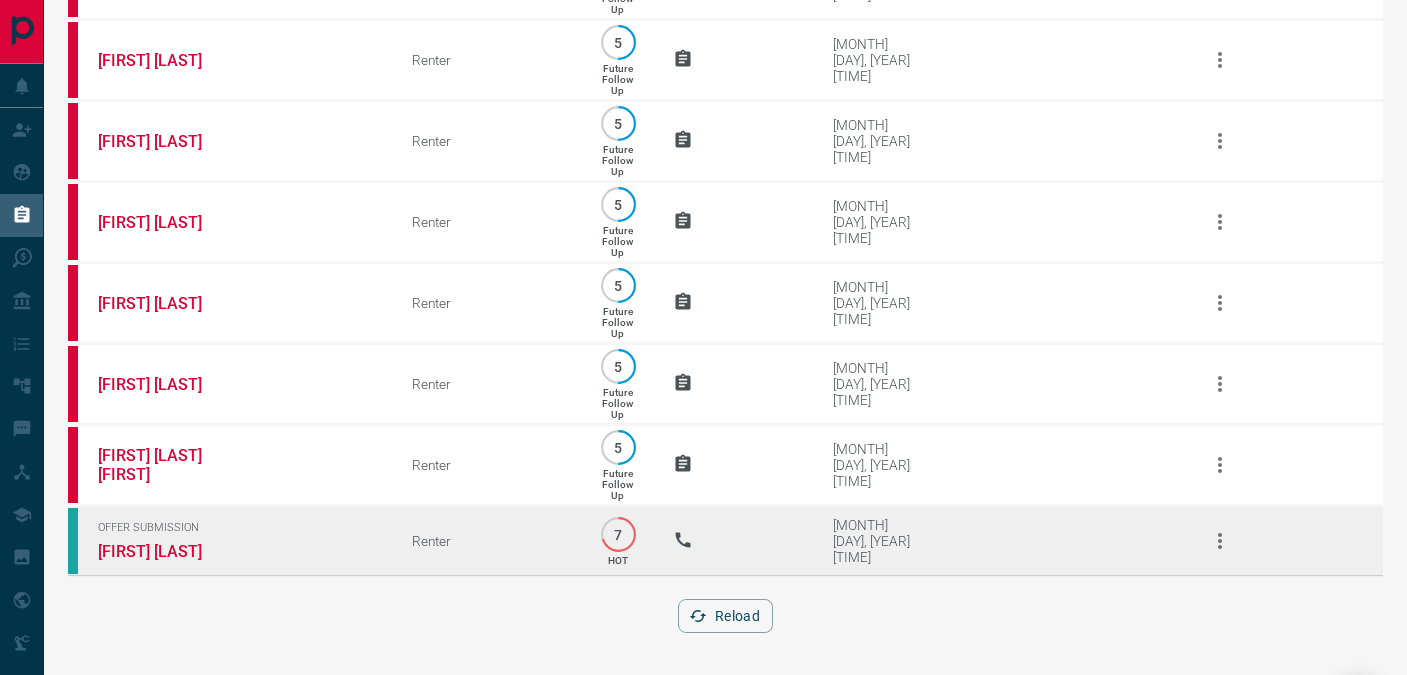 click on "Offer Submission [FIRST] [LAST]" at bounding box center [225, 541] 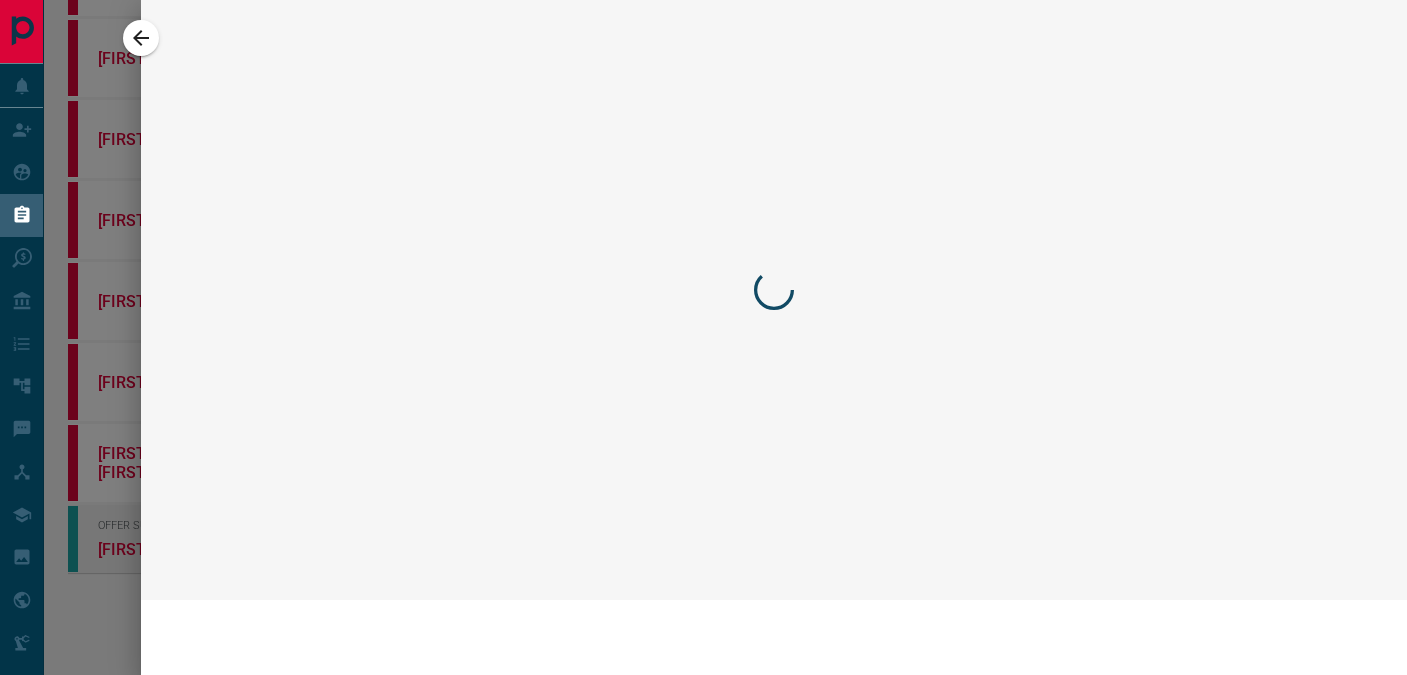 scroll, scrollTop: 721, scrollLeft: 0, axis: vertical 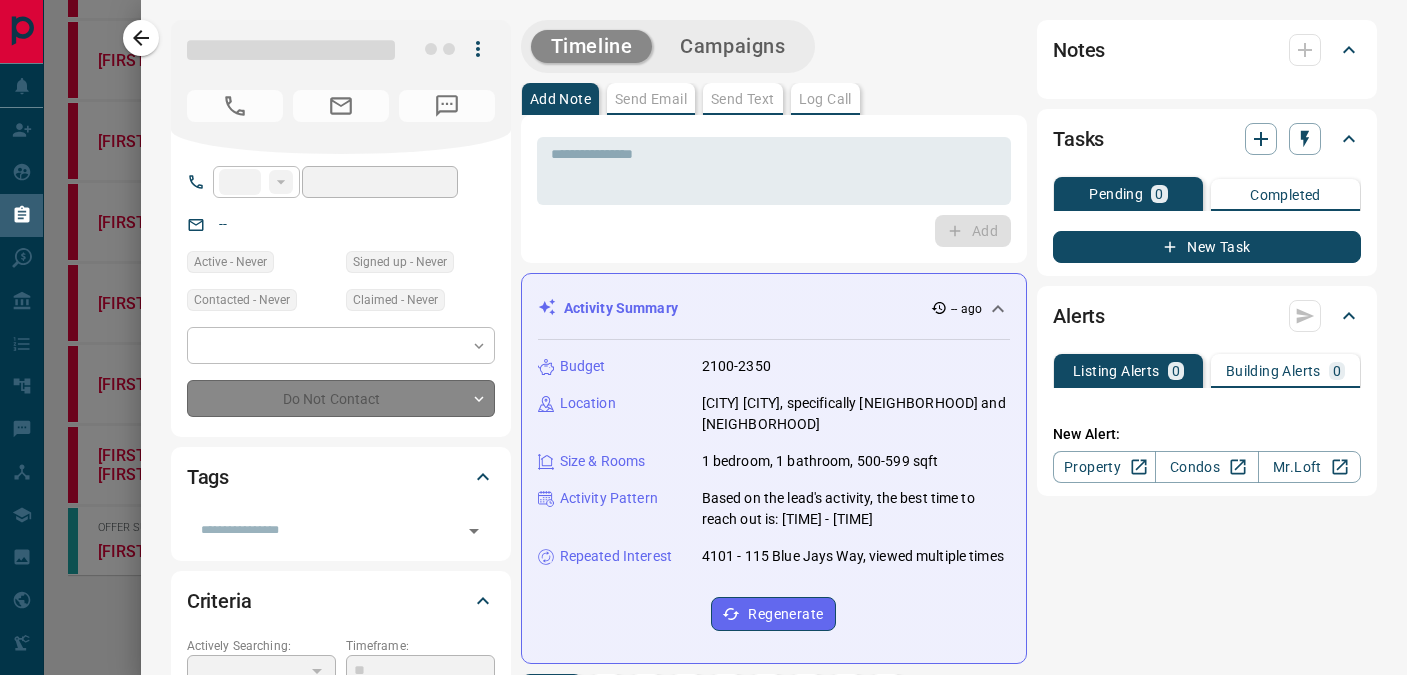 type on "****" 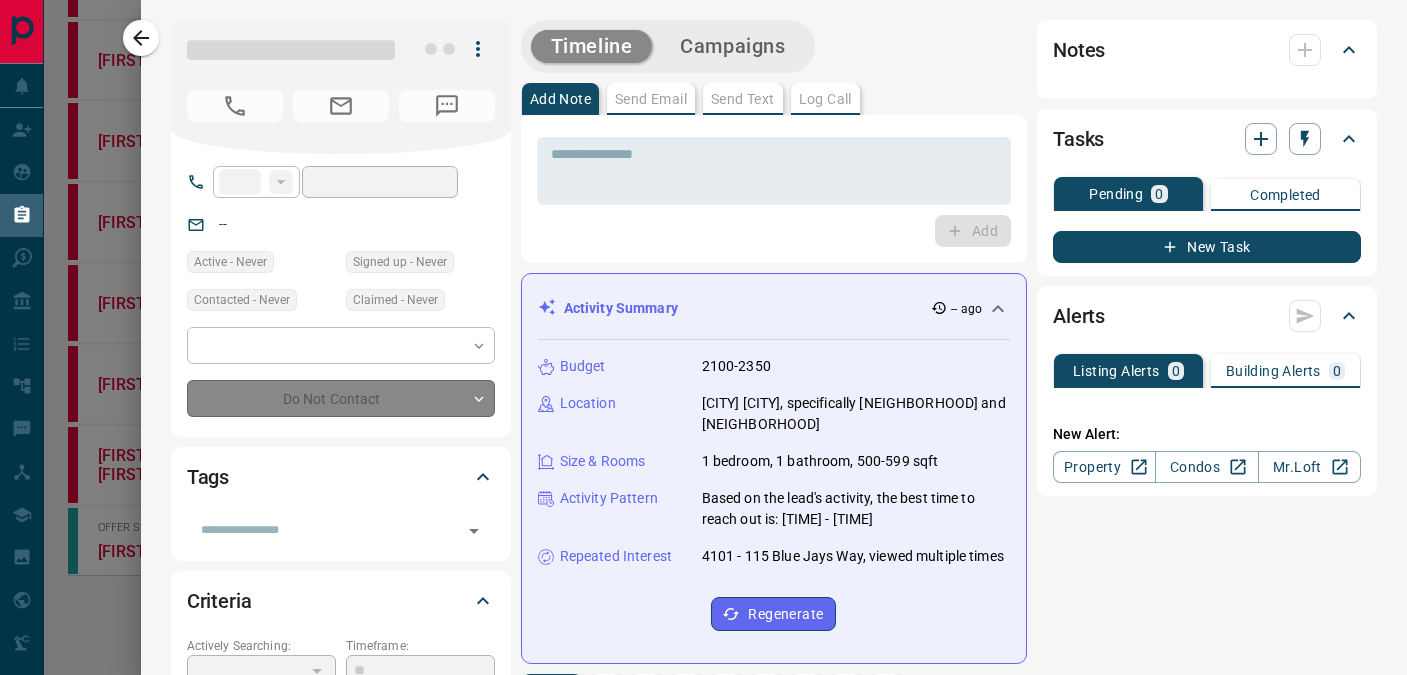 type on "**********" 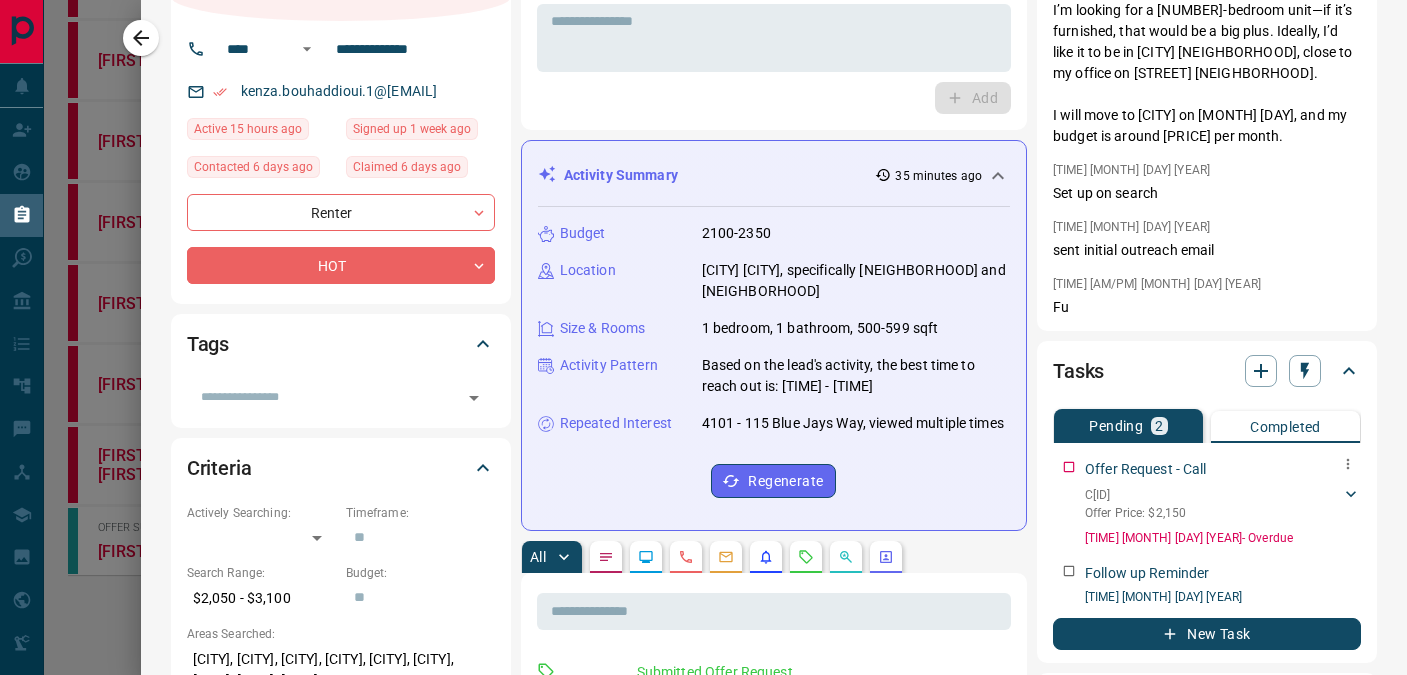 scroll, scrollTop: 135, scrollLeft: 0, axis: vertical 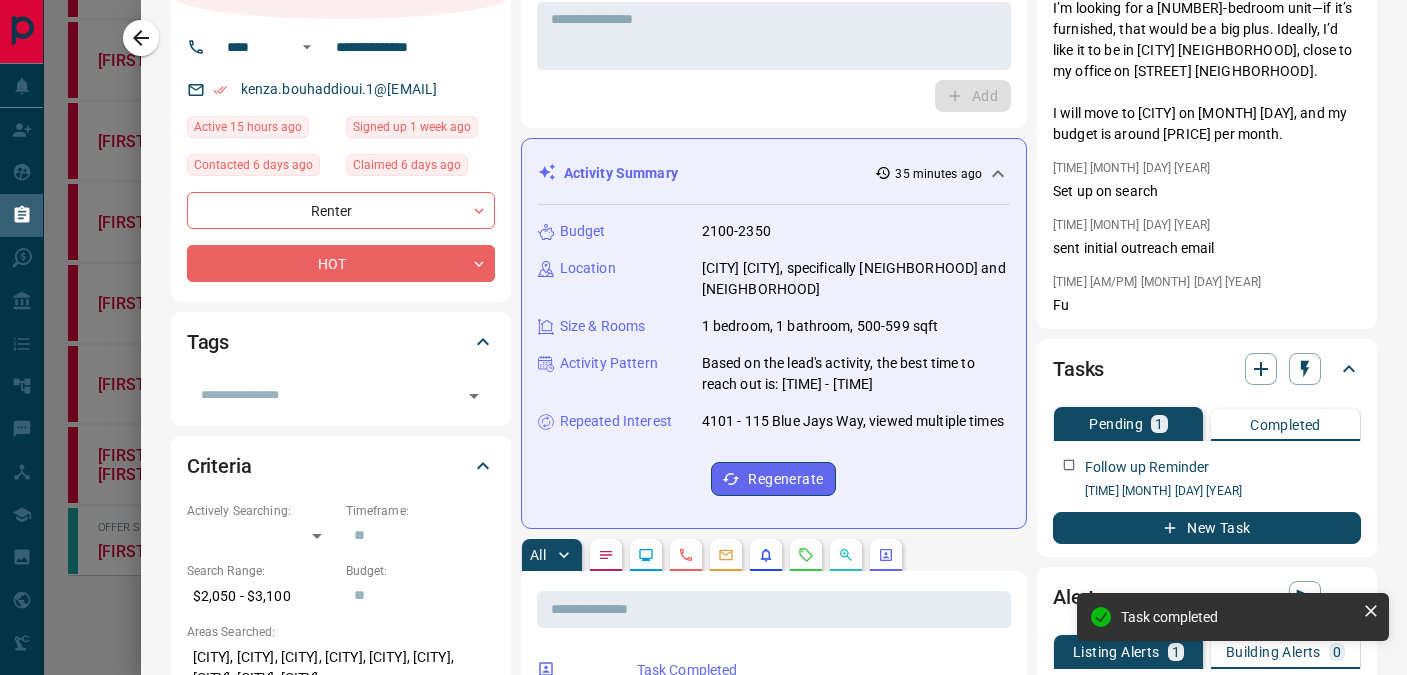 click at bounding box center [703, 337] 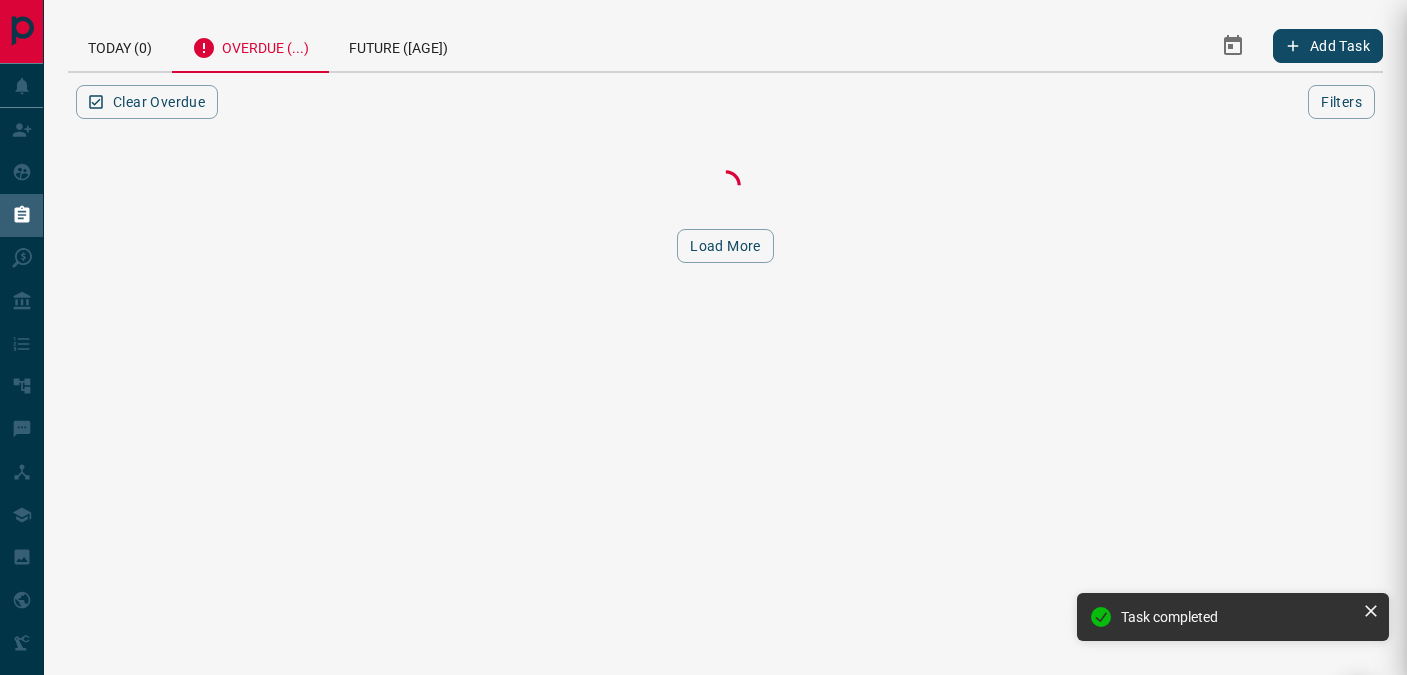 scroll, scrollTop: 0, scrollLeft: 0, axis: both 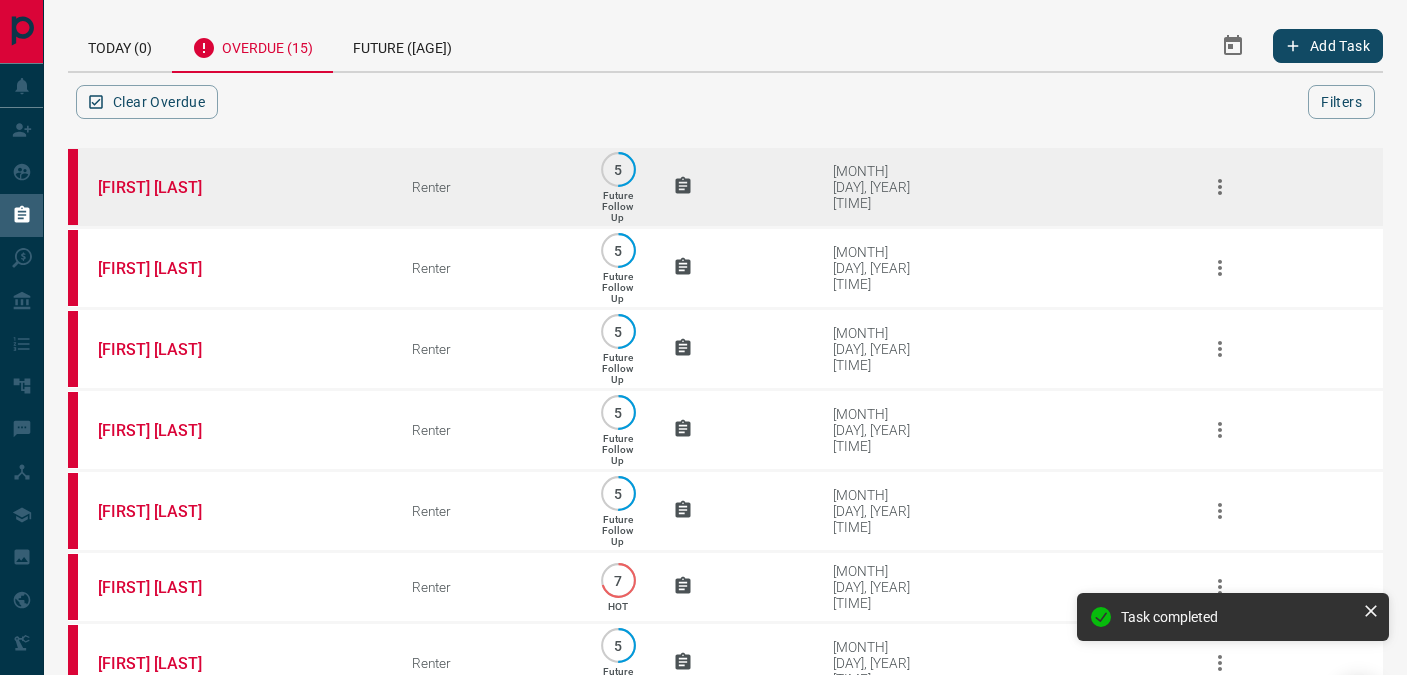 click on "Renter" at bounding box center [487, 187] 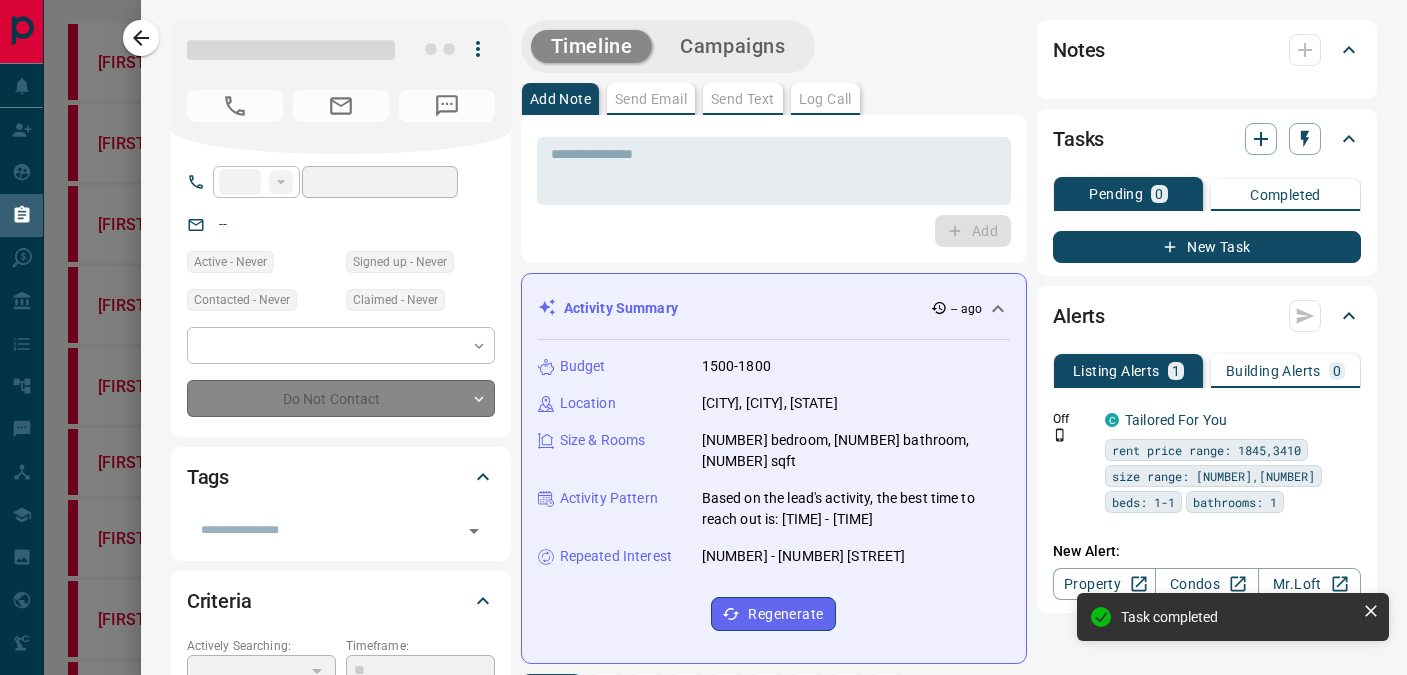 type on "**" 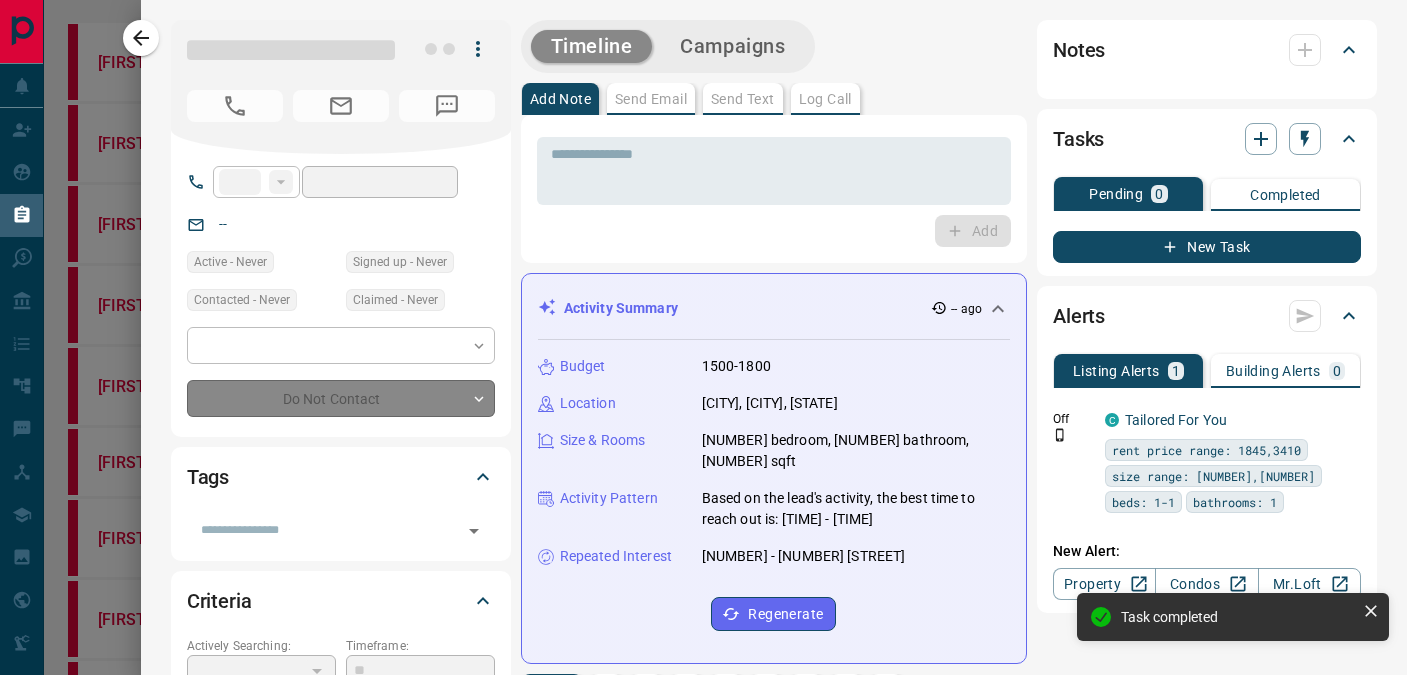 type on "**********" 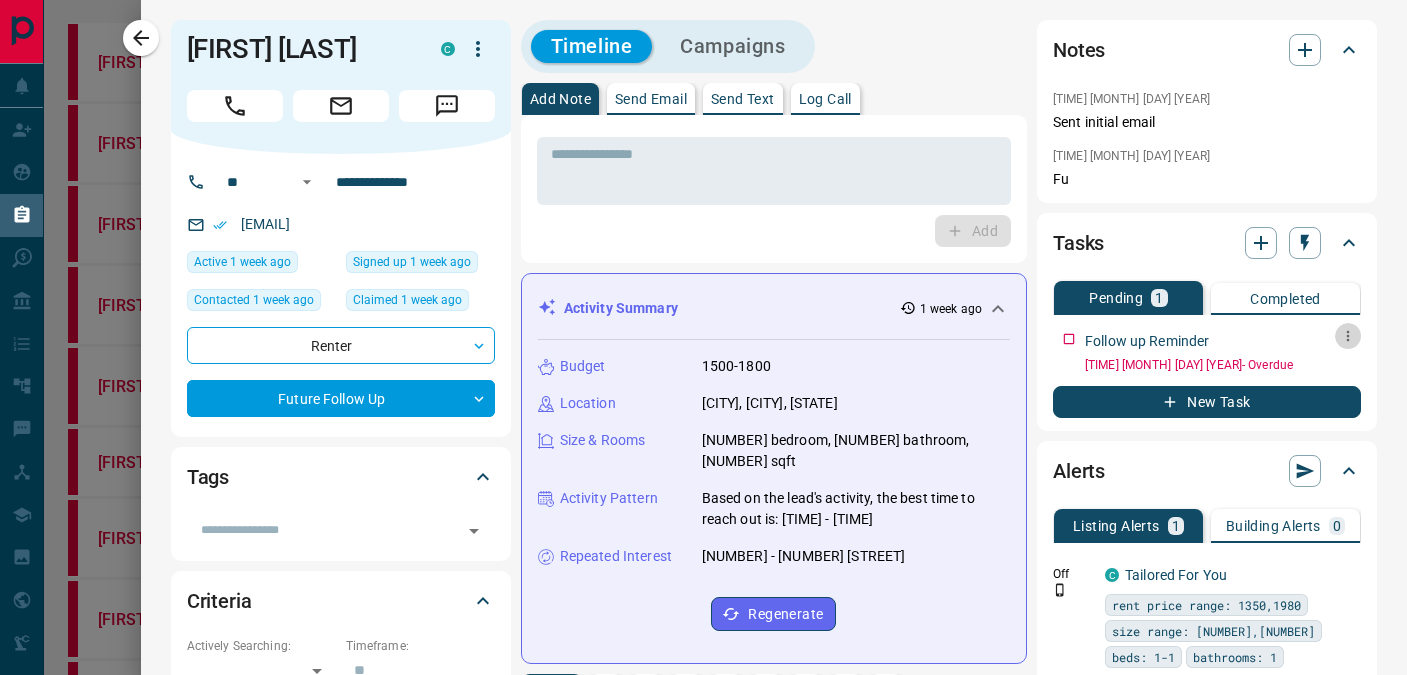 click 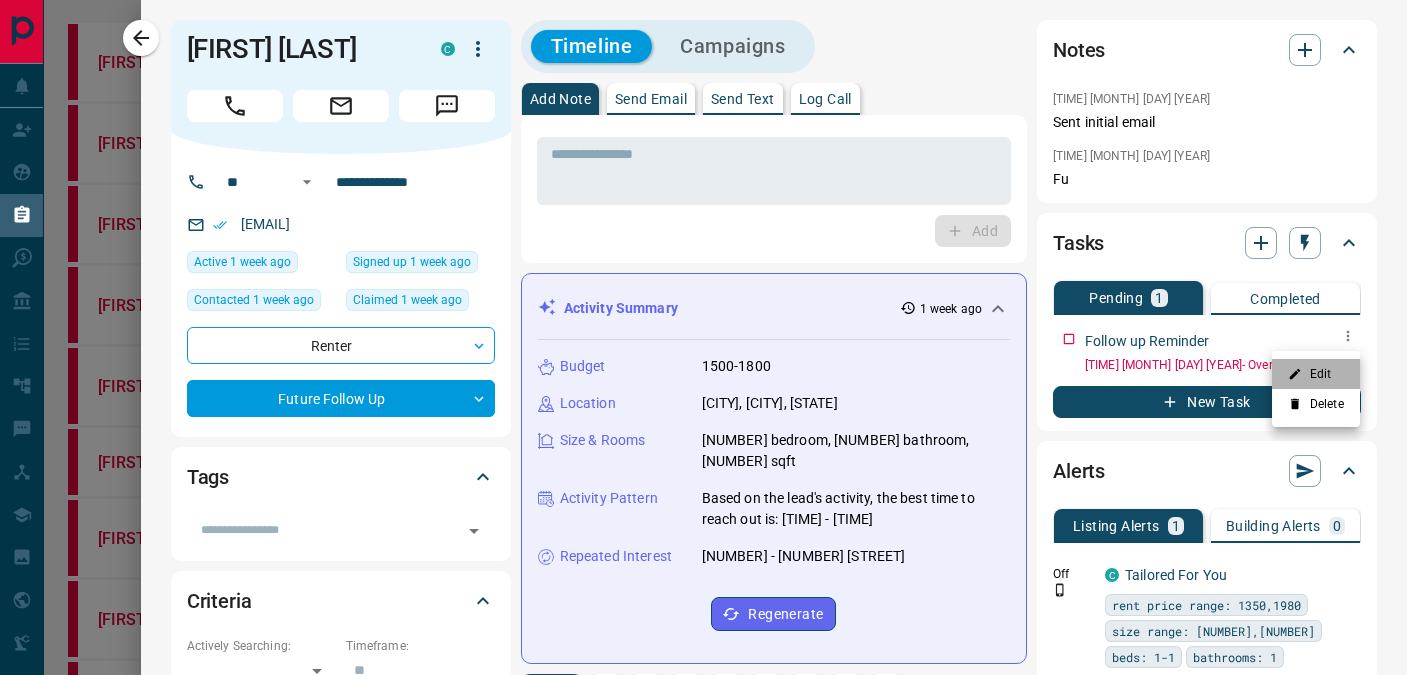 click on "Edit" at bounding box center [1316, 374] 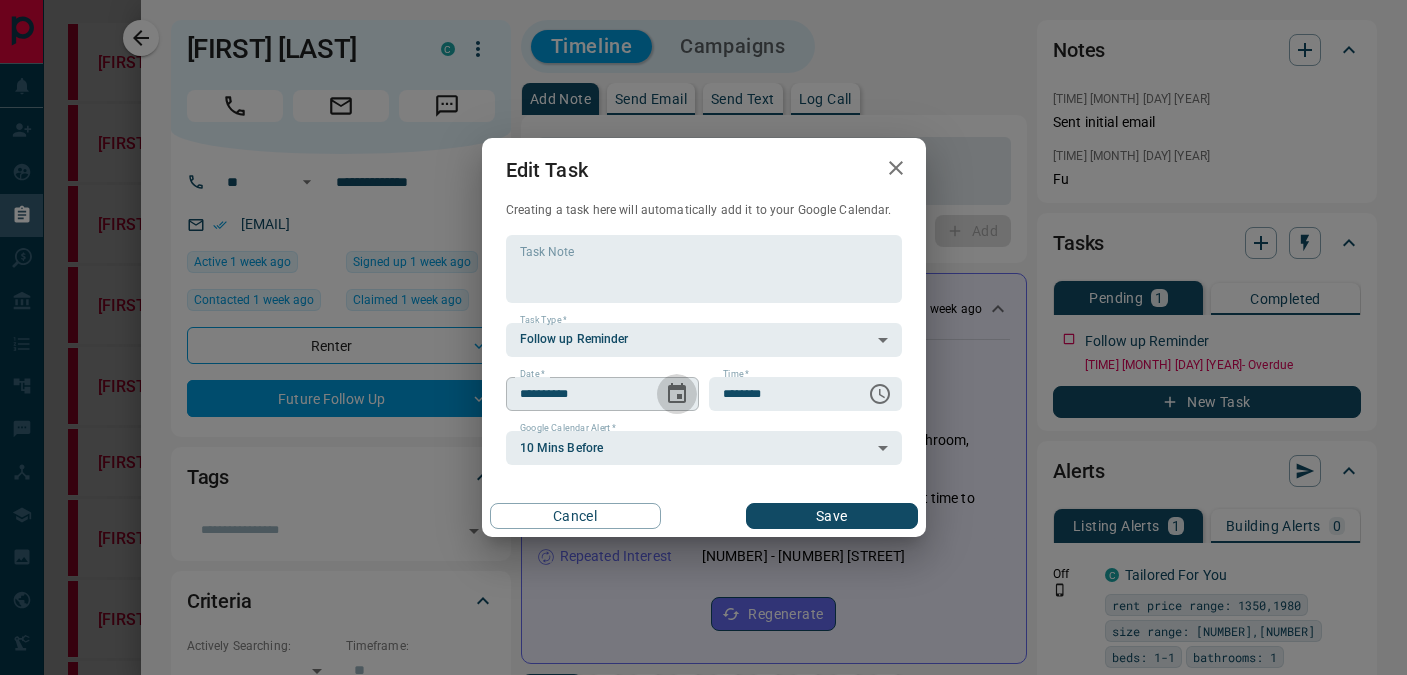 click 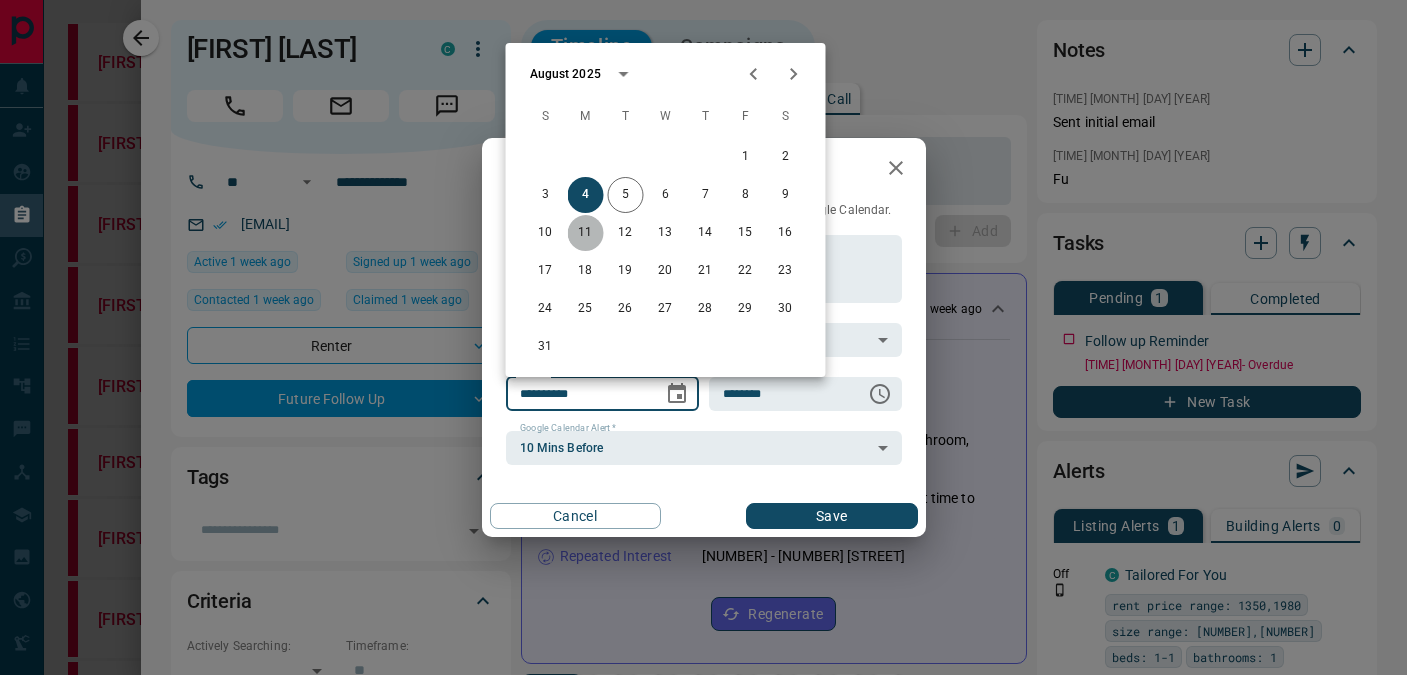 click on "11" at bounding box center [586, 233] 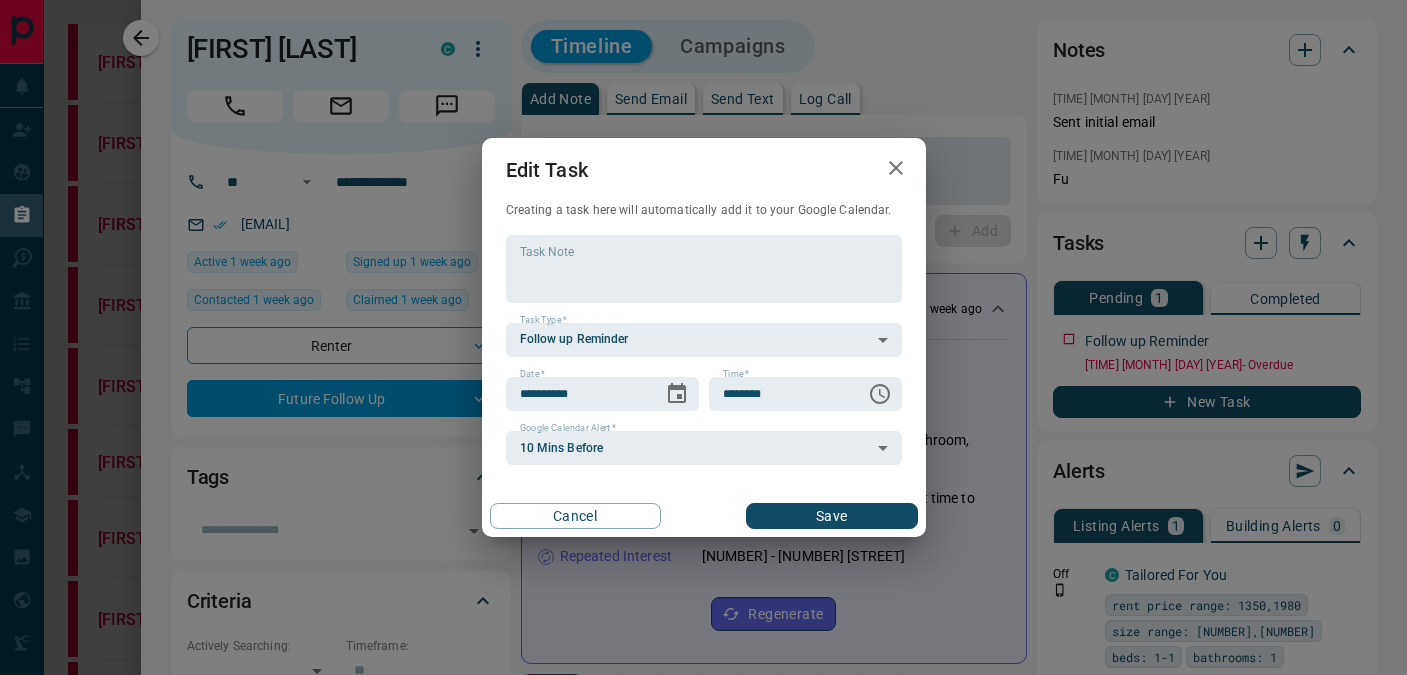 click on "Save" at bounding box center [831, 516] 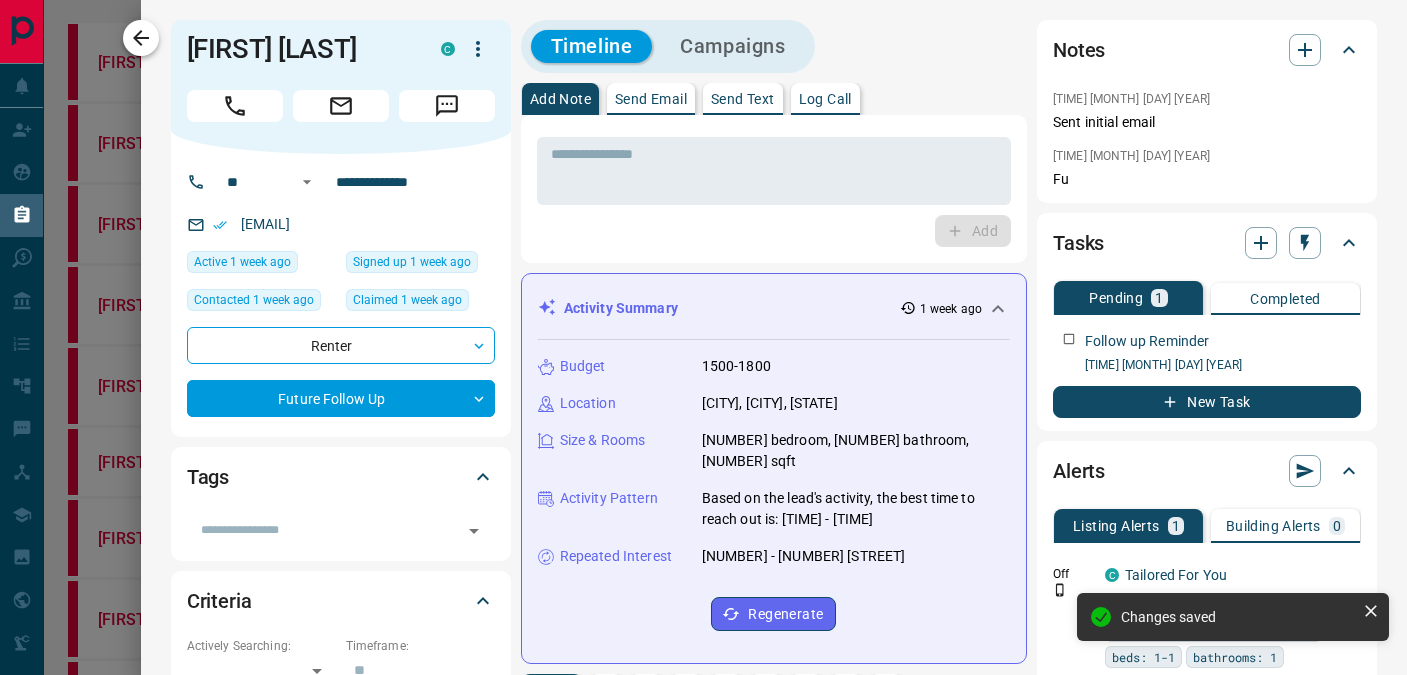 click 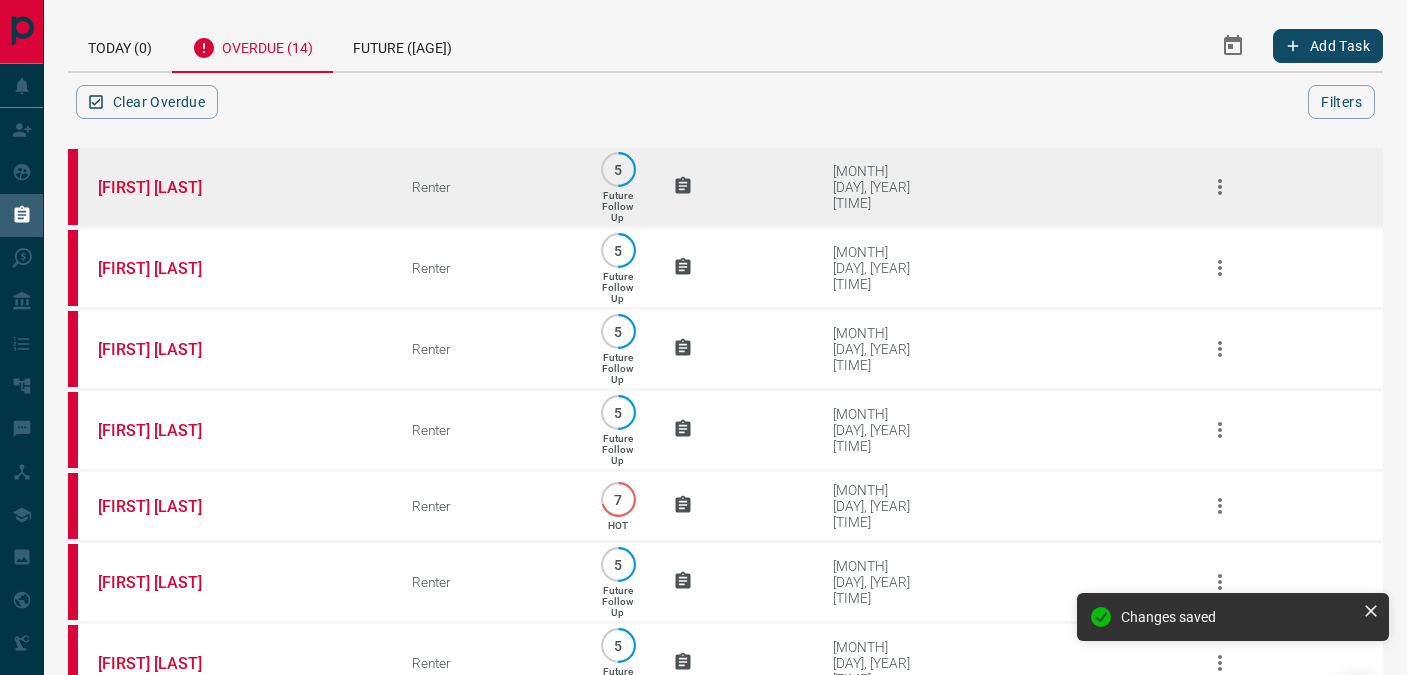 click on "Renter" at bounding box center (487, 187) 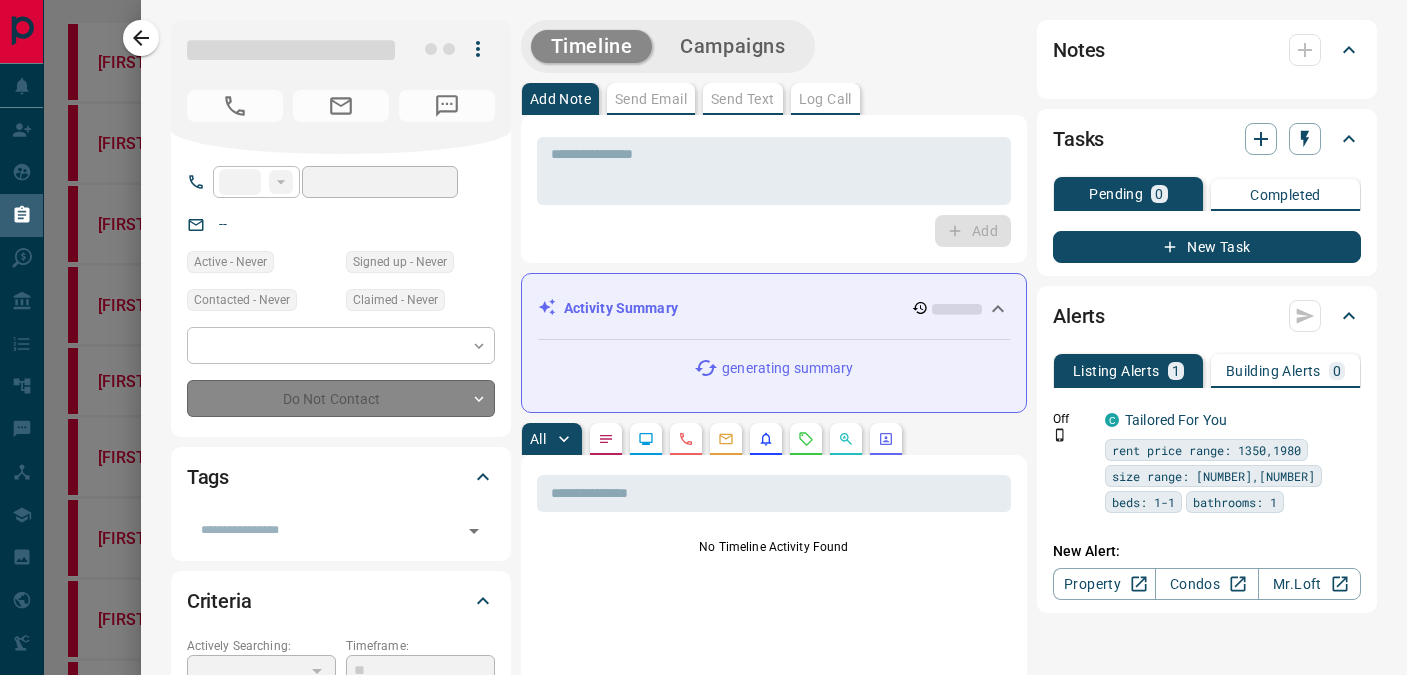type on "***" 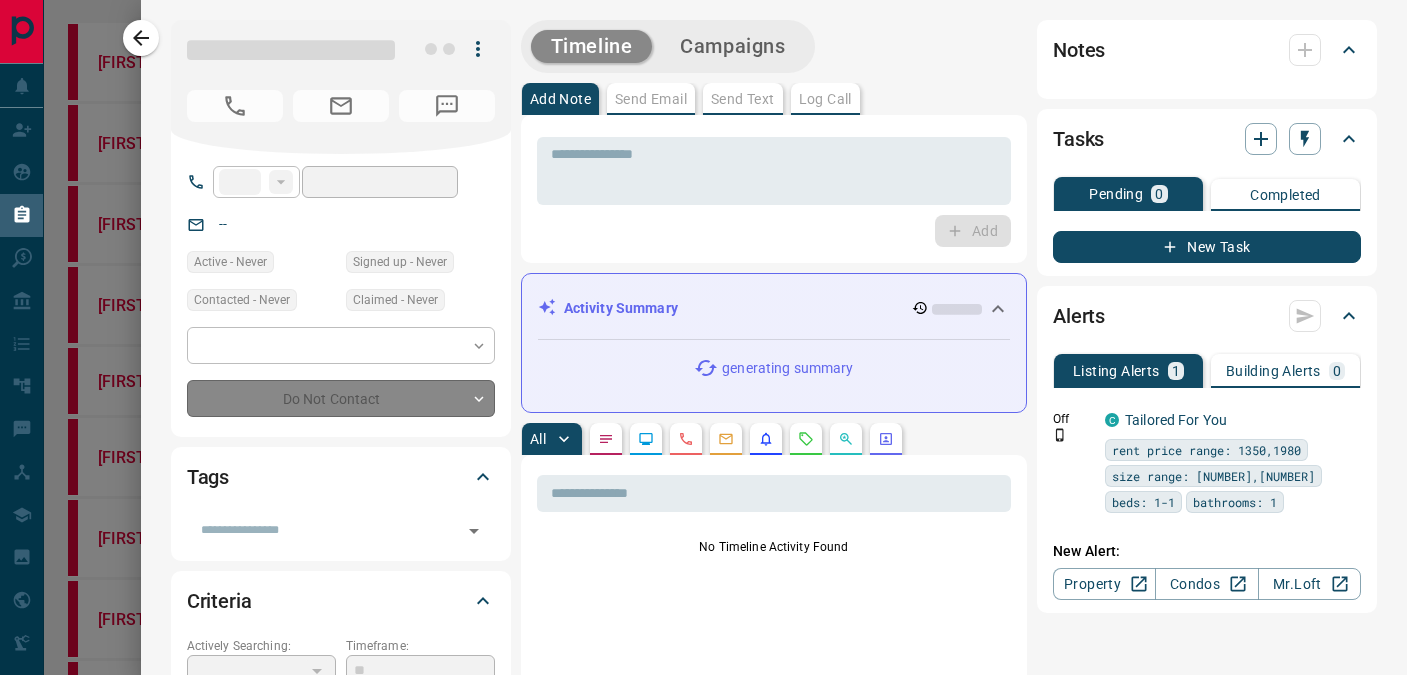 type on "**********" 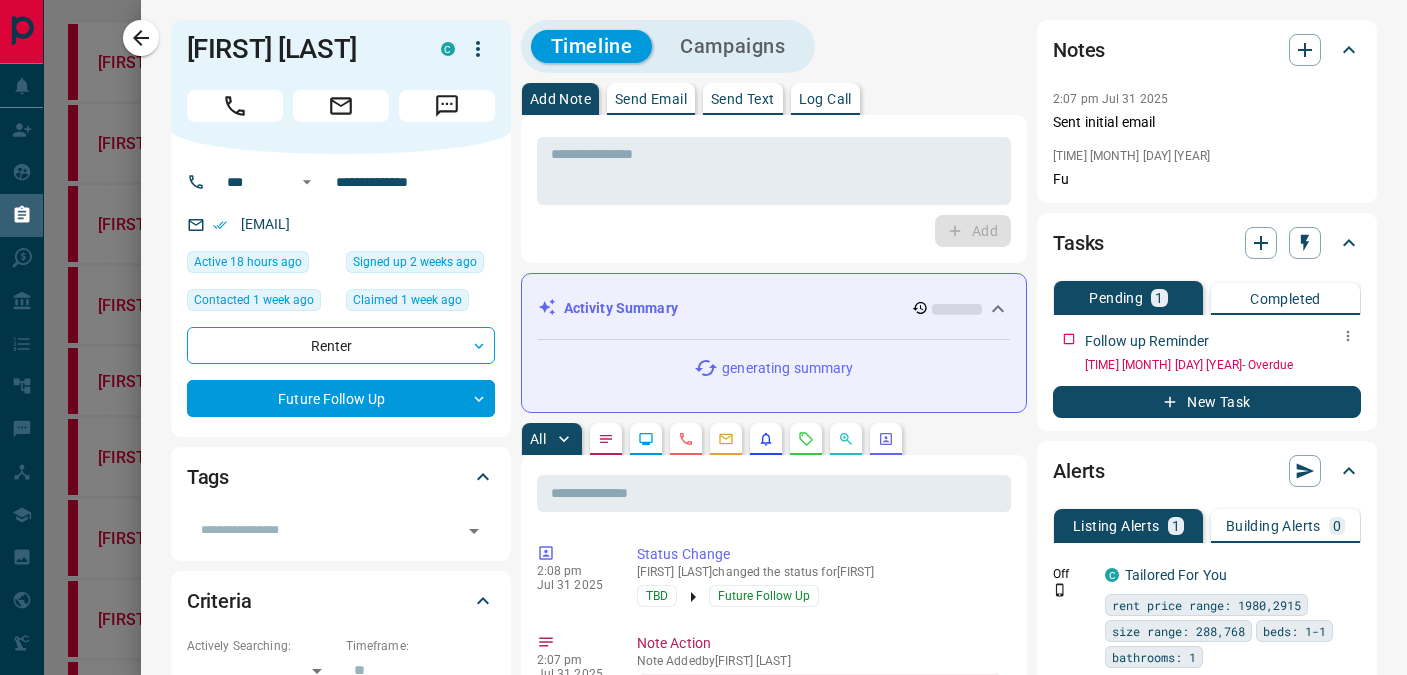 click 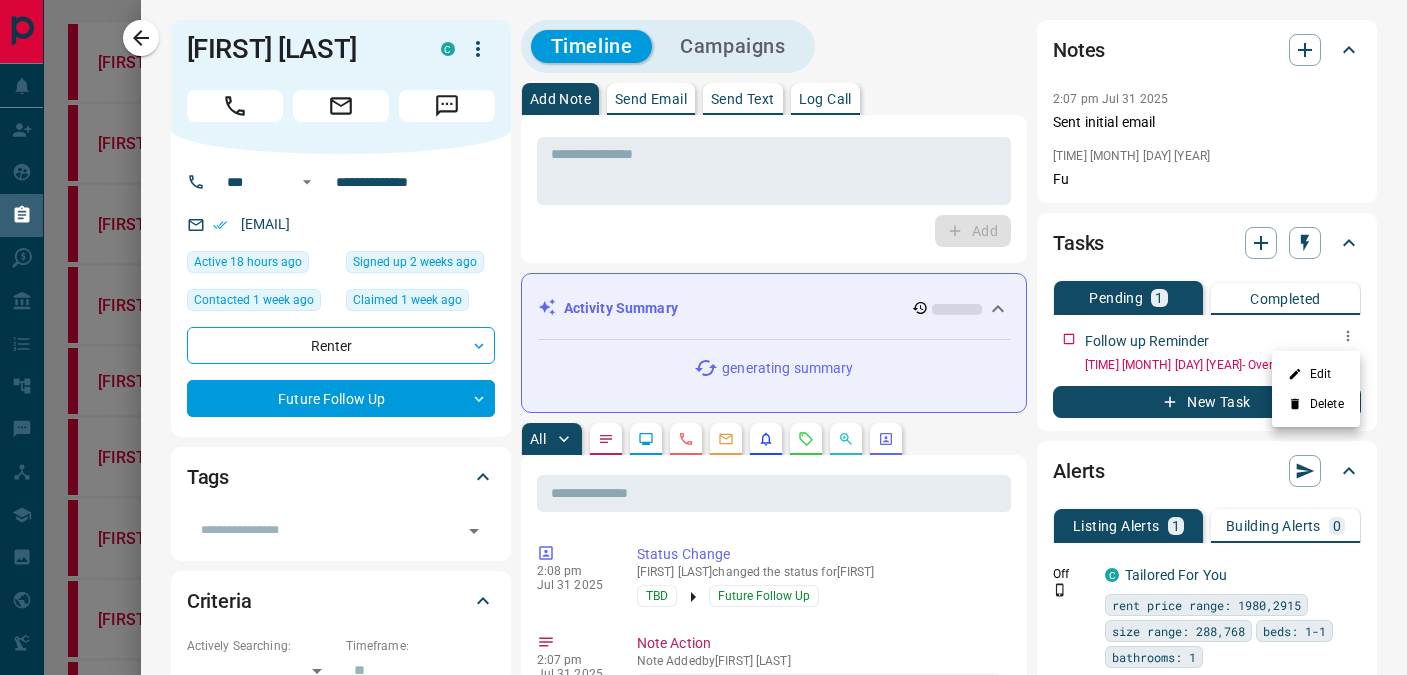 click on "Edit" at bounding box center (1316, 374) 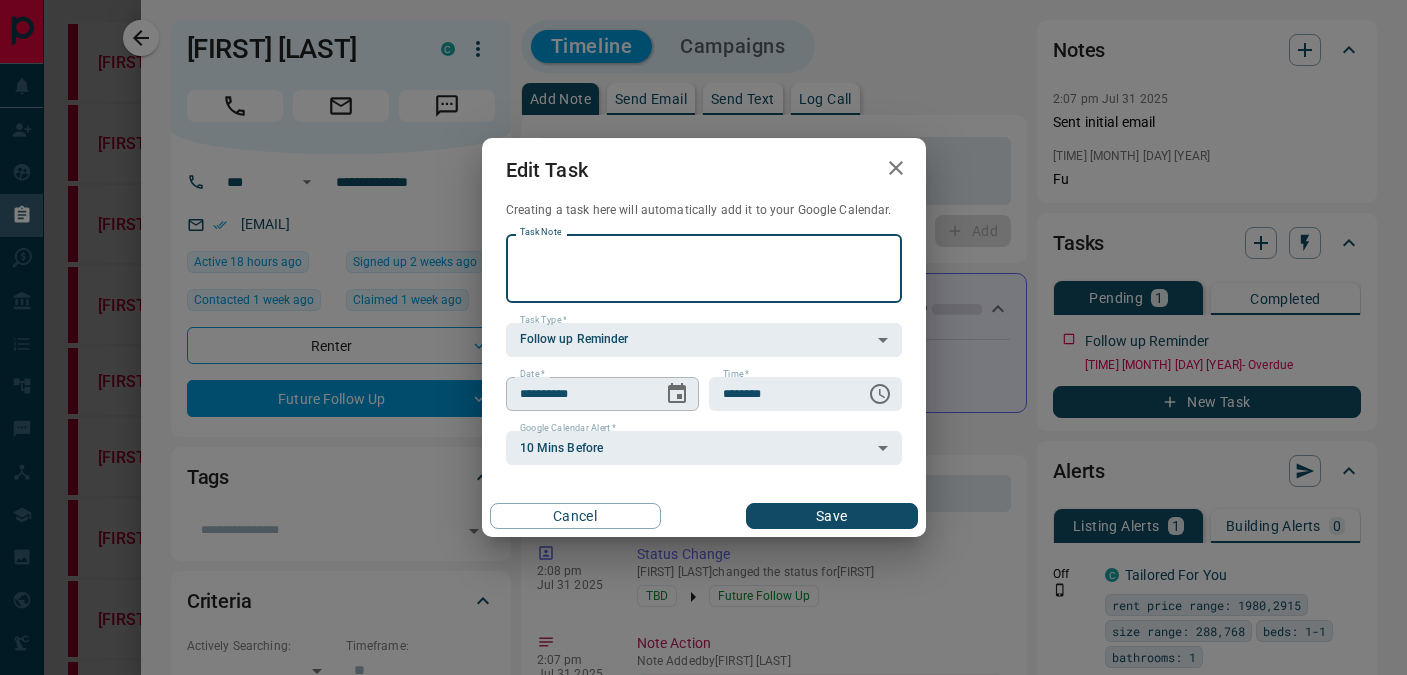 click 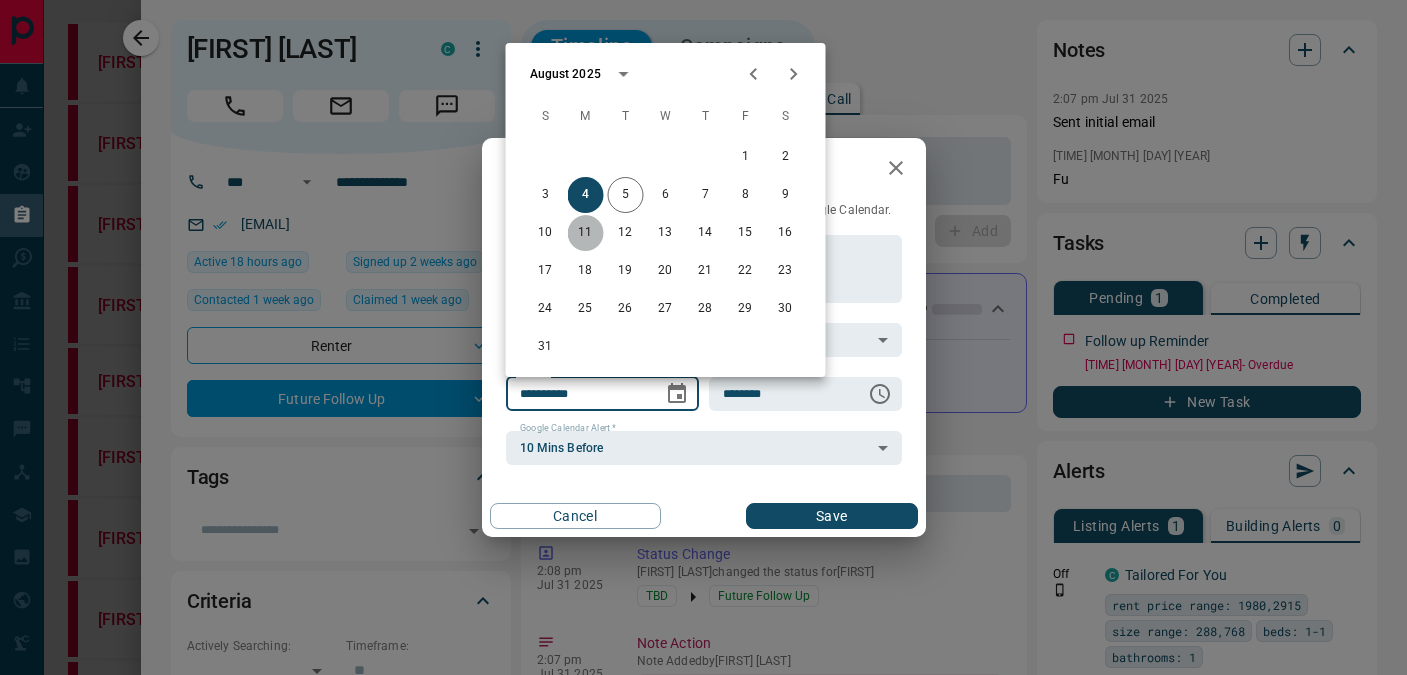 click on "11" at bounding box center [586, 233] 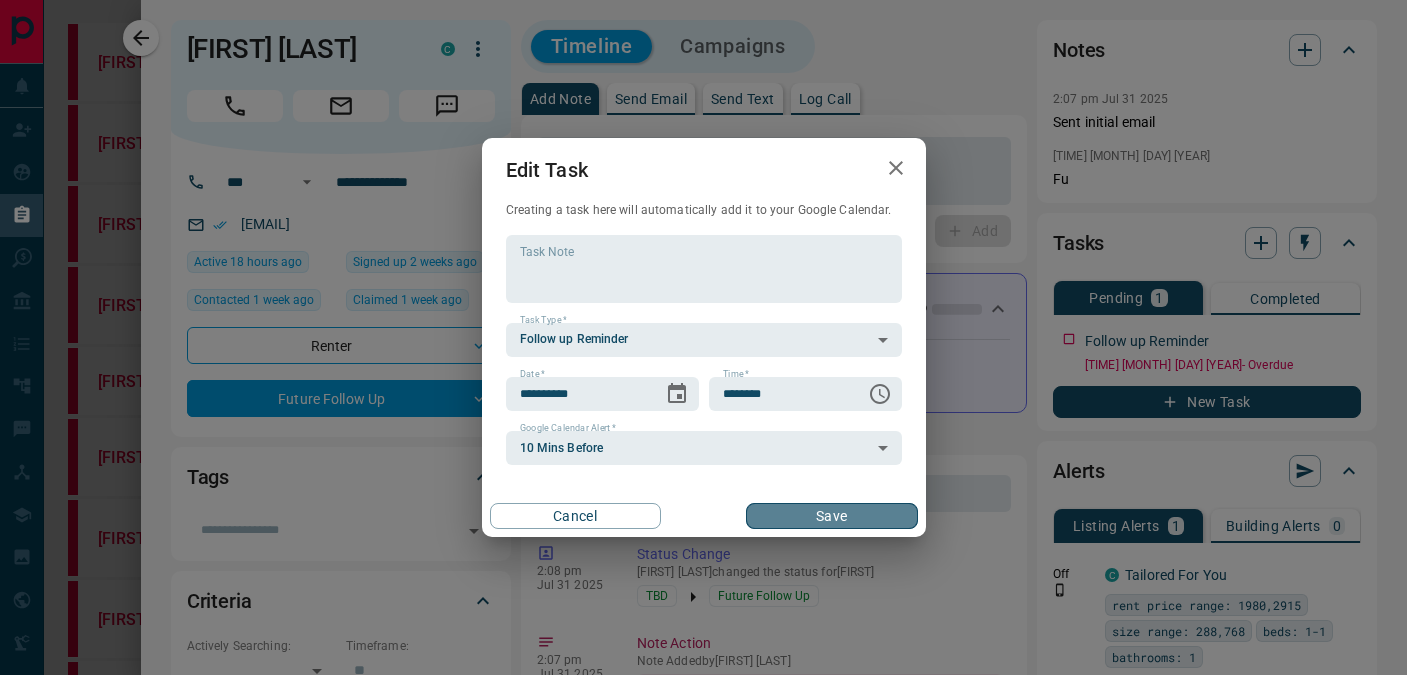 click on "Save" at bounding box center [831, 516] 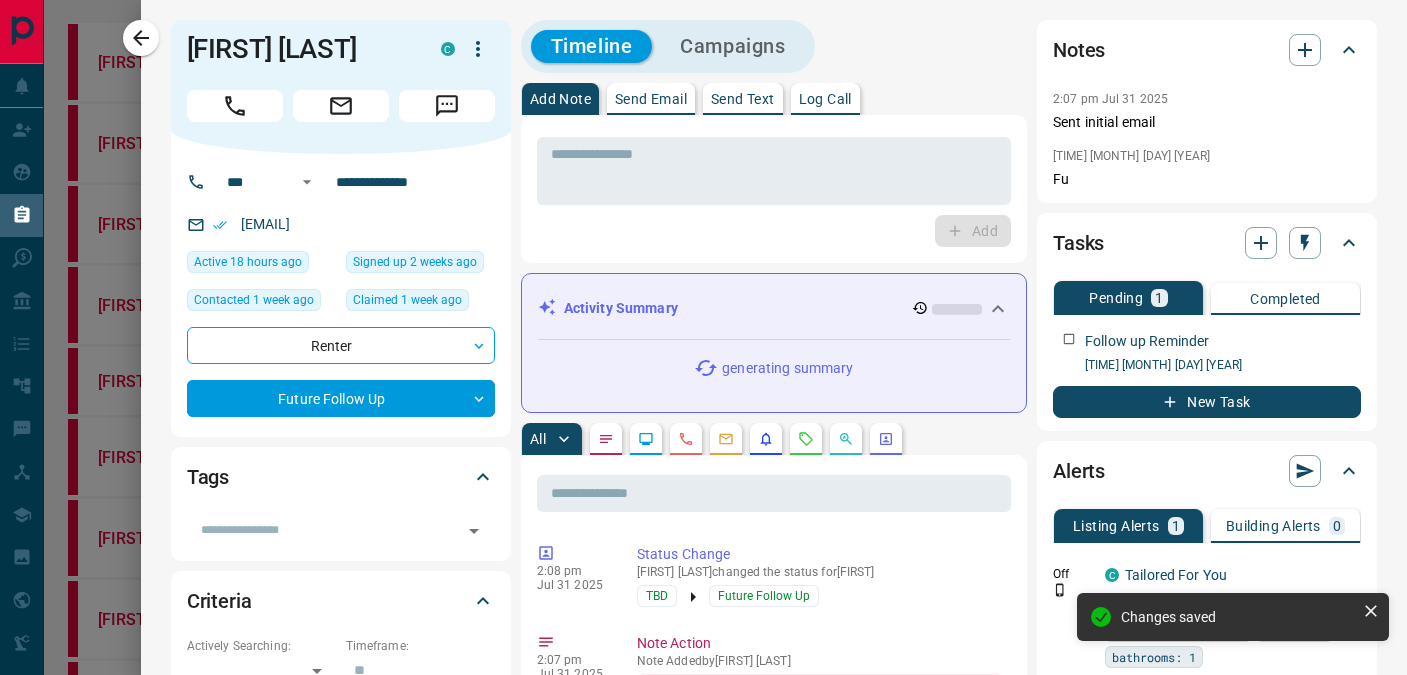 click at bounding box center (703, 337) 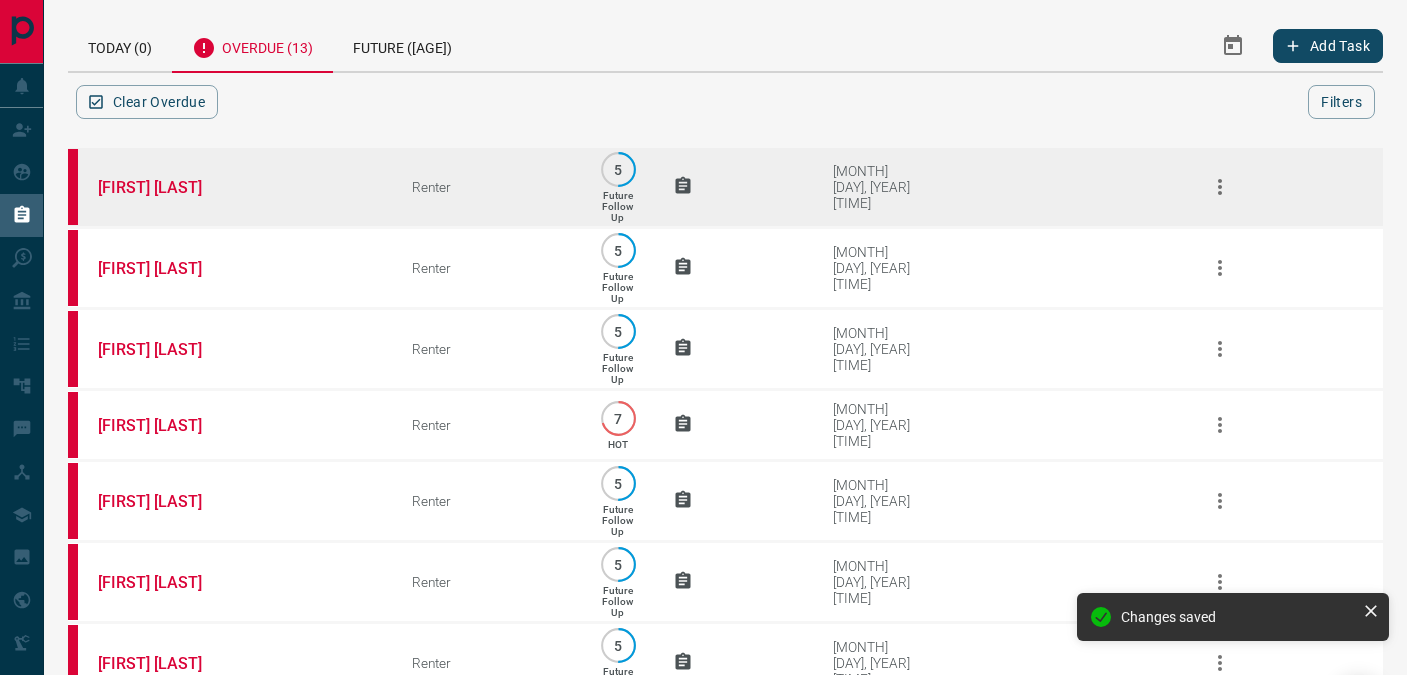 click on "[FIRST] [LAST]" at bounding box center [225, 187] 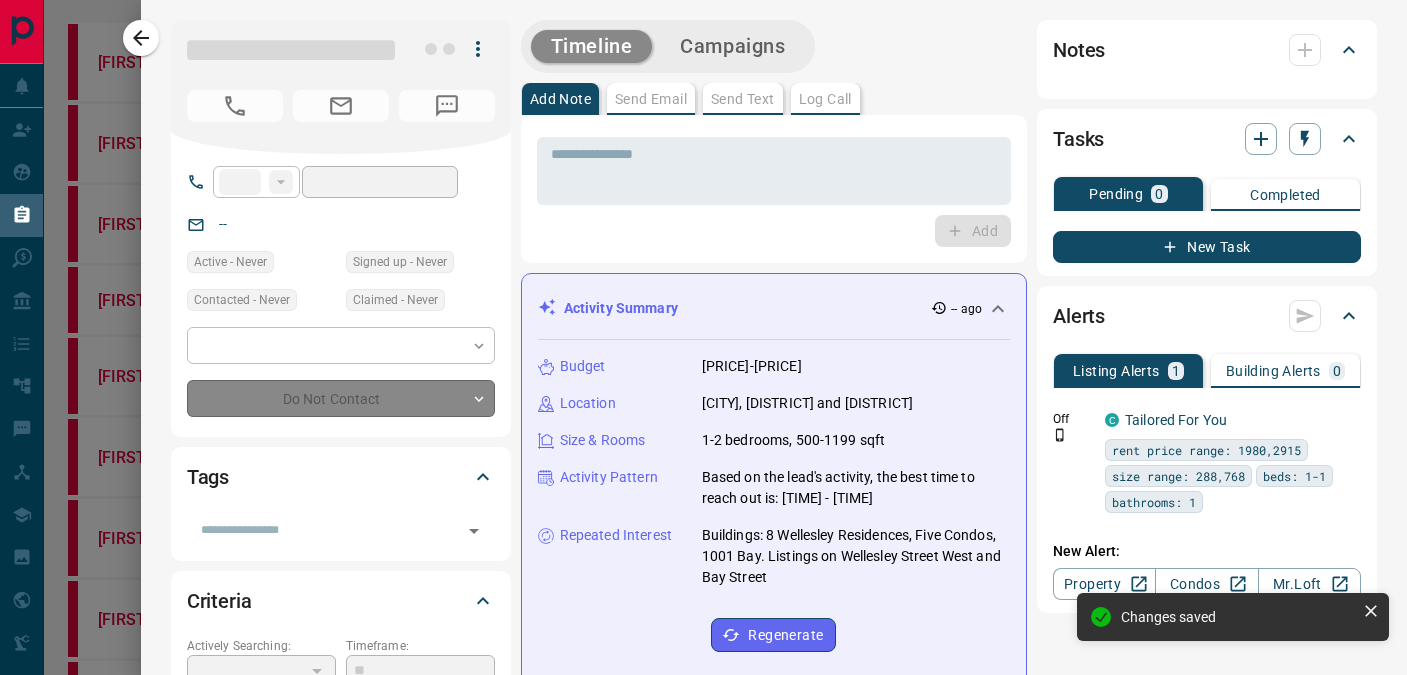 type on "****" 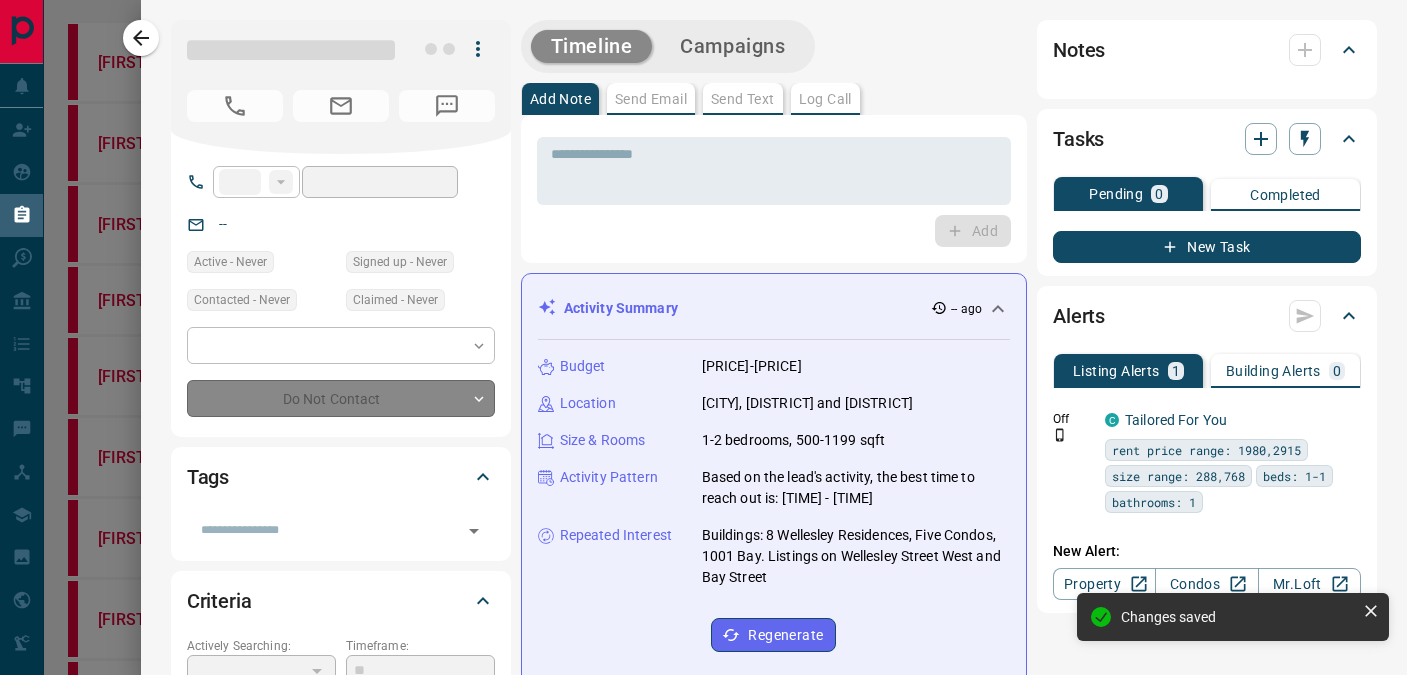 type on "**********" 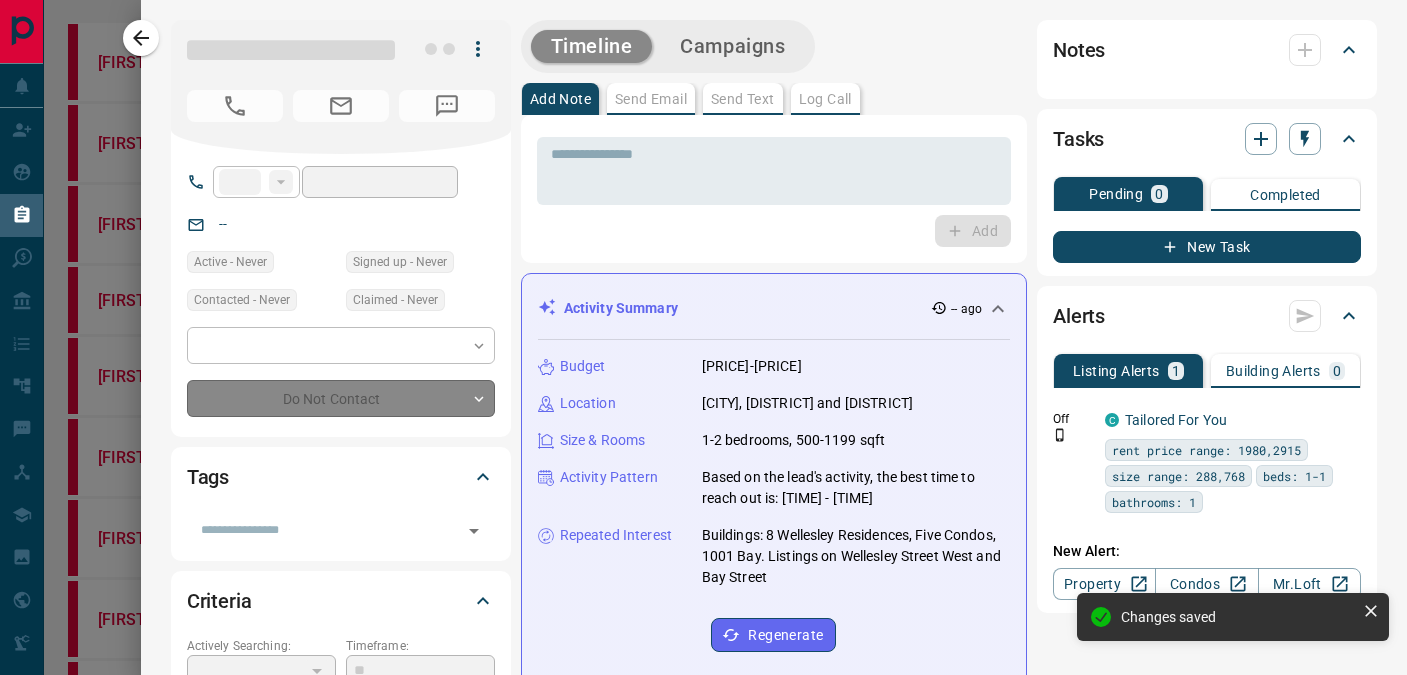 type on "**********" 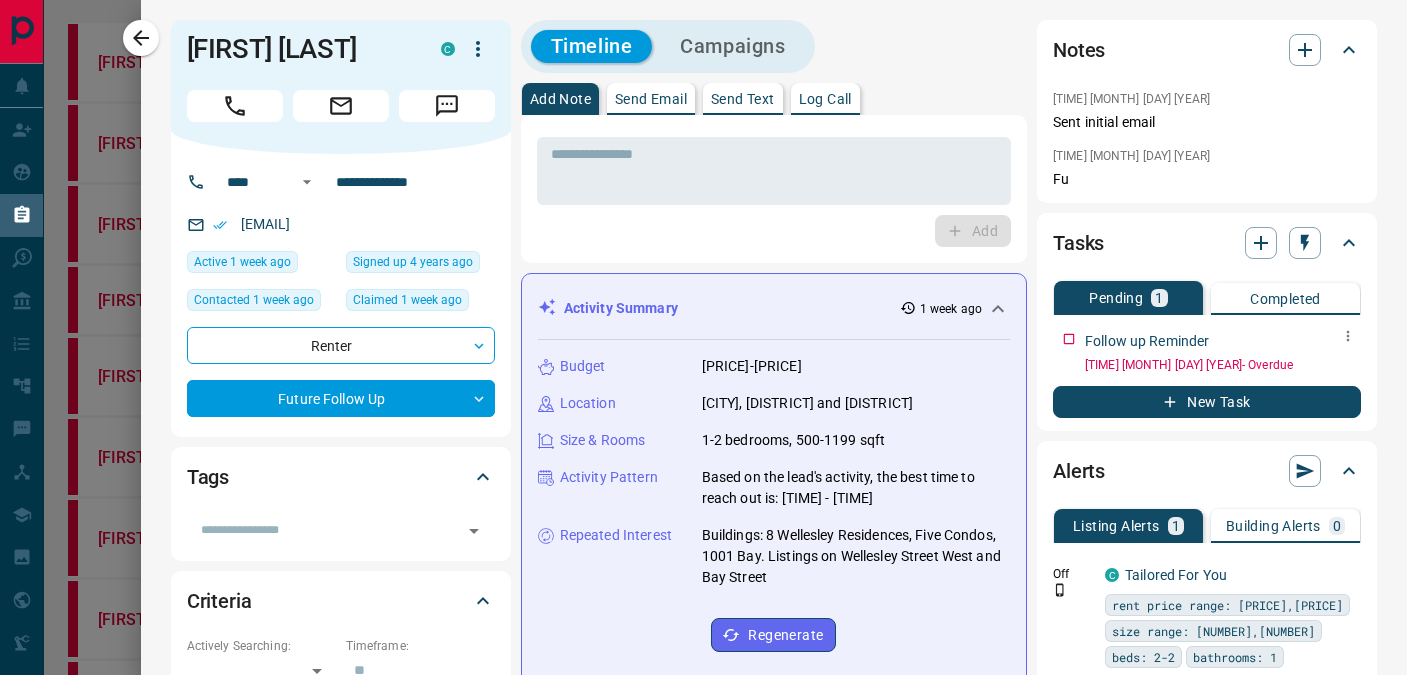 click 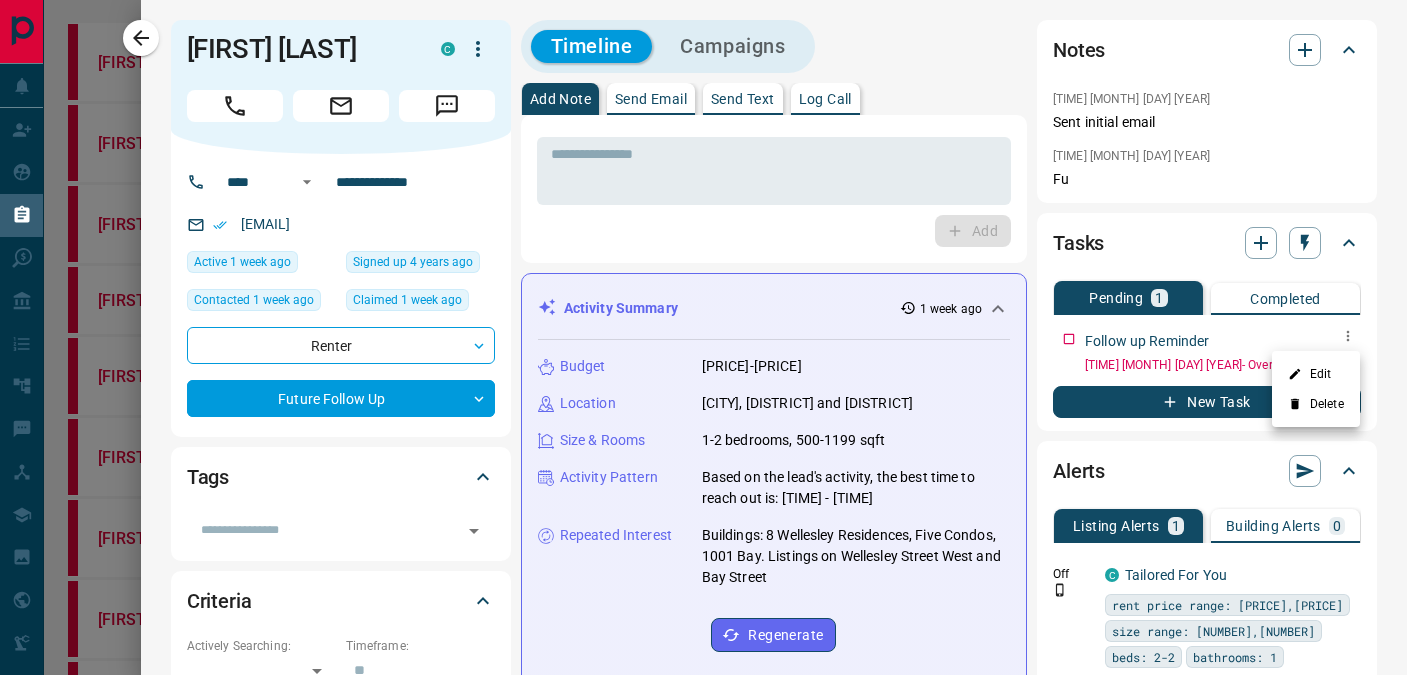 click on "Edit" at bounding box center [1316, 374] 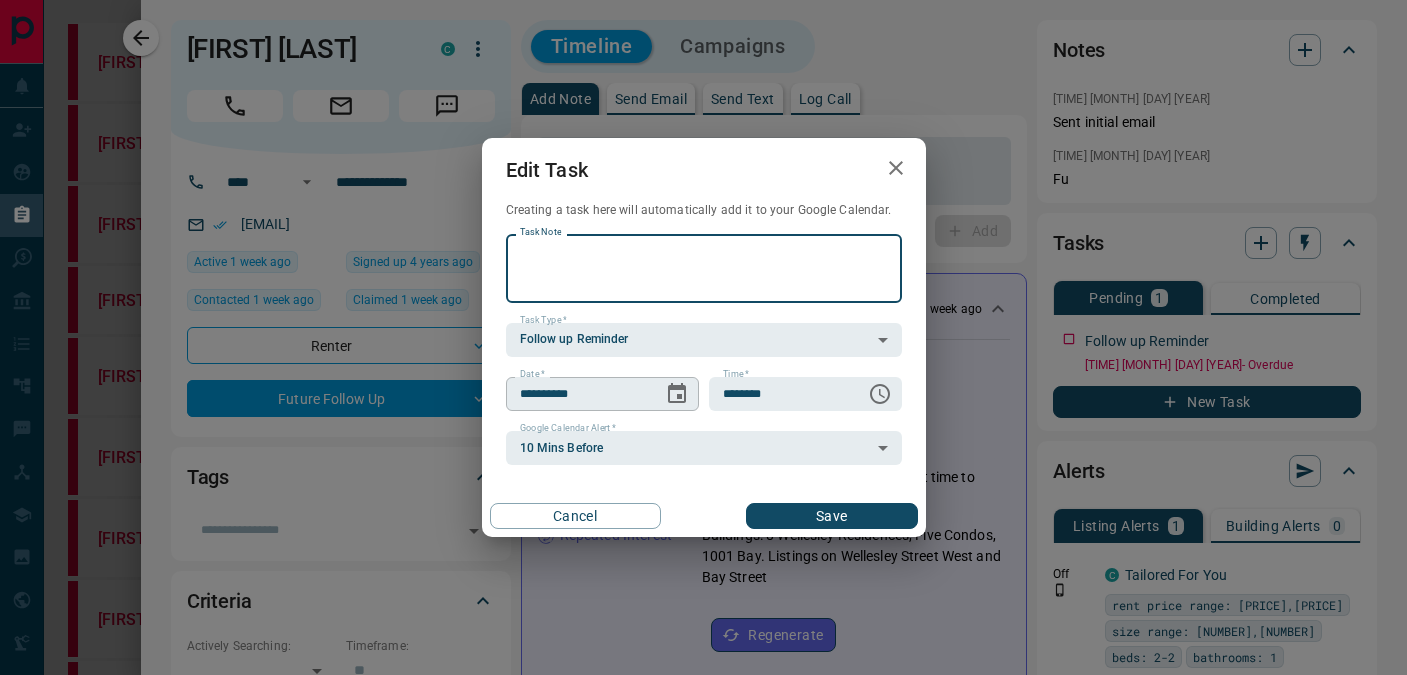 click 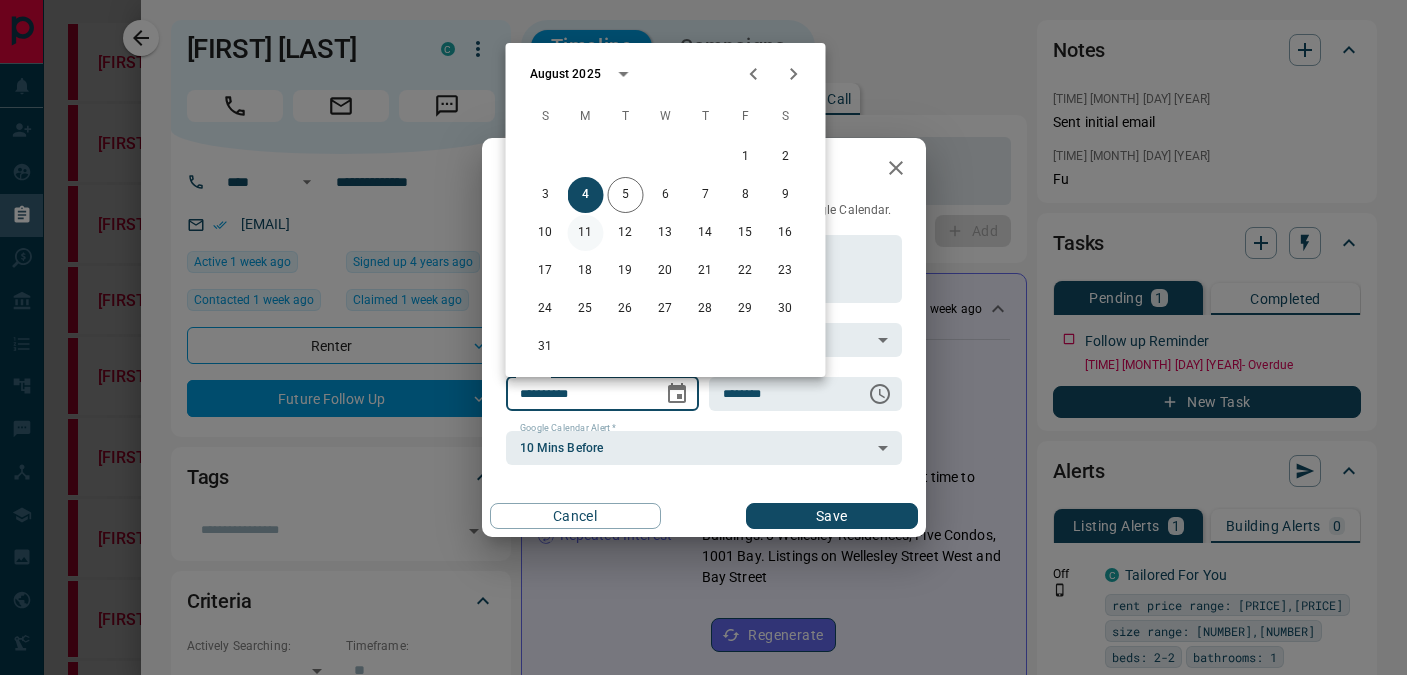 click on "11" at bounding box center (586, 233) 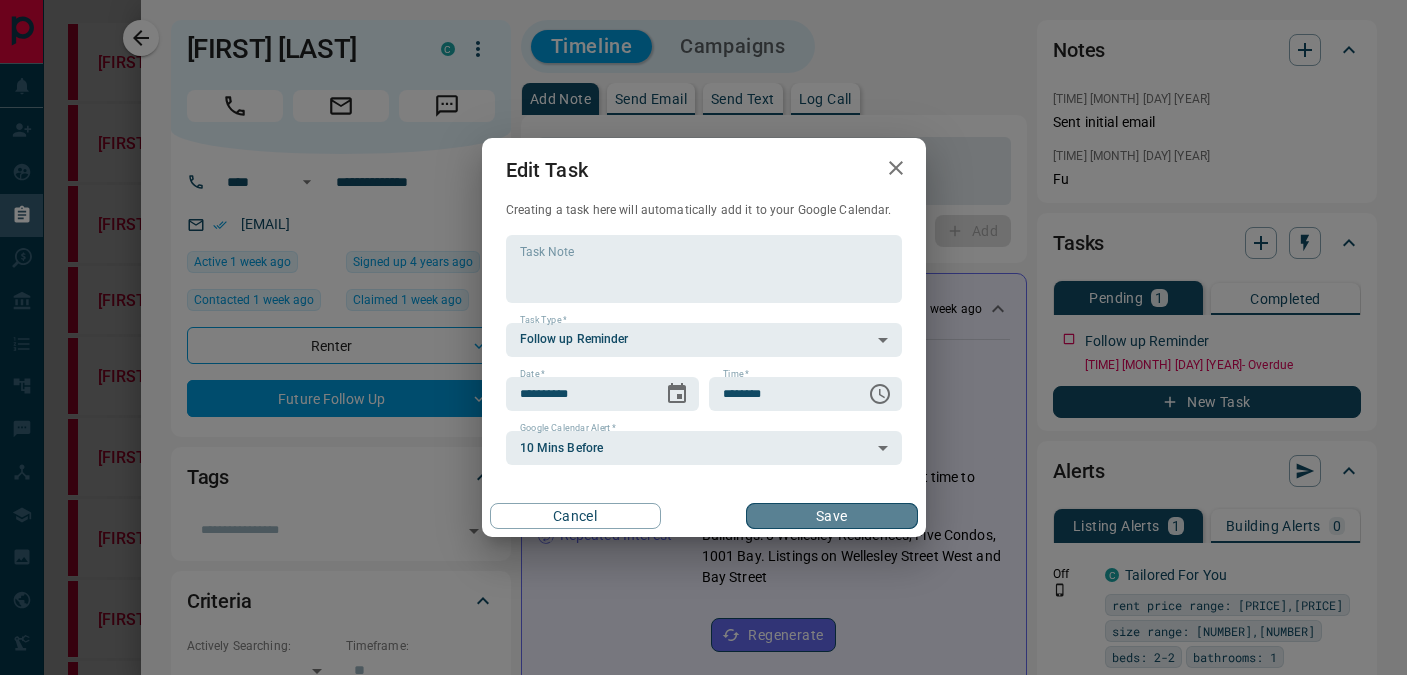 click on "Save" at bounding box center (831, 516) 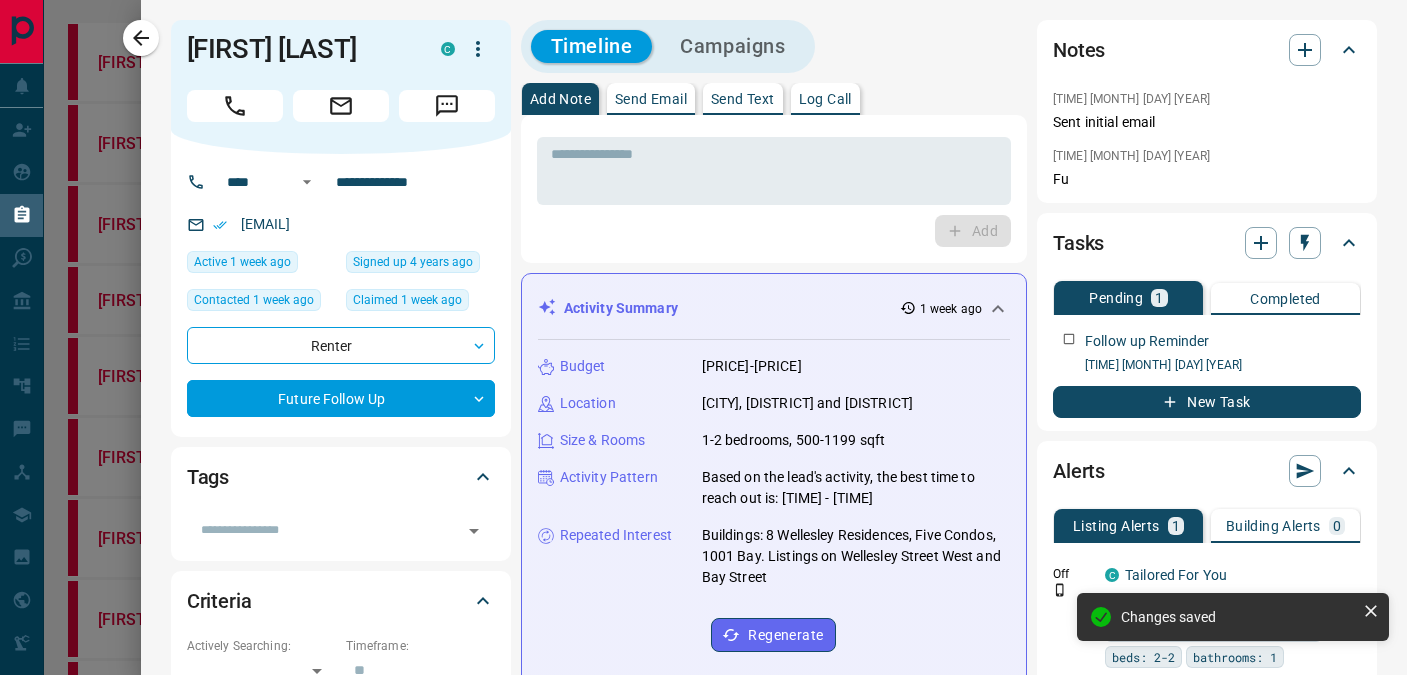 click at bounding box center [703, 337] 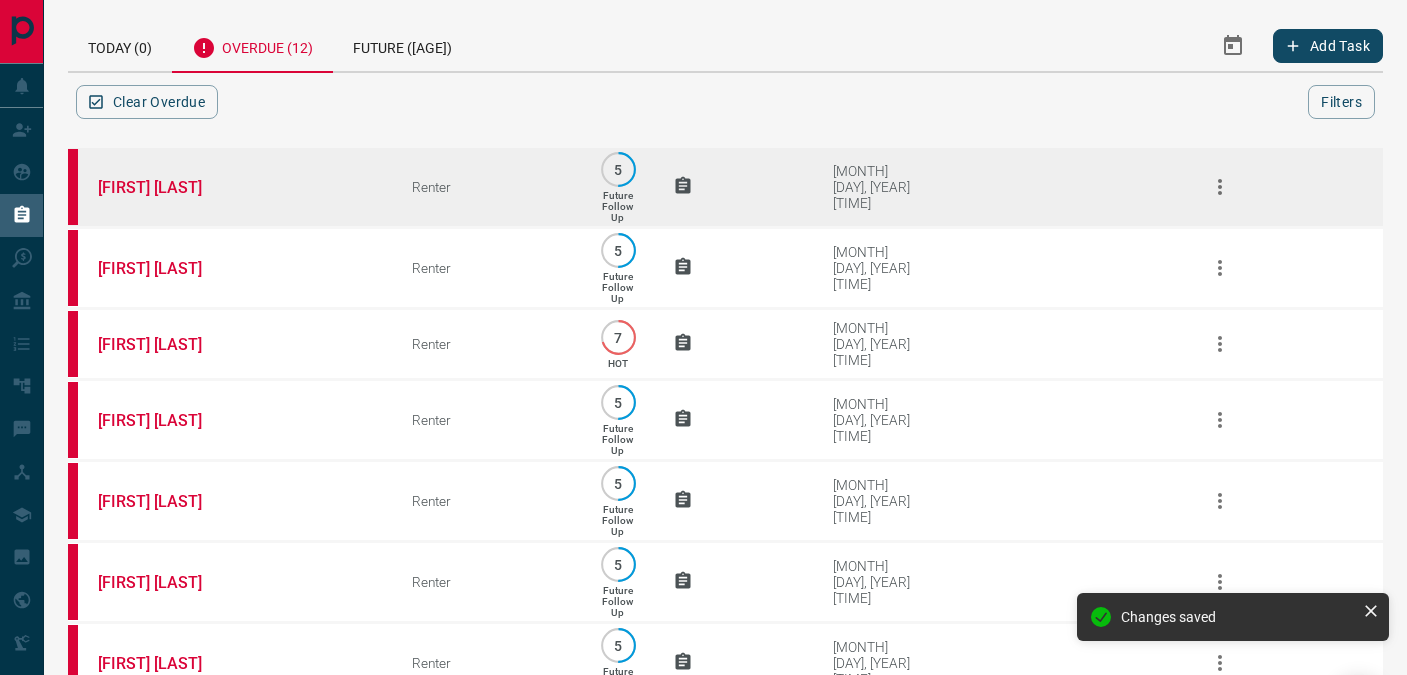 click on "Renter" at bounding box center [472, 187] 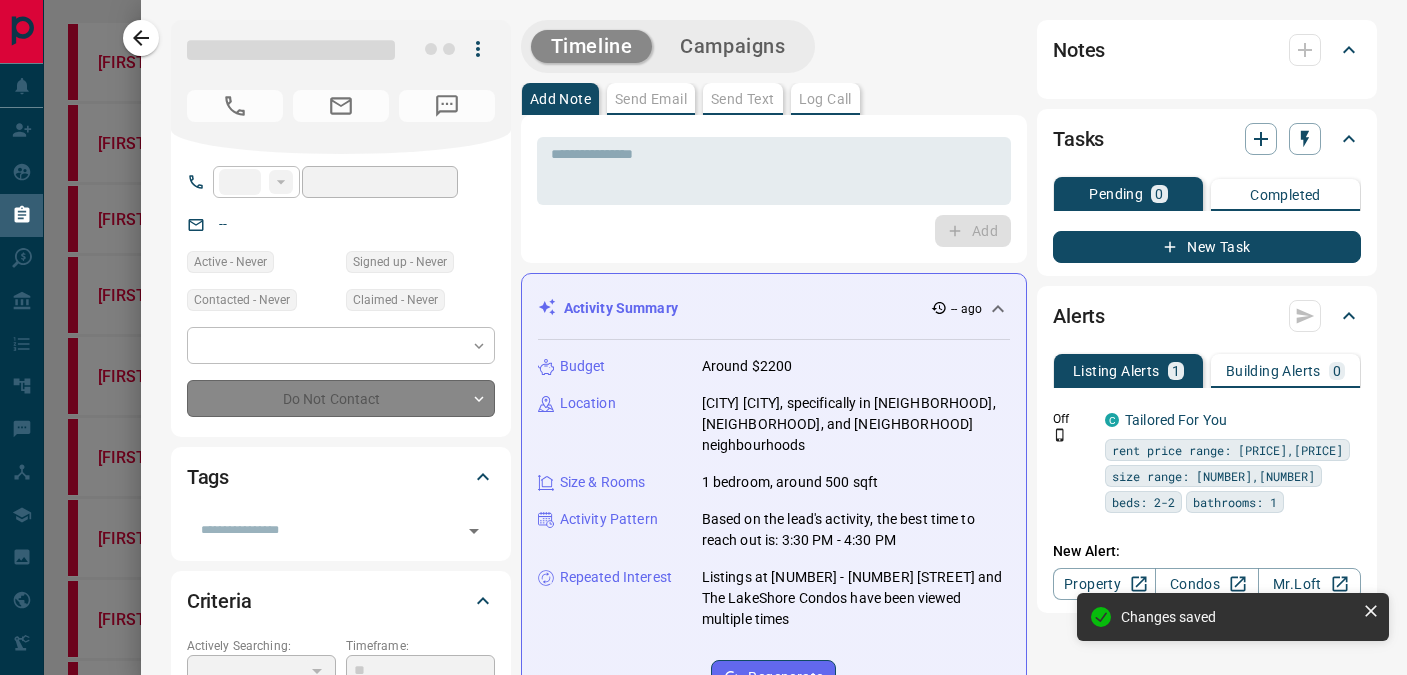 type on "**" 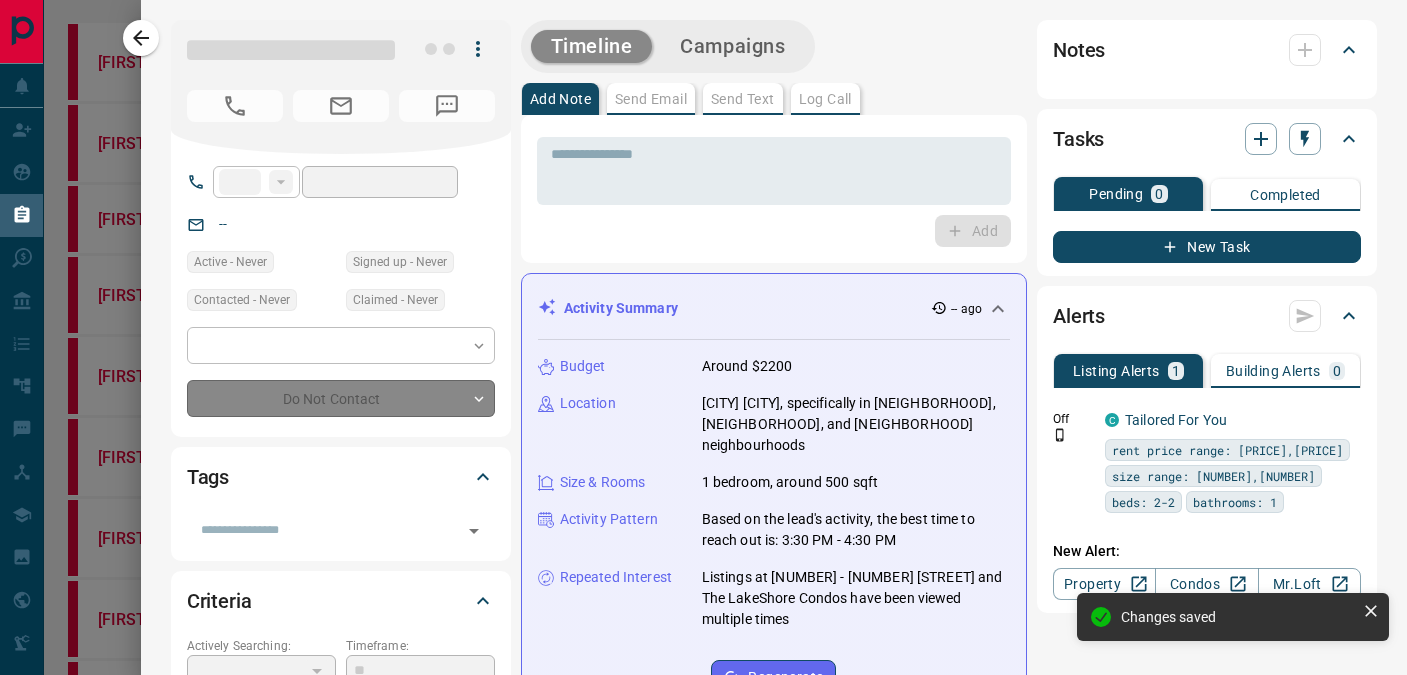 type on "**********" 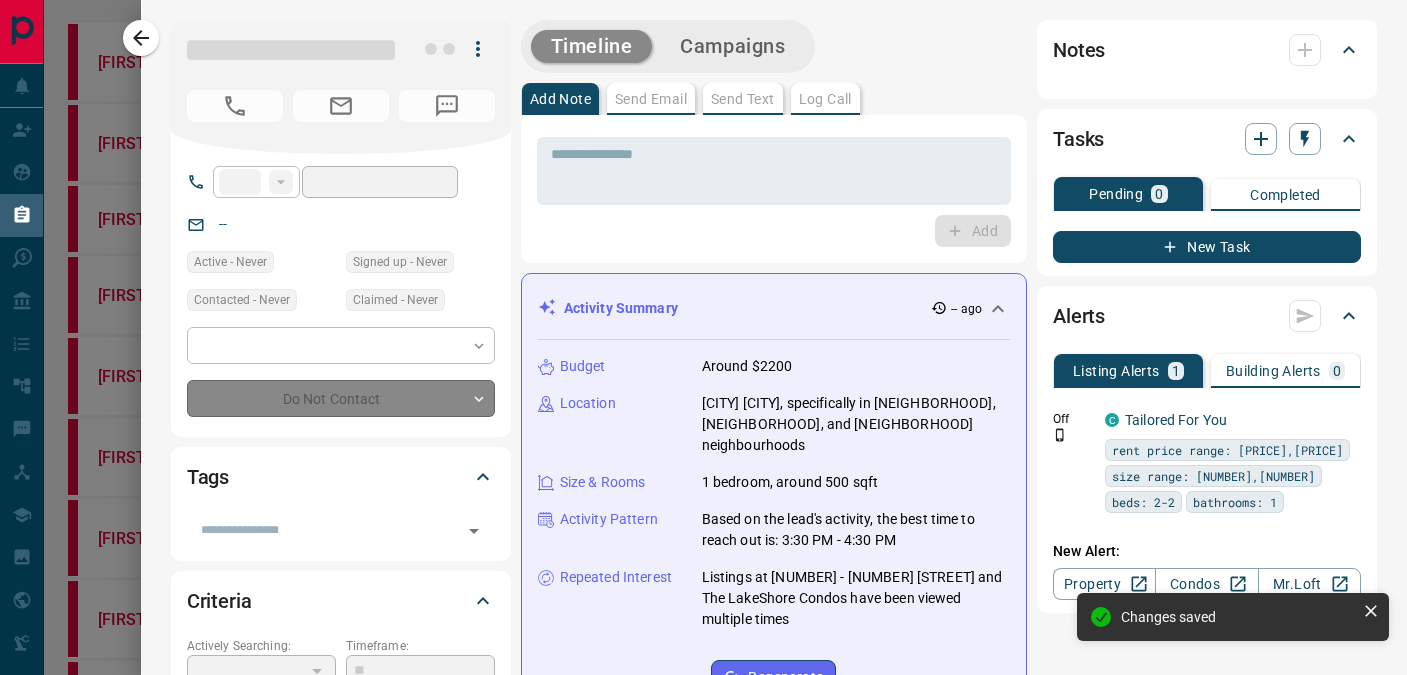 type on "**********" 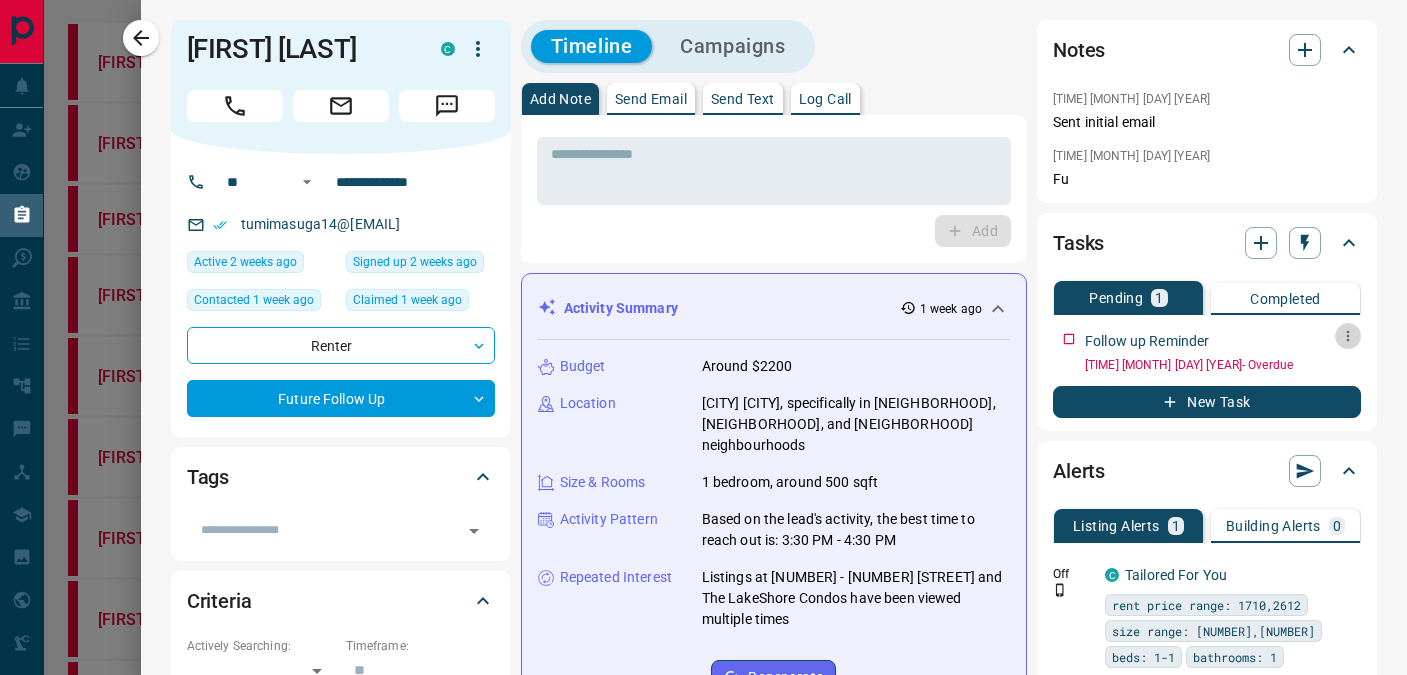 click 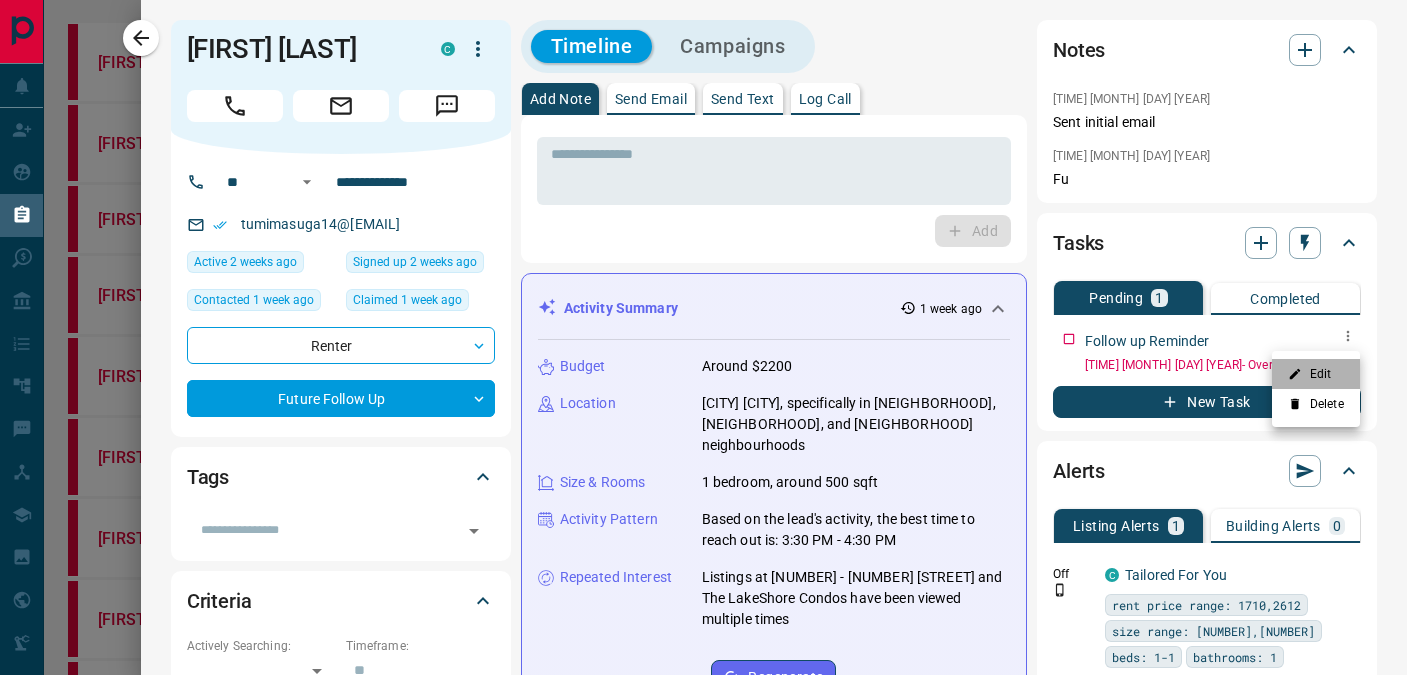 click on "Edit" at bounding box center [1316, 374] 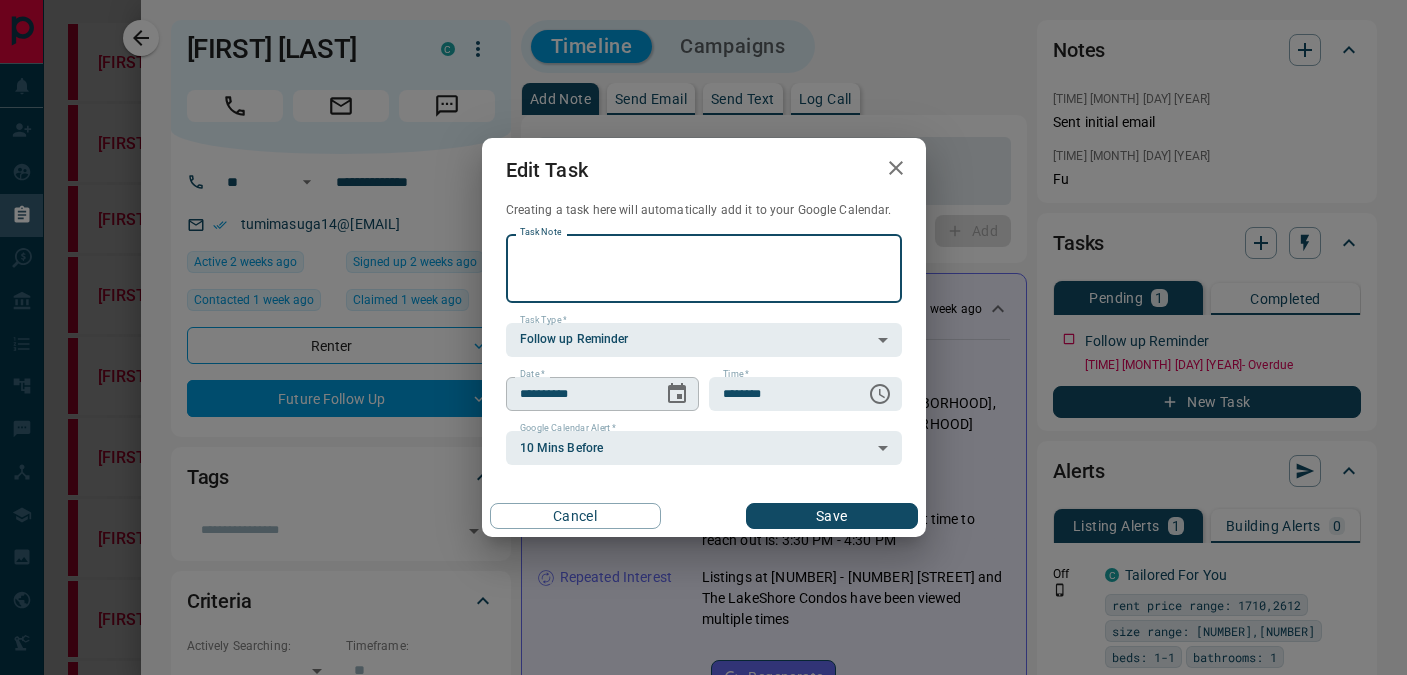 click 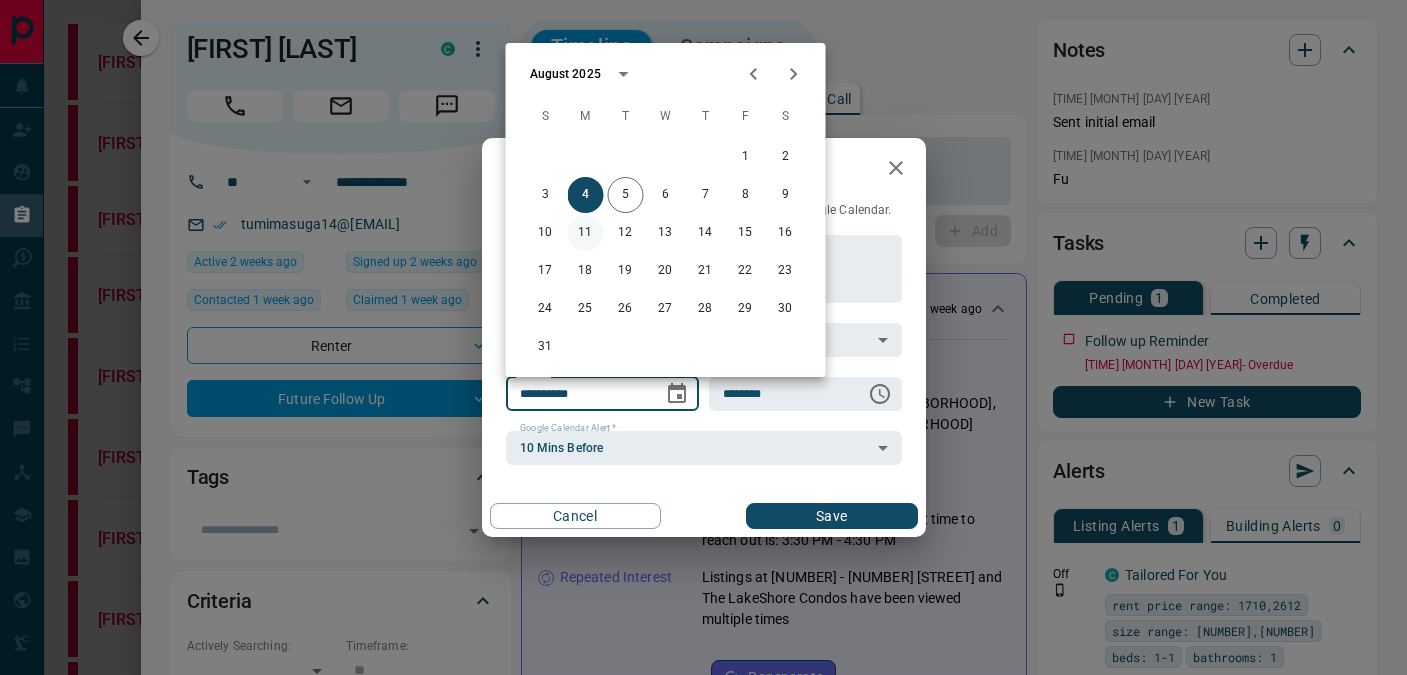 click on "11" at bounding box center [586, 233] 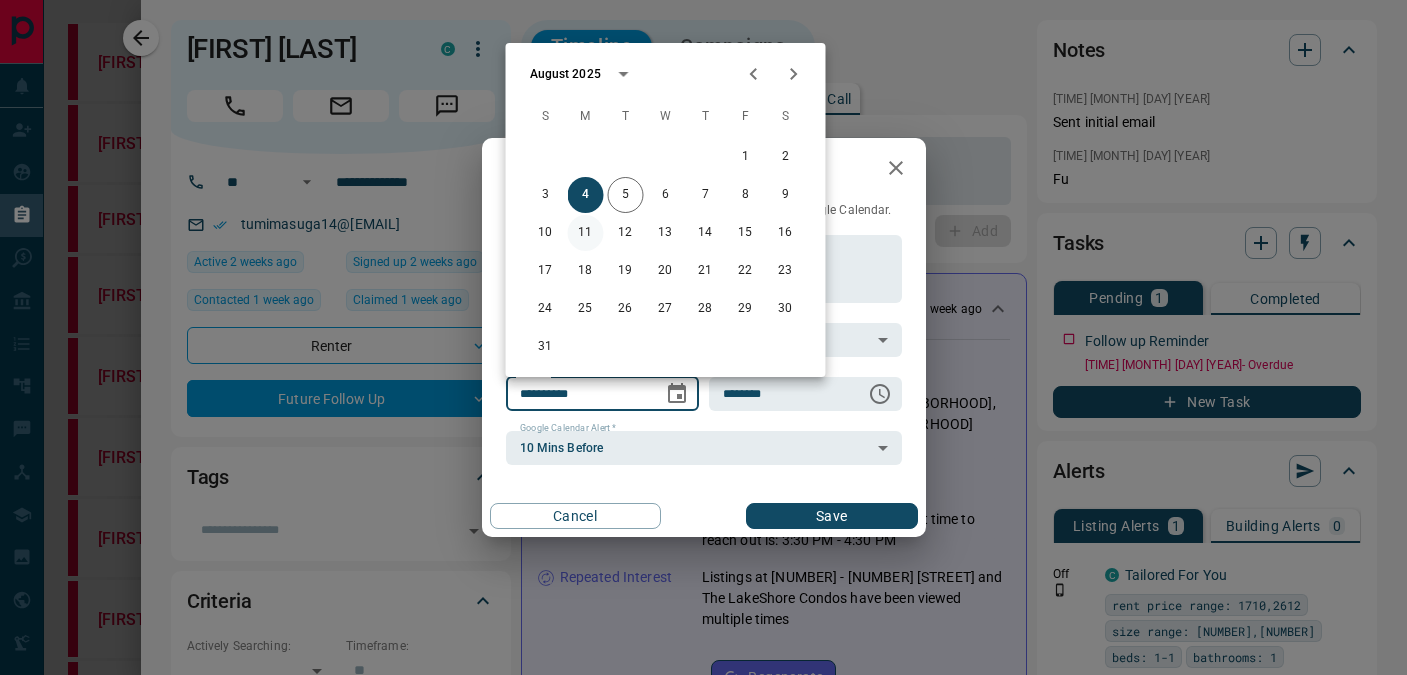 type on "**********" 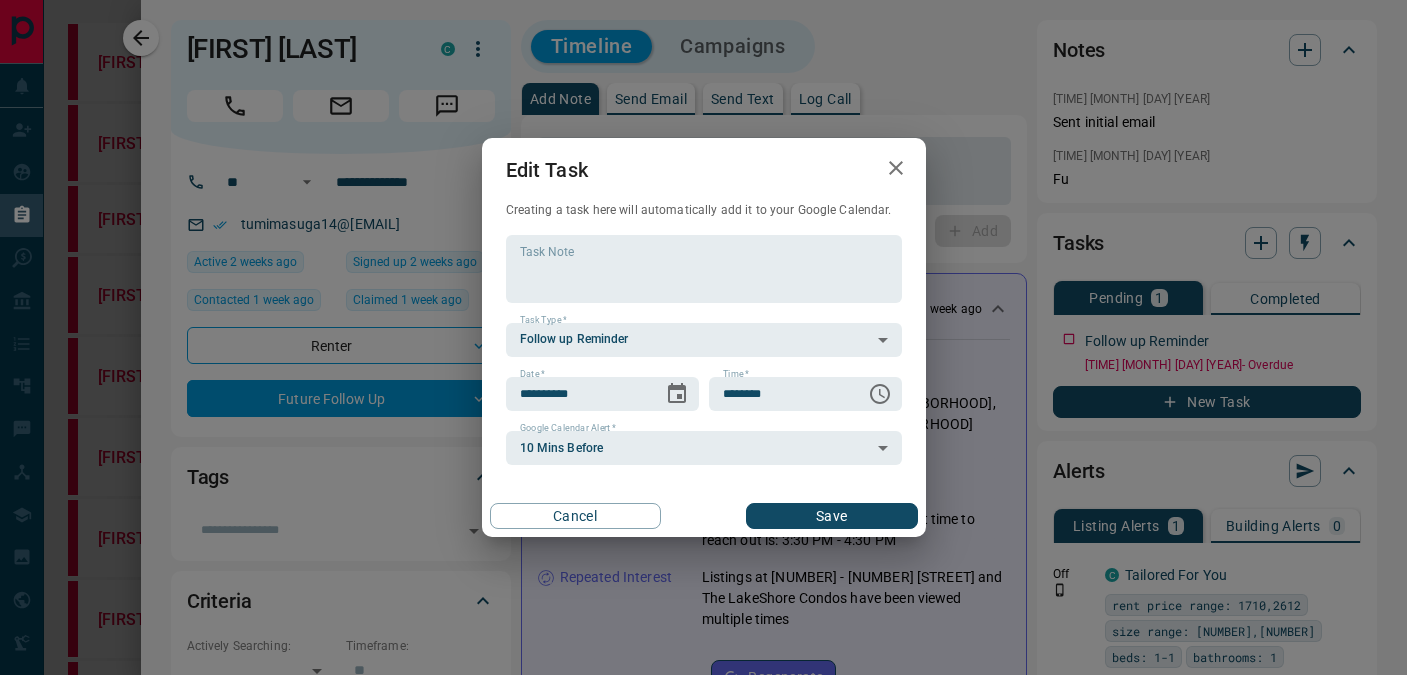click on "Save" at bounding box center [831, 516] 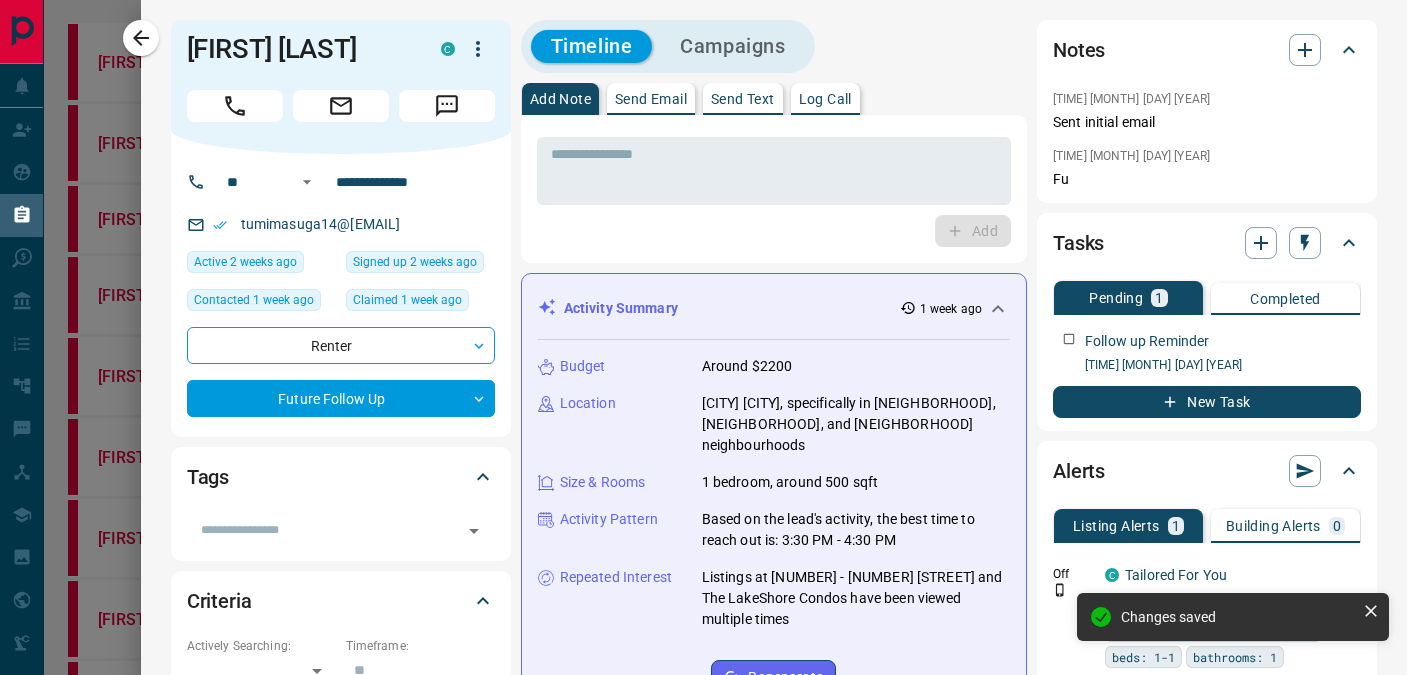 click at bounding box center (703, 337) 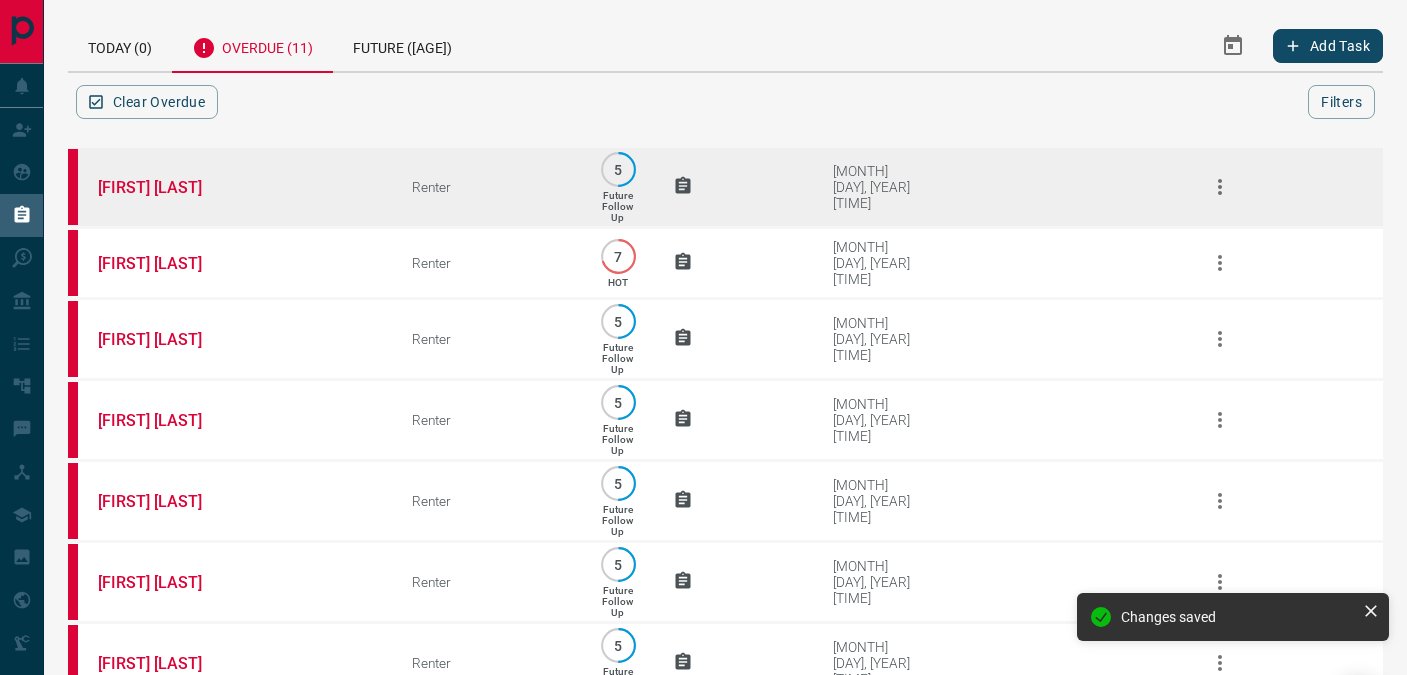 click on "[FIRST] [LAST]" at bounding box center (225, 187) 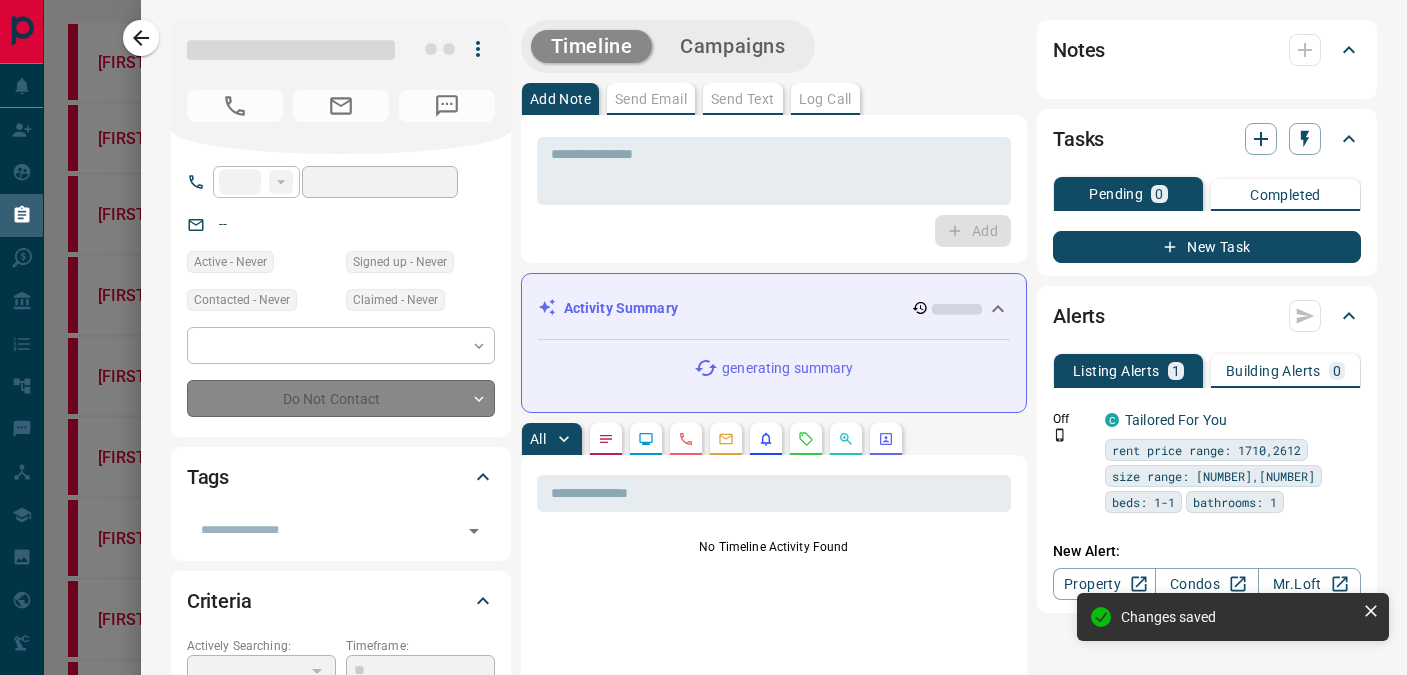 type on "**" 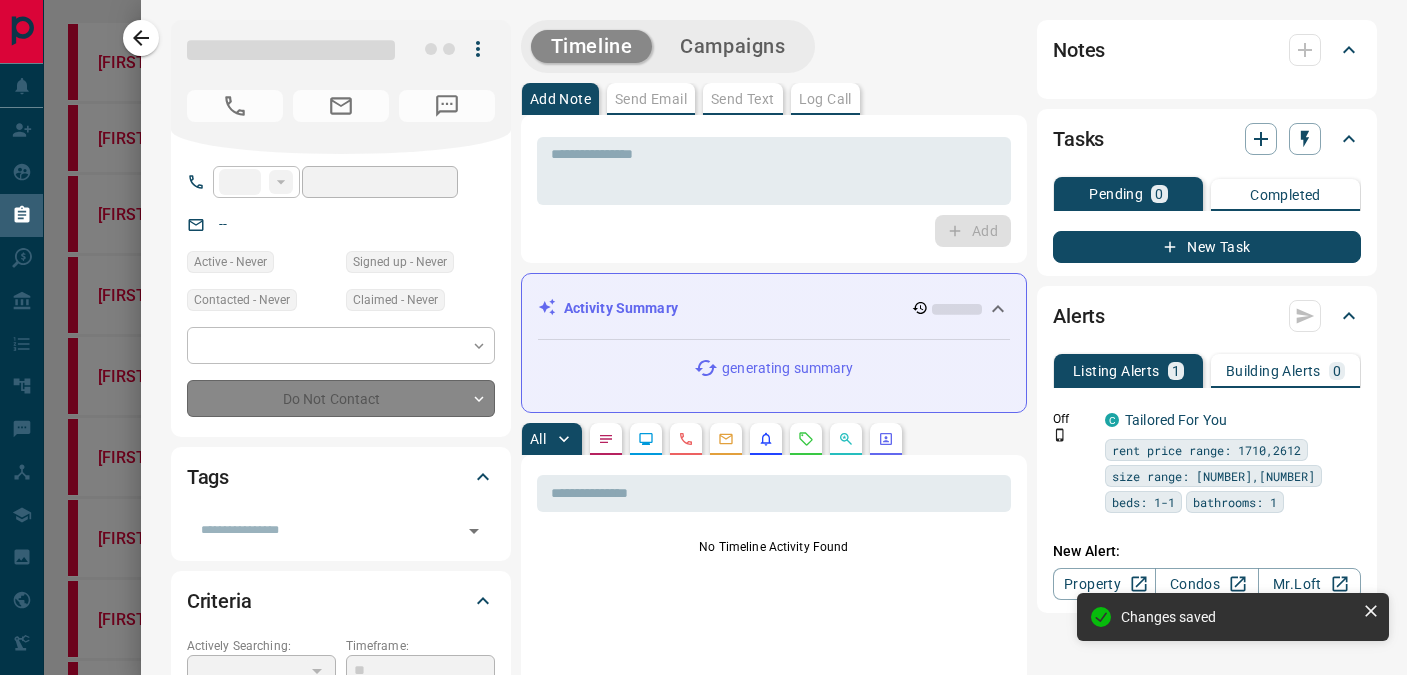 type on "**********" 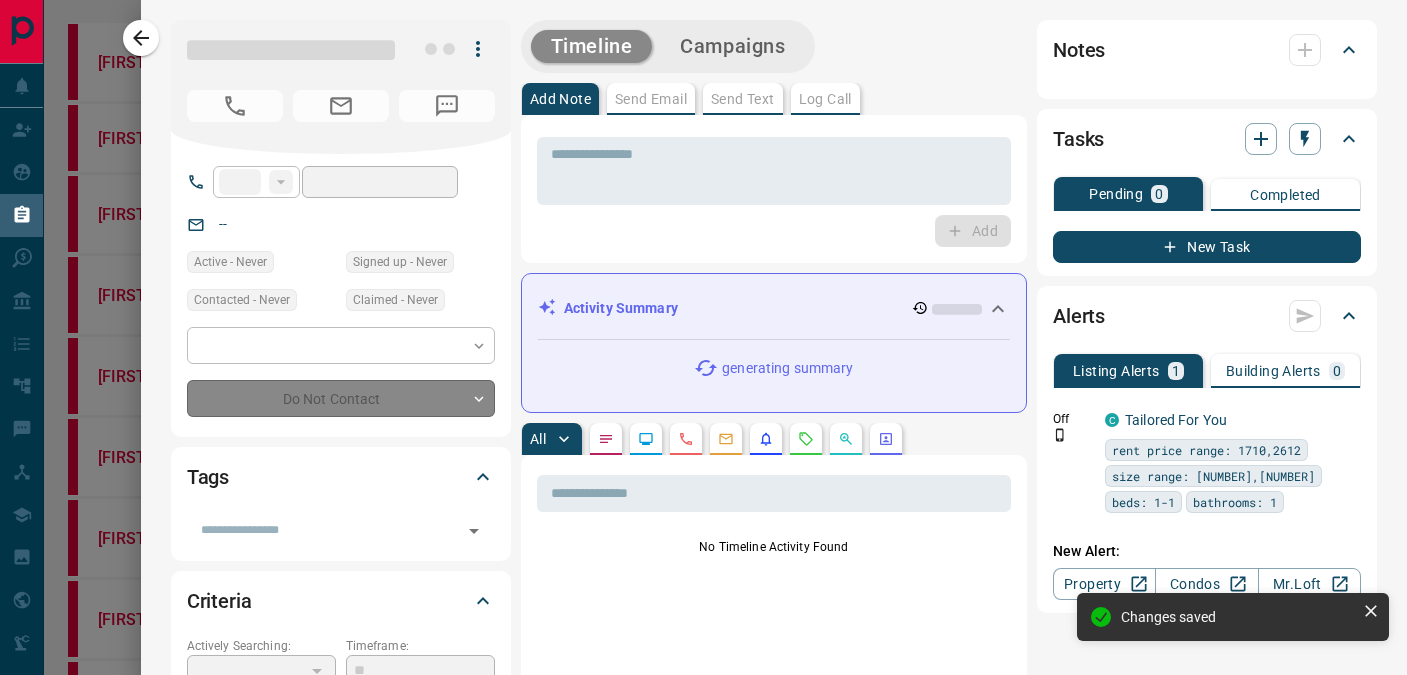 type on "*" 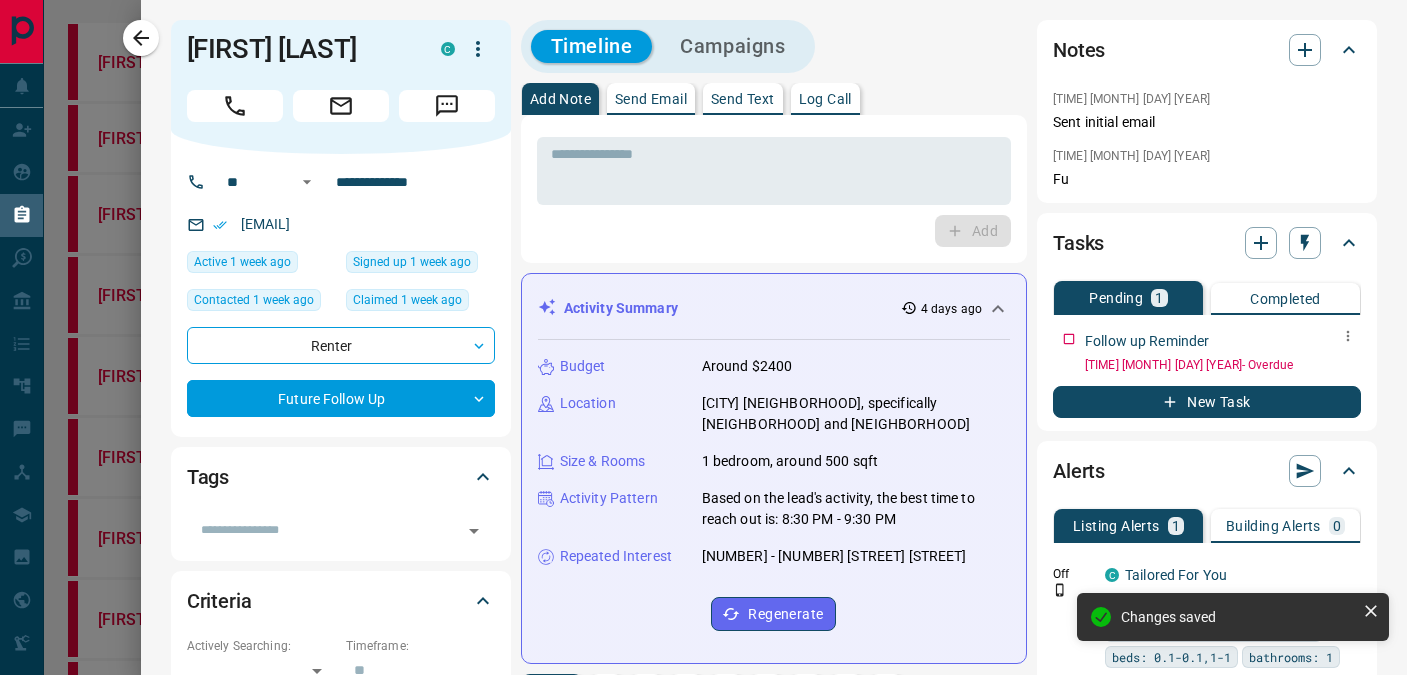 click 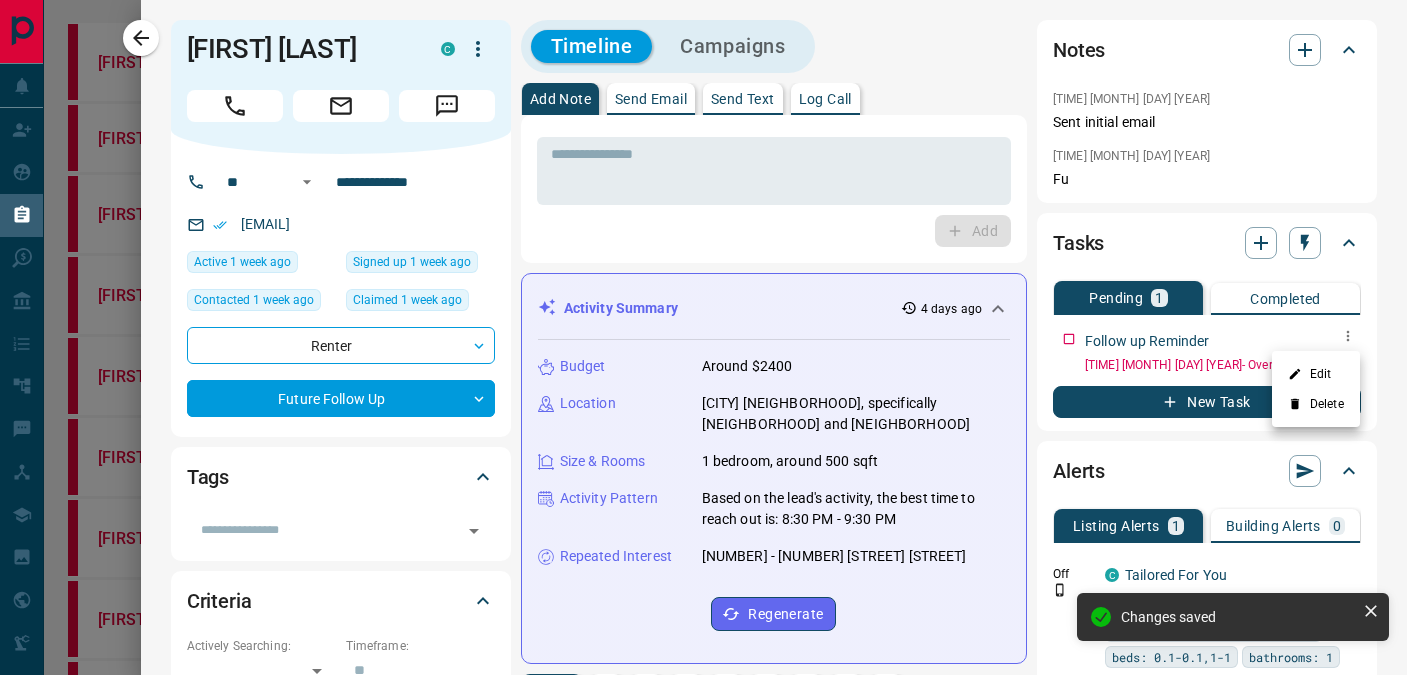 click on "Edit" at bounding box center (1316, 374) 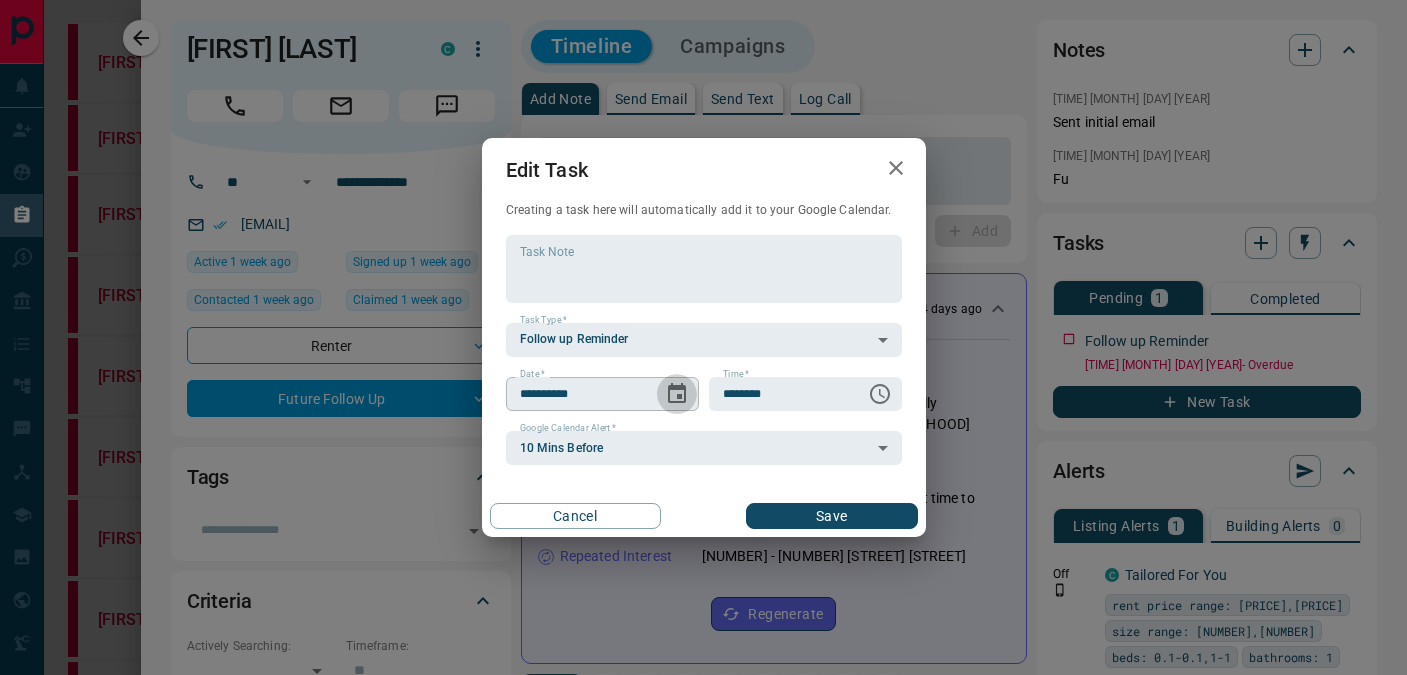 click 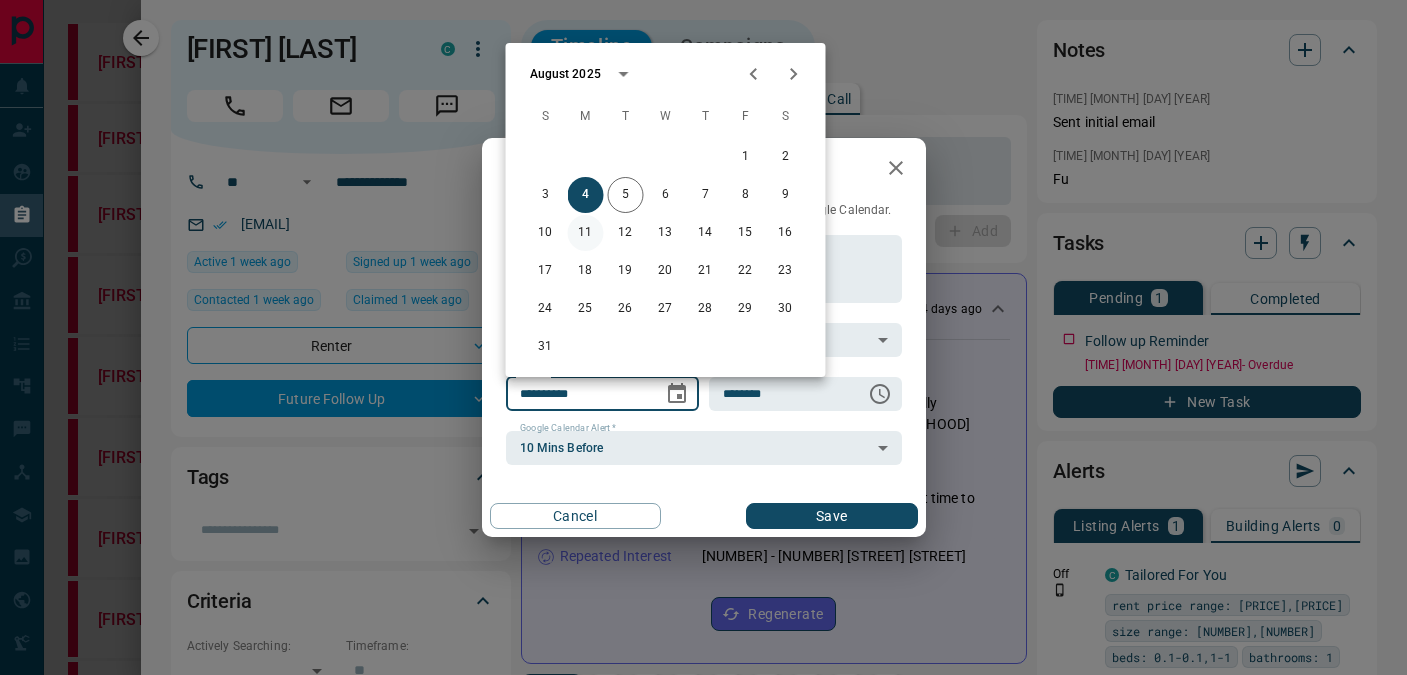 click on "11" at bounding box center (586, 233) 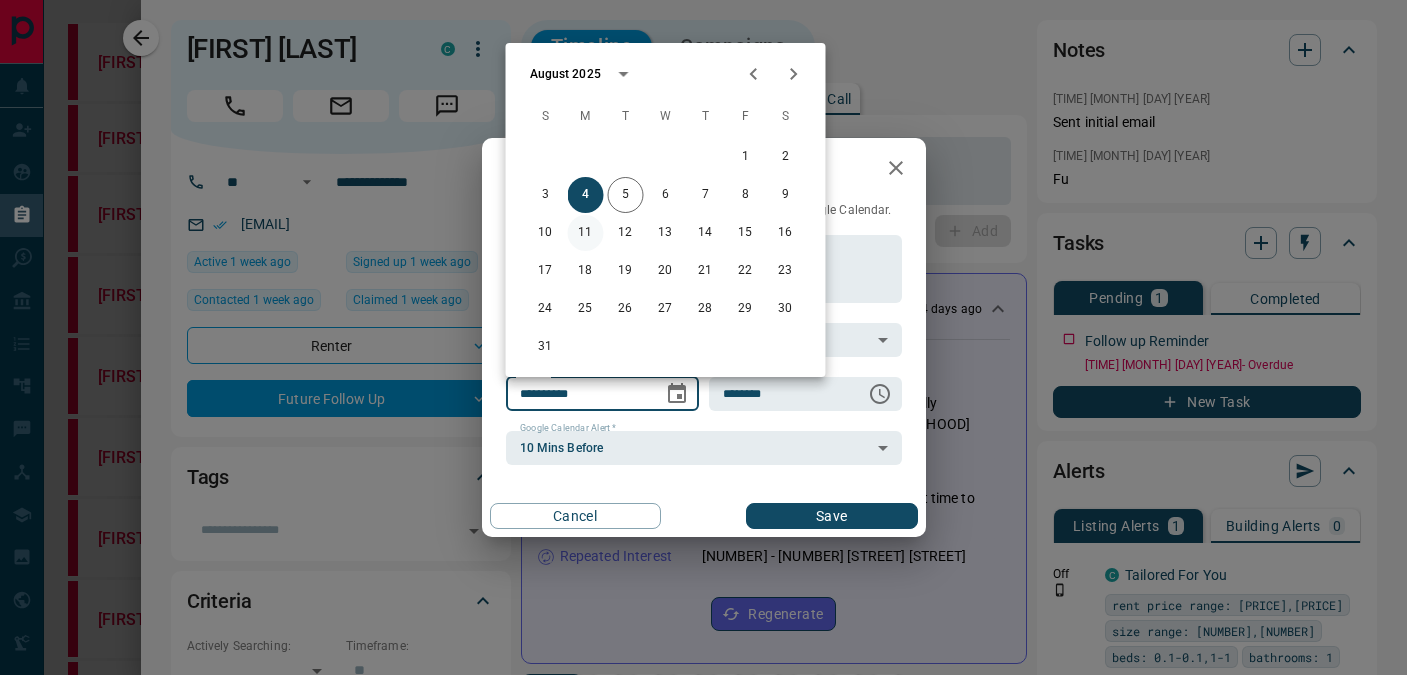 type on "**********" 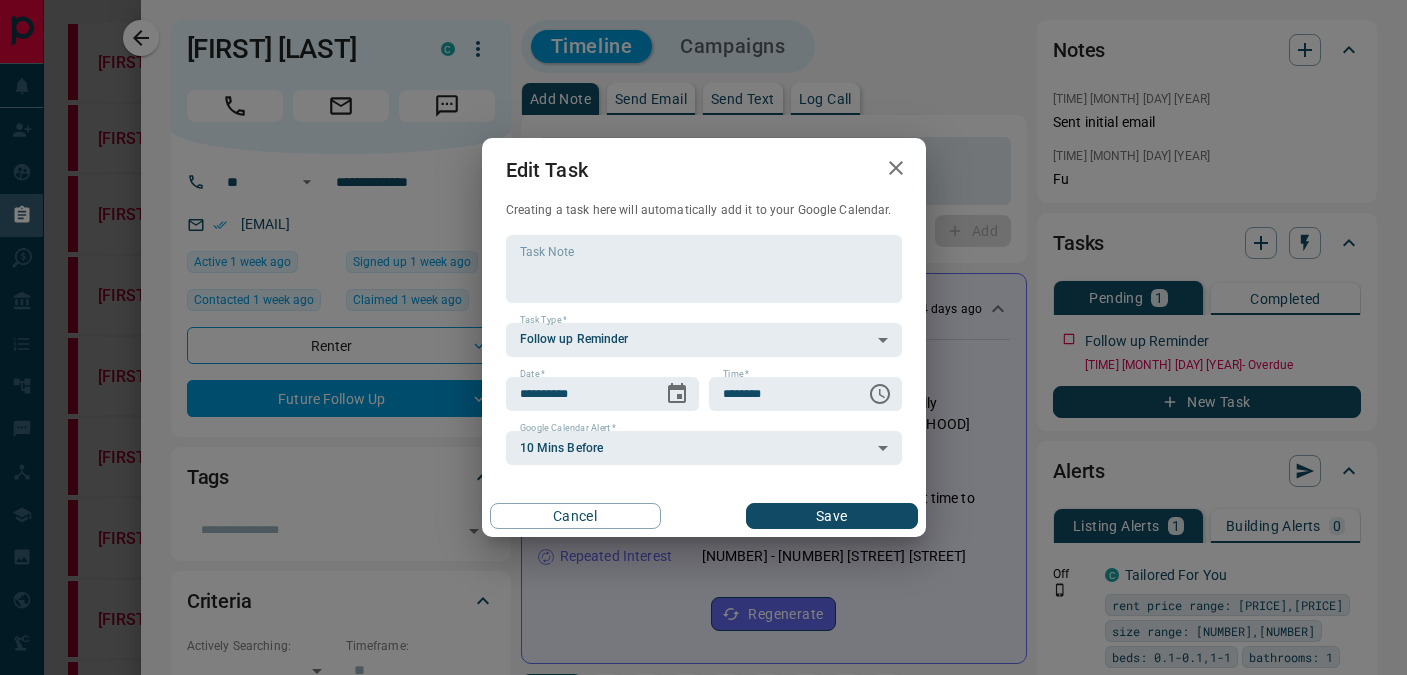click on "Save" at bounding box center [831, 516] 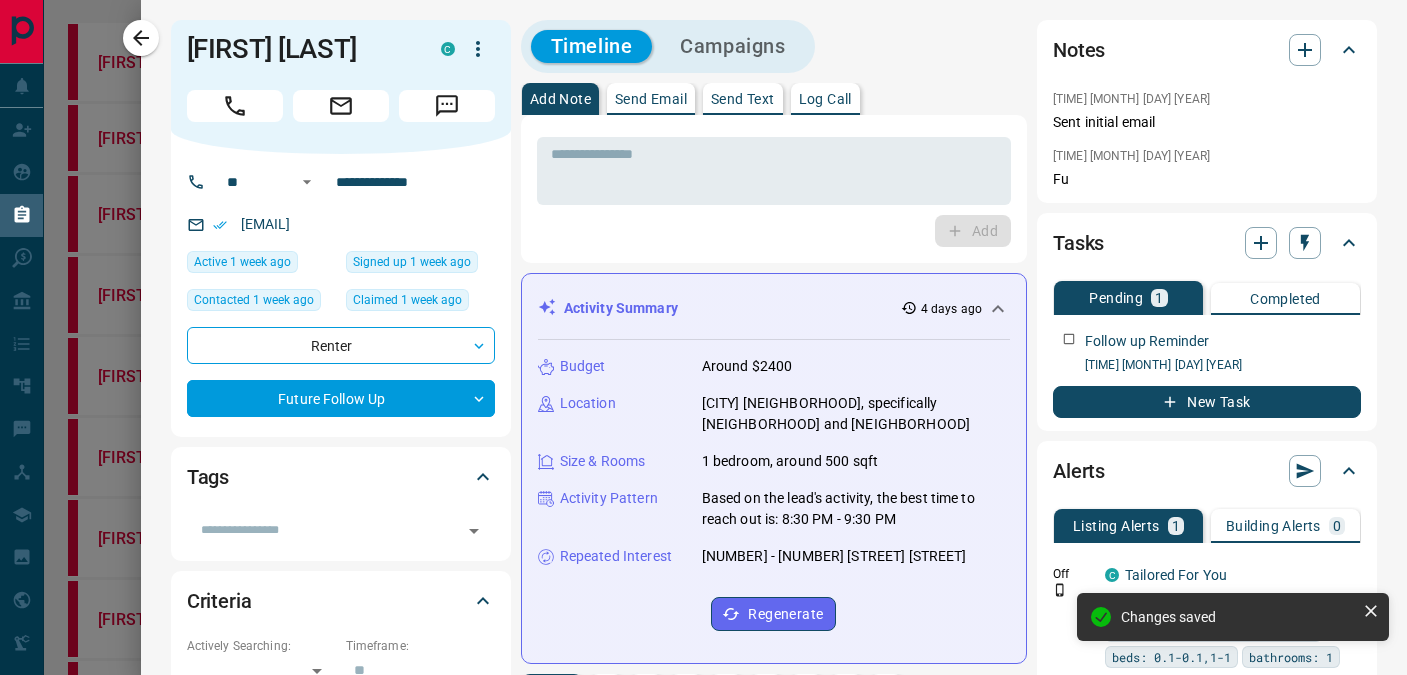 click at bounding box center [703, 337] 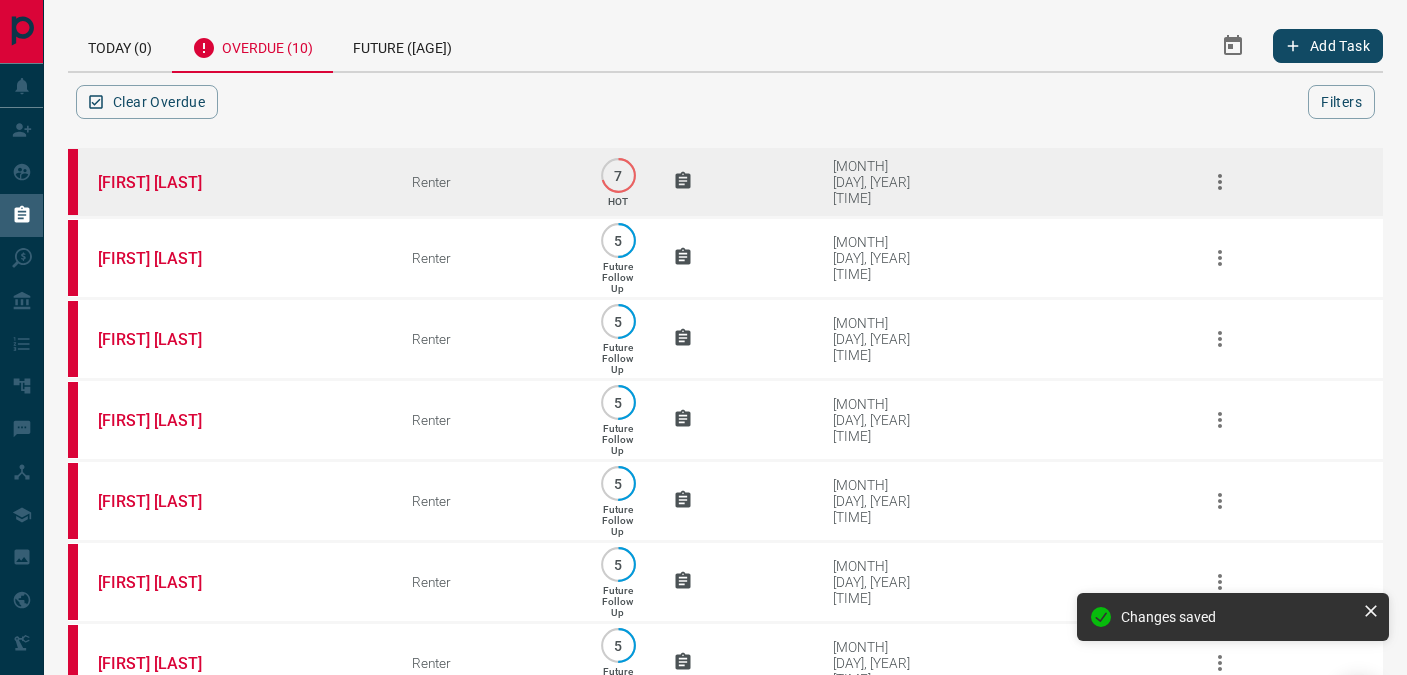 click on "[FIRST] [LAST]" at bounding box center [225, 182] 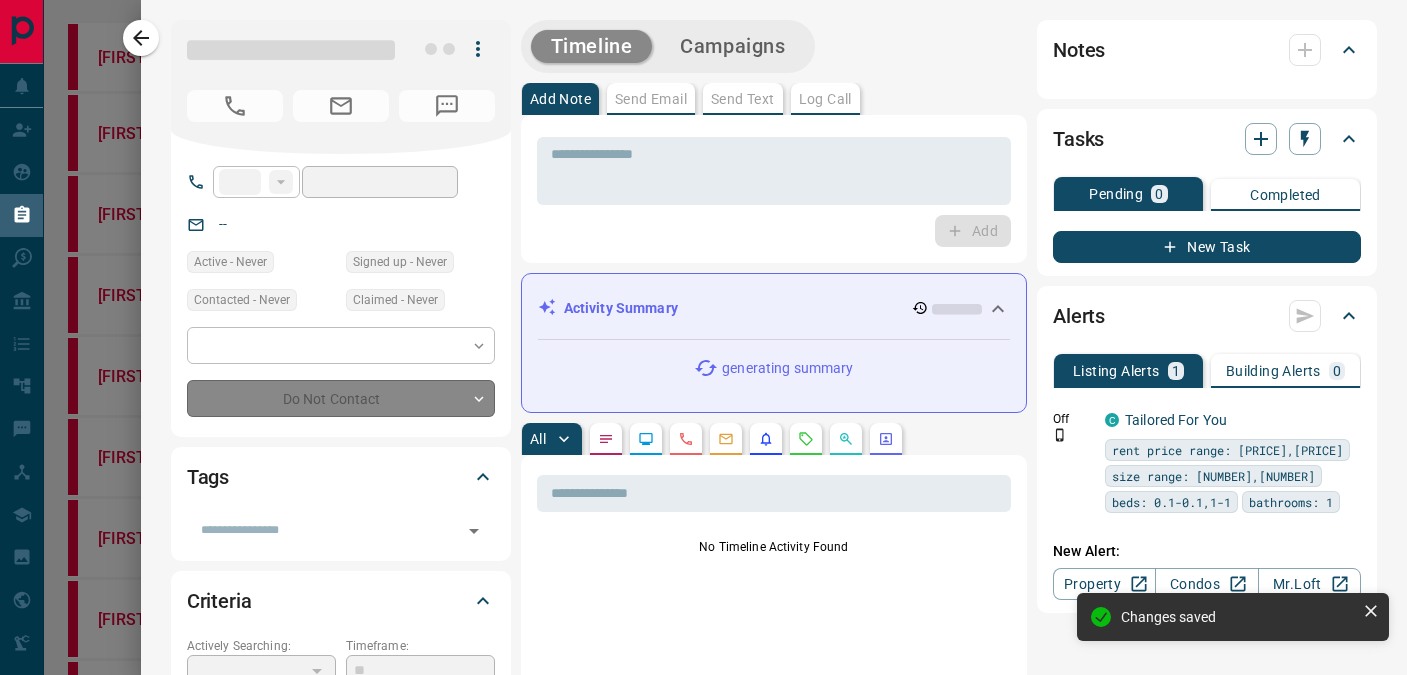 type on "**" 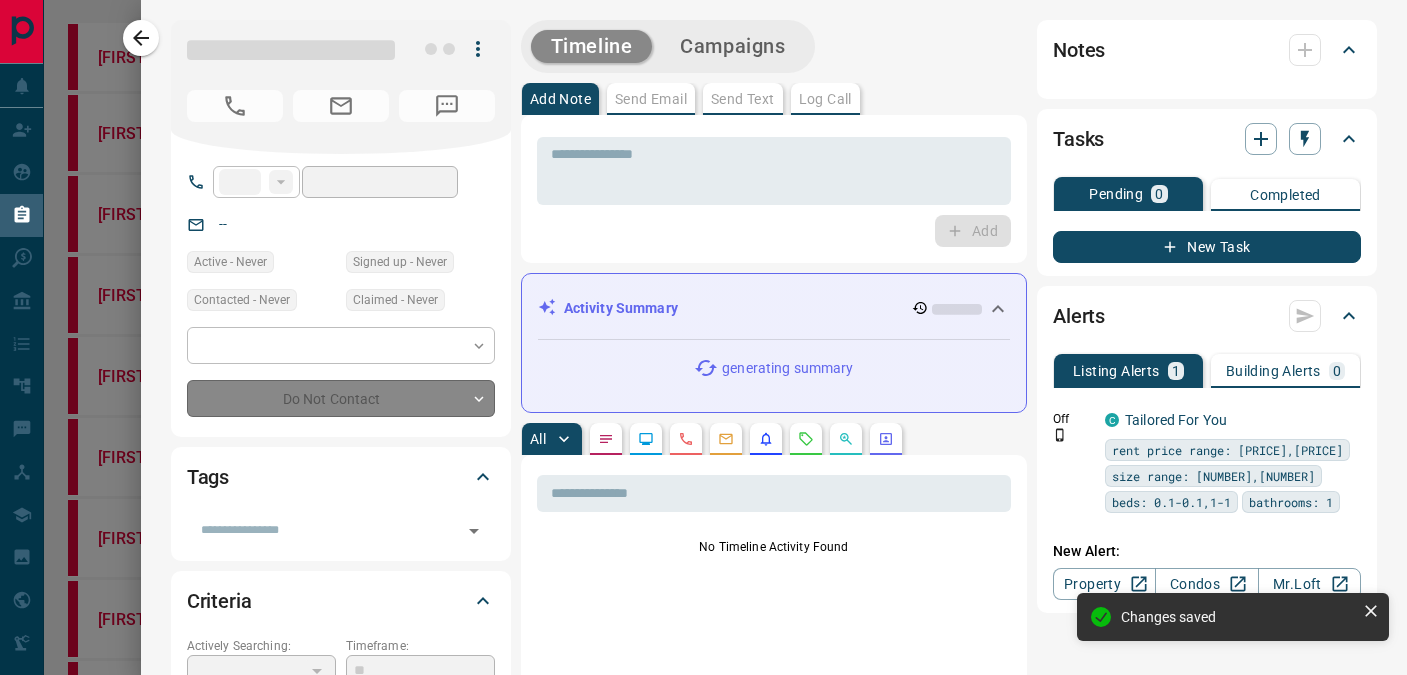 type on "**********" 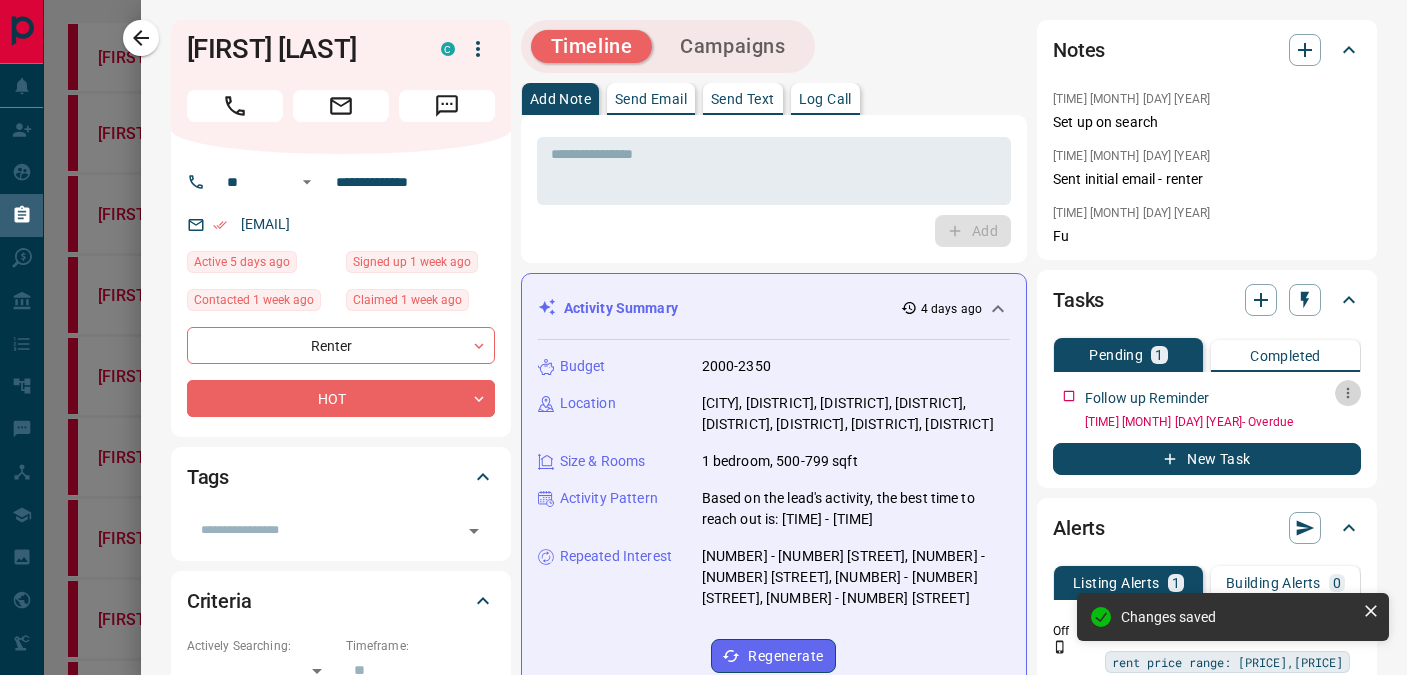 click 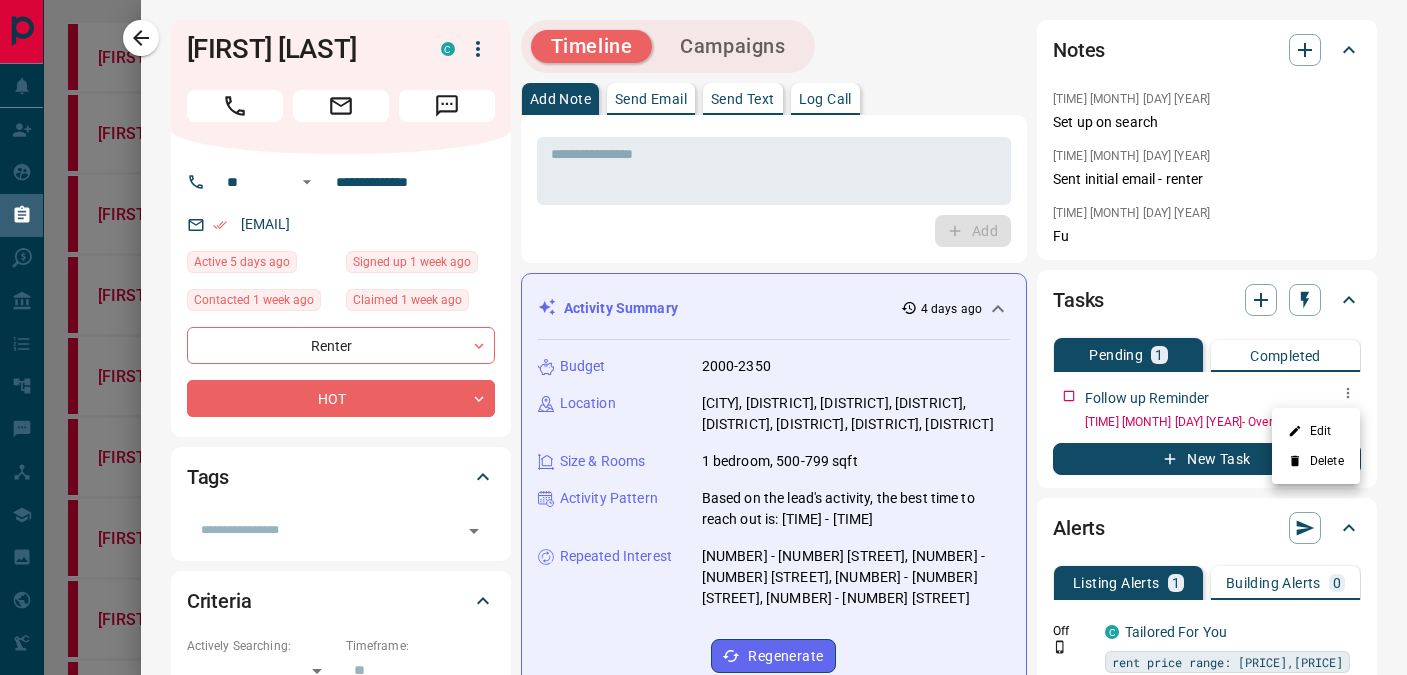 click on "Edit" at bounding box center [1316, 431] 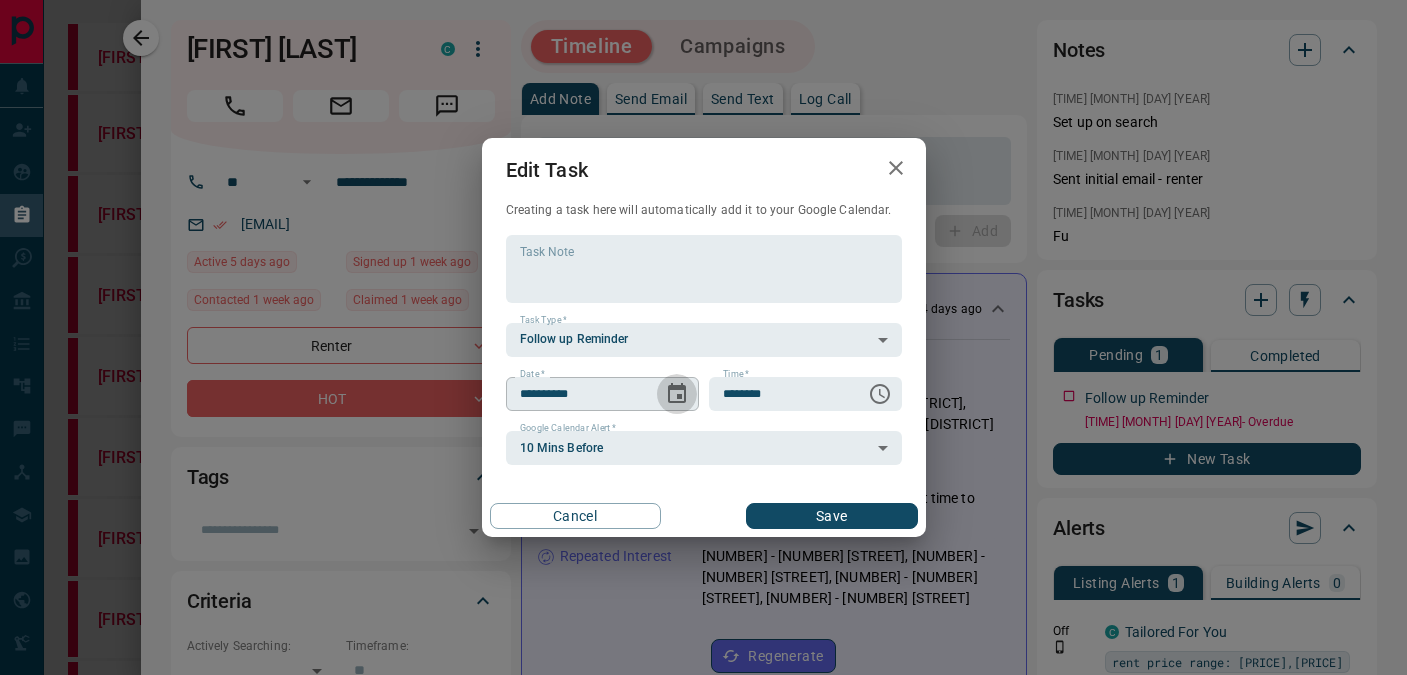 click 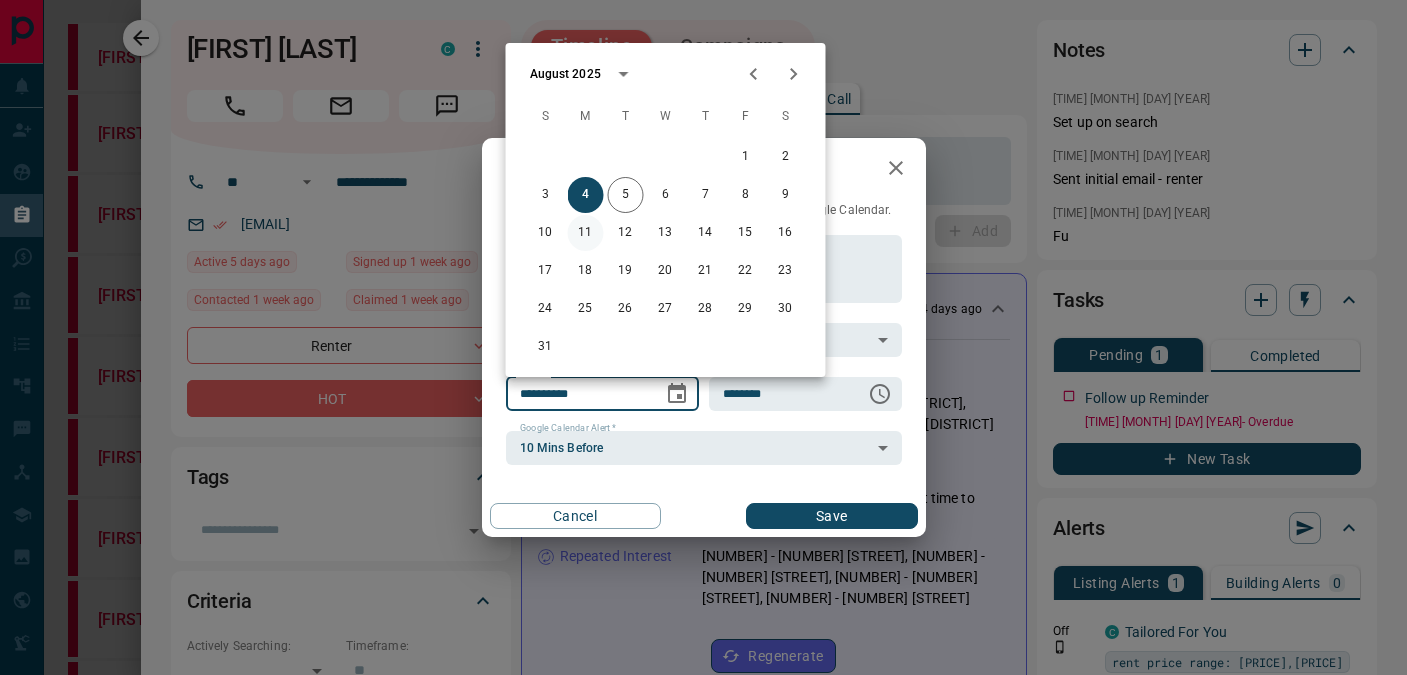click on "11" at bounding box center [586, 233] 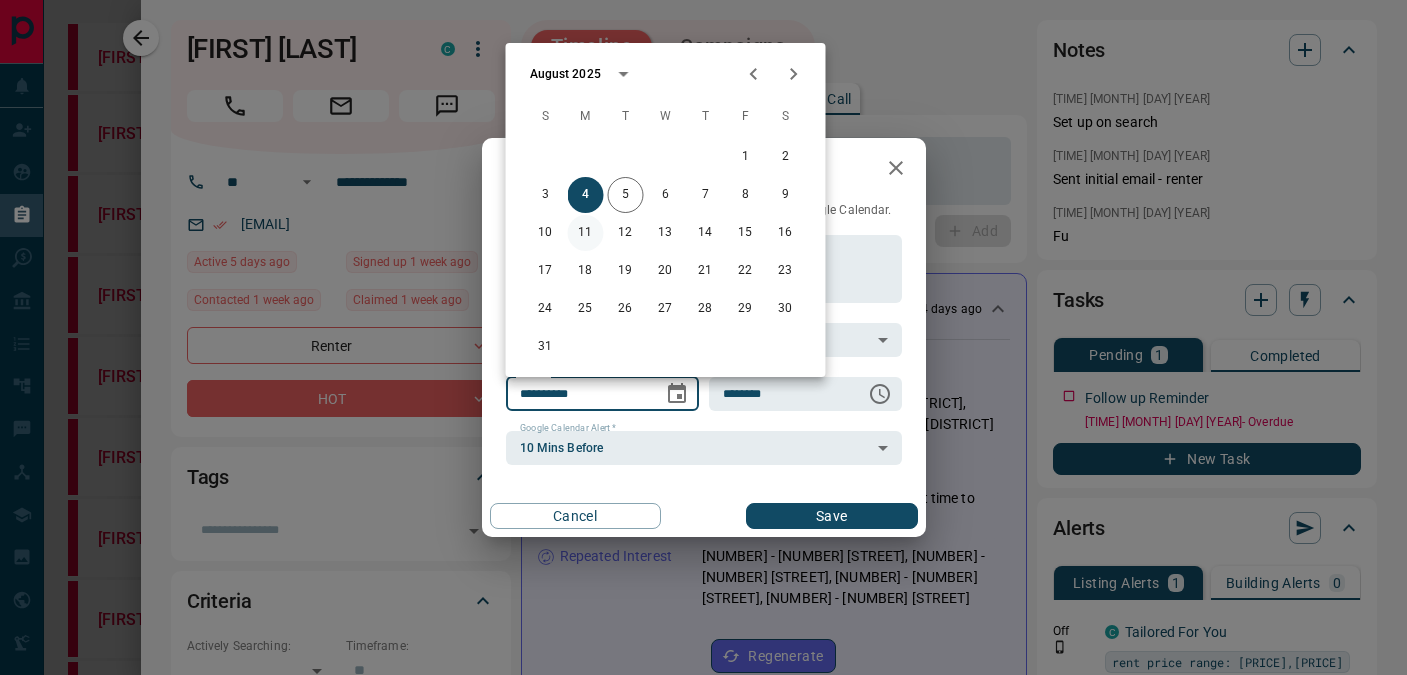 type on "**********" 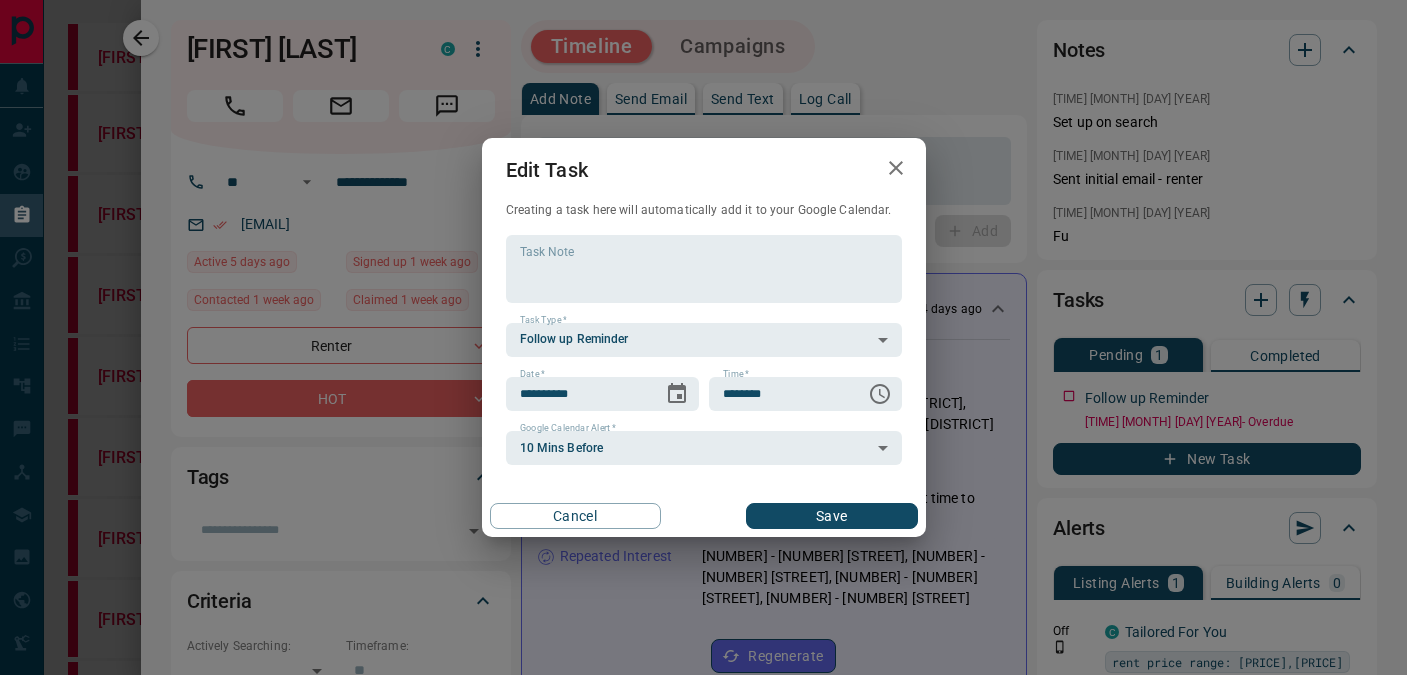 click on "Save" at bounding box center (831, 516) 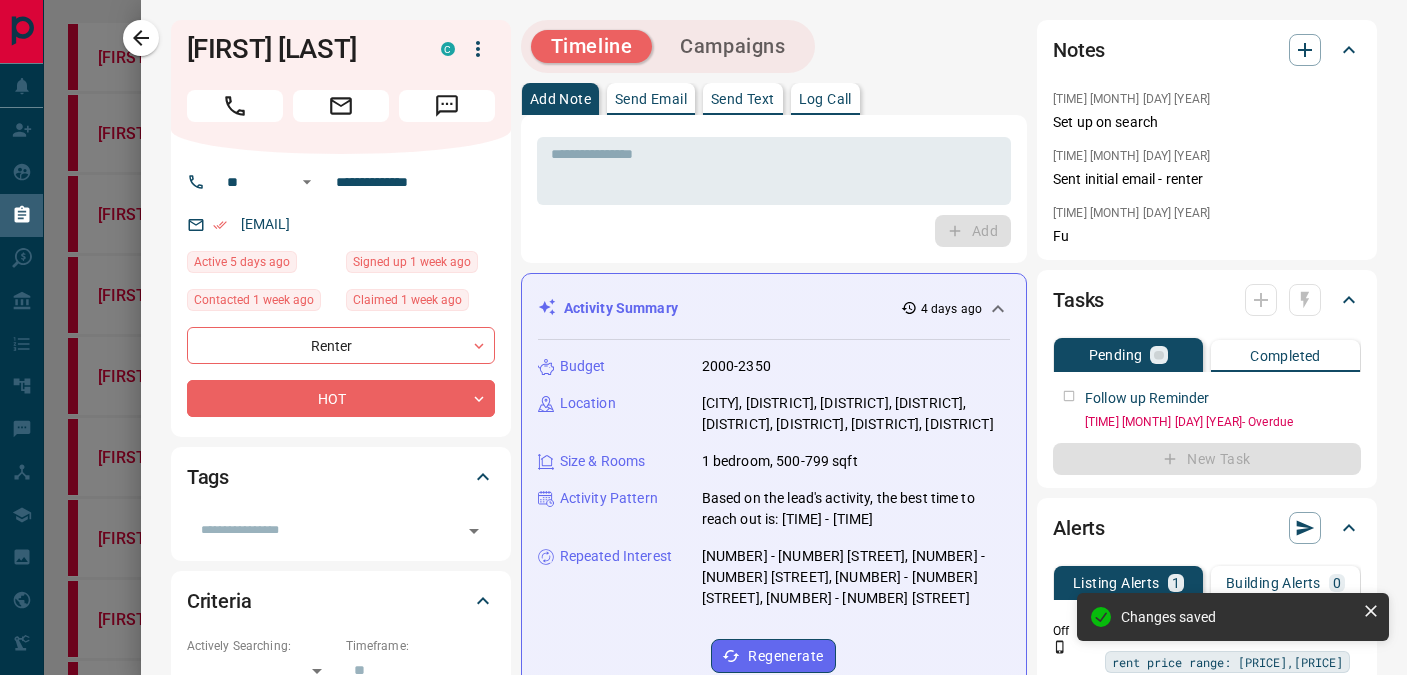 click at bounding box center (703, 337) 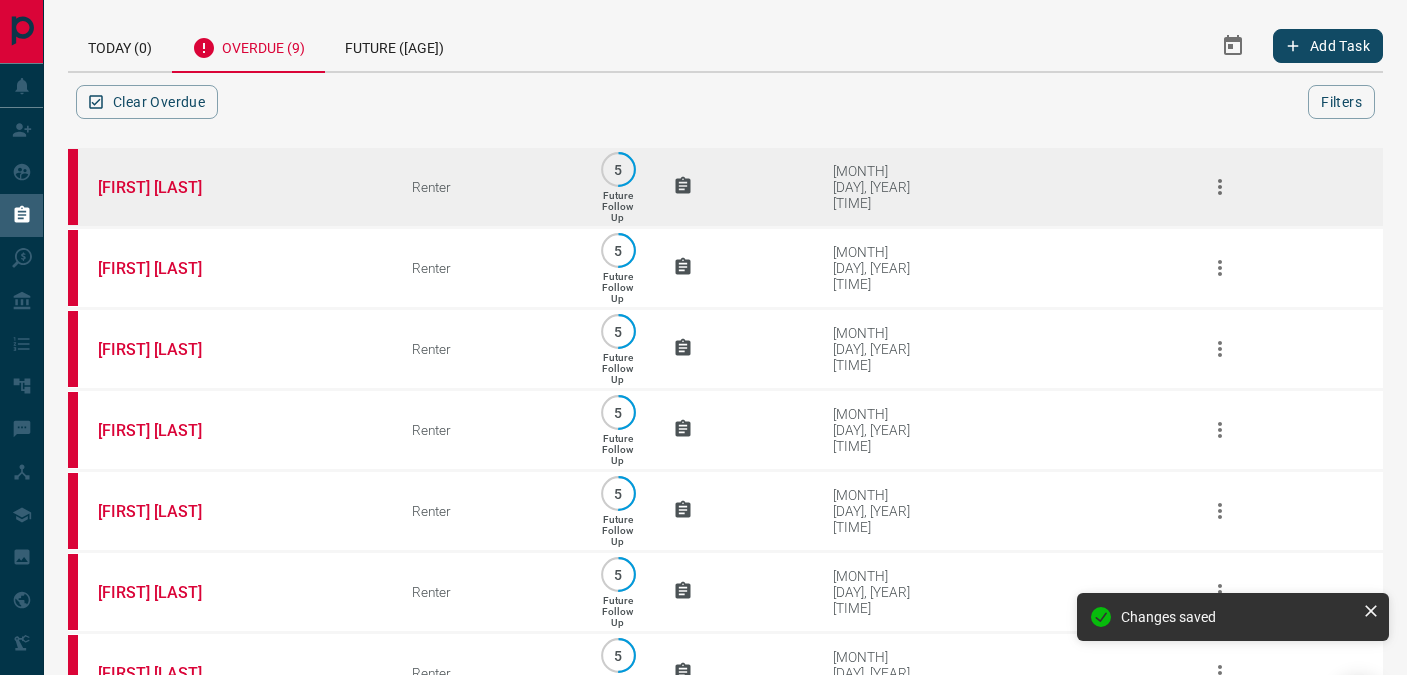 click on "[FIRST] [LAST]" at bounding box center [225, 187] 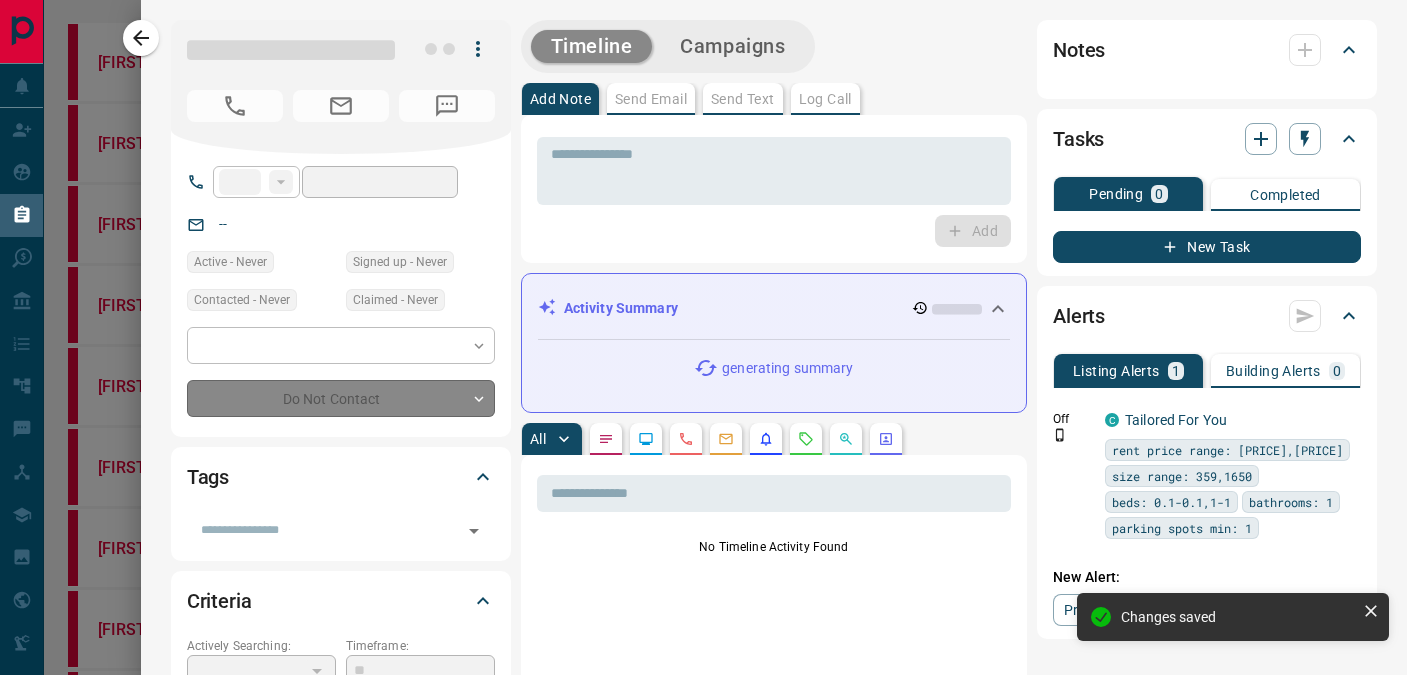 type on "***" 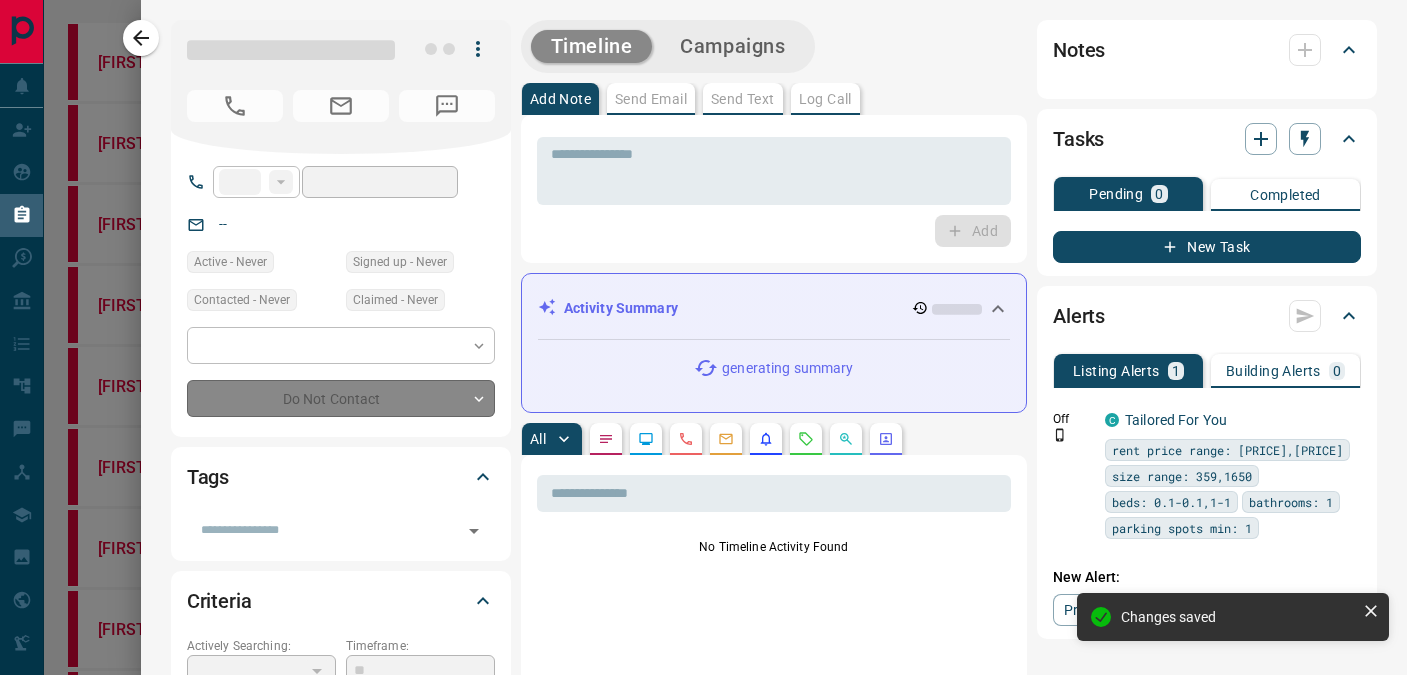 type on "**********" 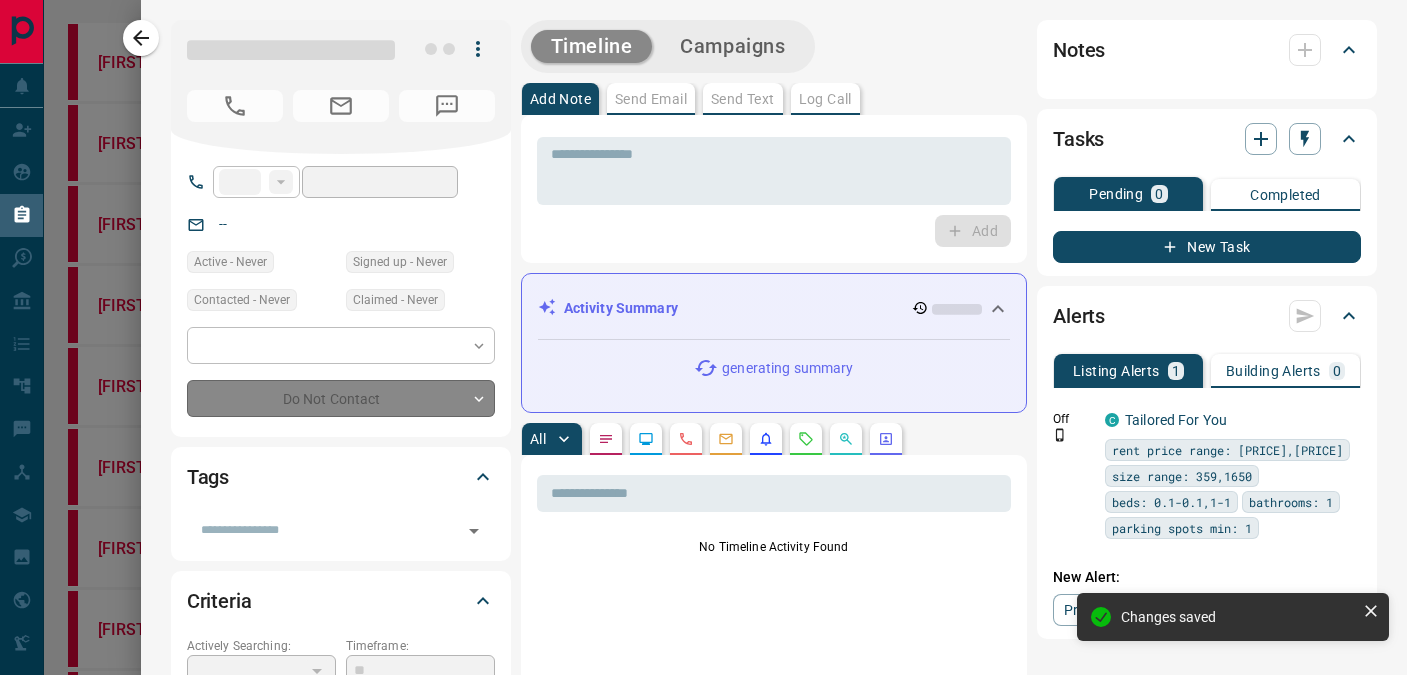 type on "**********" 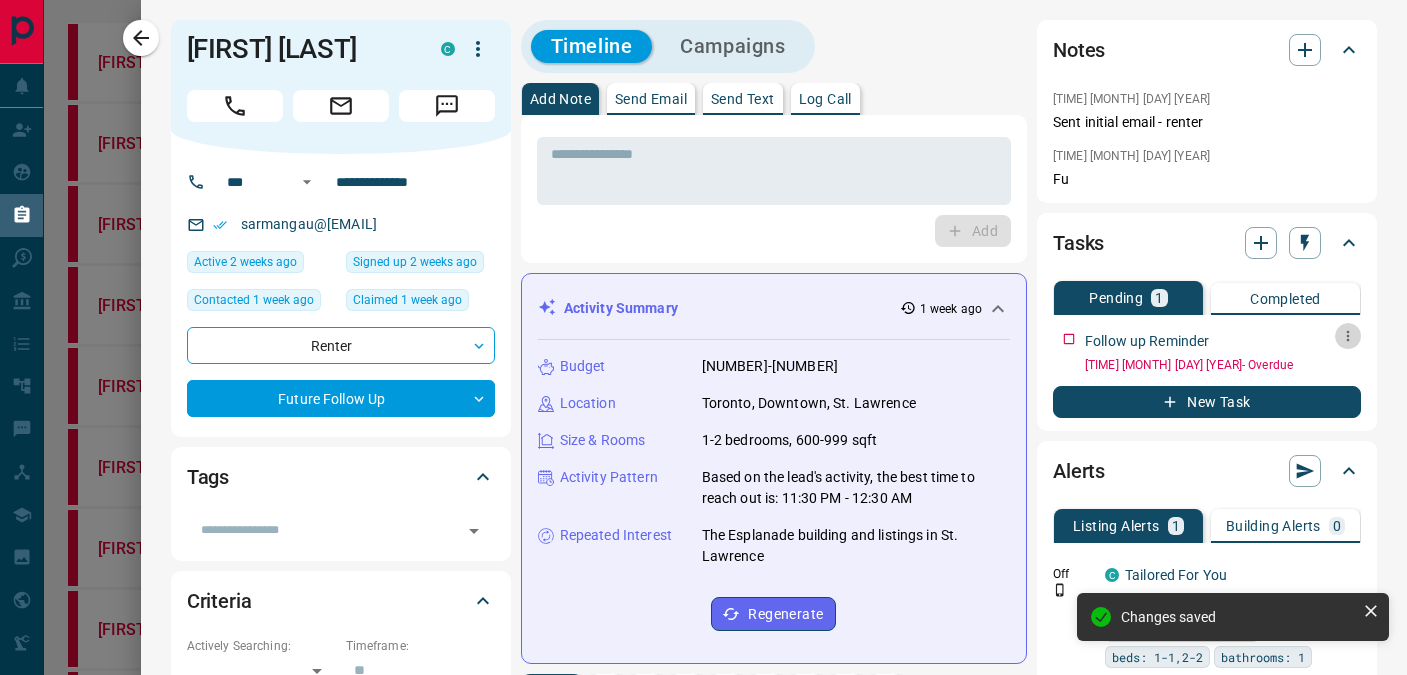 click 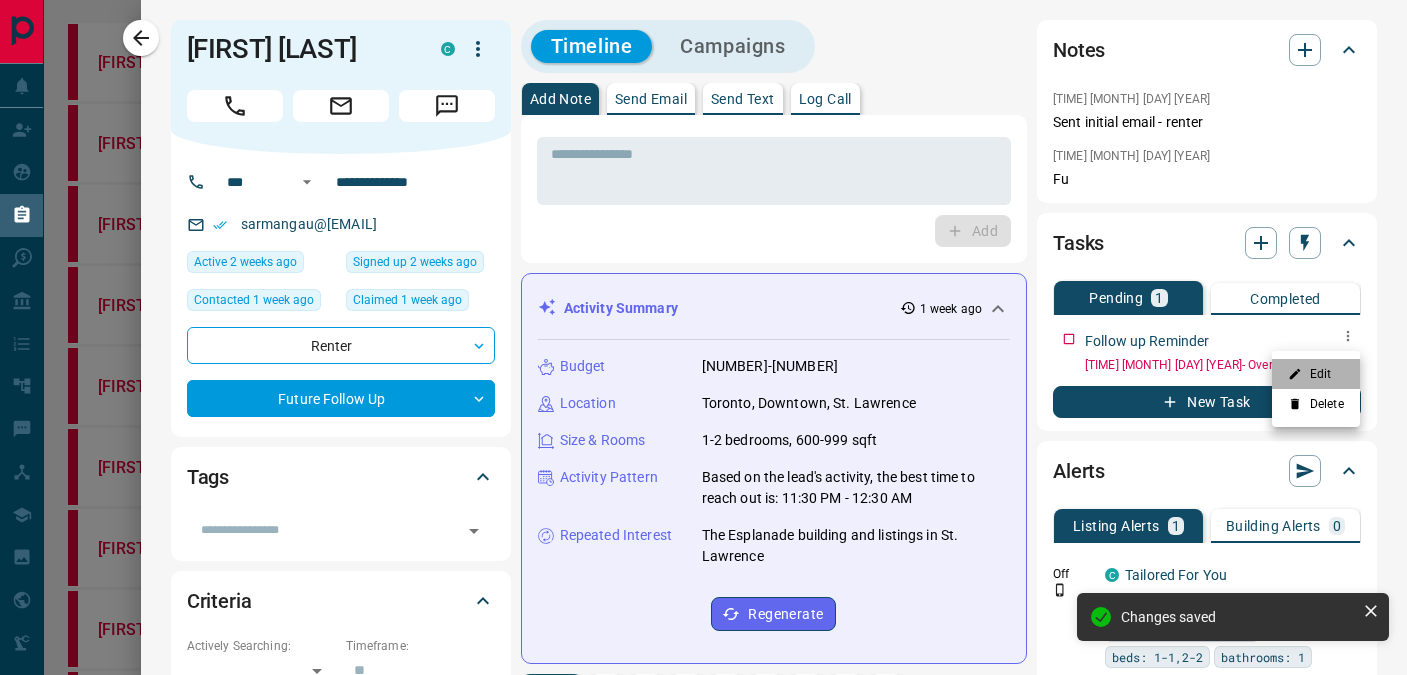 click on "Edit" at bounding box center (1316, 374) 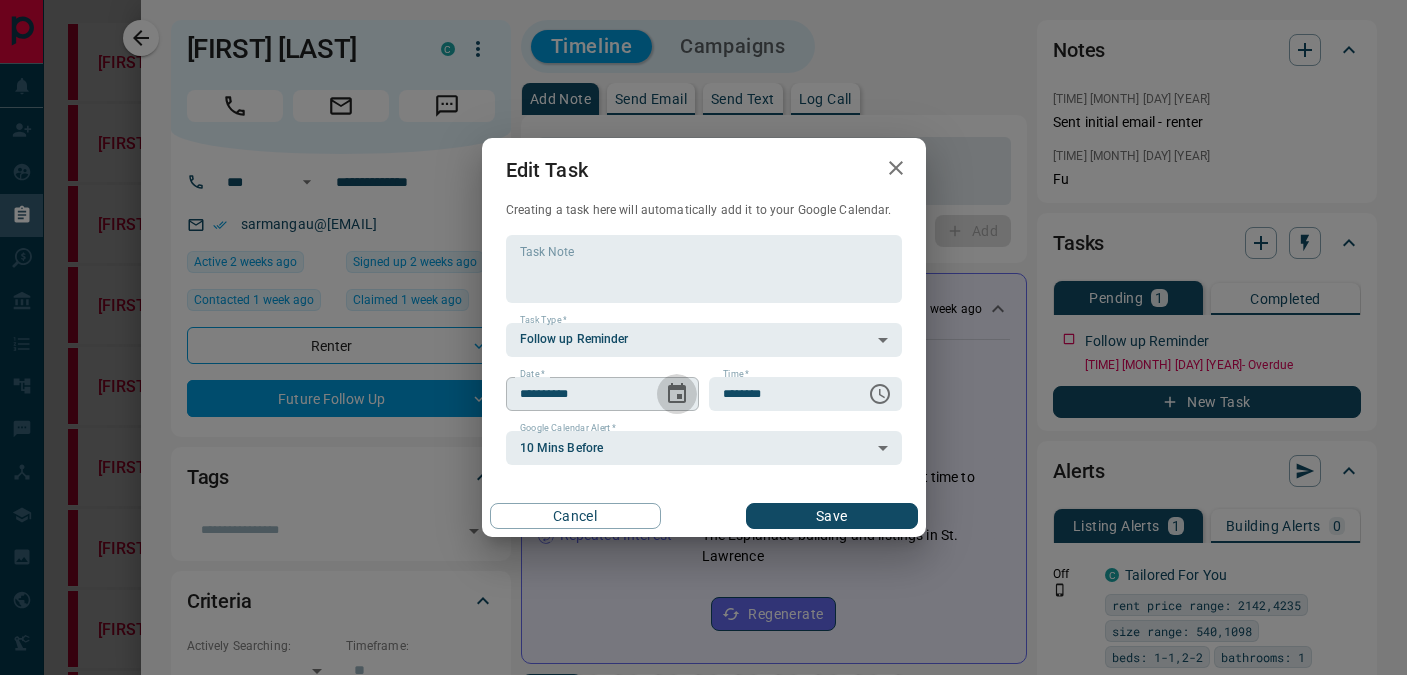 click 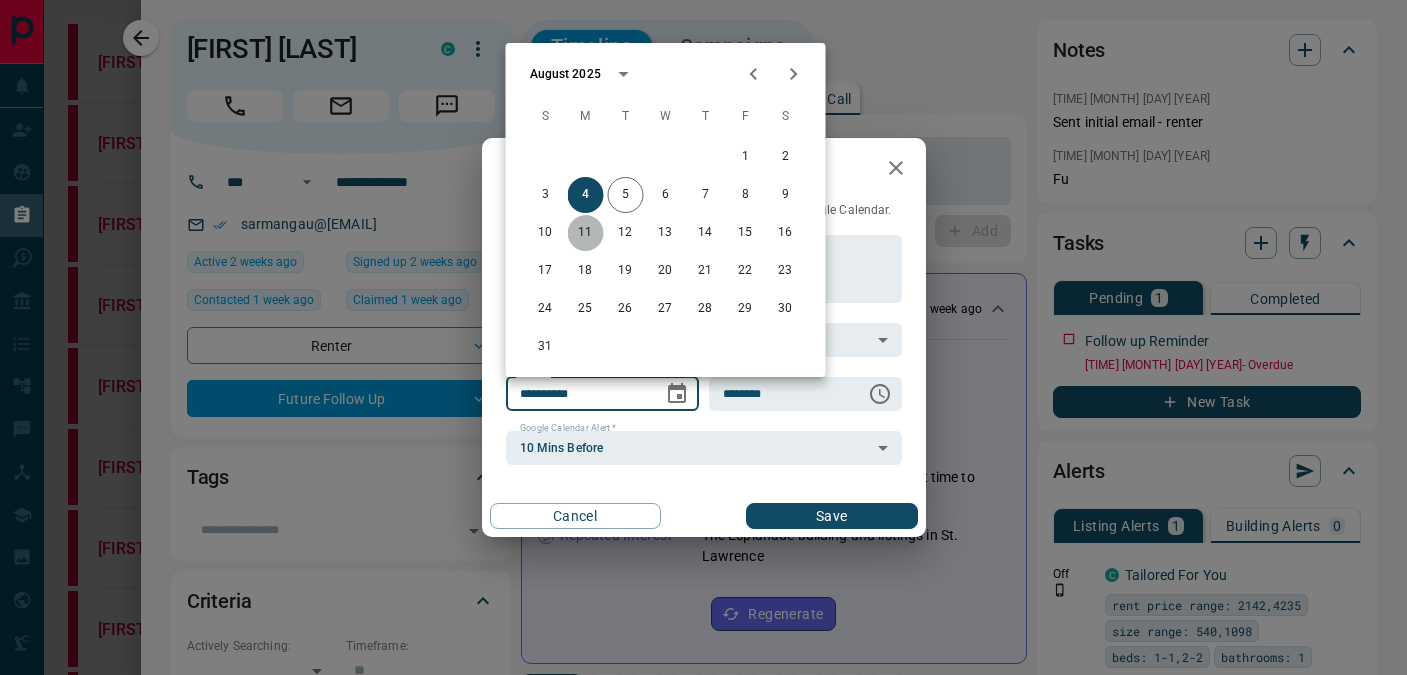 click on "11" at bounding box center [586, 233] 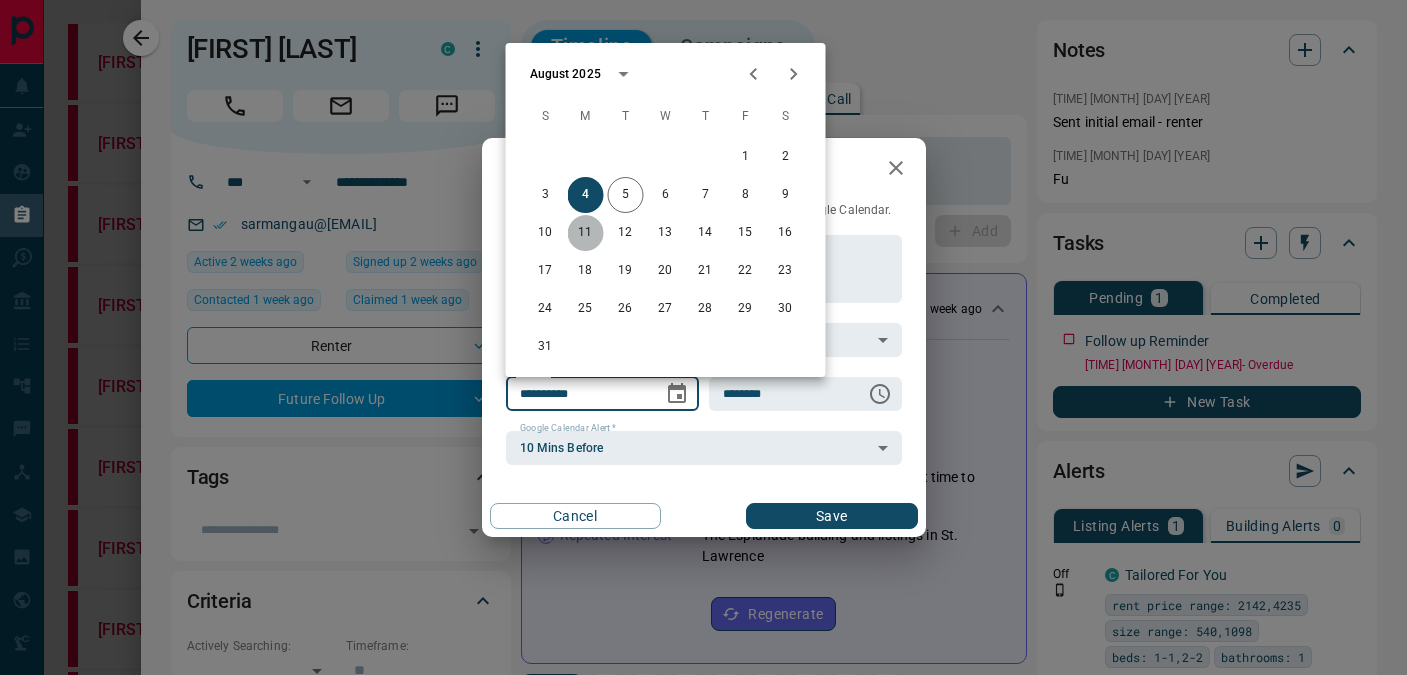 type on "**********" 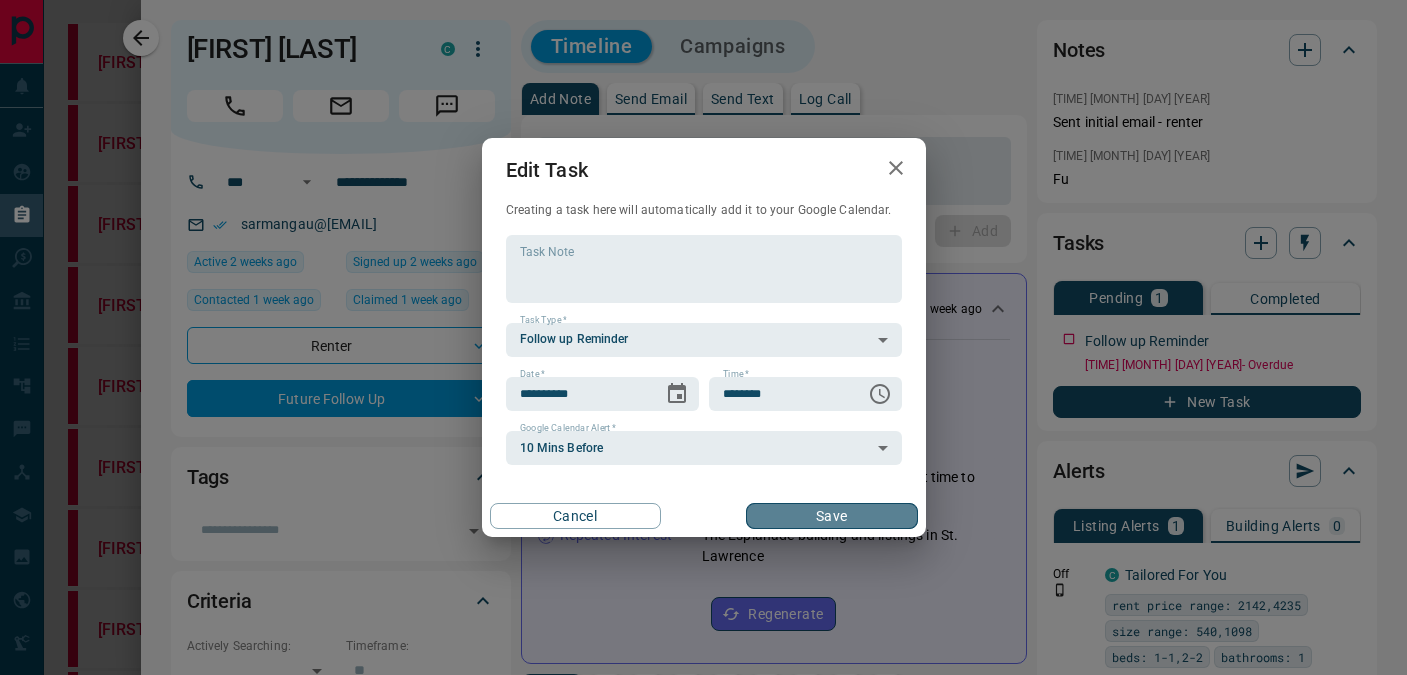 click on "Save" at bounding box center (831, 516) 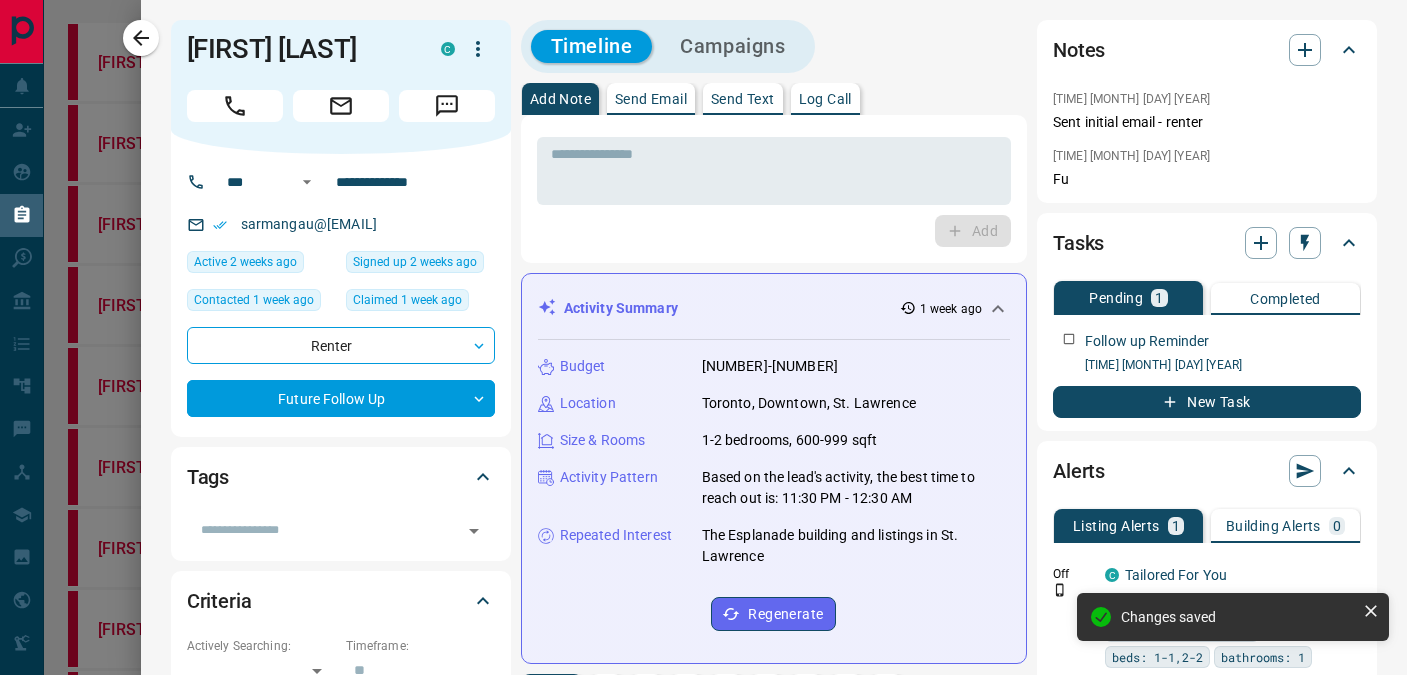 click at bounding box center (703, 337) 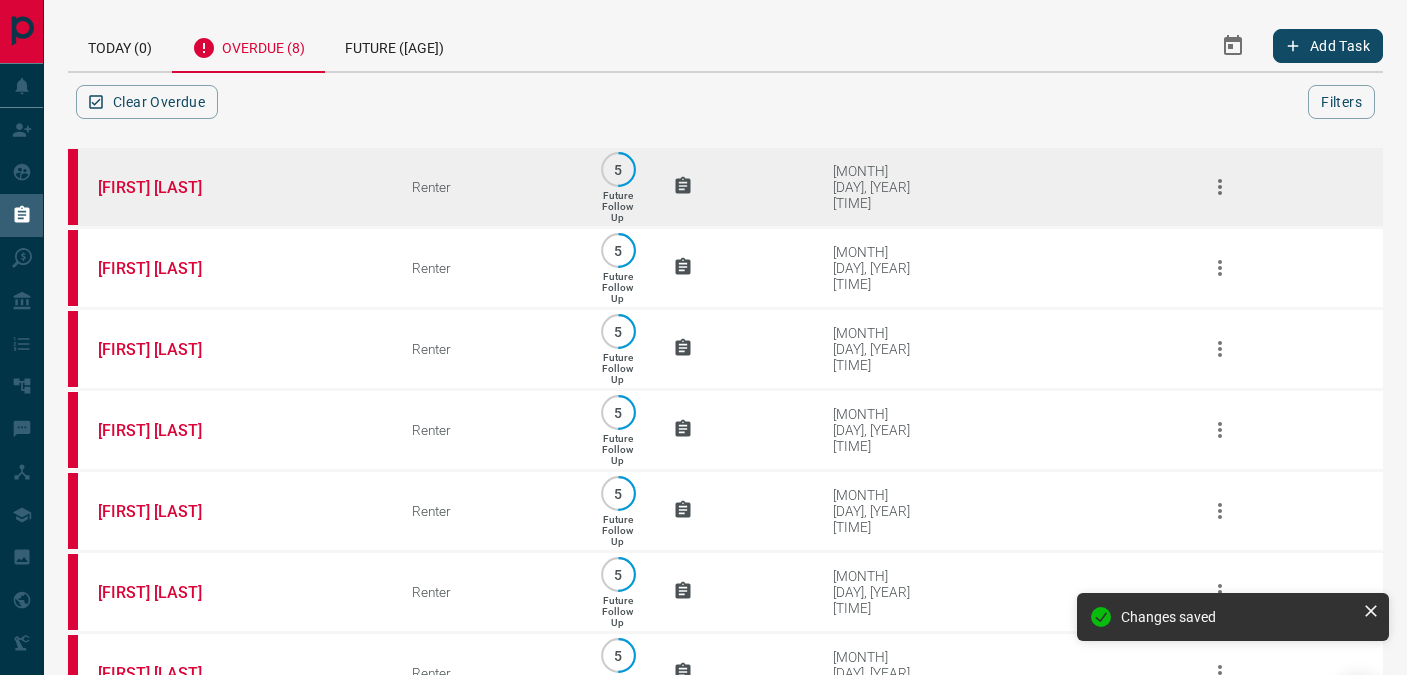 click on "[FIRST] [LAST]" at bounding box center [225, 187] 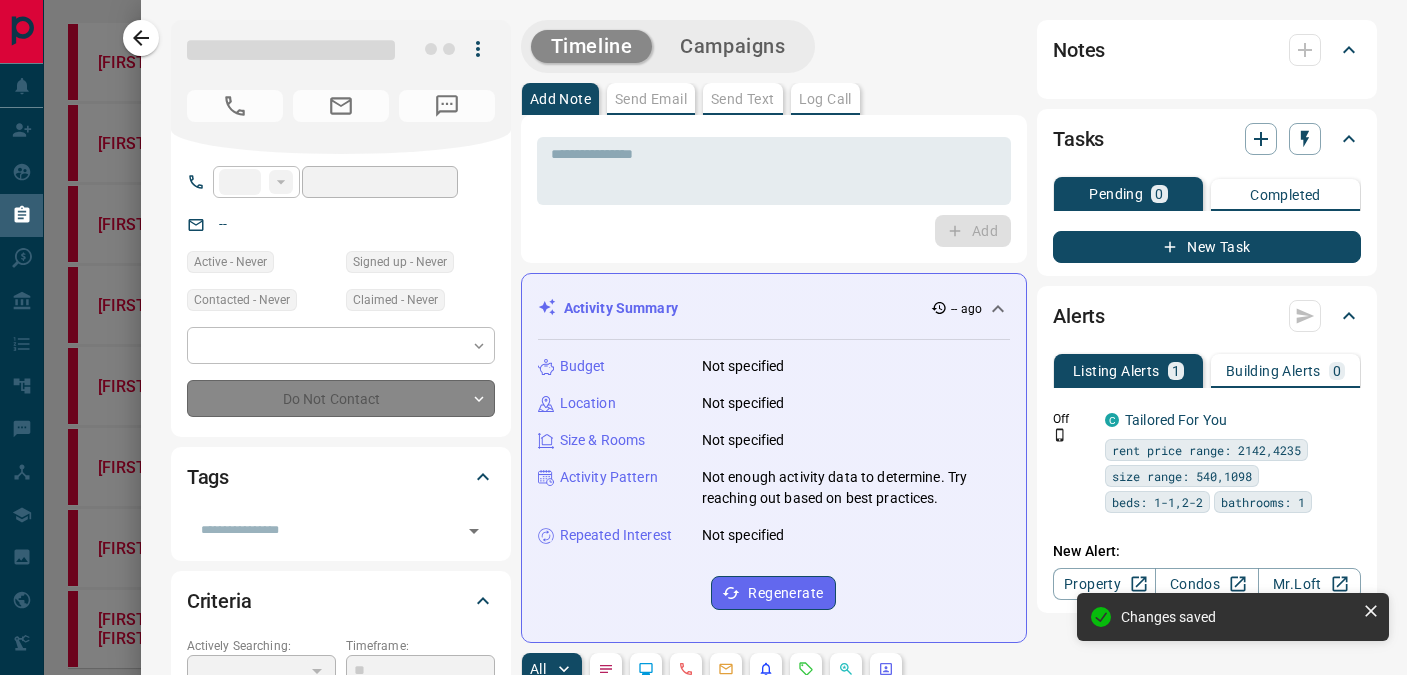 type on "**" 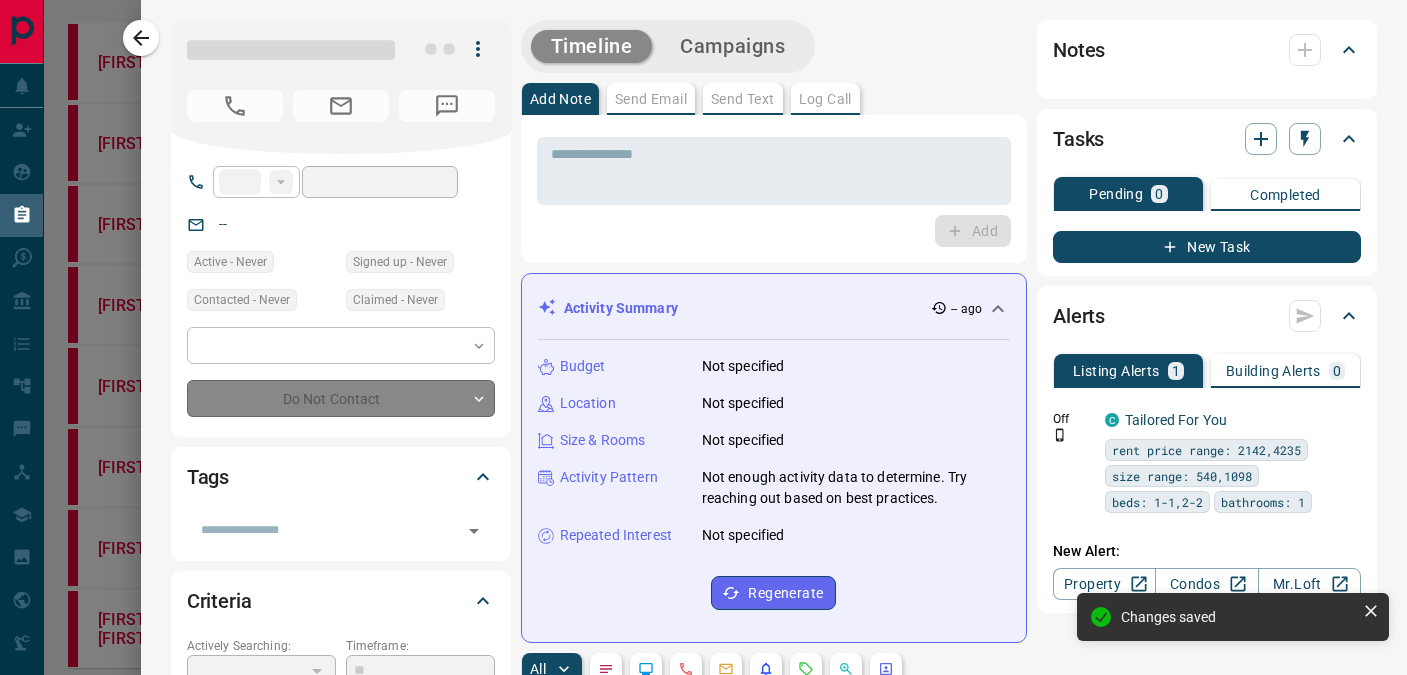 type on "**********" 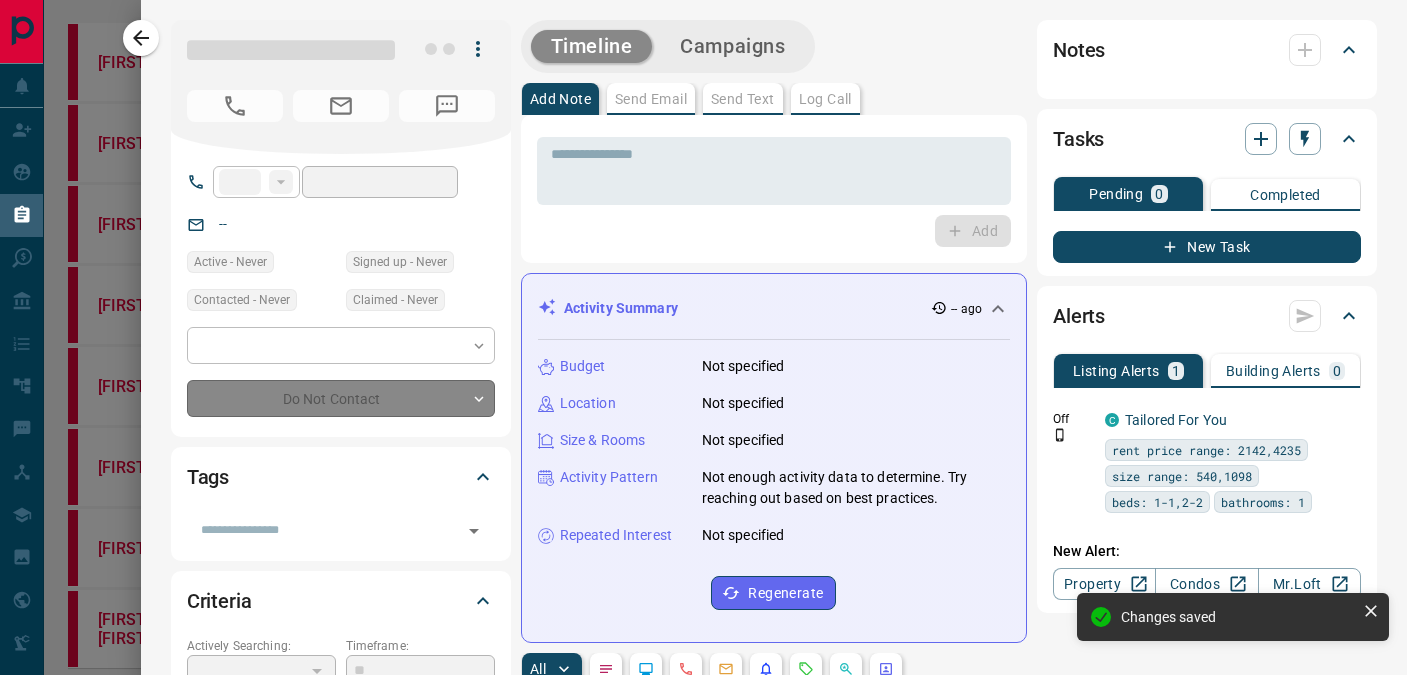 type on "**********" 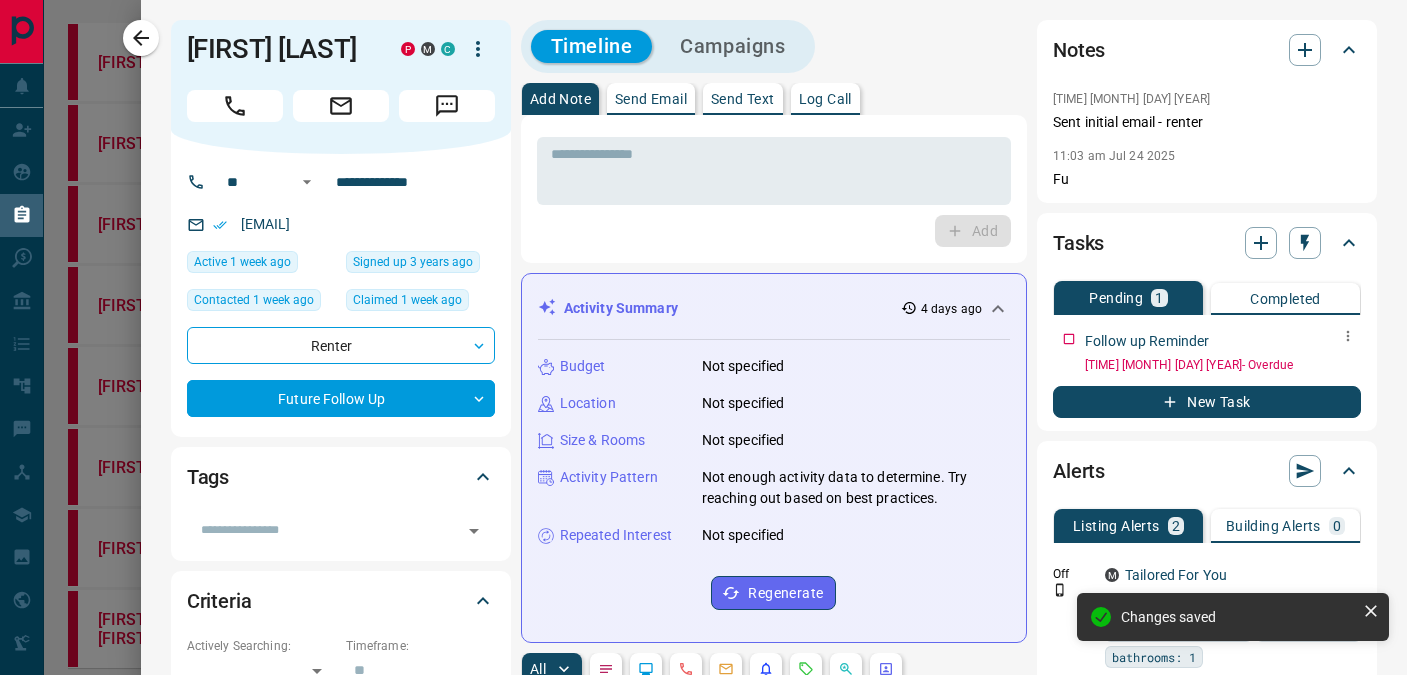 click 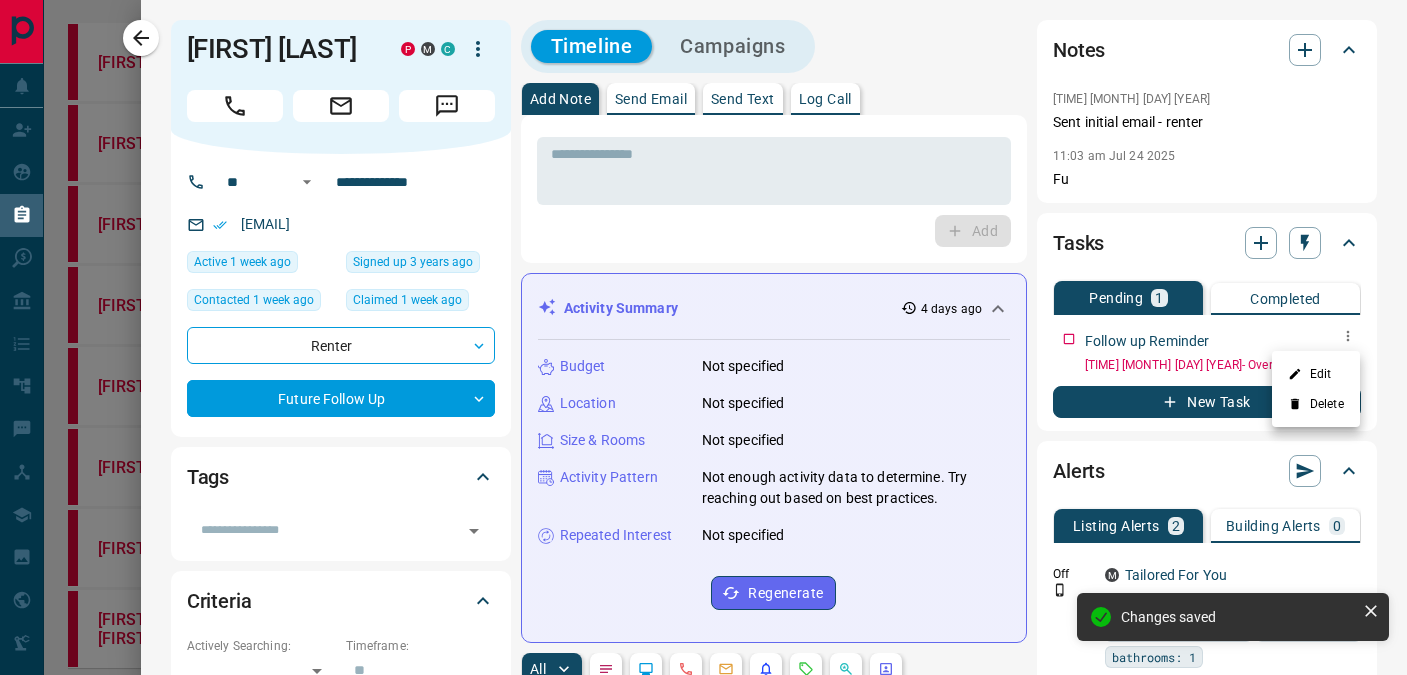 click on "Edit" at bounding box center (1316, 374) 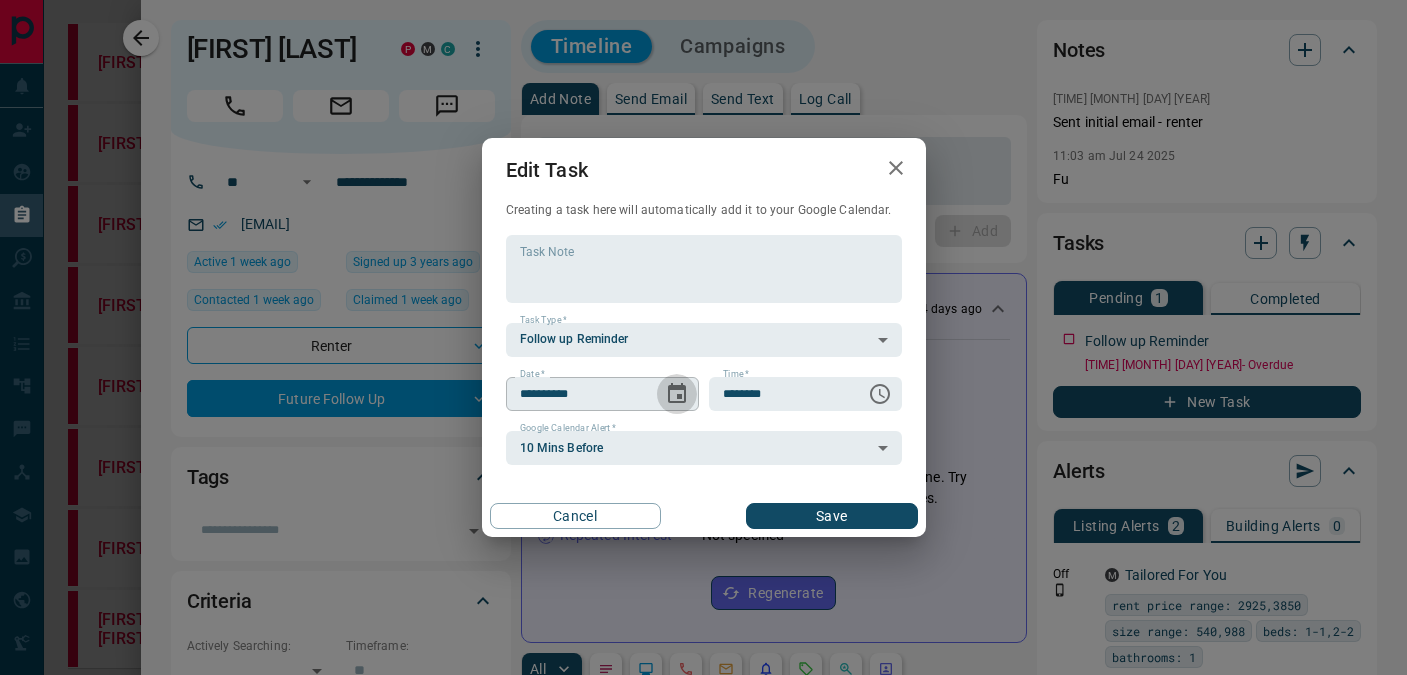 click 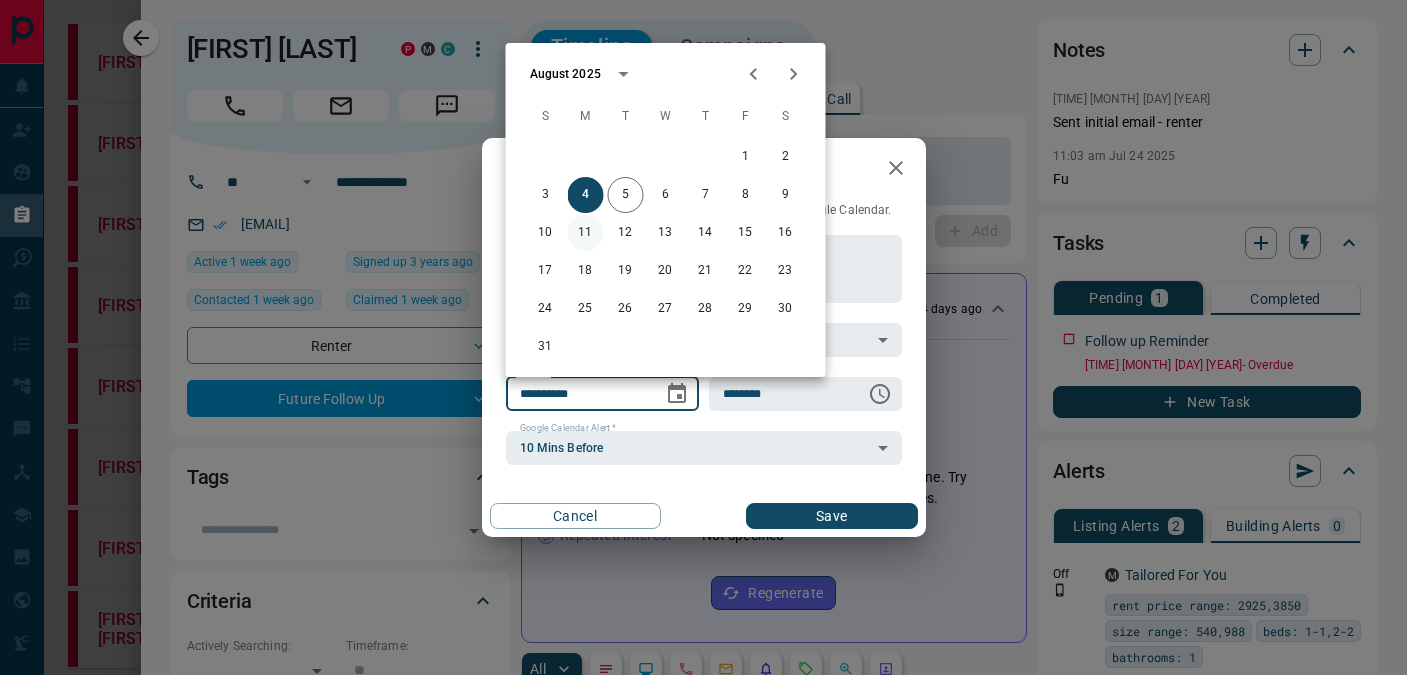 click on "11" at bounding box center [586, 233] 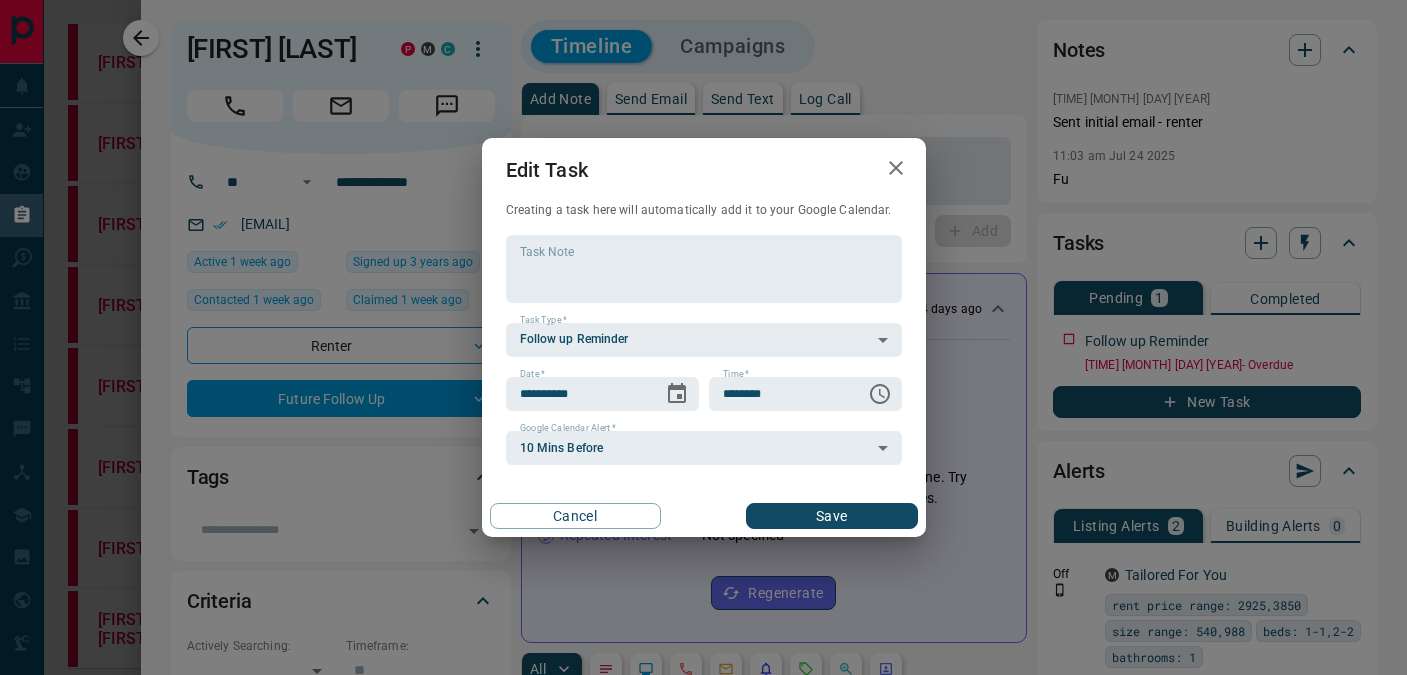 click on "Save" at bounding box center [831, 516] 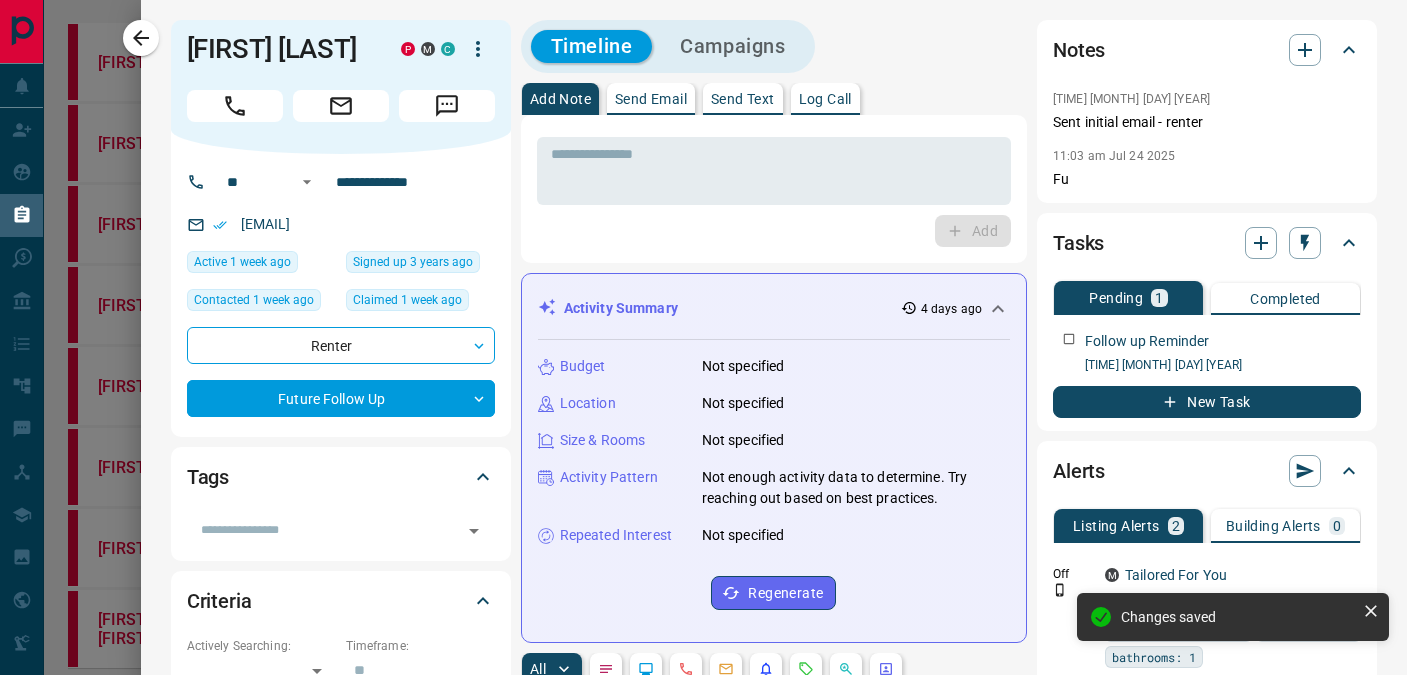 click at bounding box center (703, 337) 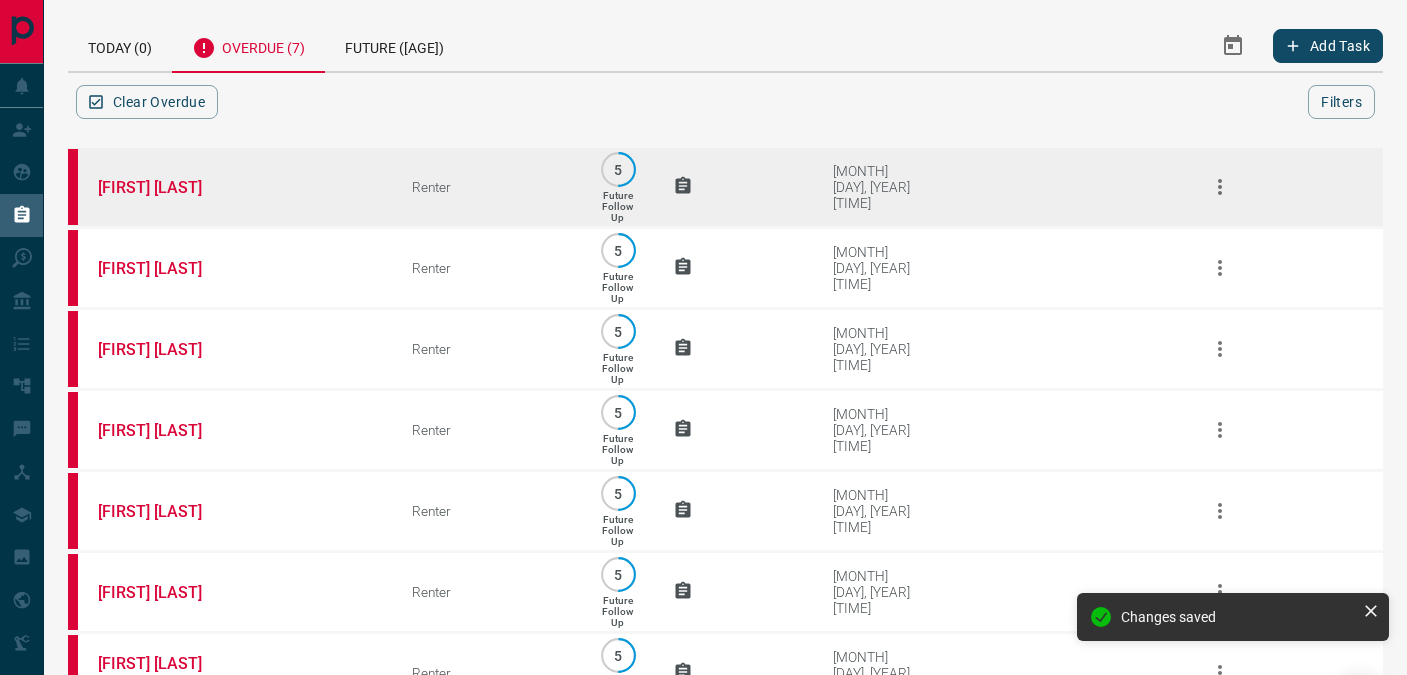 click on "[FIRST] [LAST]" at bounding box center (225, 187) 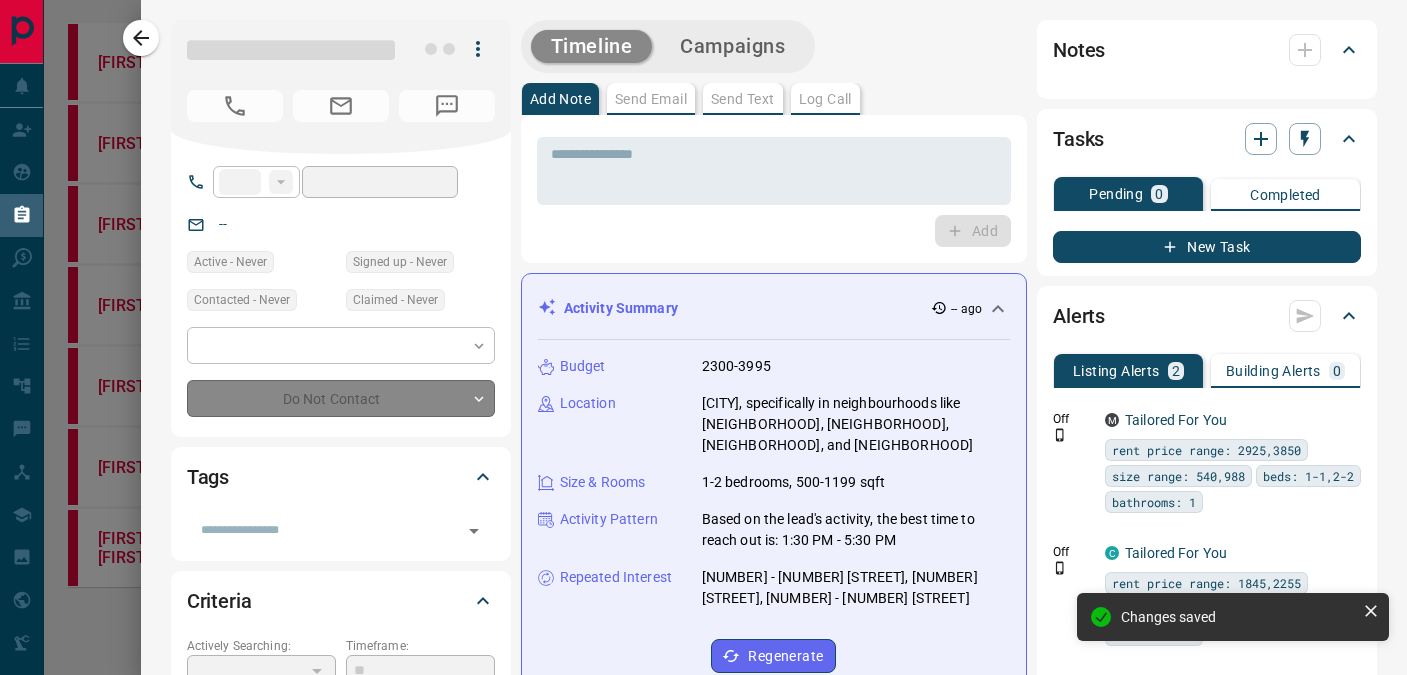 type on "**" 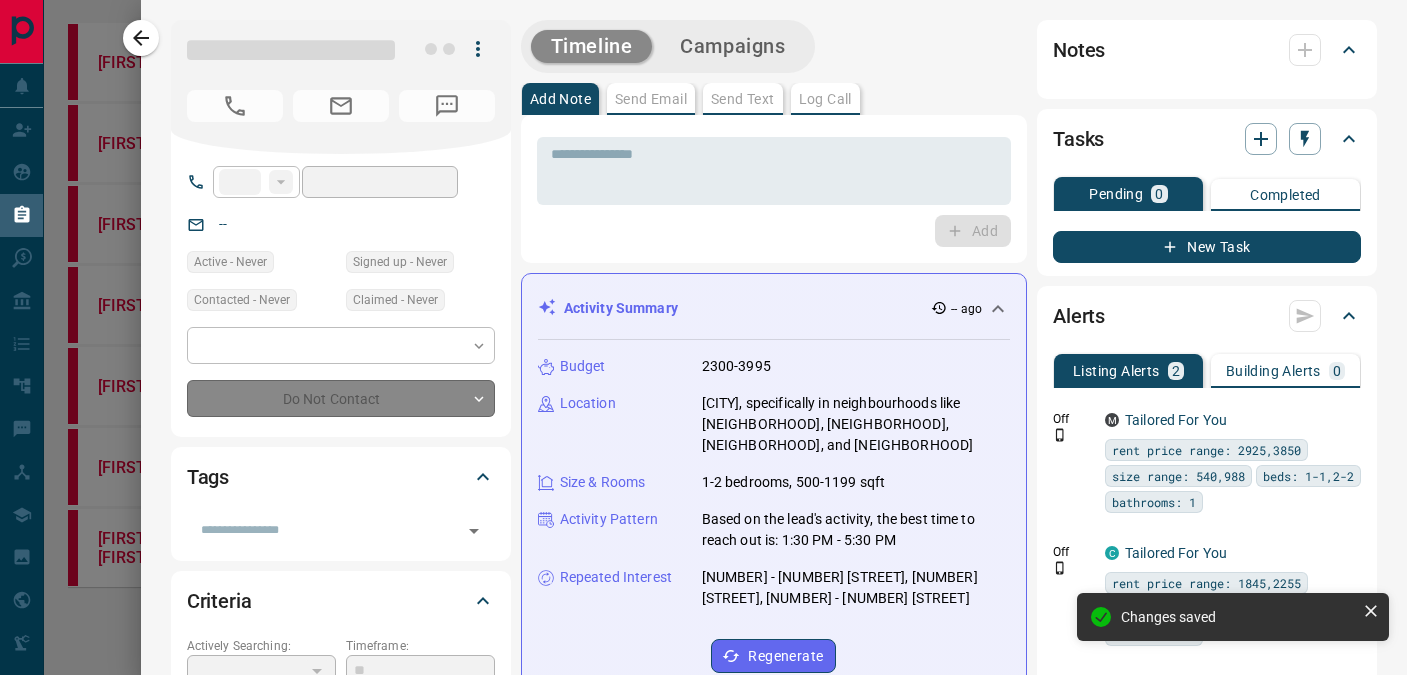 type on "**********" 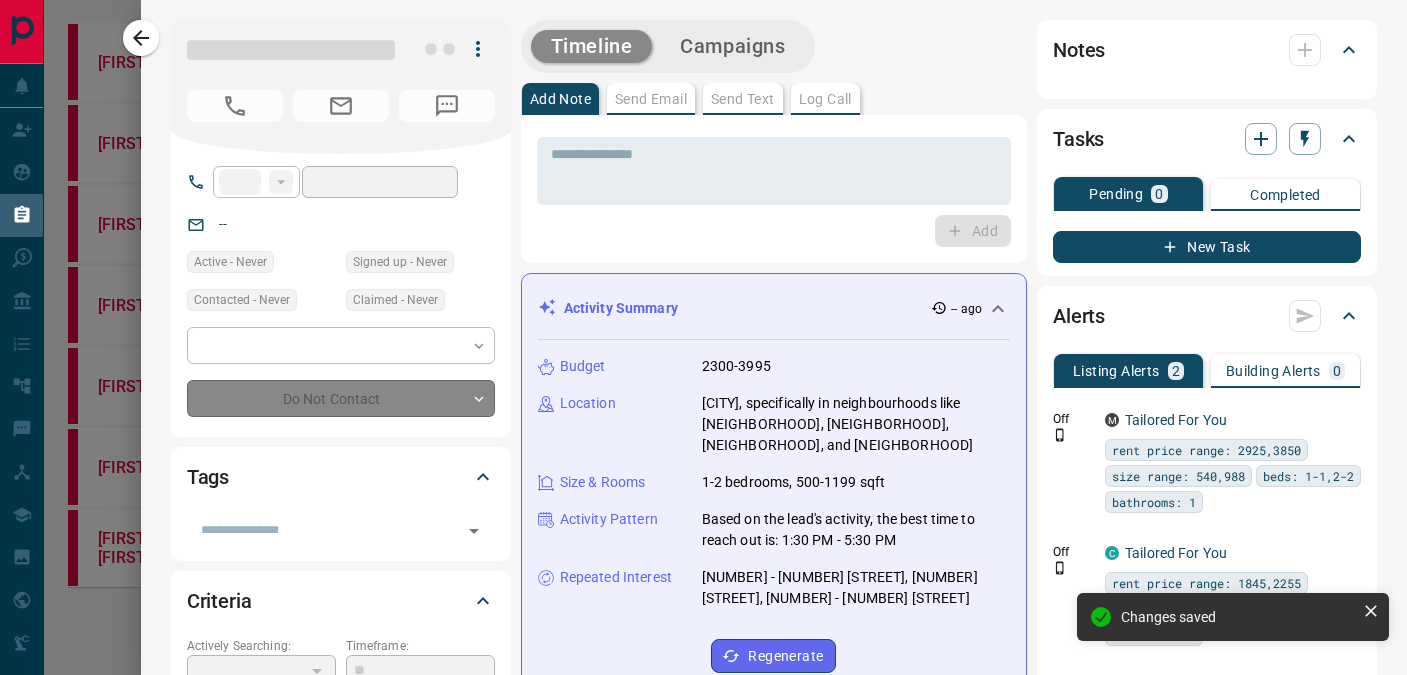 type on "**********" 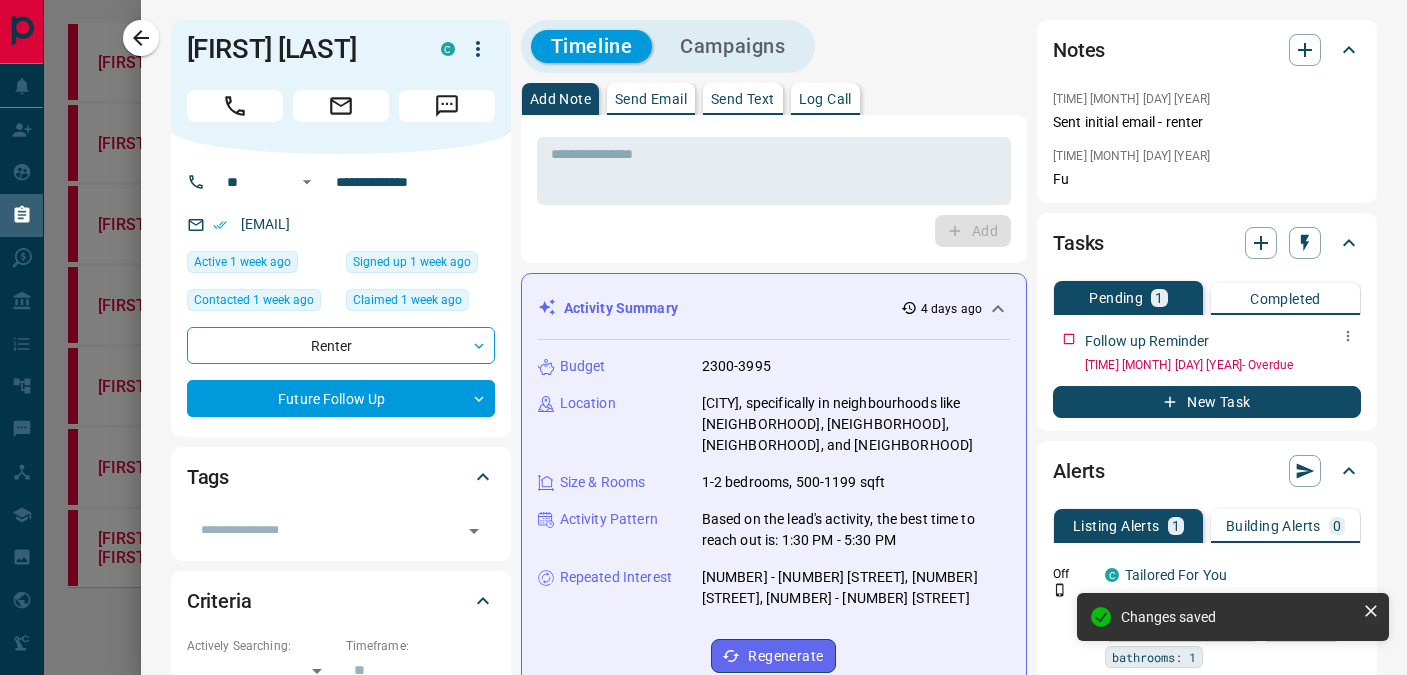 click 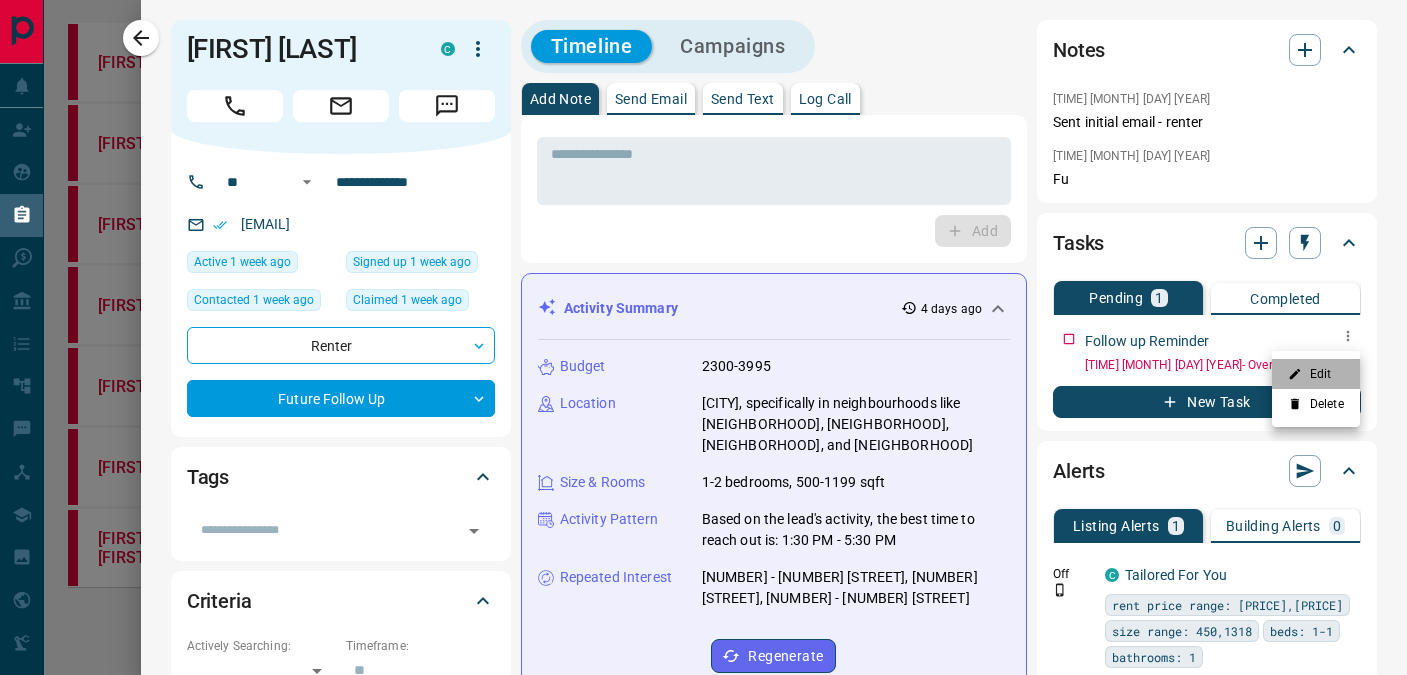 click on "Edit" at bounding box center [1316, 374] 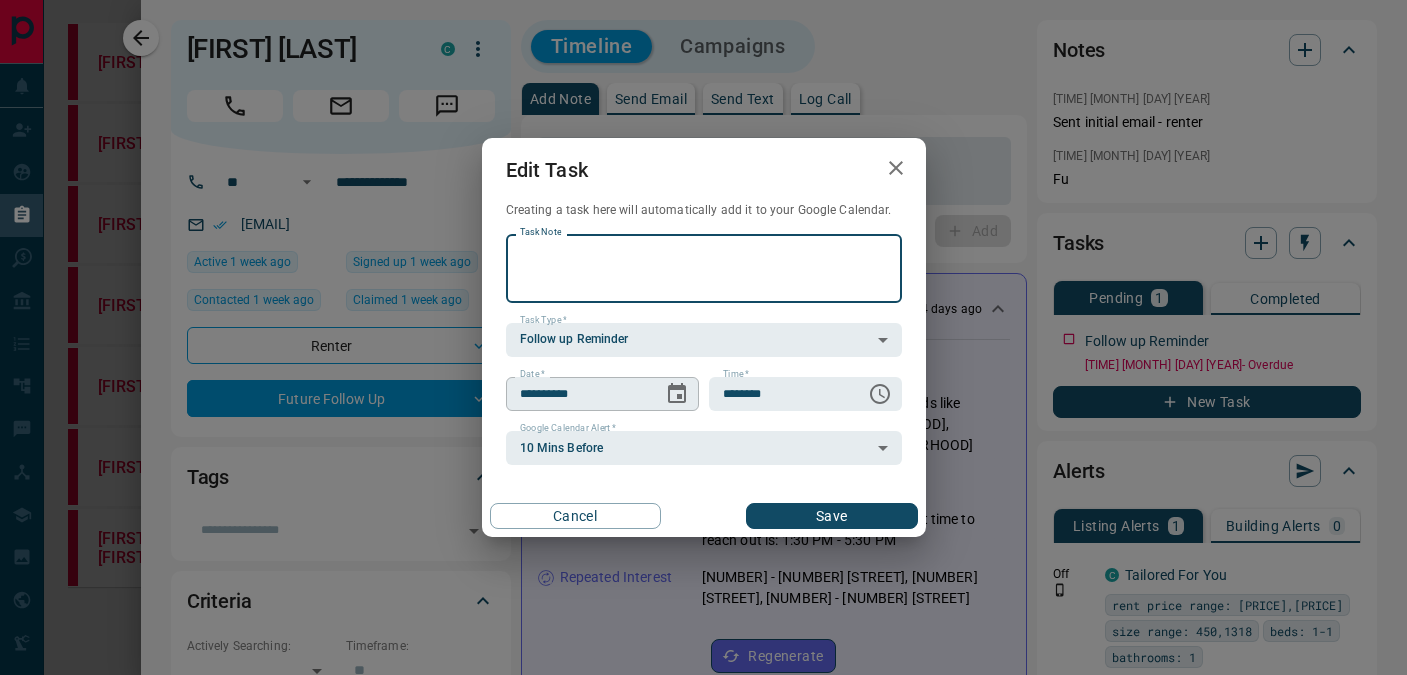 click 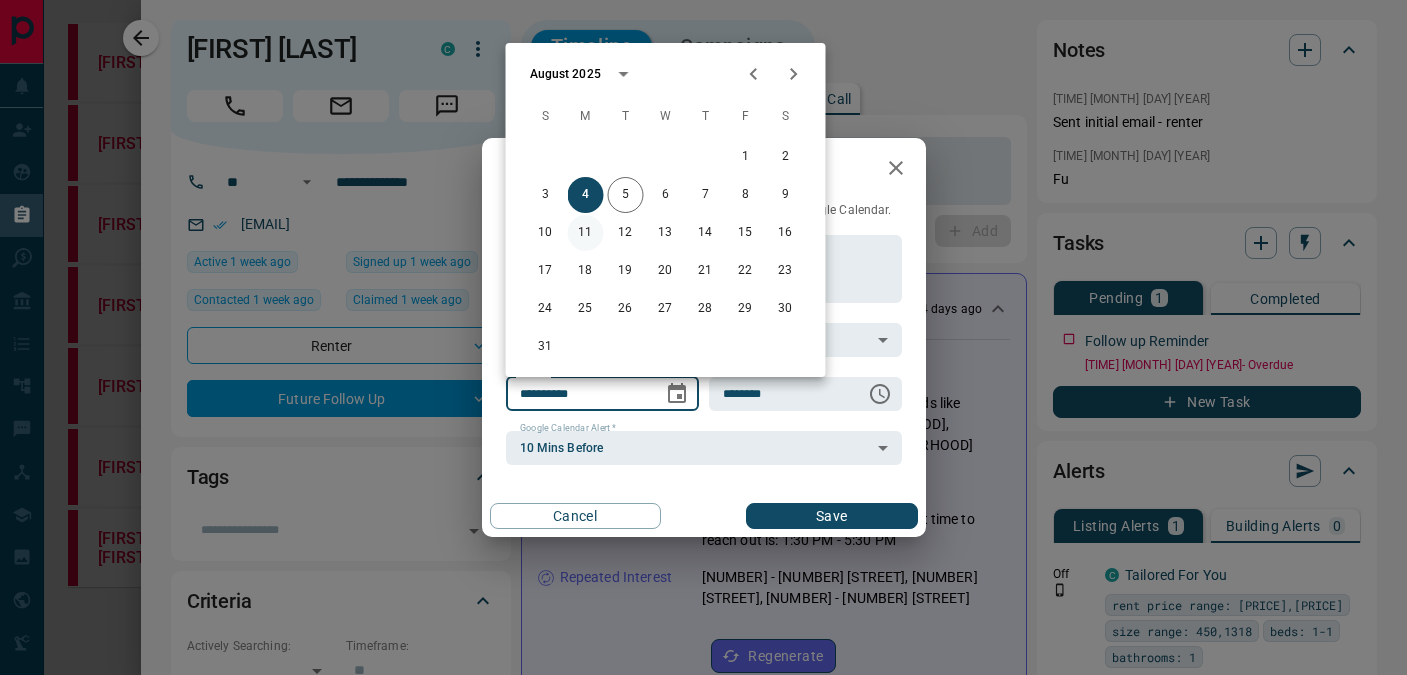 click on "11" at bounding box center [586, 233] 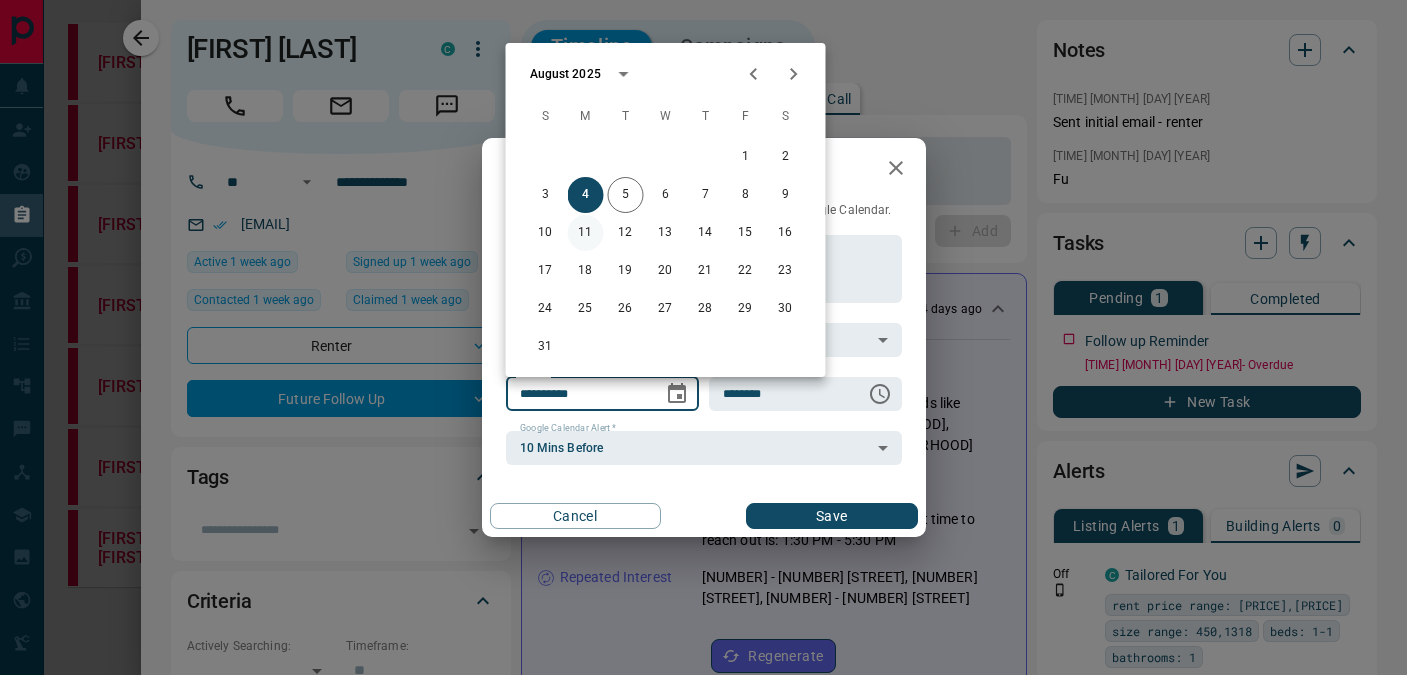 type on "**********" 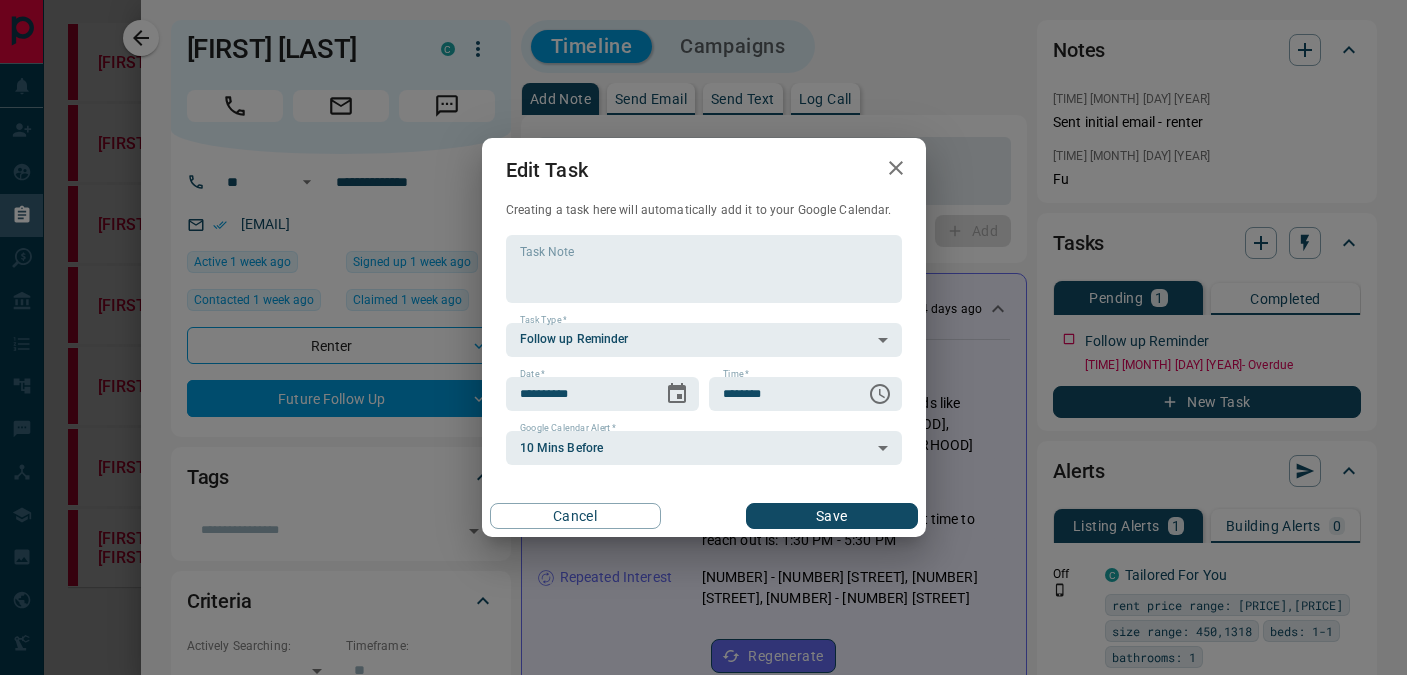 click on "Save" at bounding box center (831, 516) 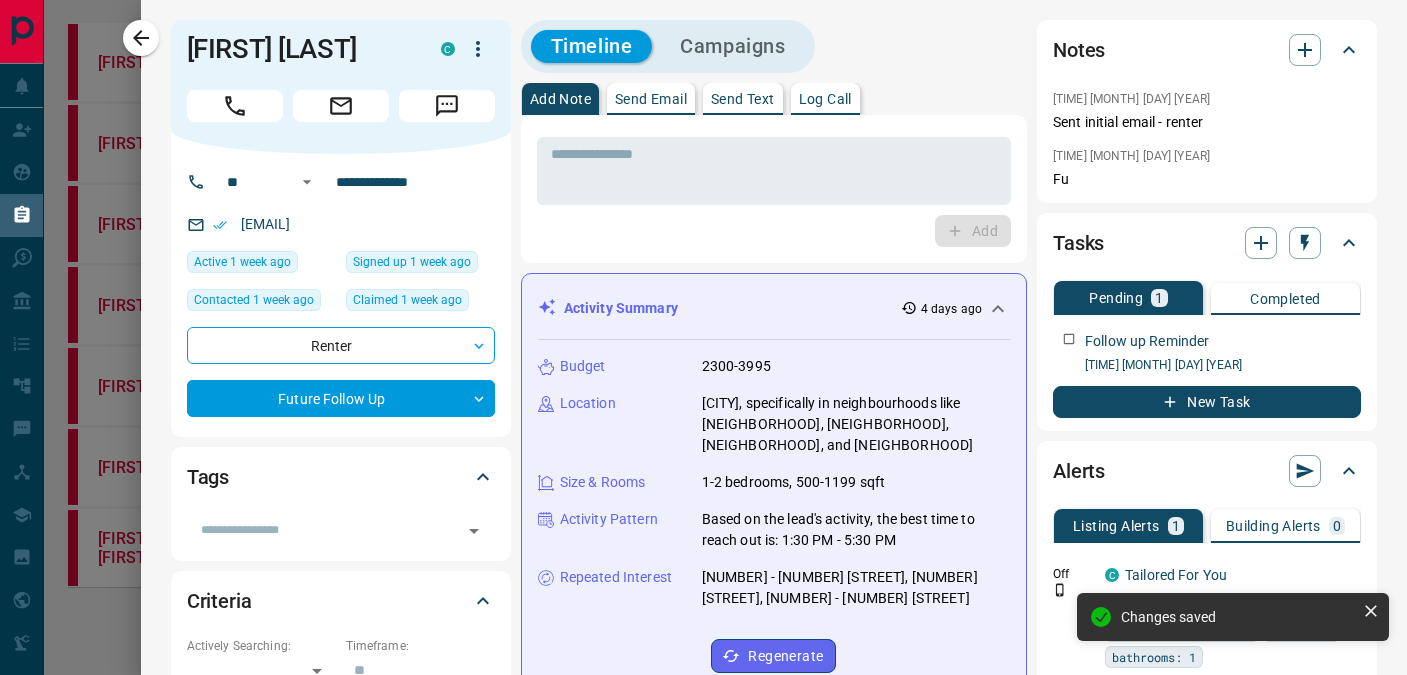 click at bounding box center [703, 337] 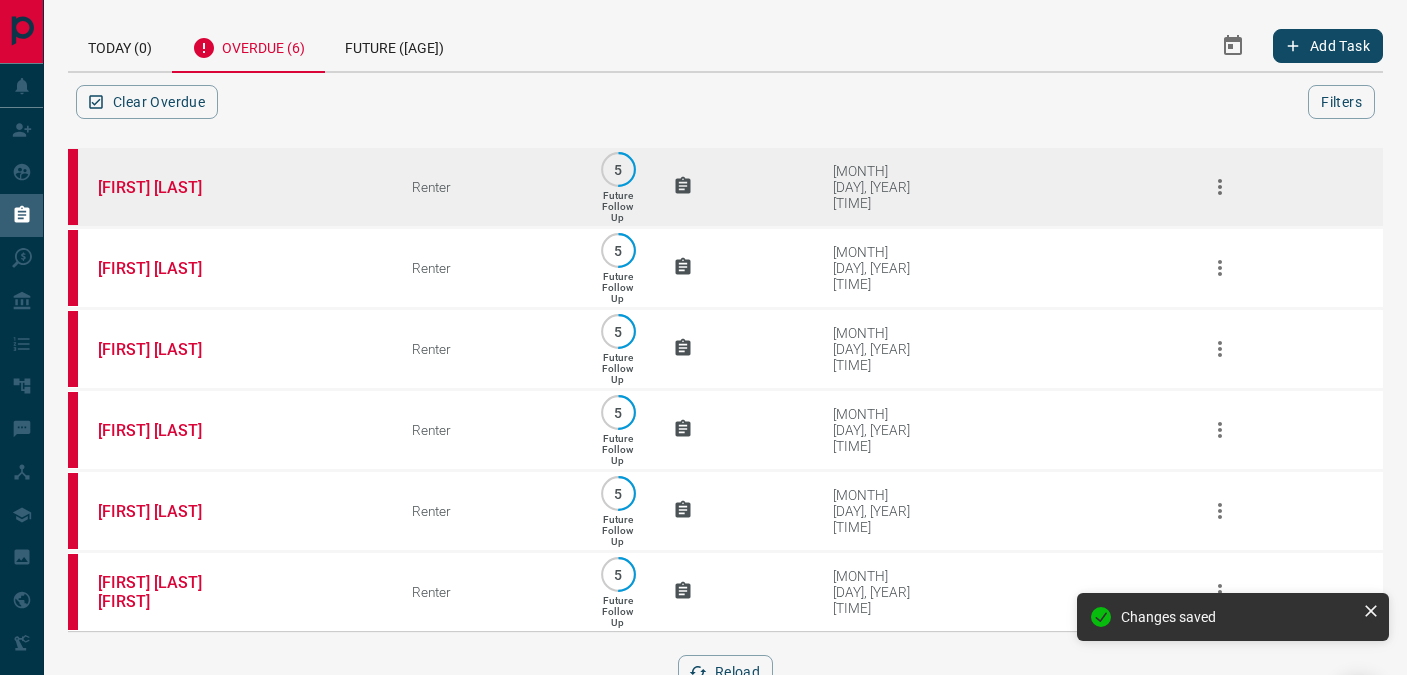 click on "[FIRST] [LAST]" at bounding box center (225, 187) 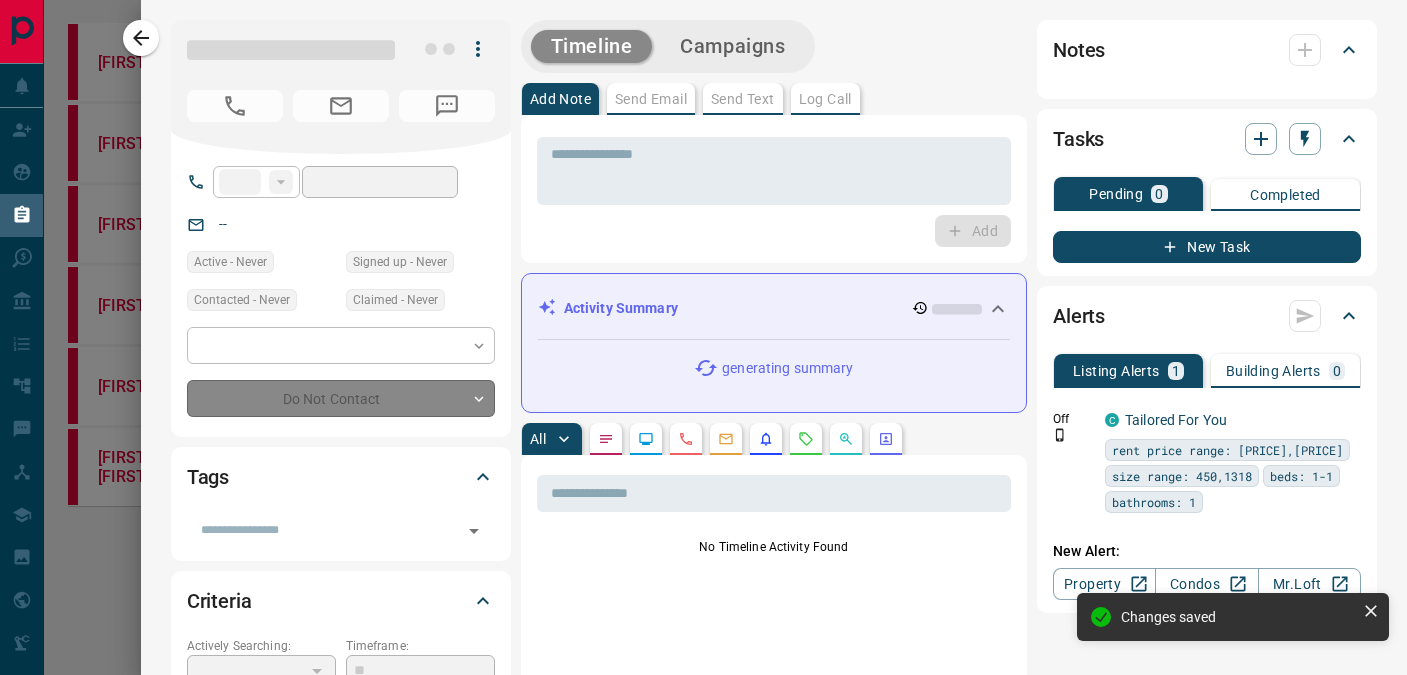 type on "***" 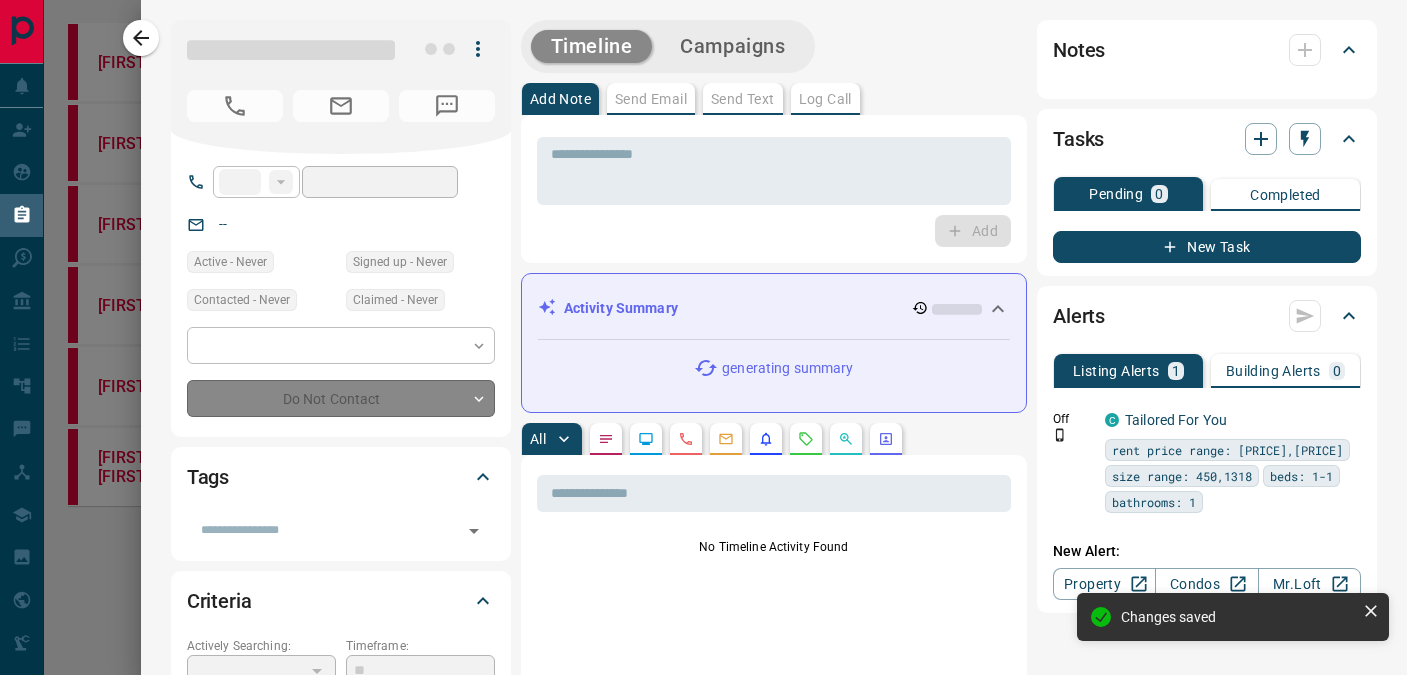type on "**********" 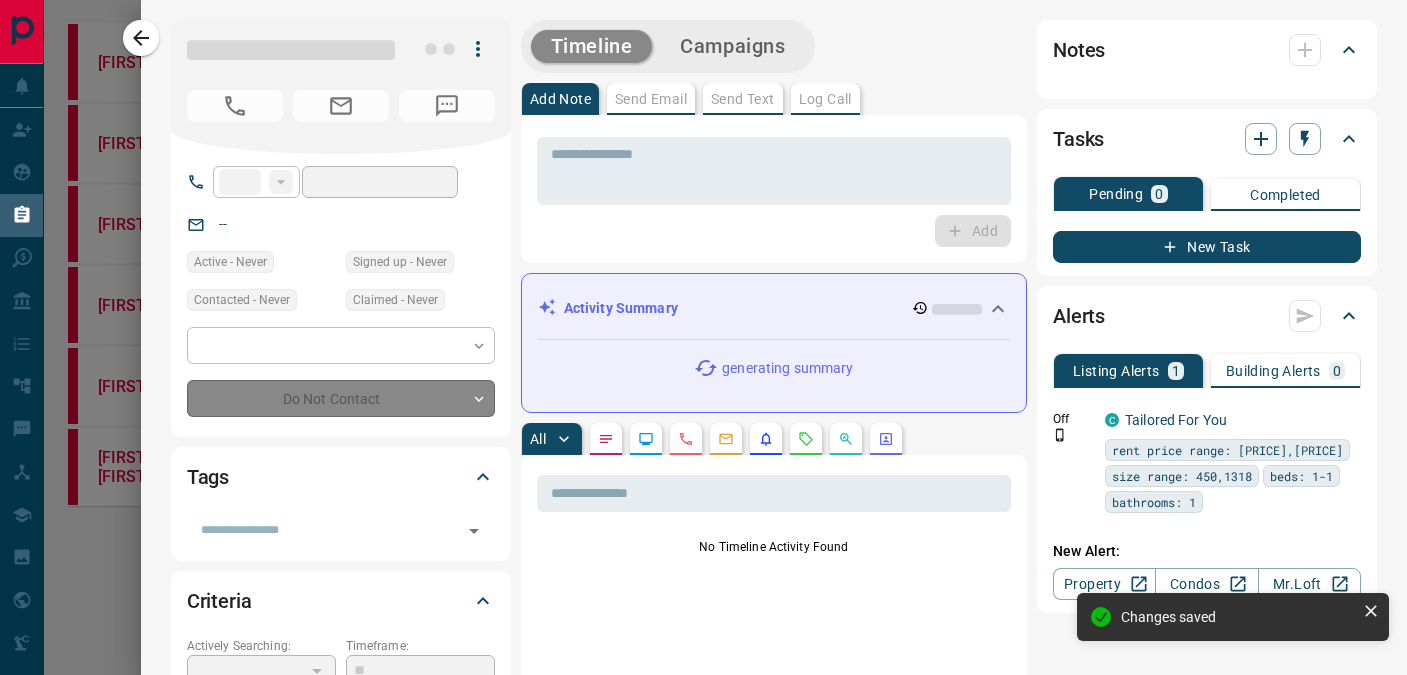 type on "*" 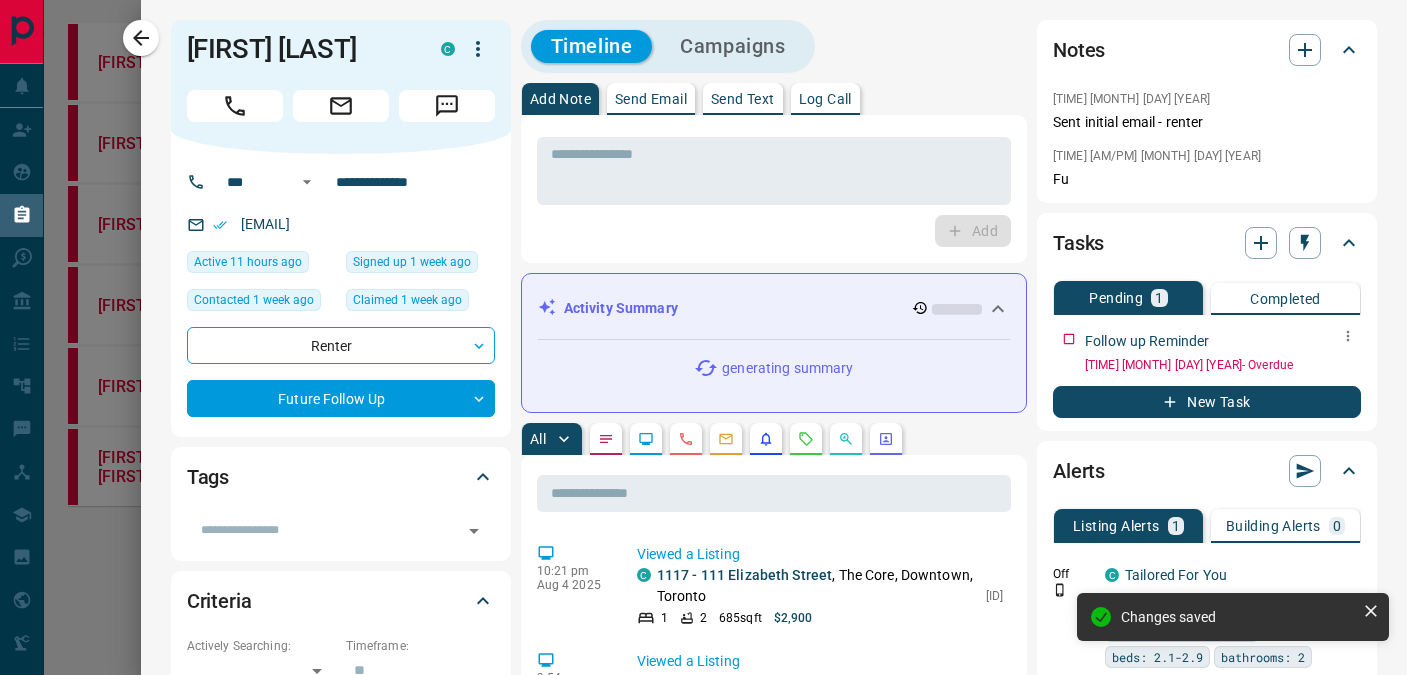 click 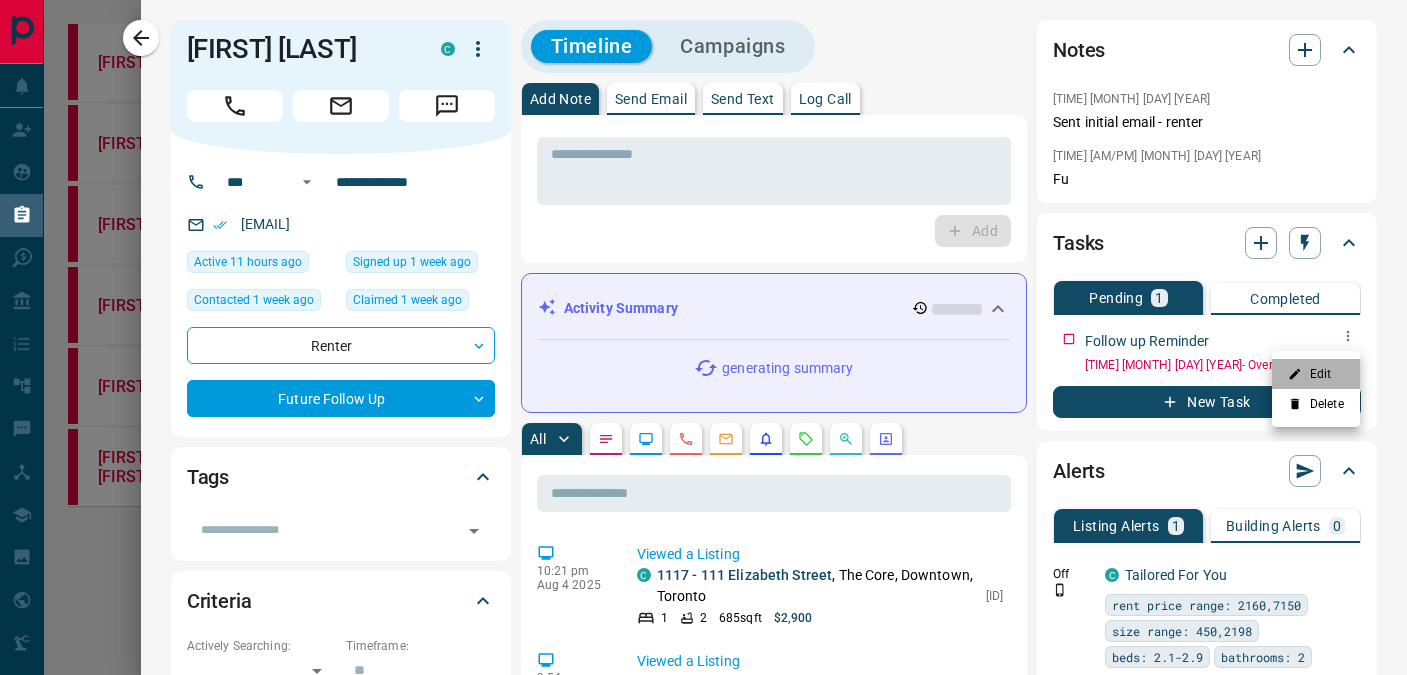 click on "Edit" at bounding box center [1316, 374] 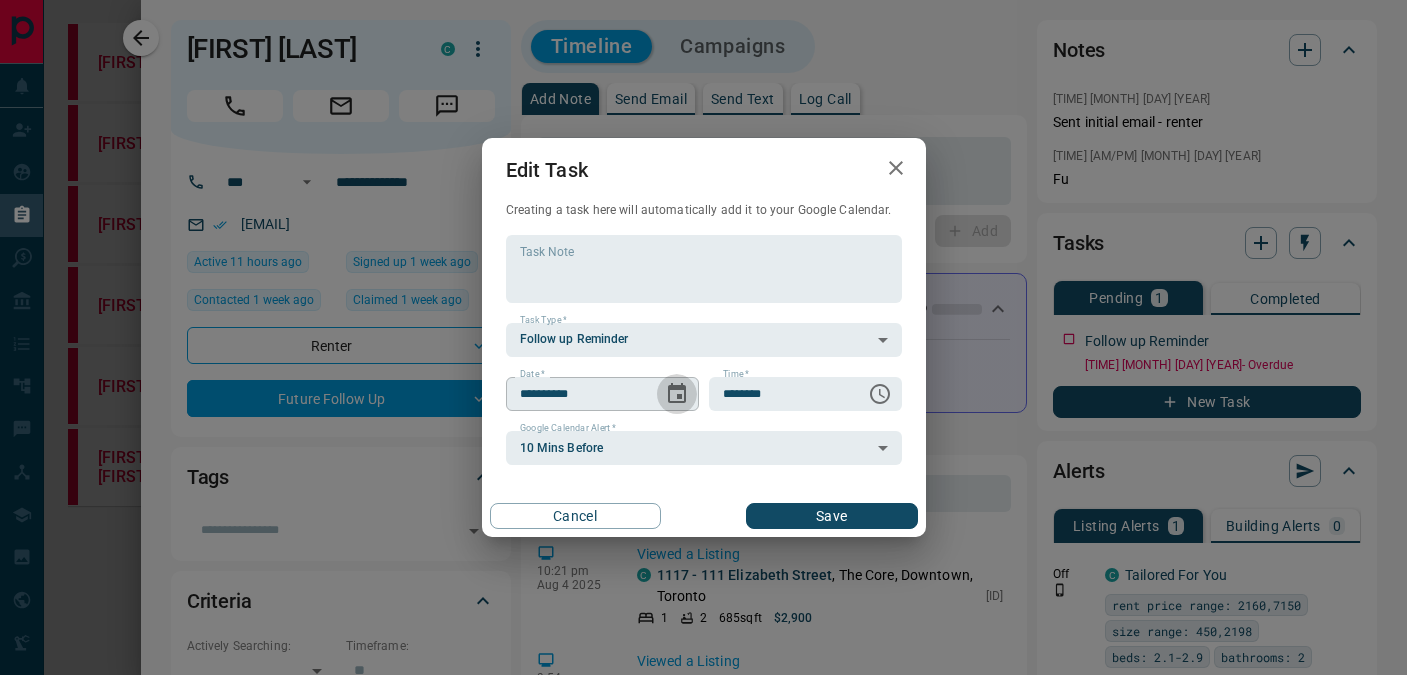 click 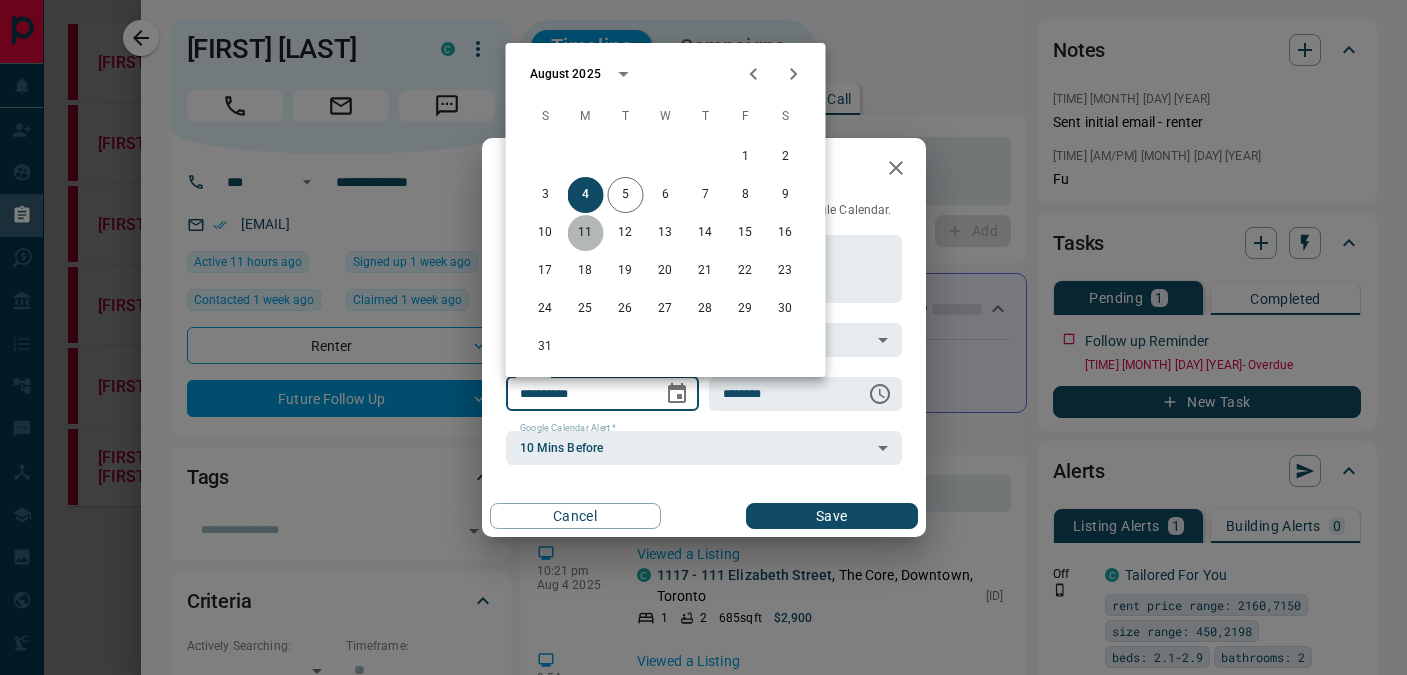 click on "11" at bounding box center (586, 233) 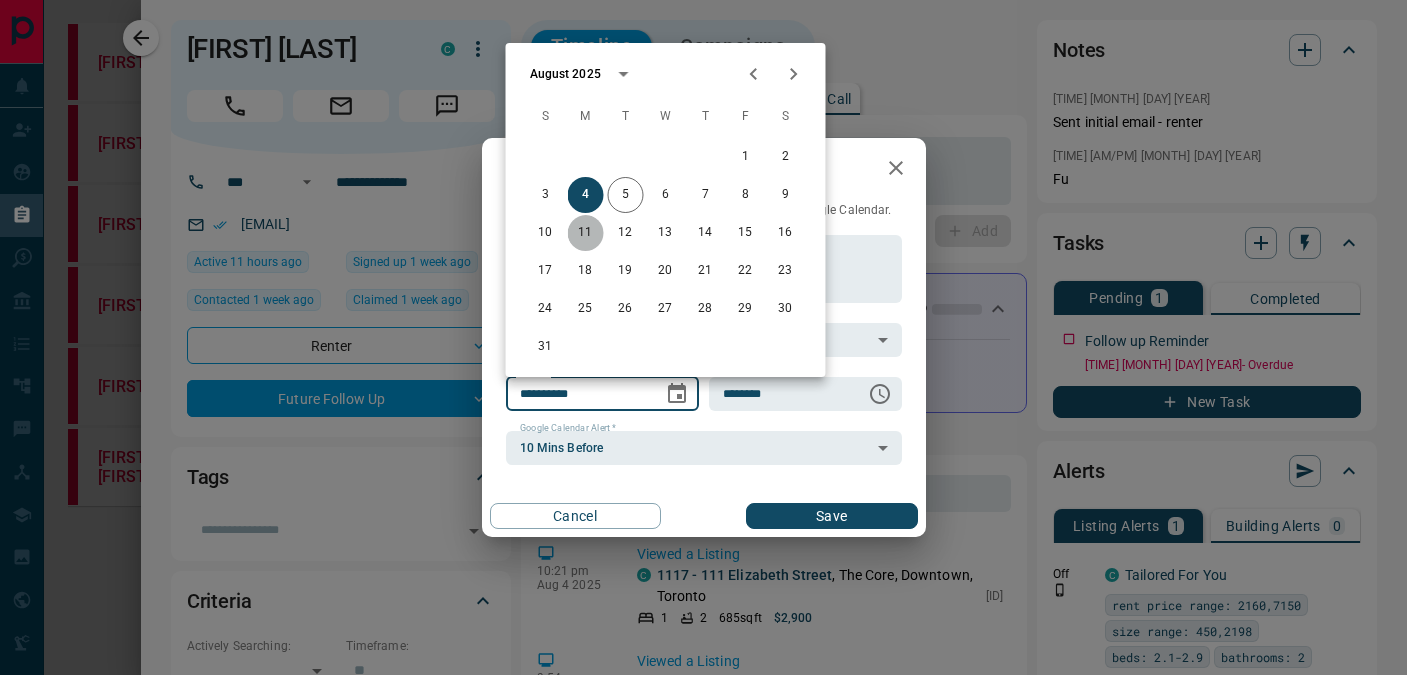 type on "**********" 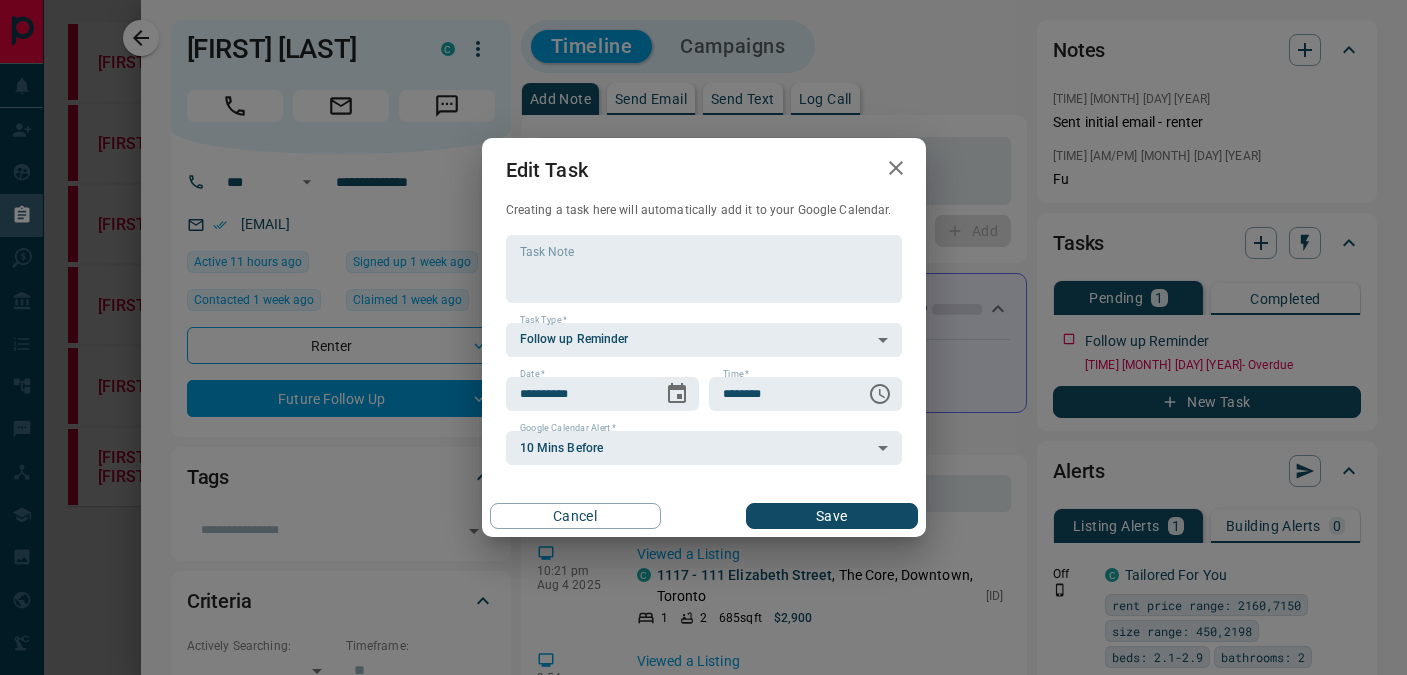click on "Save" at bounding box center (831, 516) 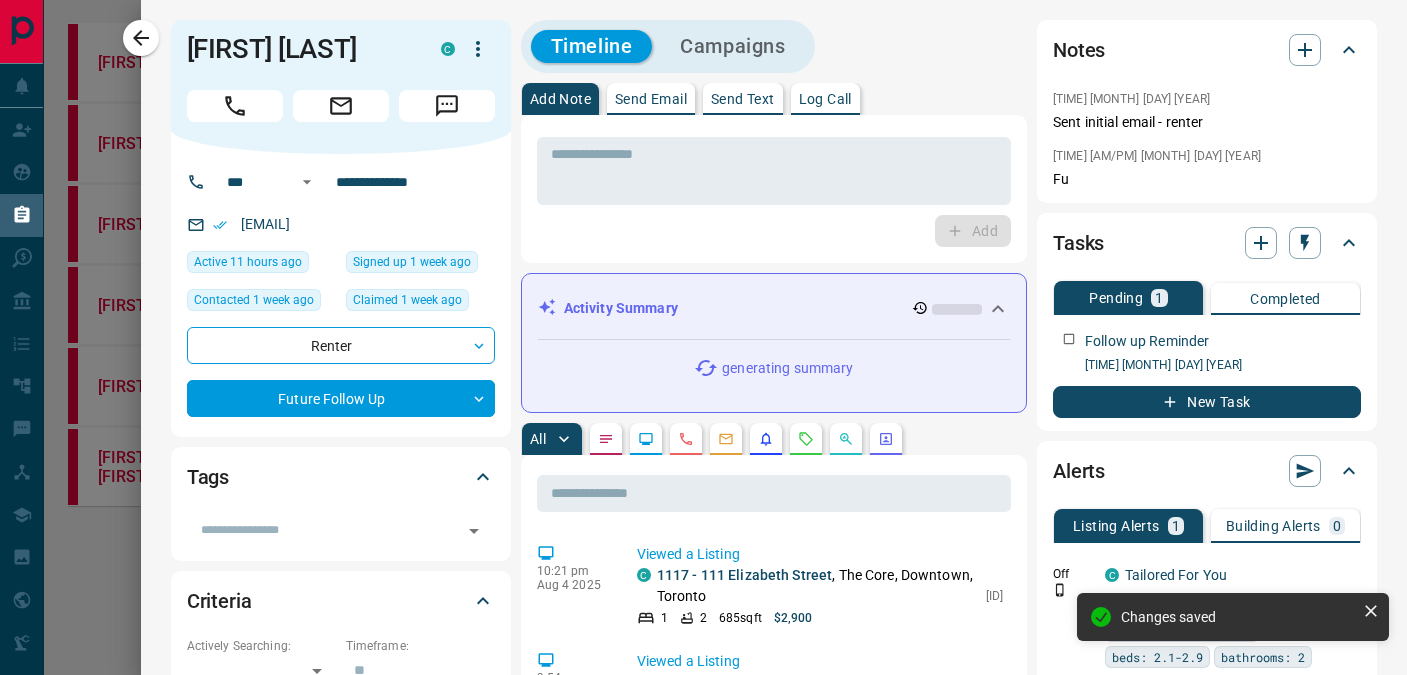 click at bounding box center (703, 337) 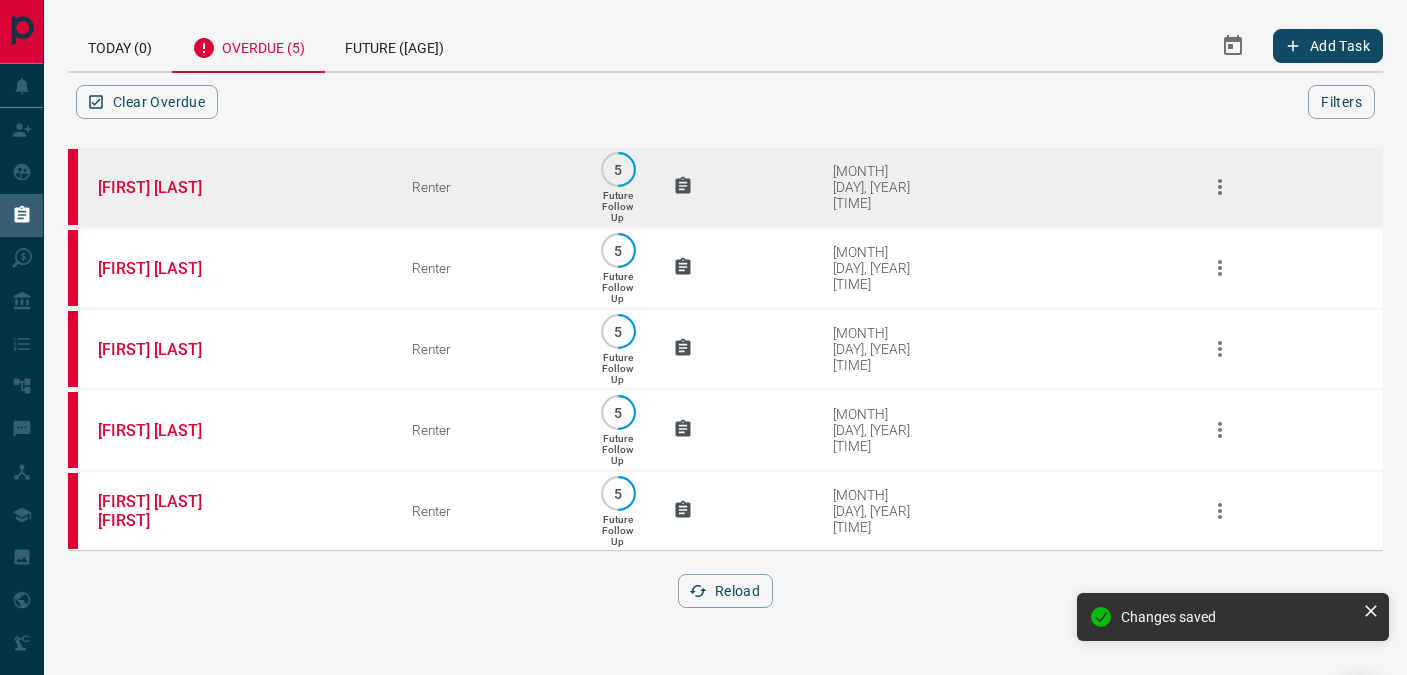 click on "Renter" at bounding box center (487, 187) 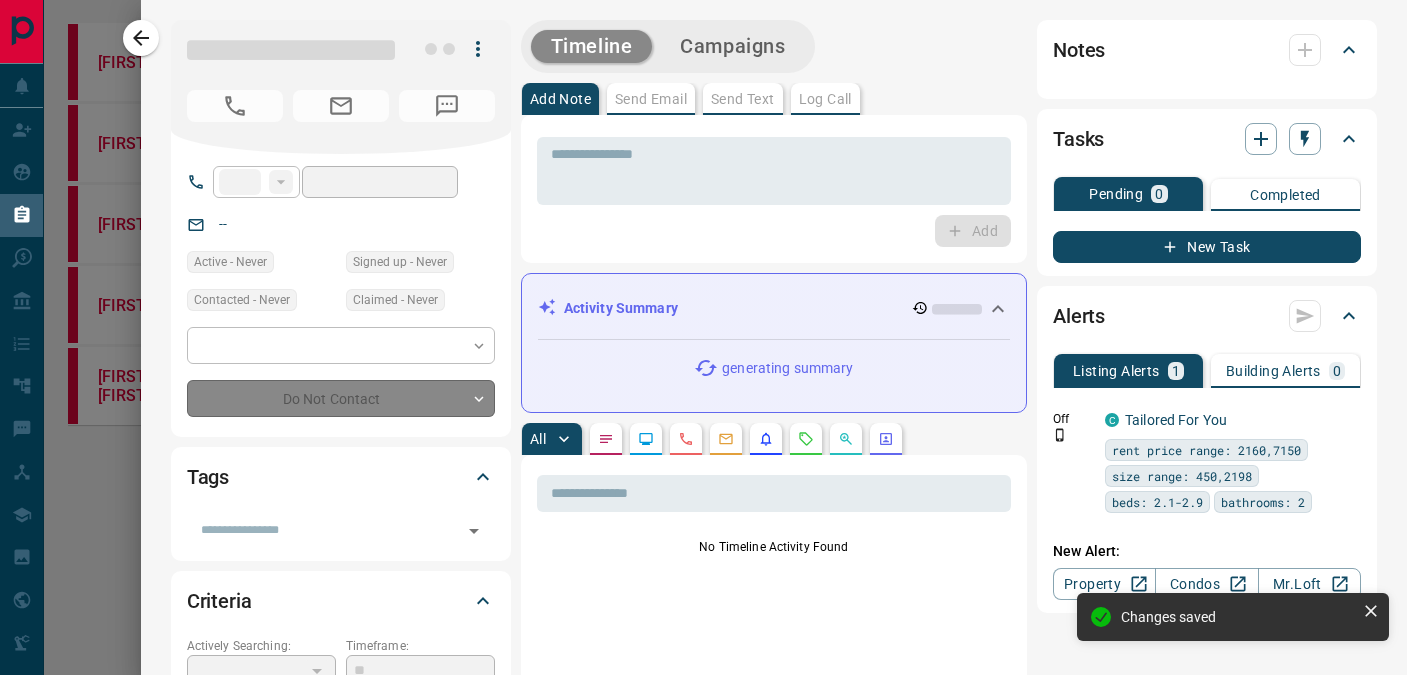 type on "**" 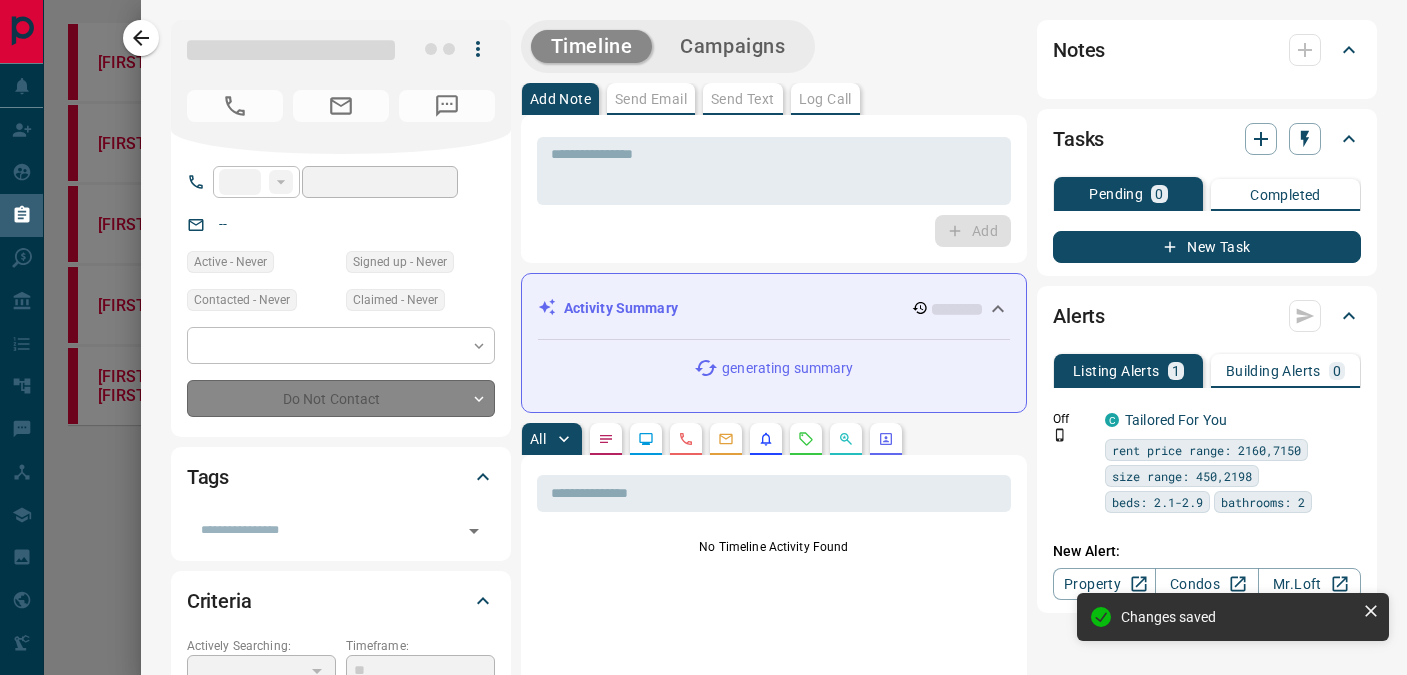type on "**********" 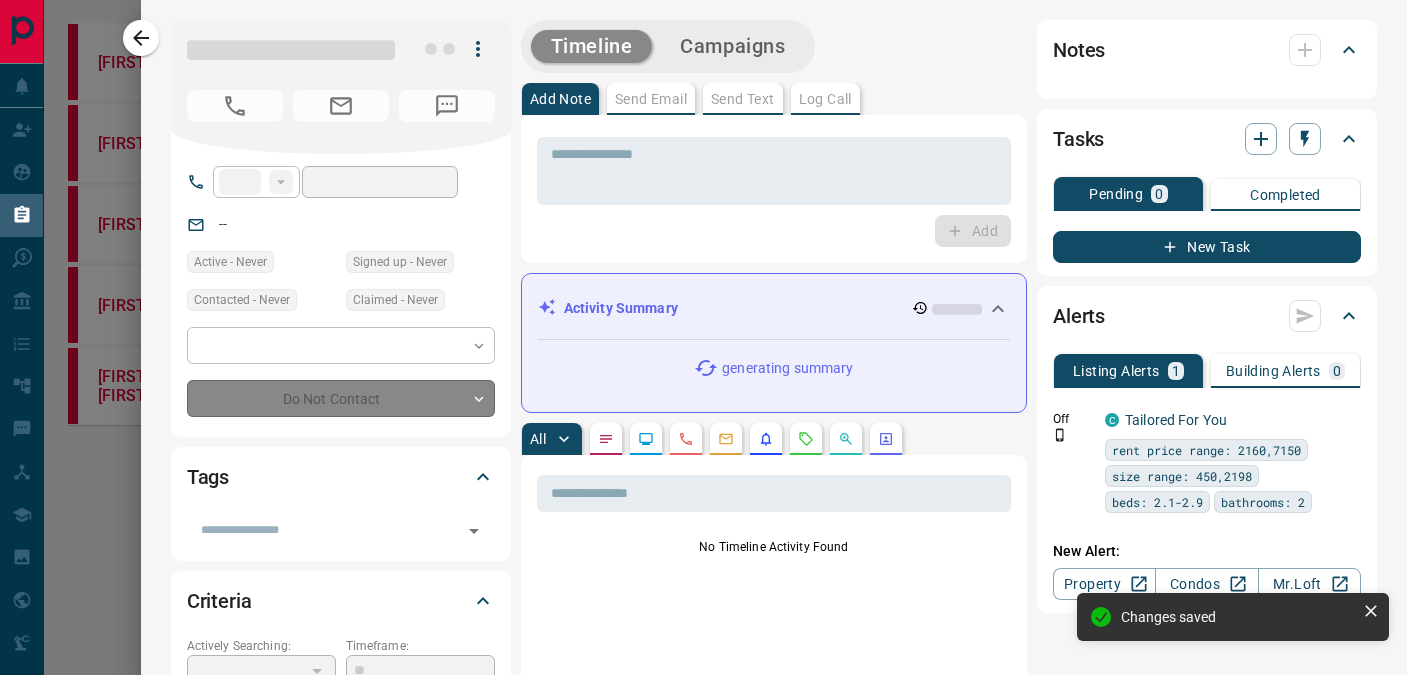 type on "**********" 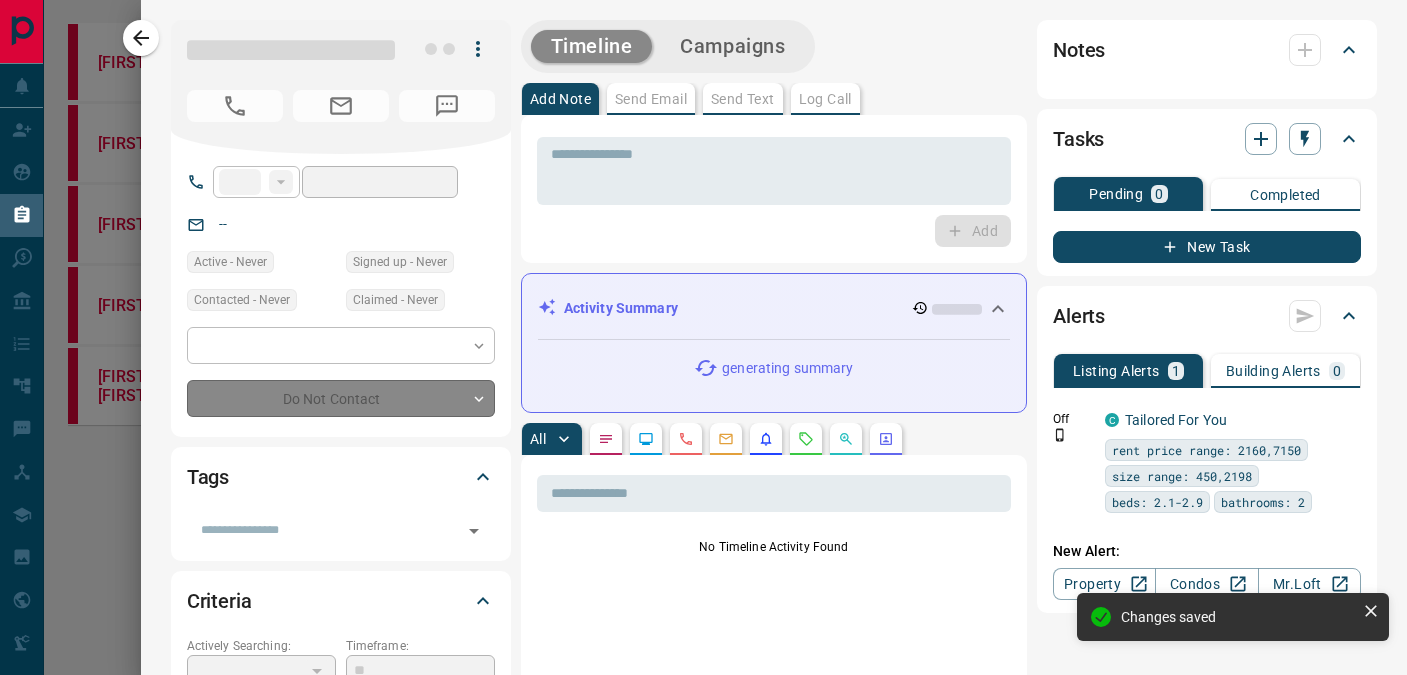 type on "*" 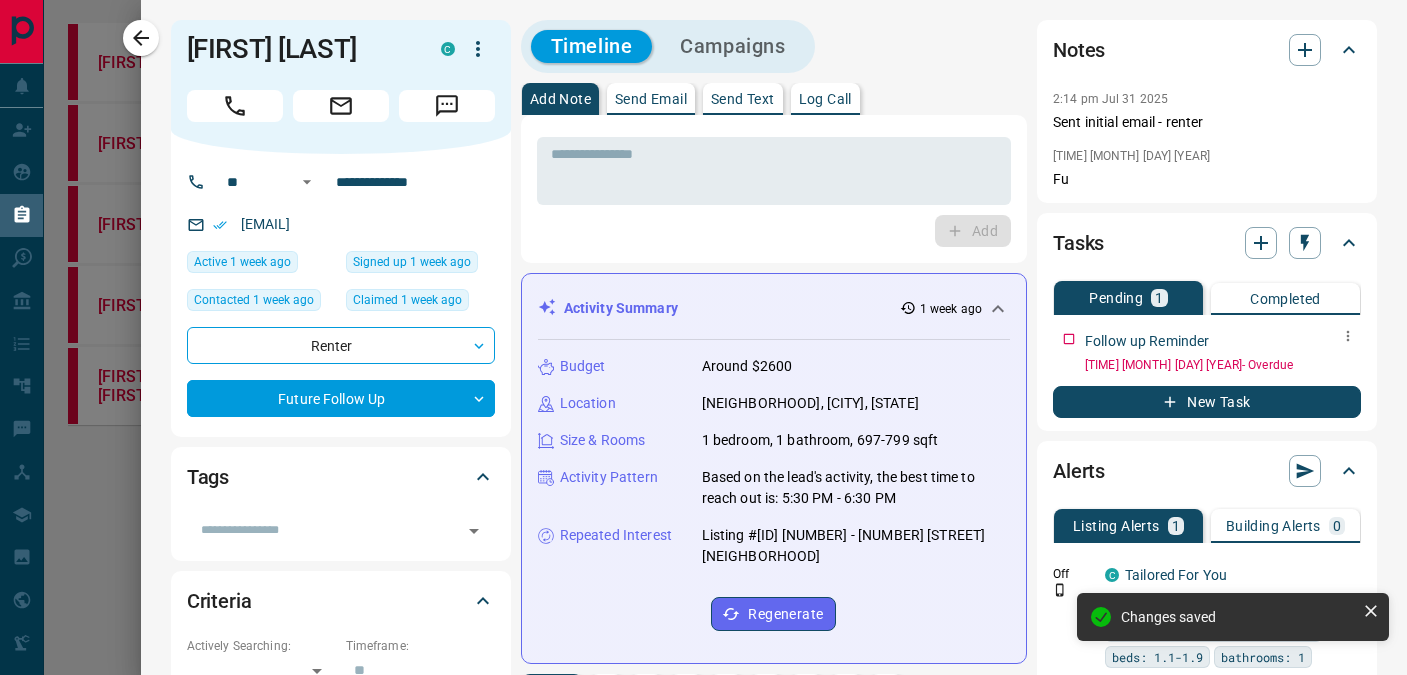 click 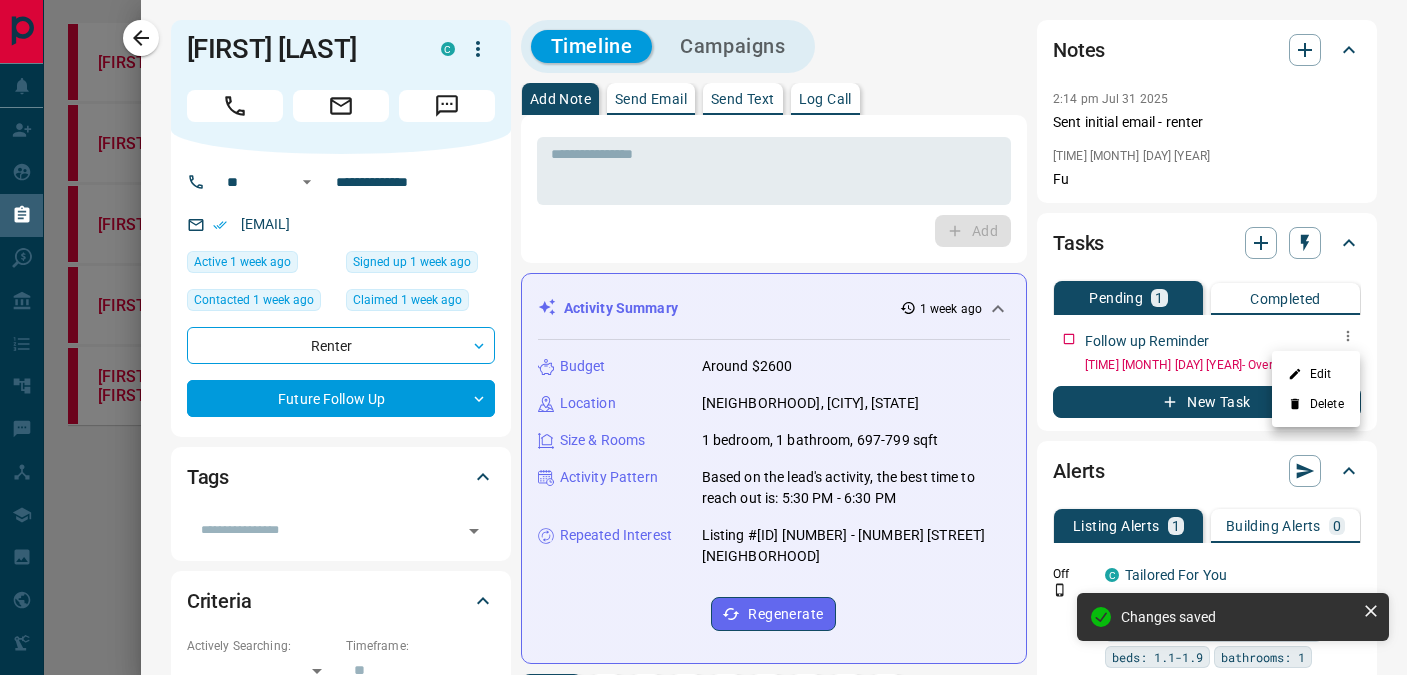 click on "Edit" at bounding box center (1316, 374) 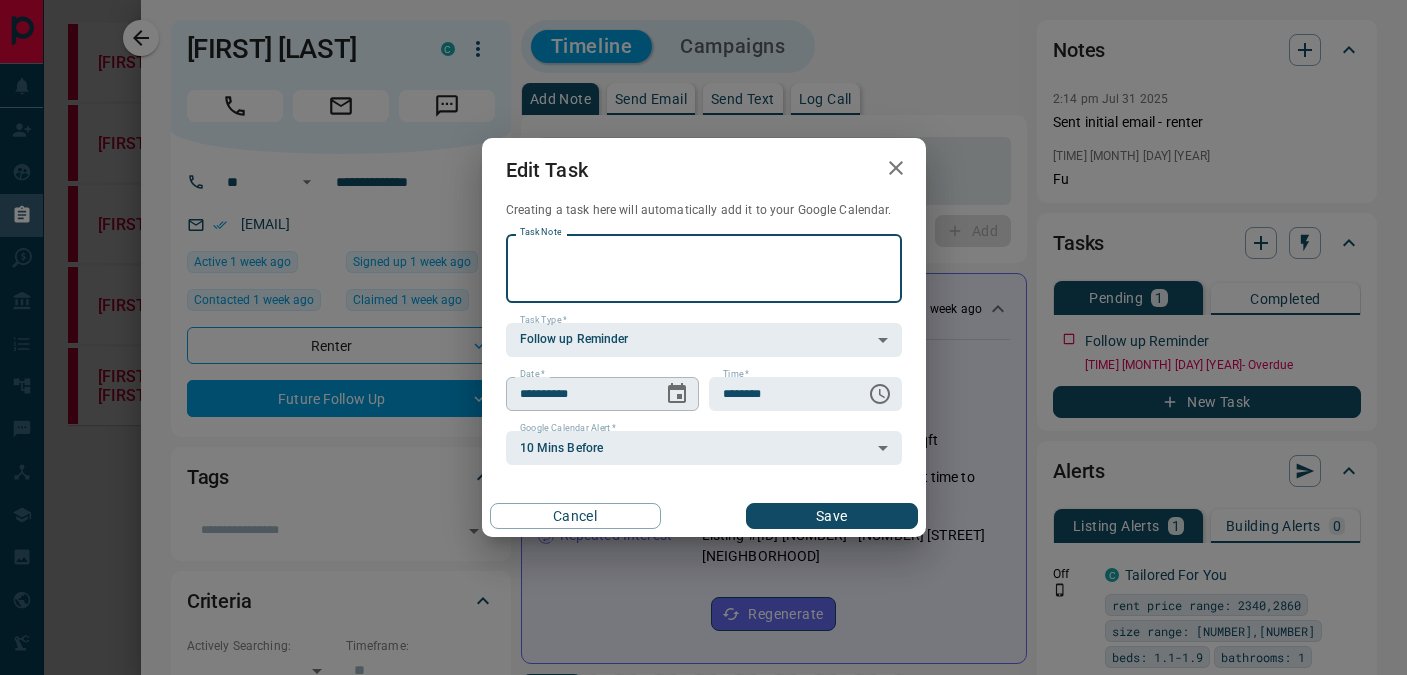 click 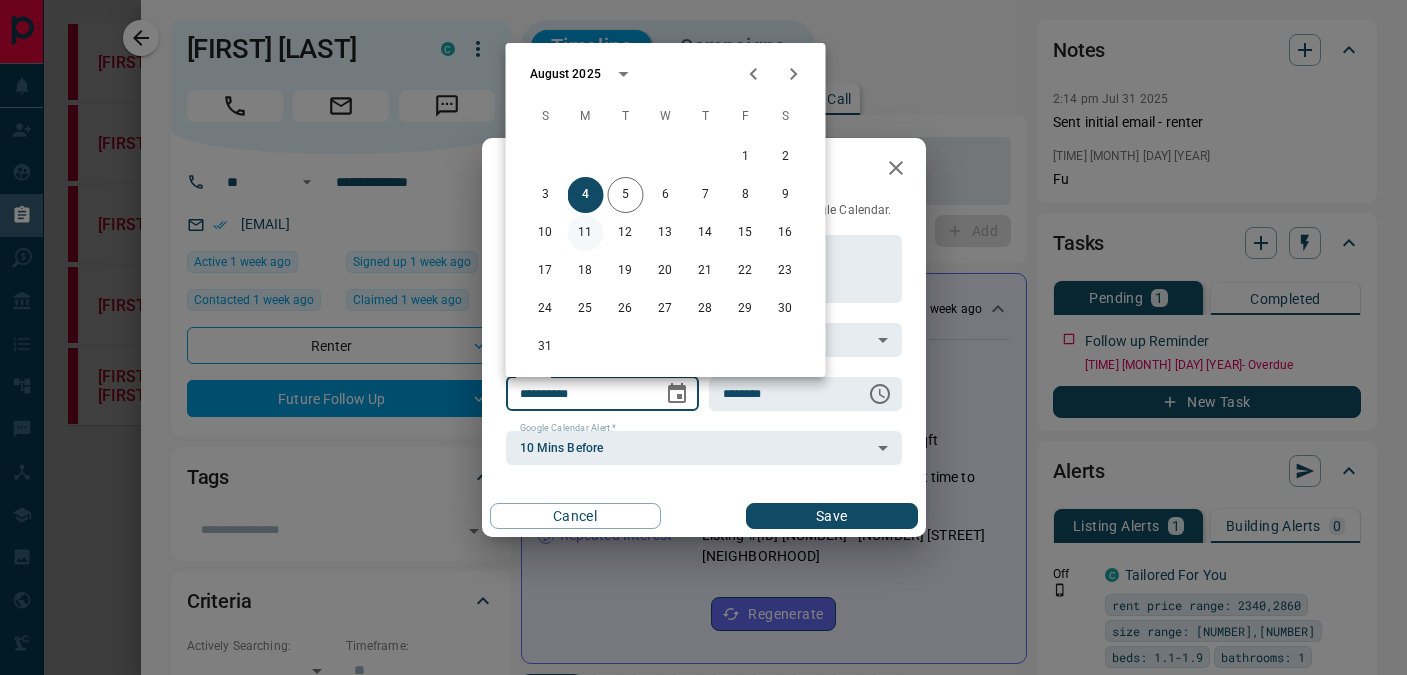 click on "11" at bounding box center (586, 233) 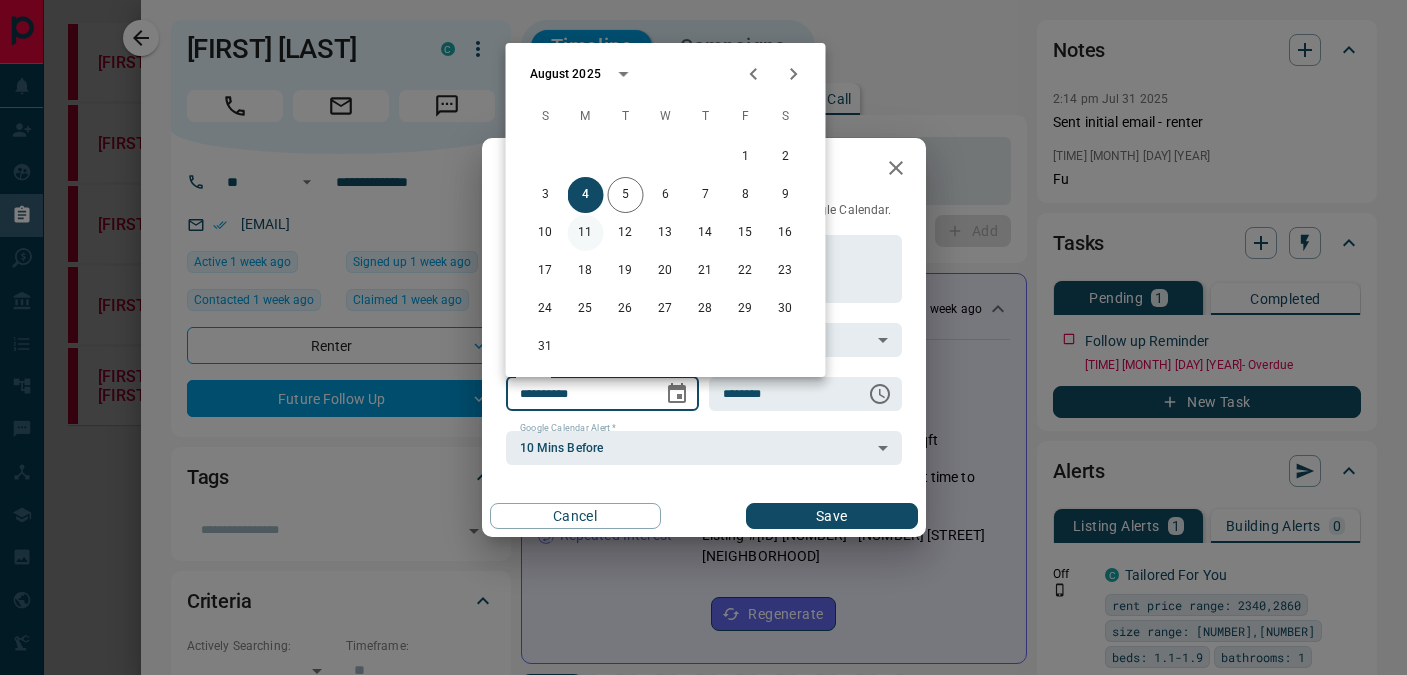 type on "**********" 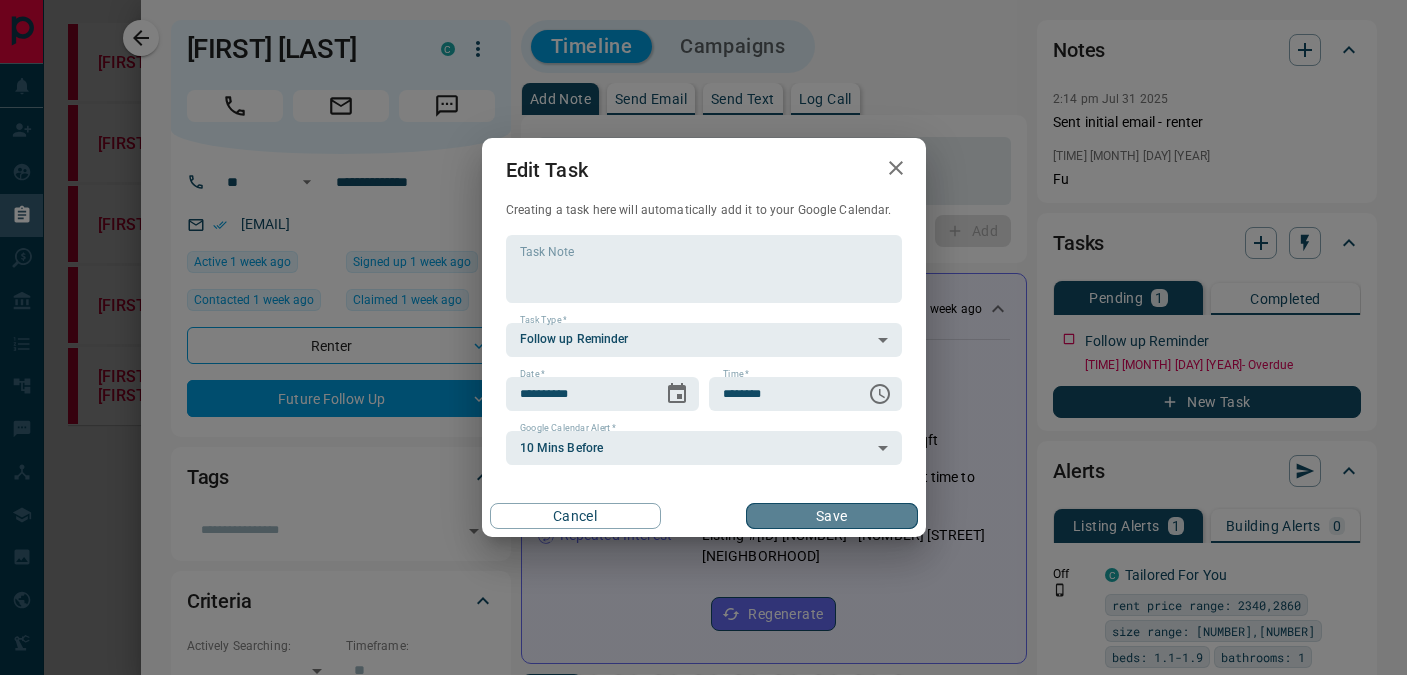 click on "Save" at bounding box center [831, 516] 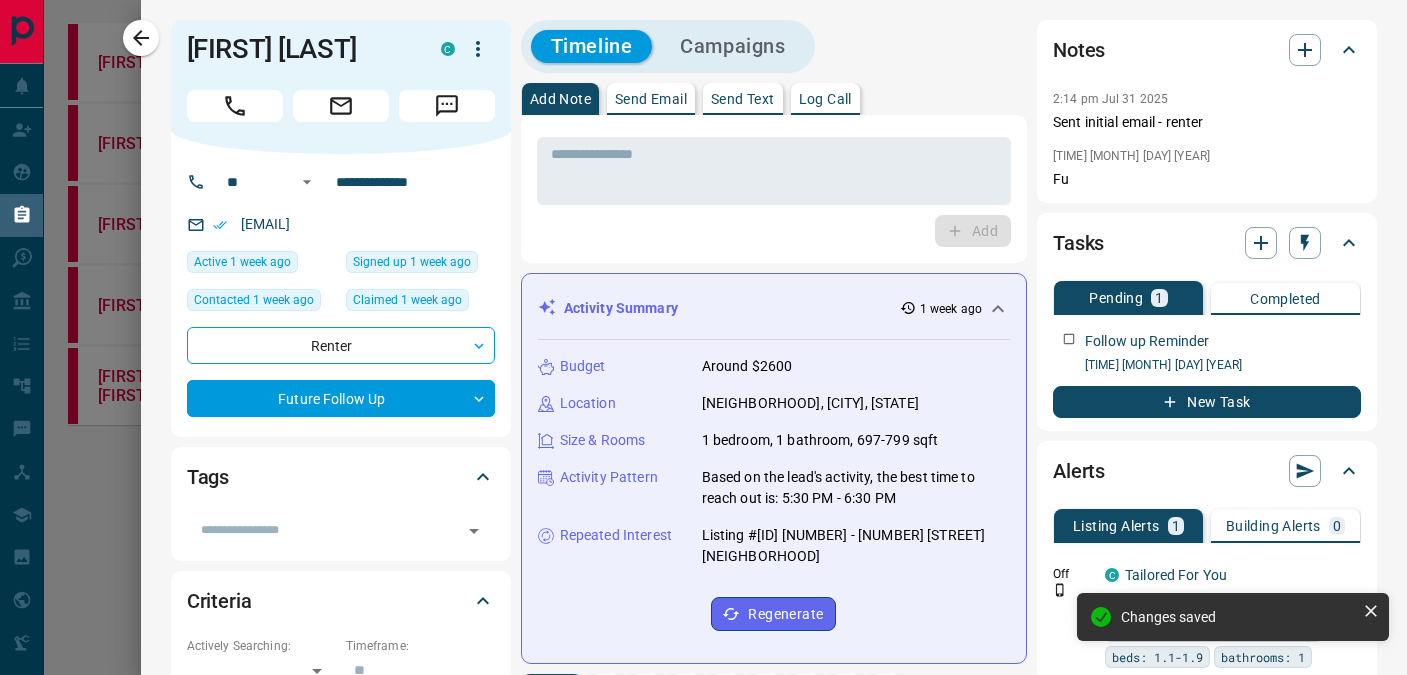 click at bounding box center (703, 337) 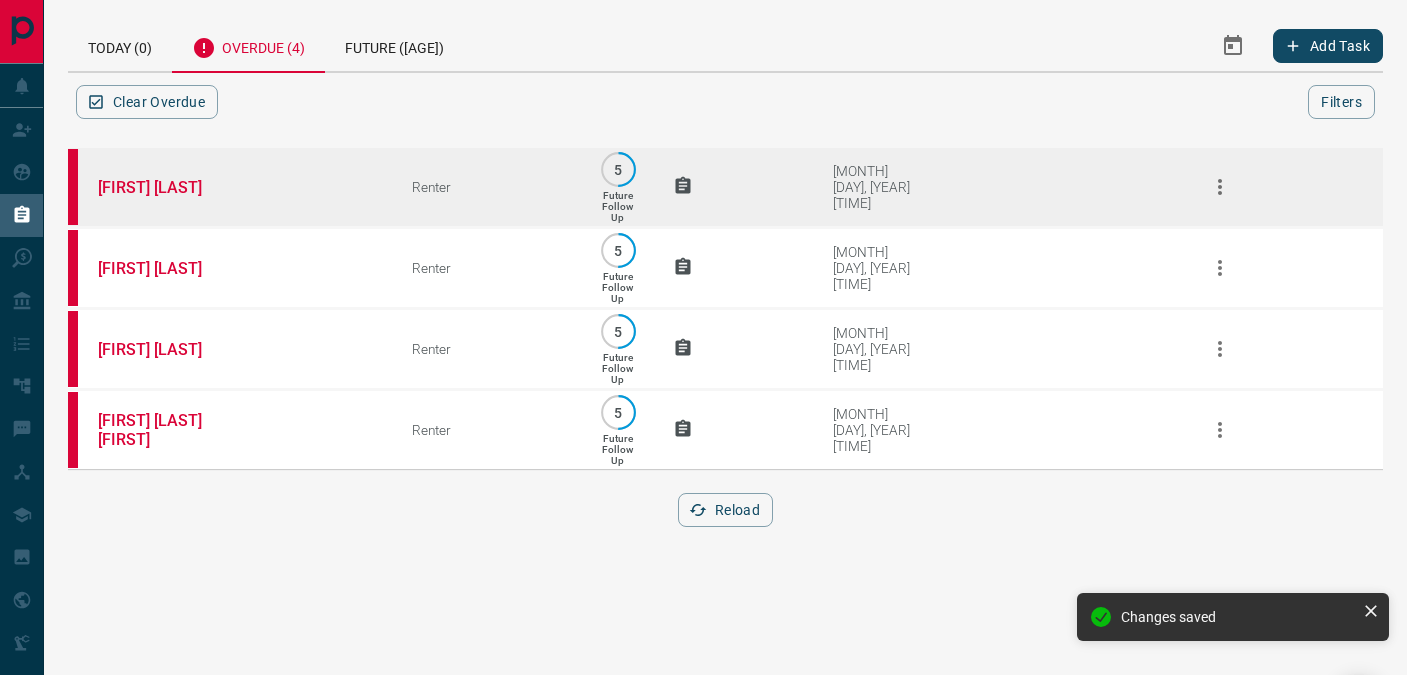 click on "[FIRST] [LAST]" at bounding box center [225, 187] 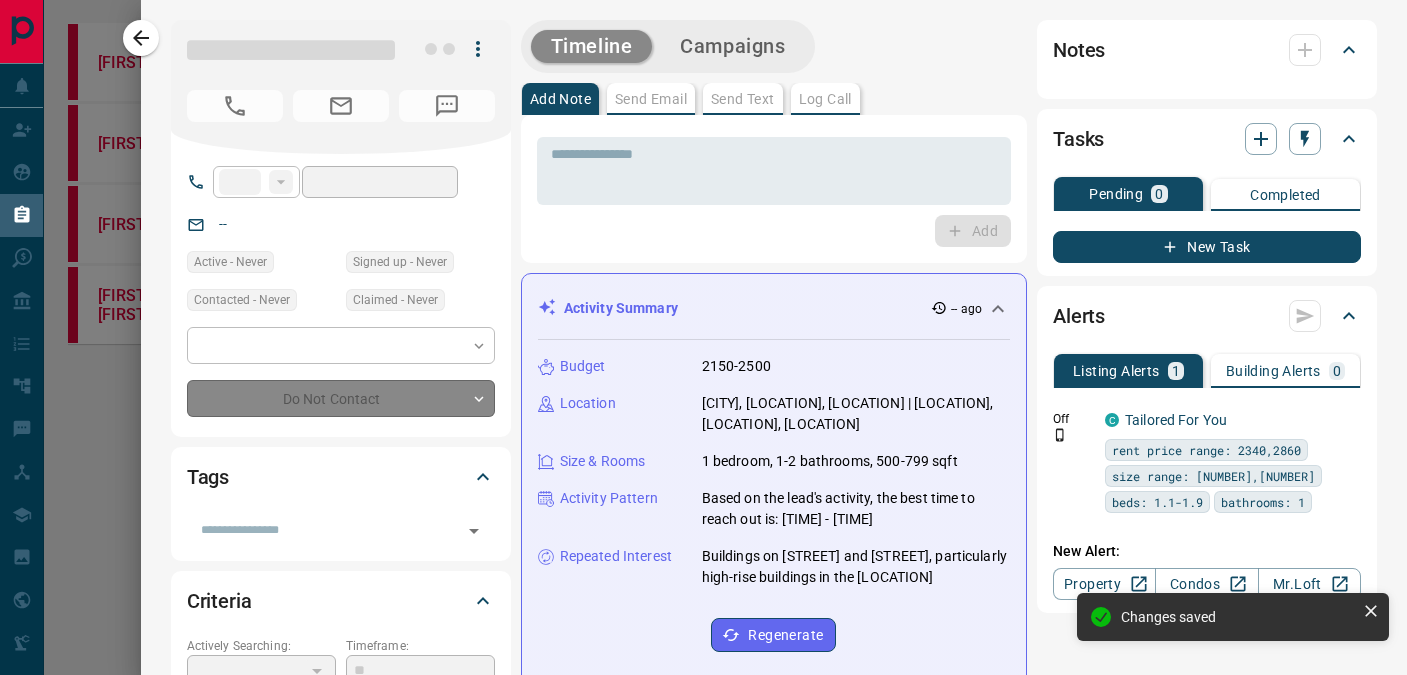 type on "**" 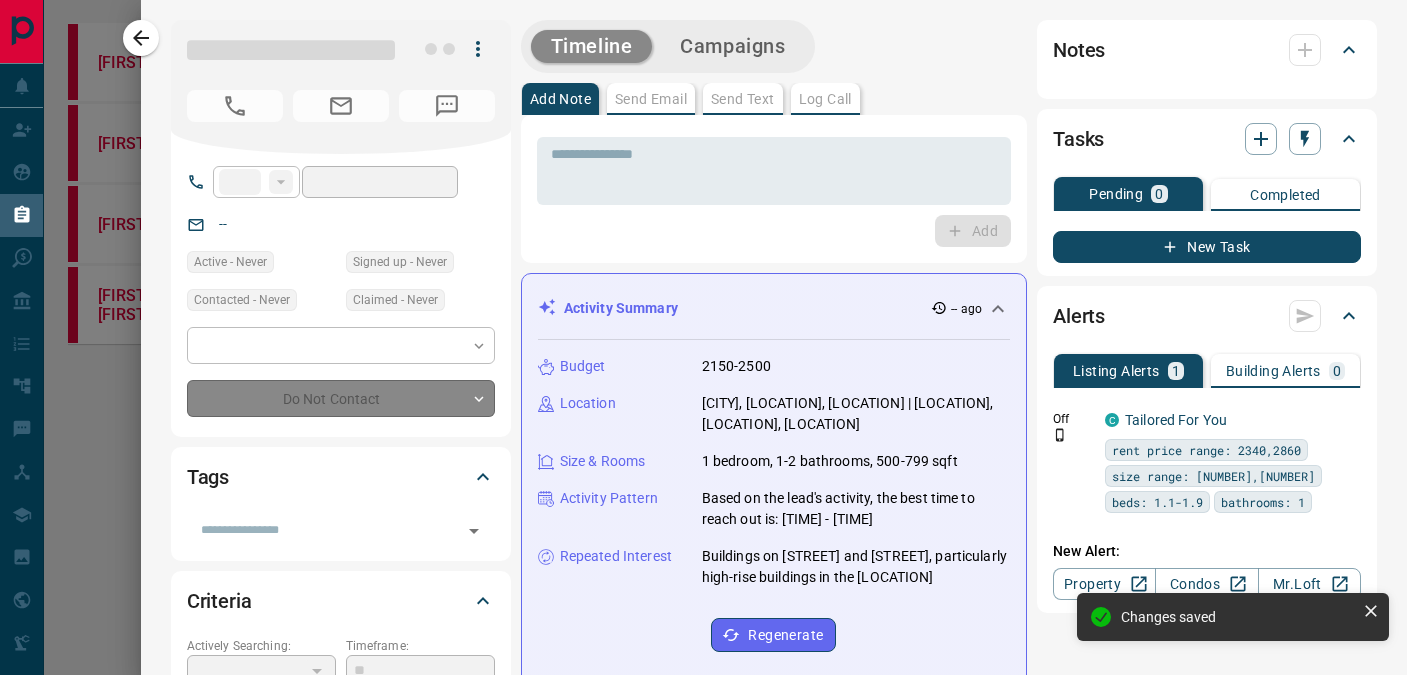 type on "**********" 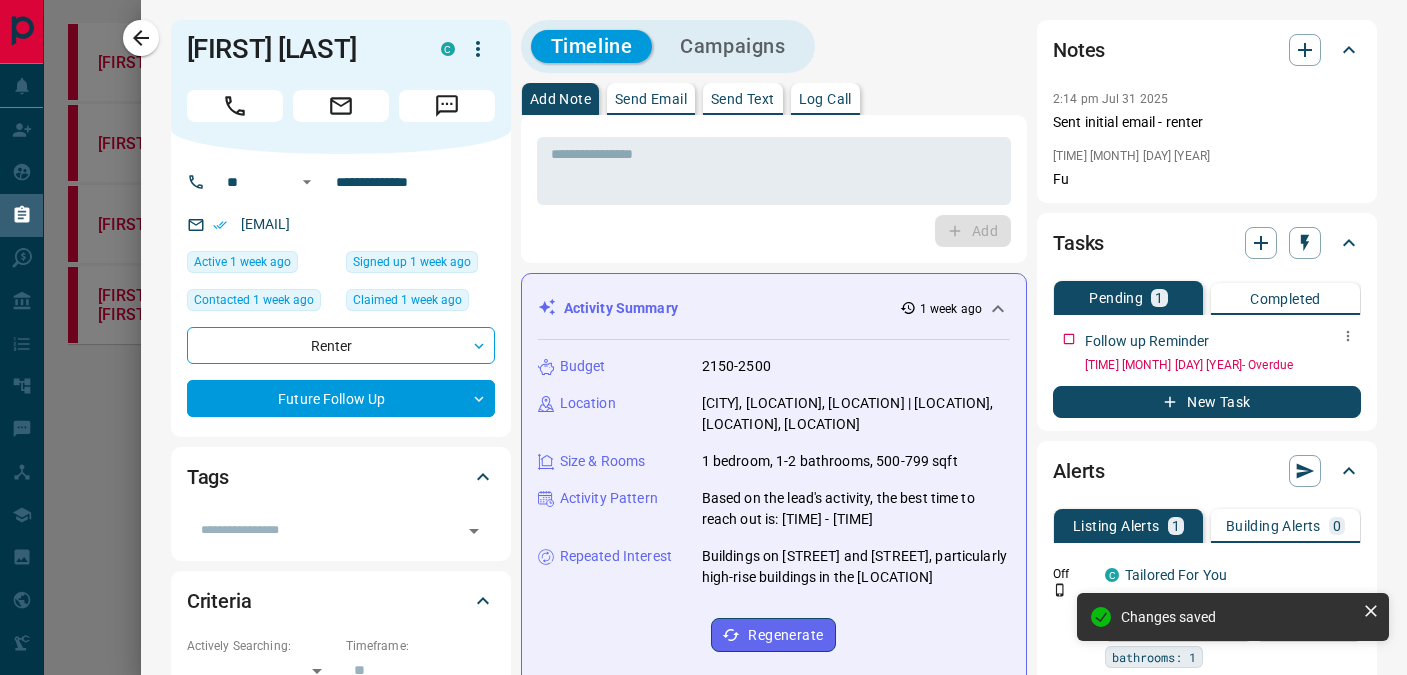click 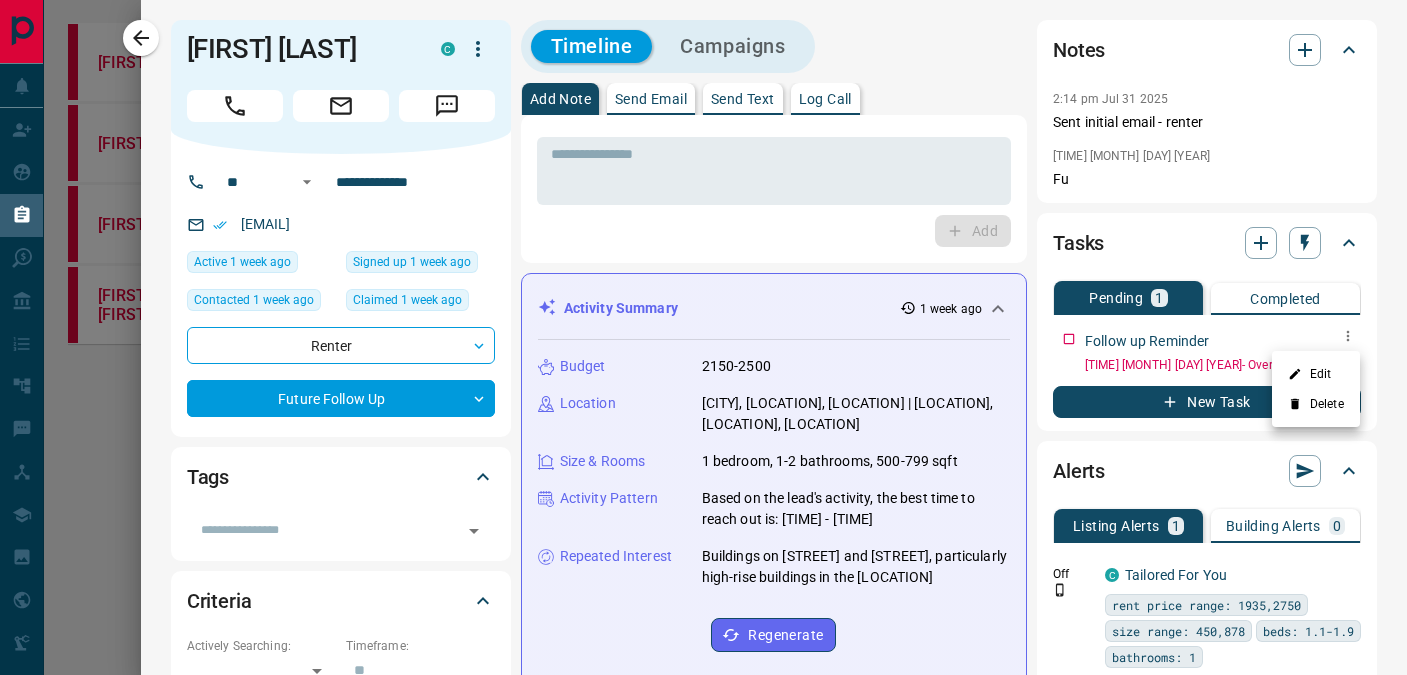 click on "Edit" at bounding box center (1316, 374) 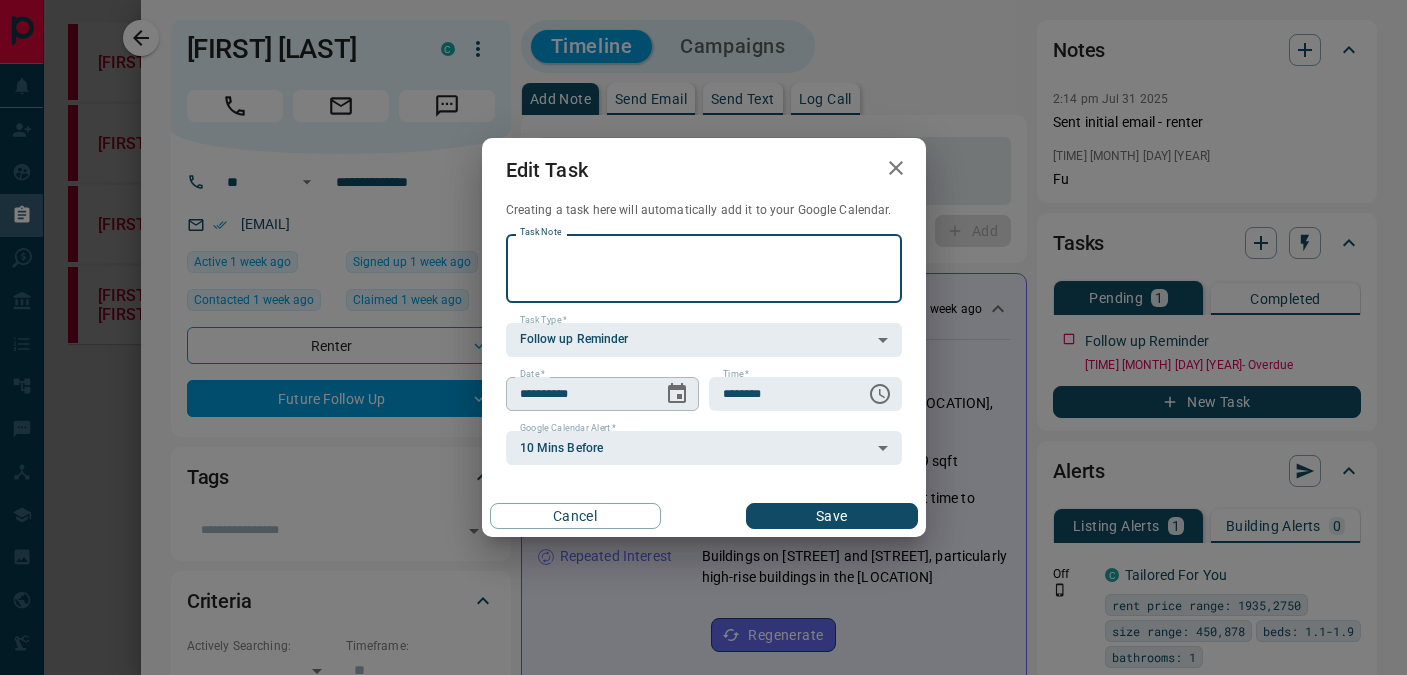 click 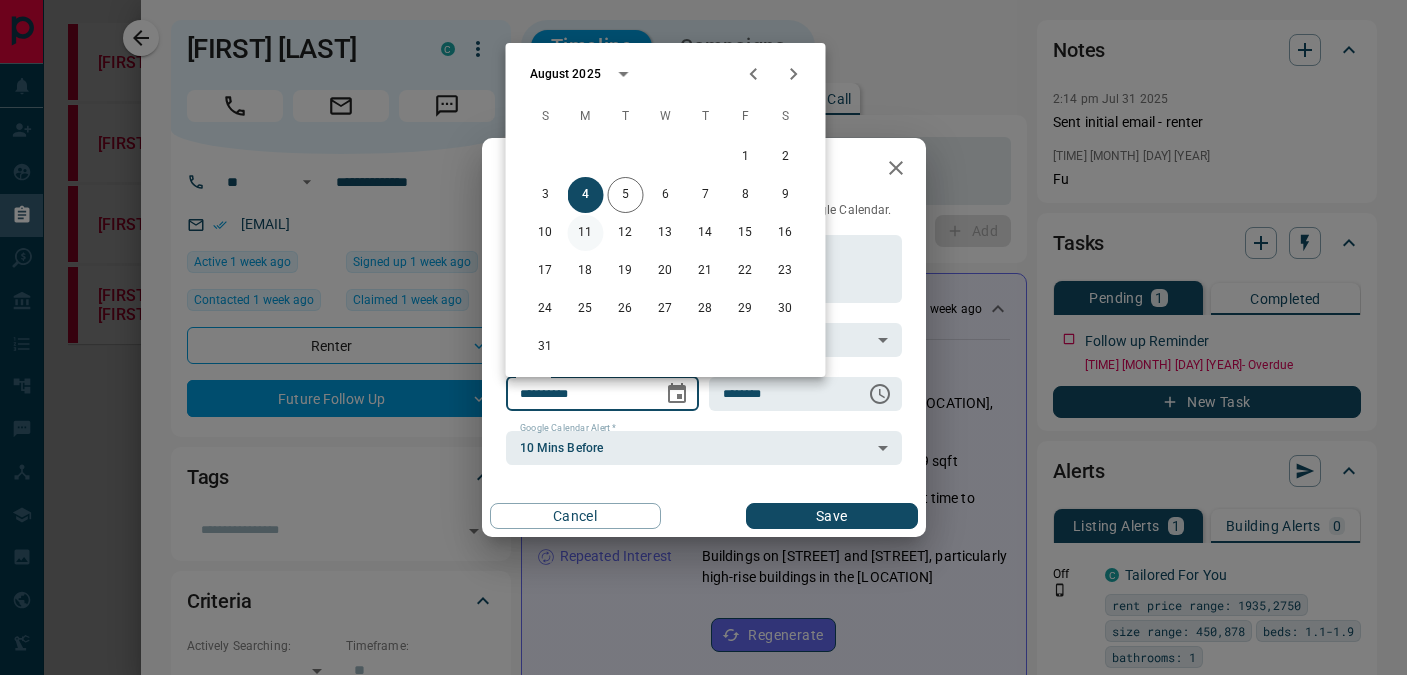 click on "11" at bounding box center (586, 233) 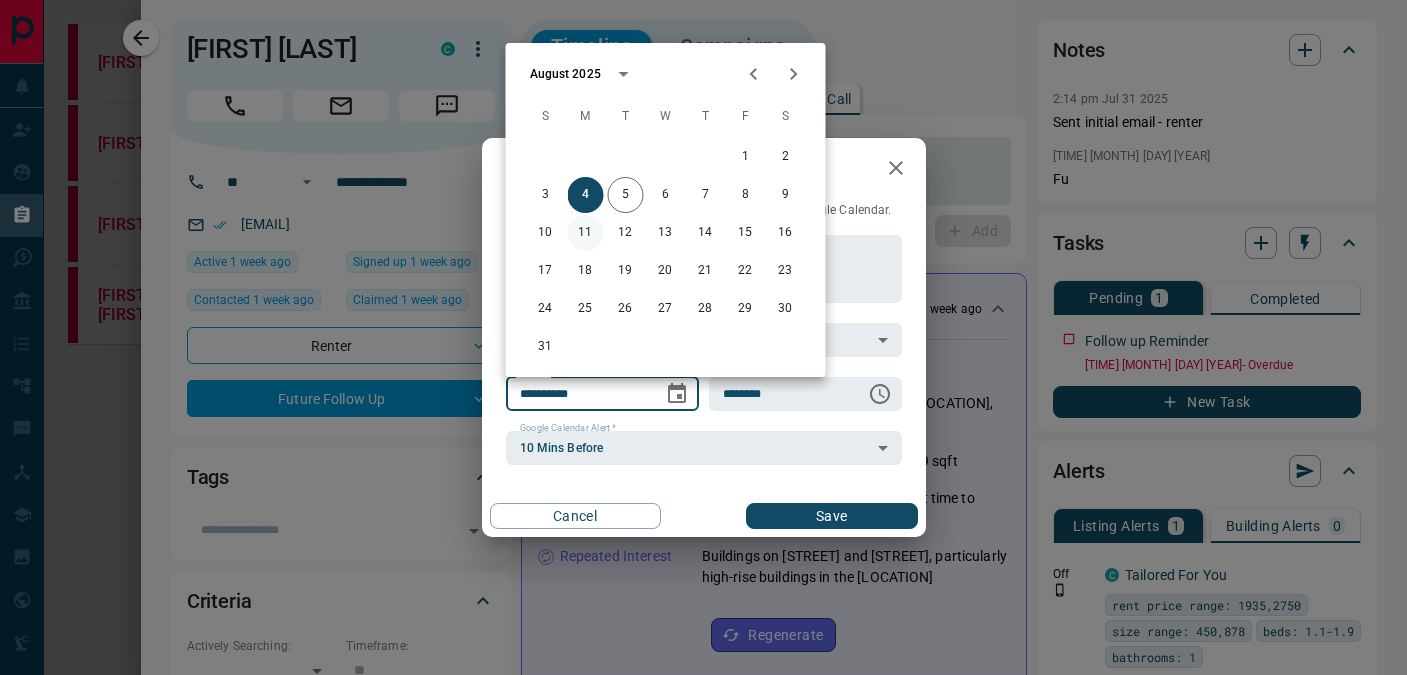 type on "**********" 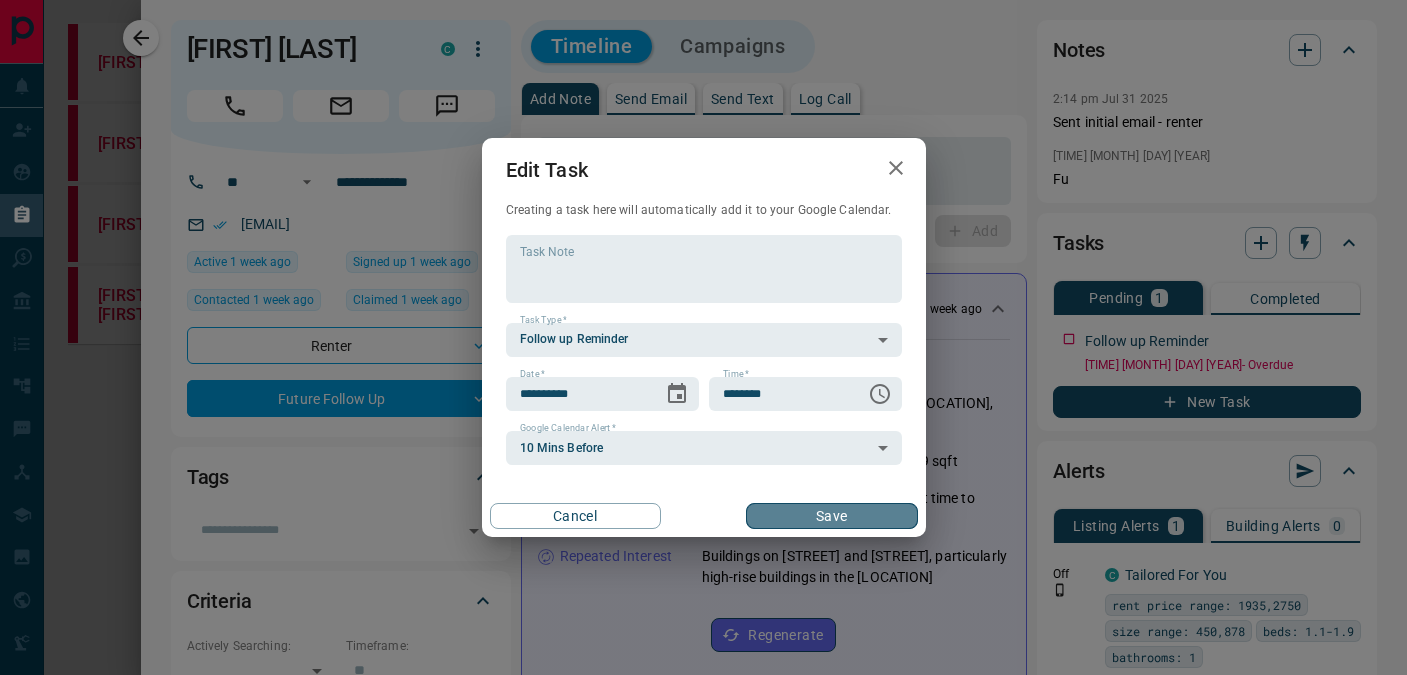 click on "Save" at bounding box center [831, 516] 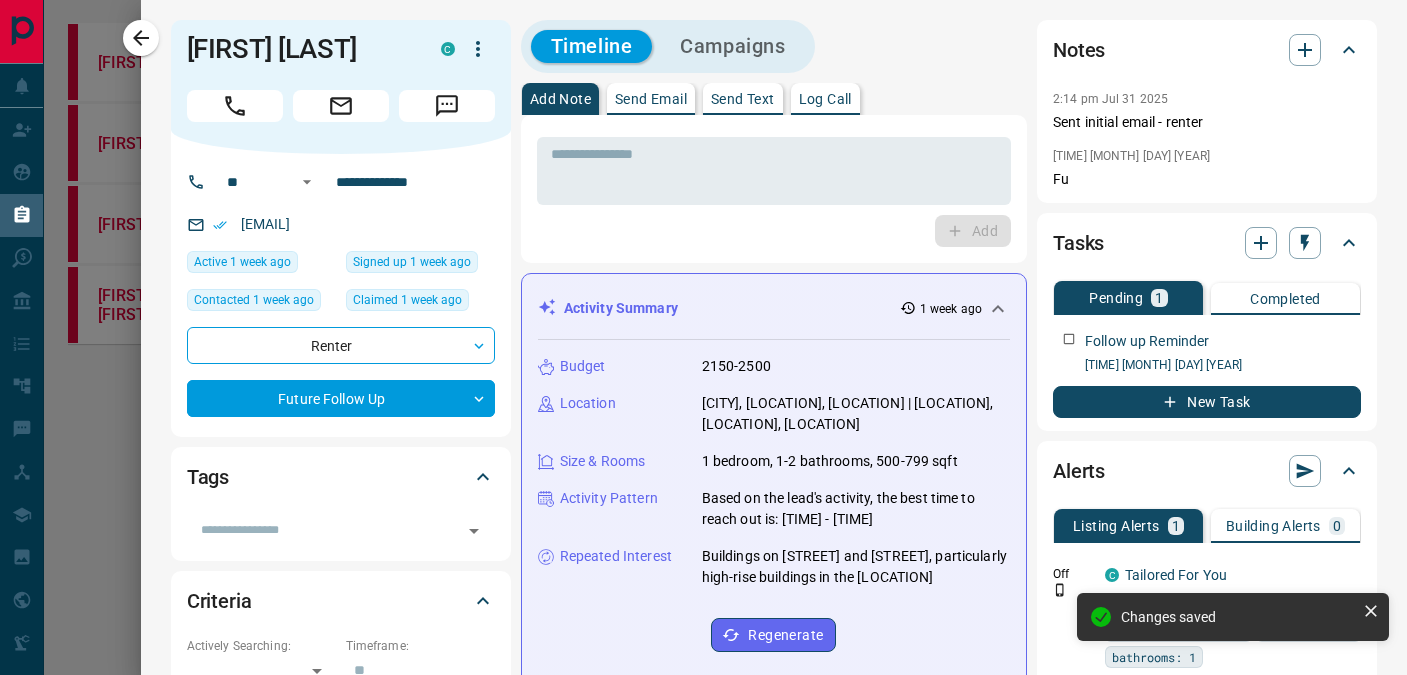 click at bounding box center [703, 337] 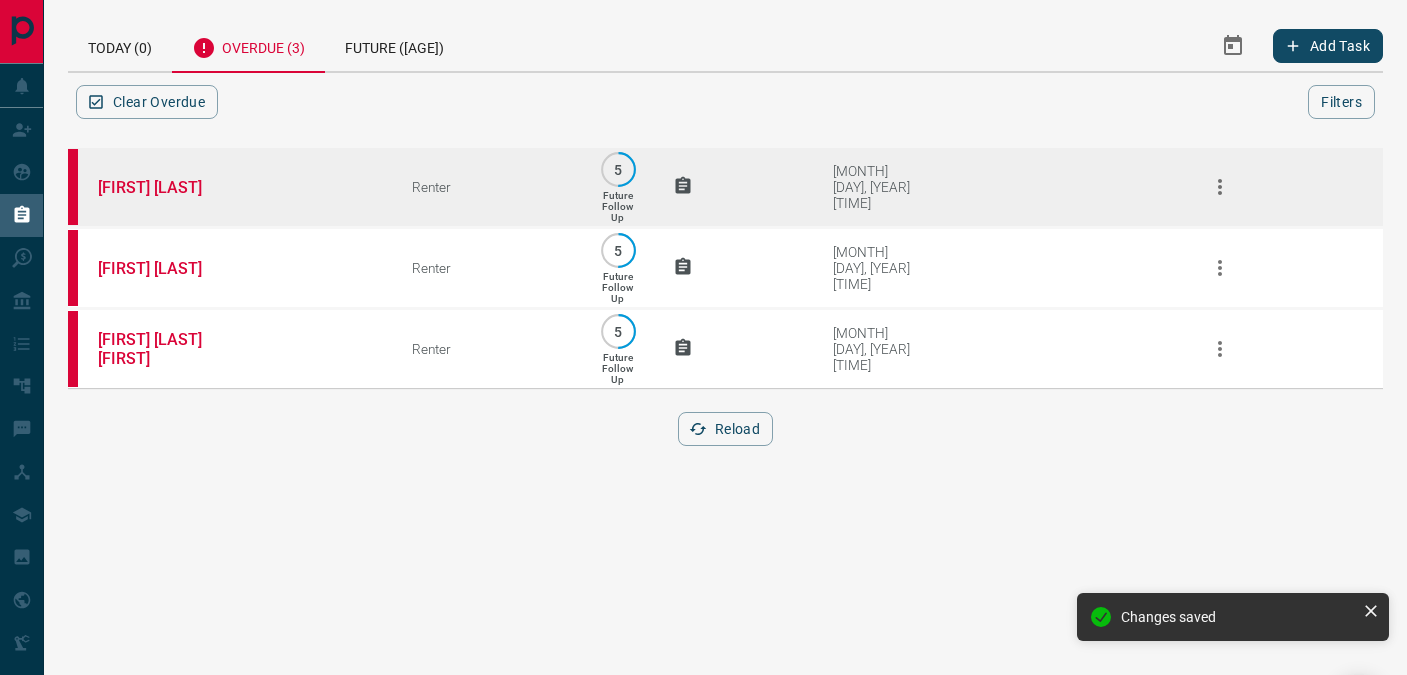 click on "Renter" at bounding box center (487, 187) 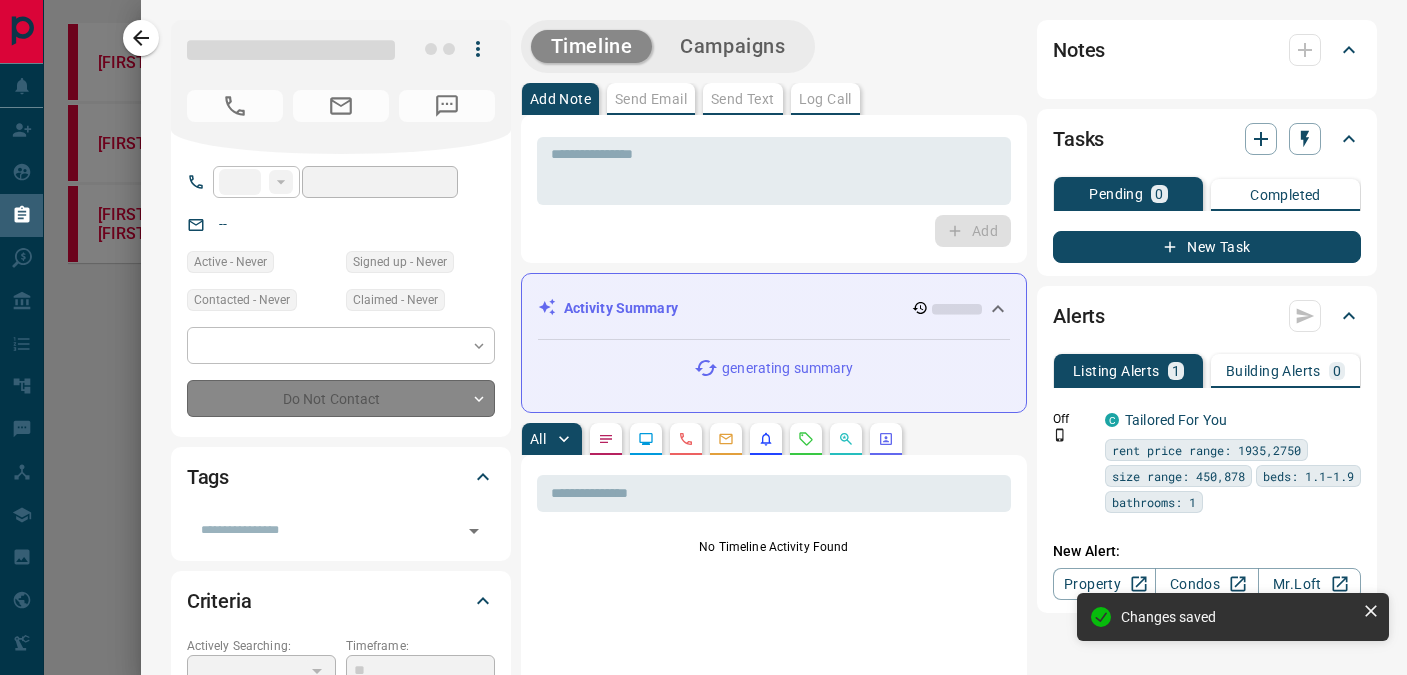 type on "**" 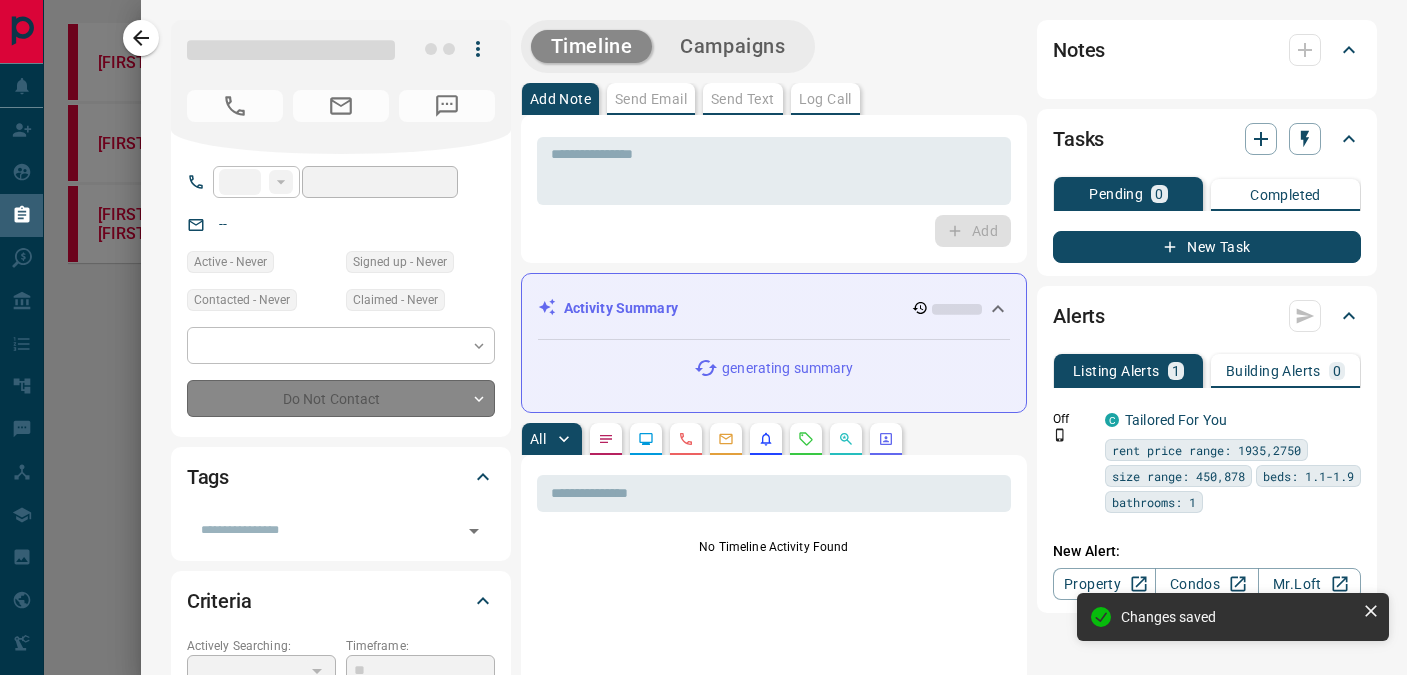 type on "**********" 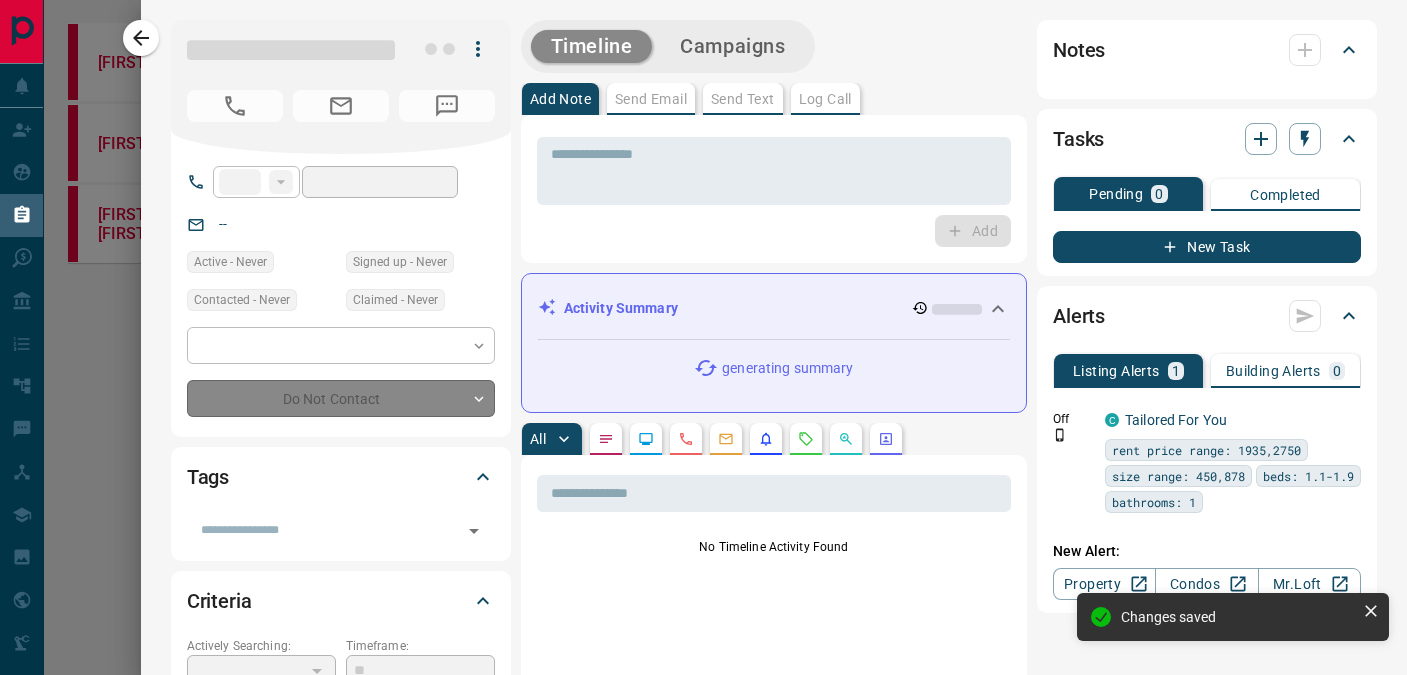 type on "**********" 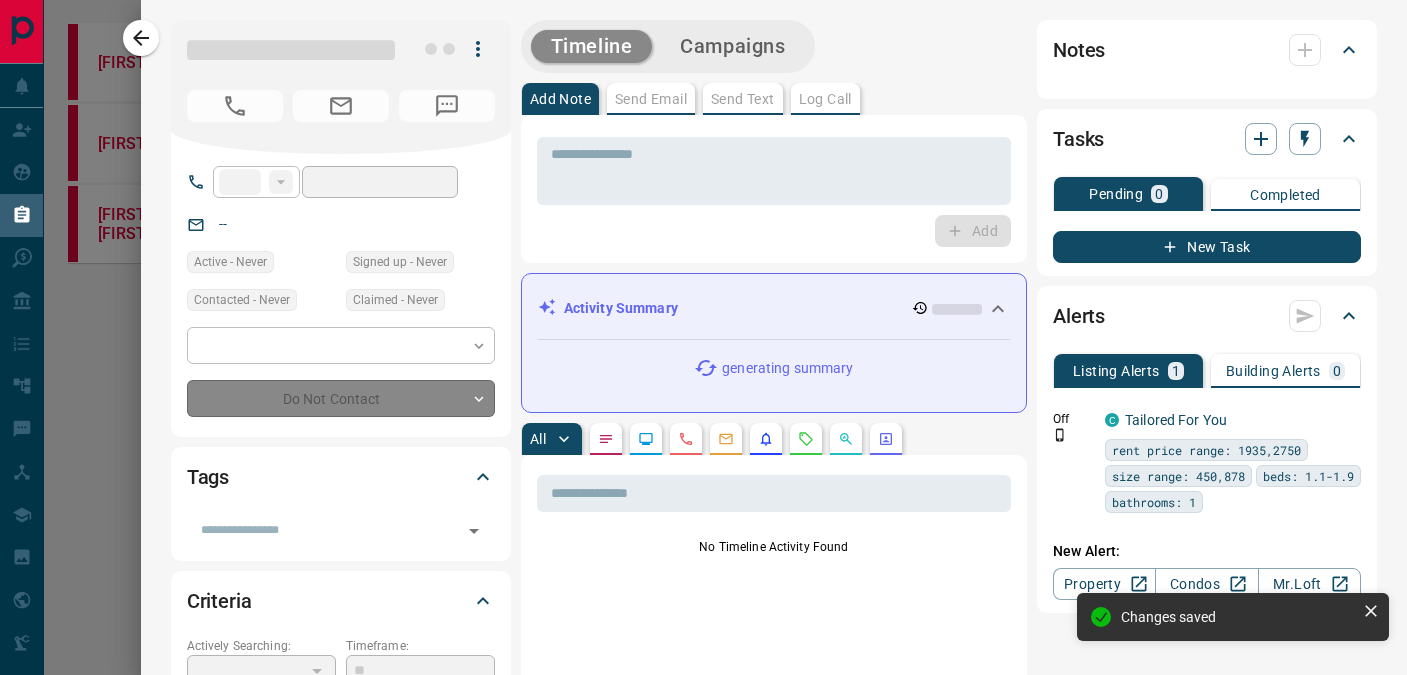 type on "*" 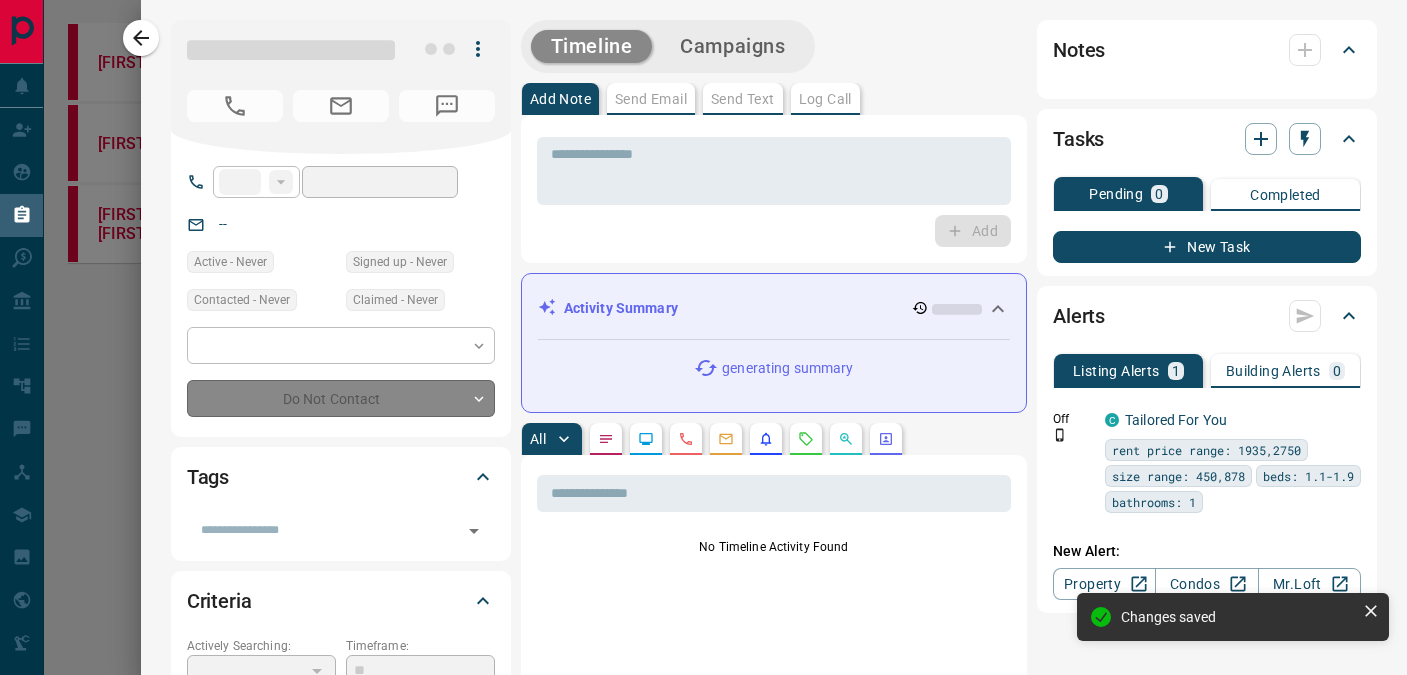 type on "**********" 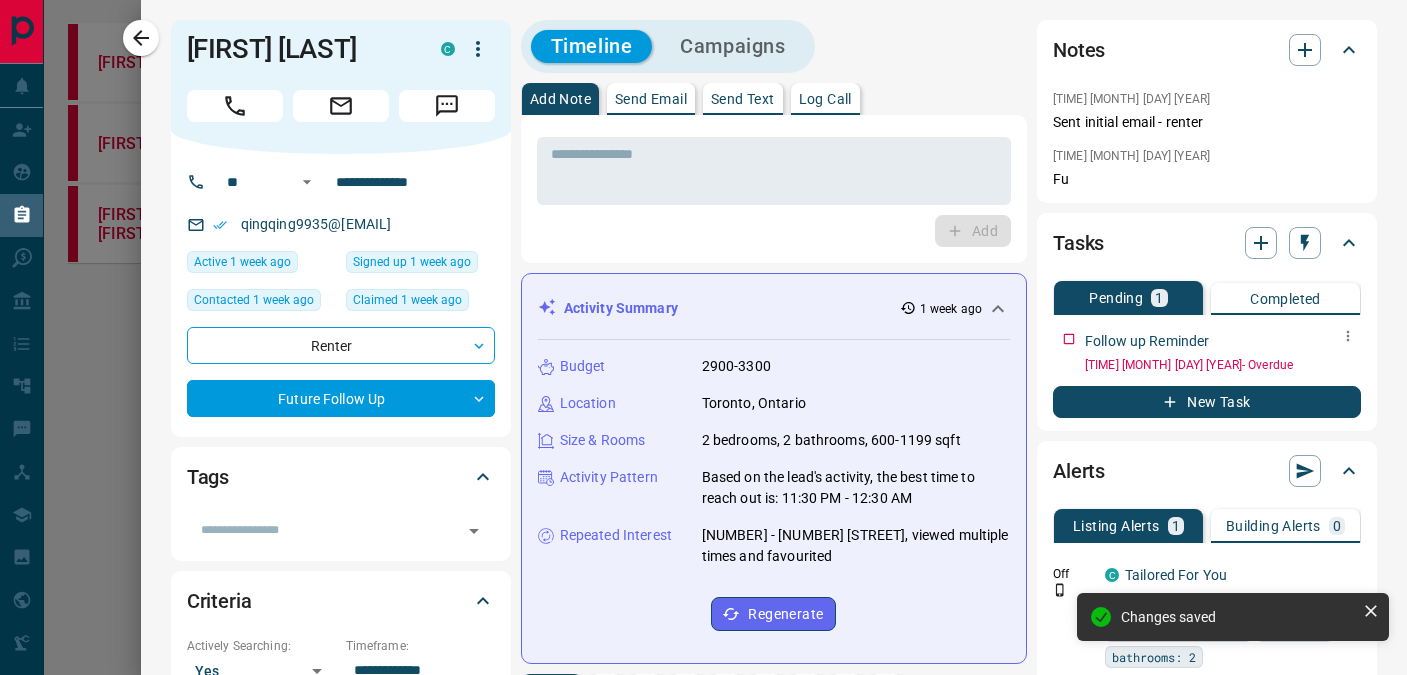 click 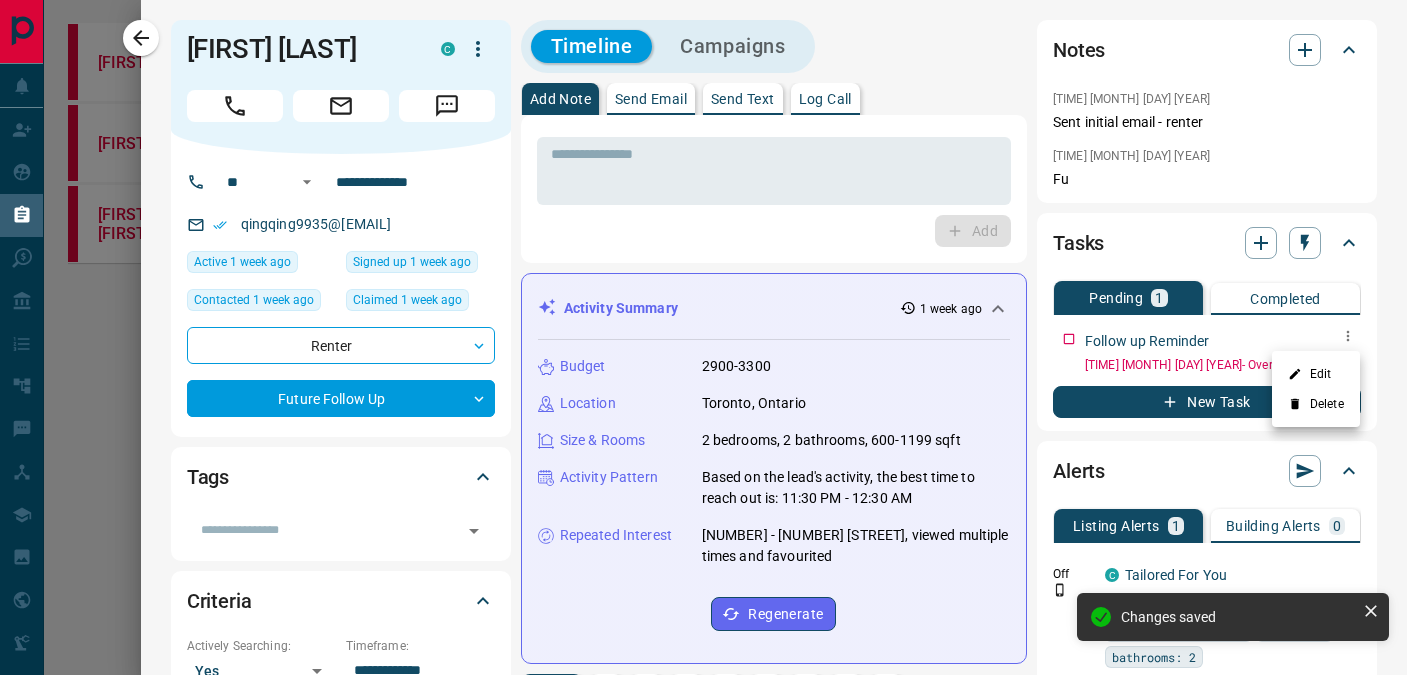 click on "Edit" at bounding box center (1316, 374) 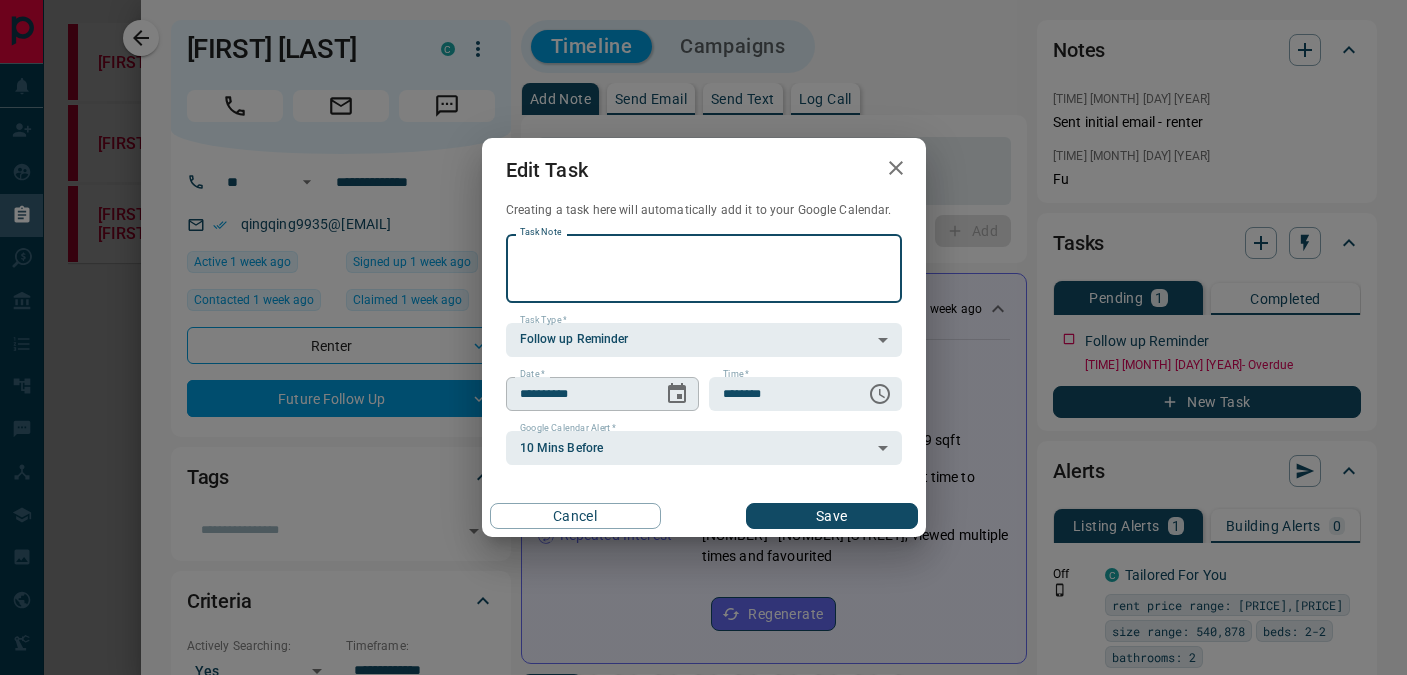 click on "**********" at bounding box center (577, 394) 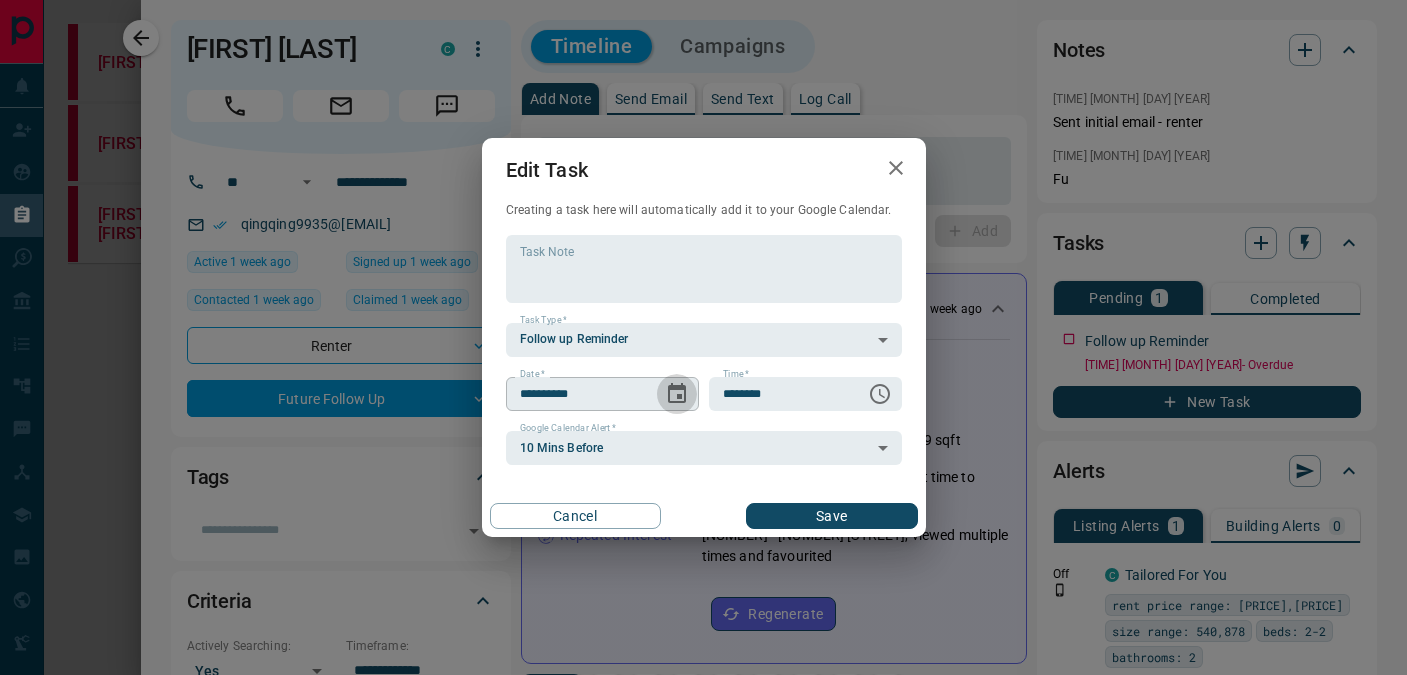 click 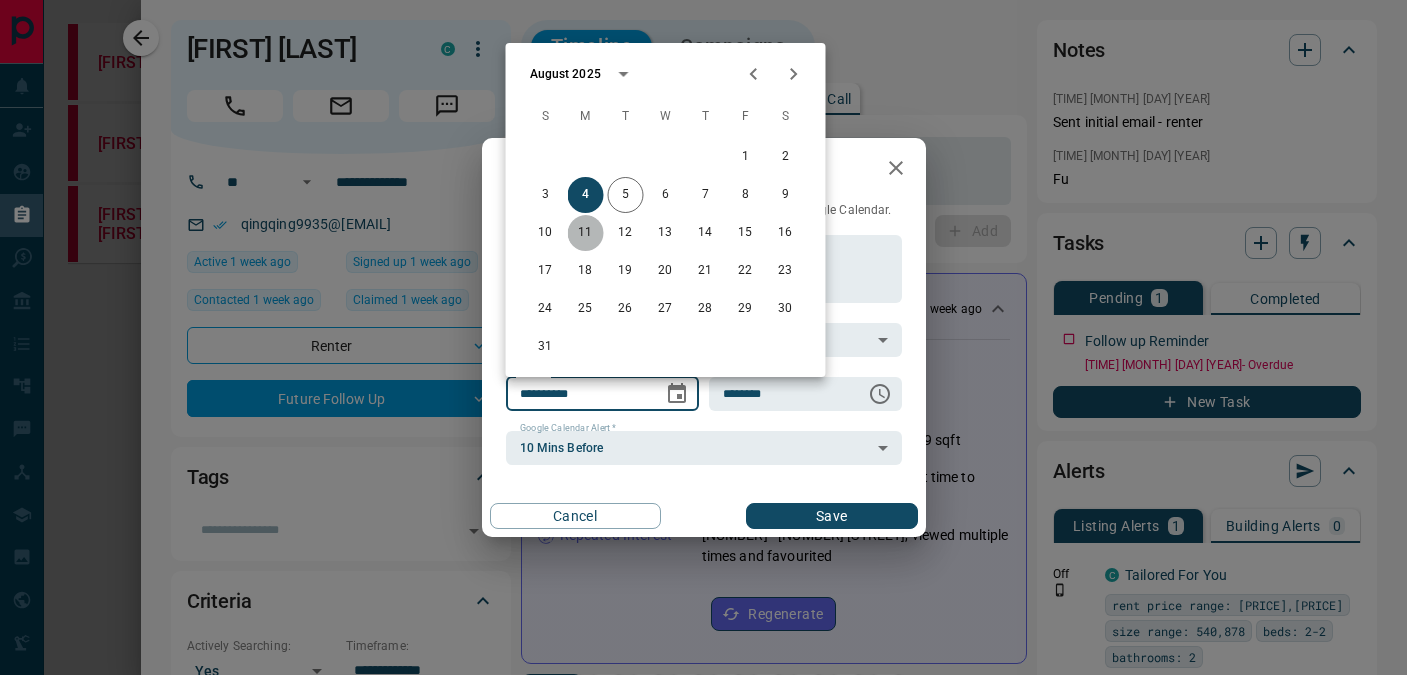 click on "11" at bounding box center (586, 233) 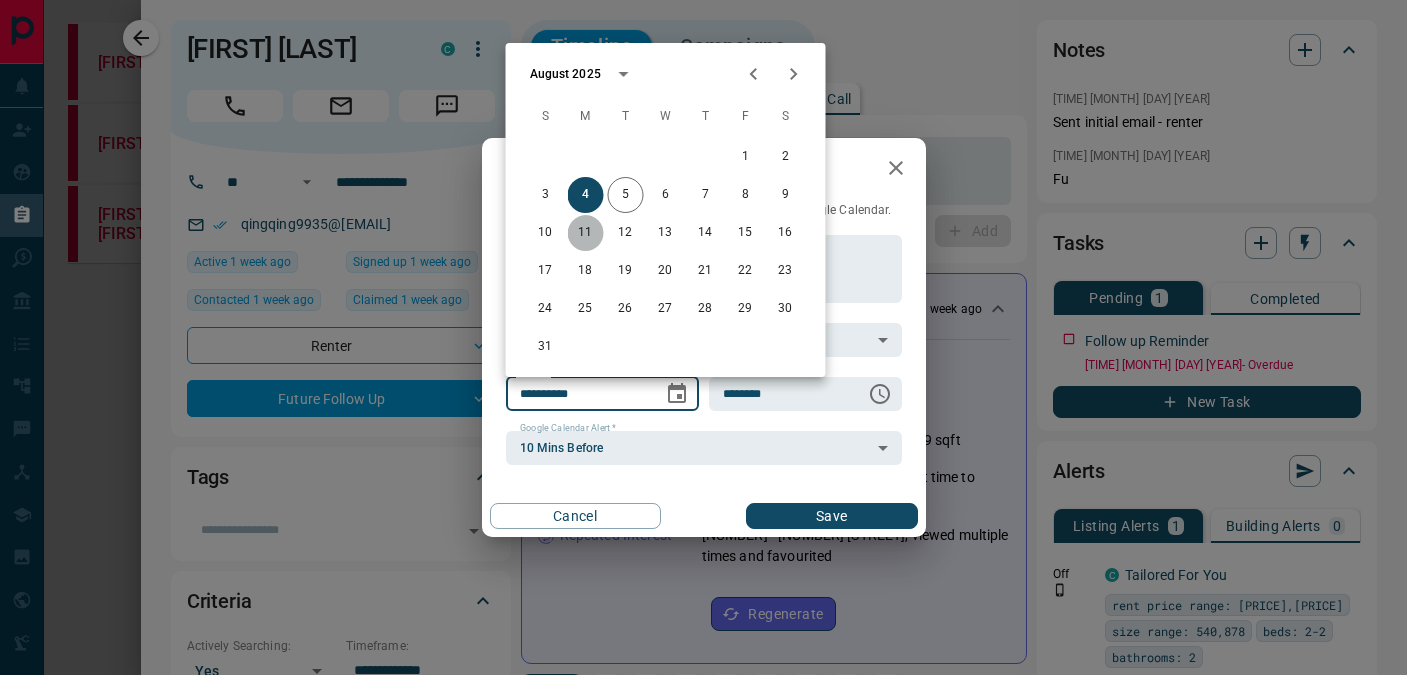 type on "**********" 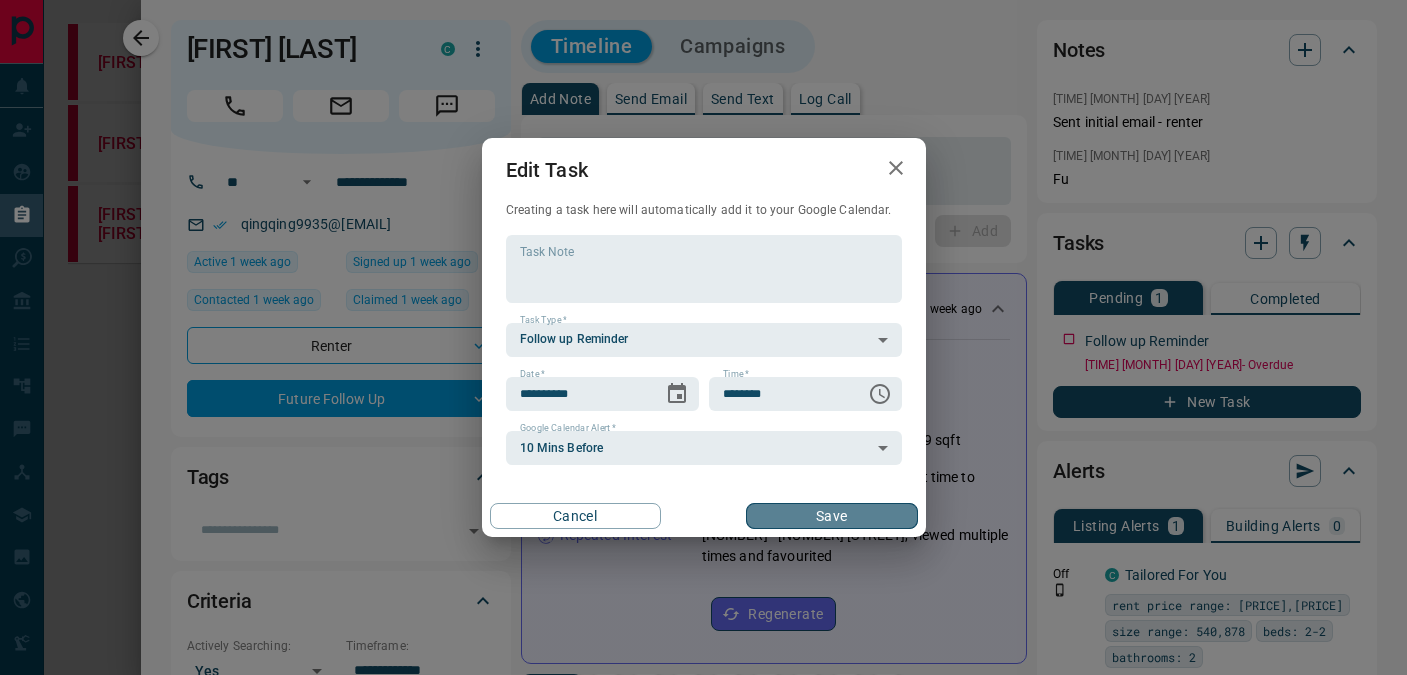click on "Save" at bounding box center (831, 516) 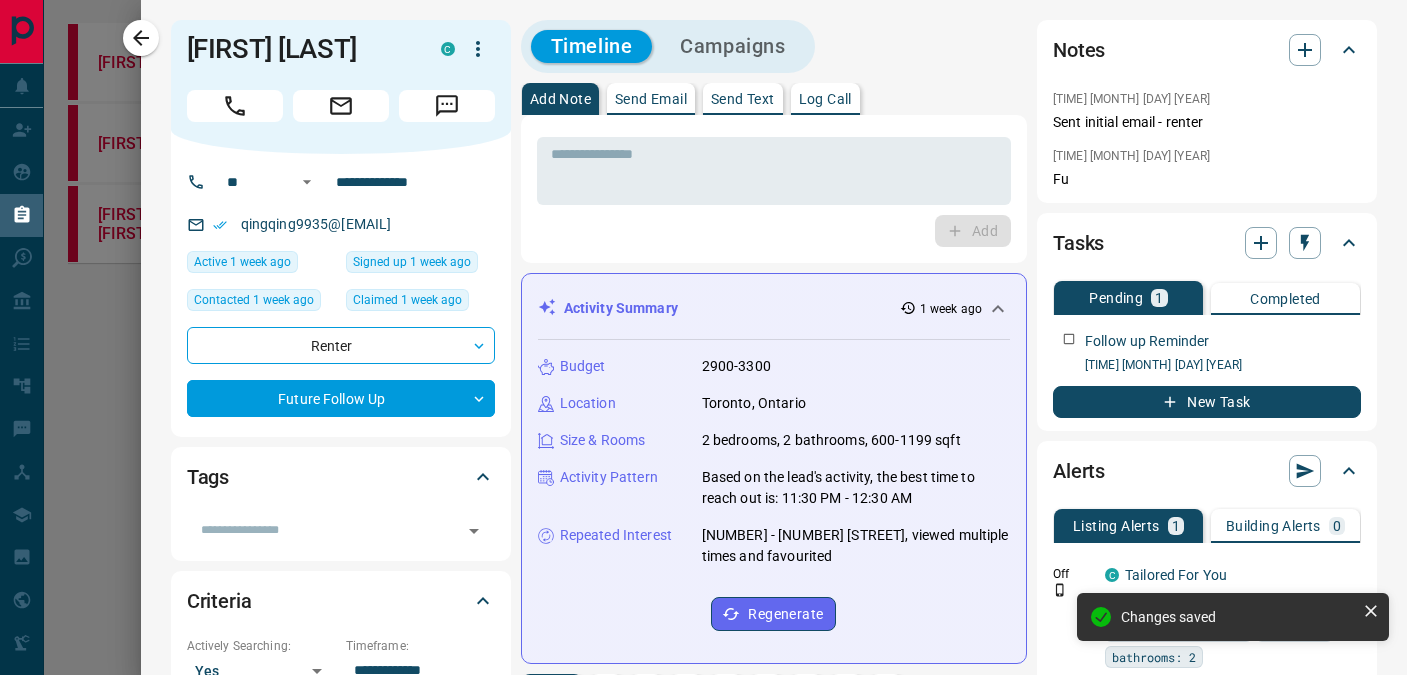 click at bounding box center (703, 337) 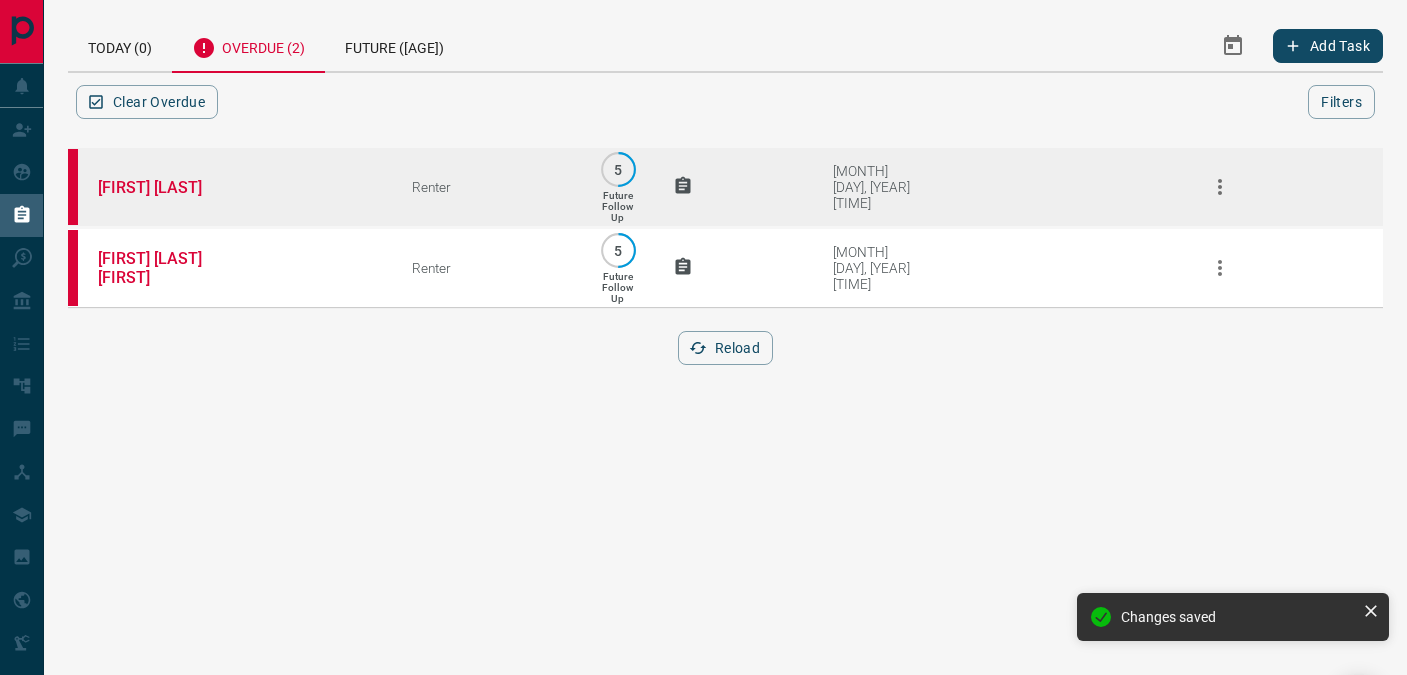 click at bounding box center (708, 187) 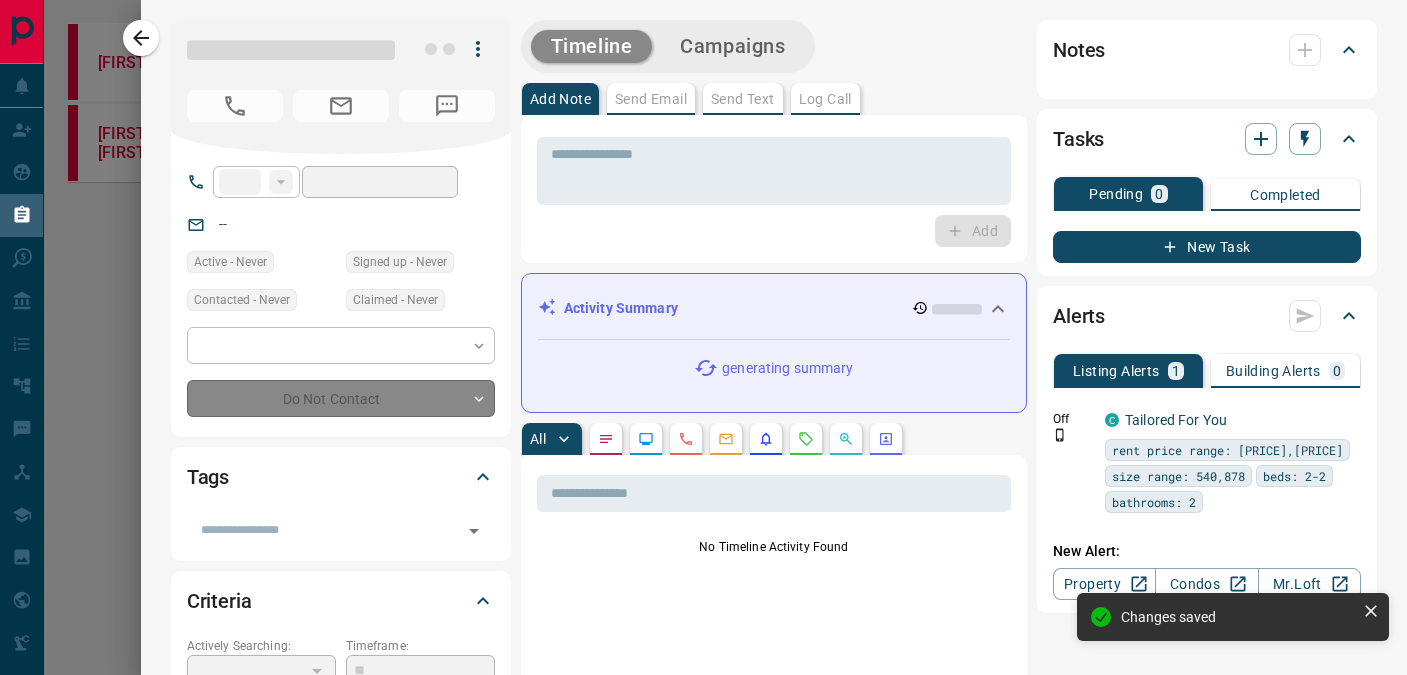 type on "**" 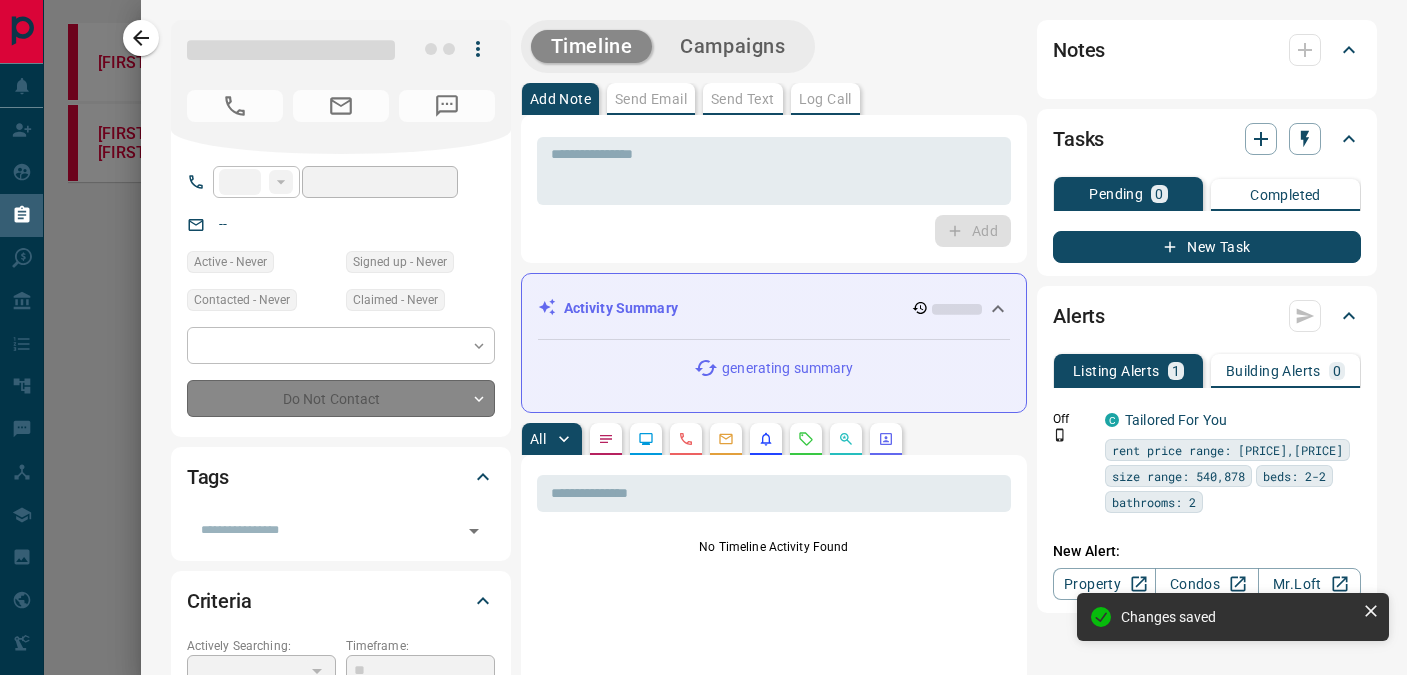 type on "**********" 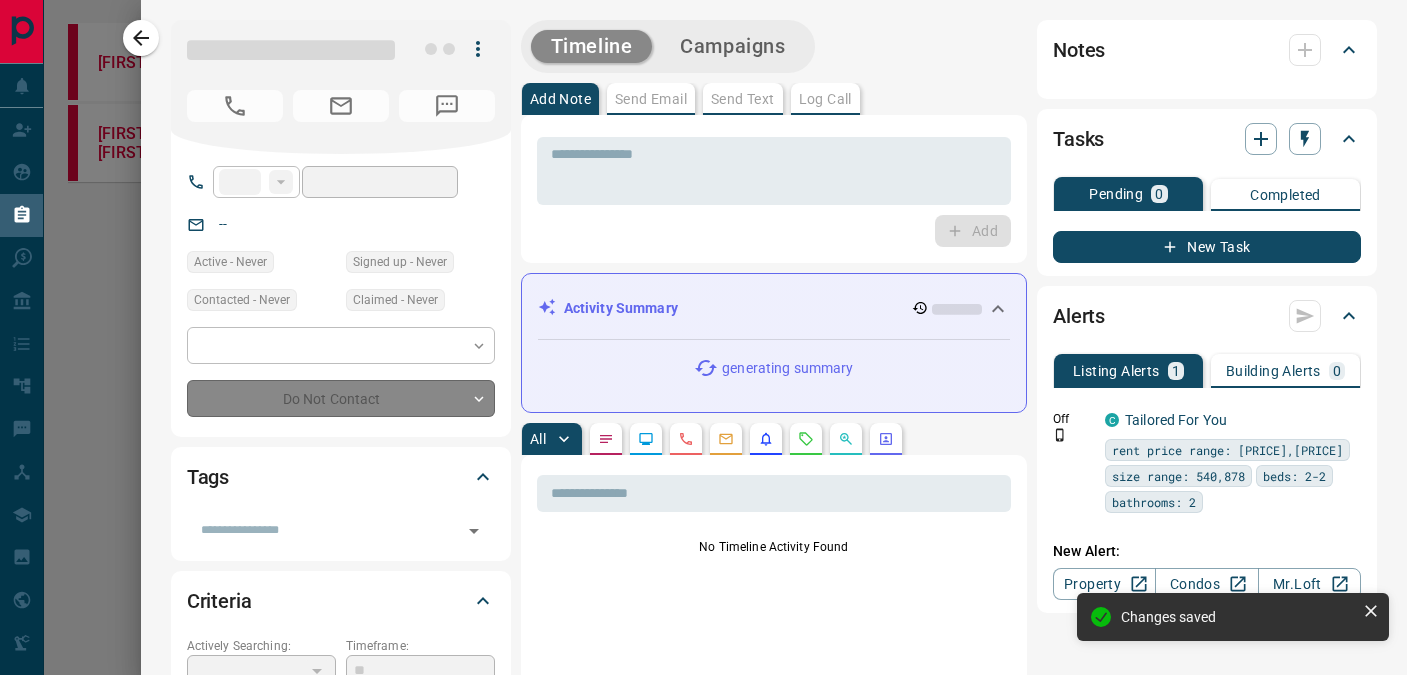 type on "**********" 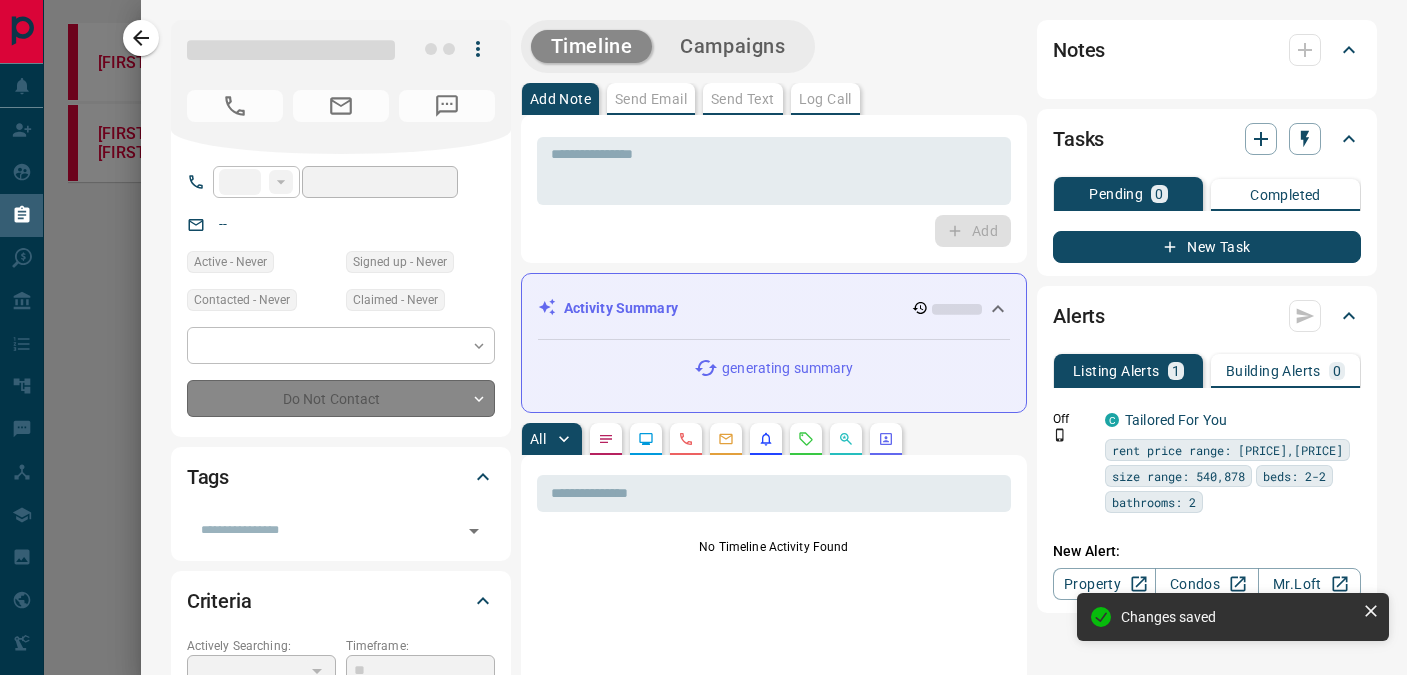 type on "*" 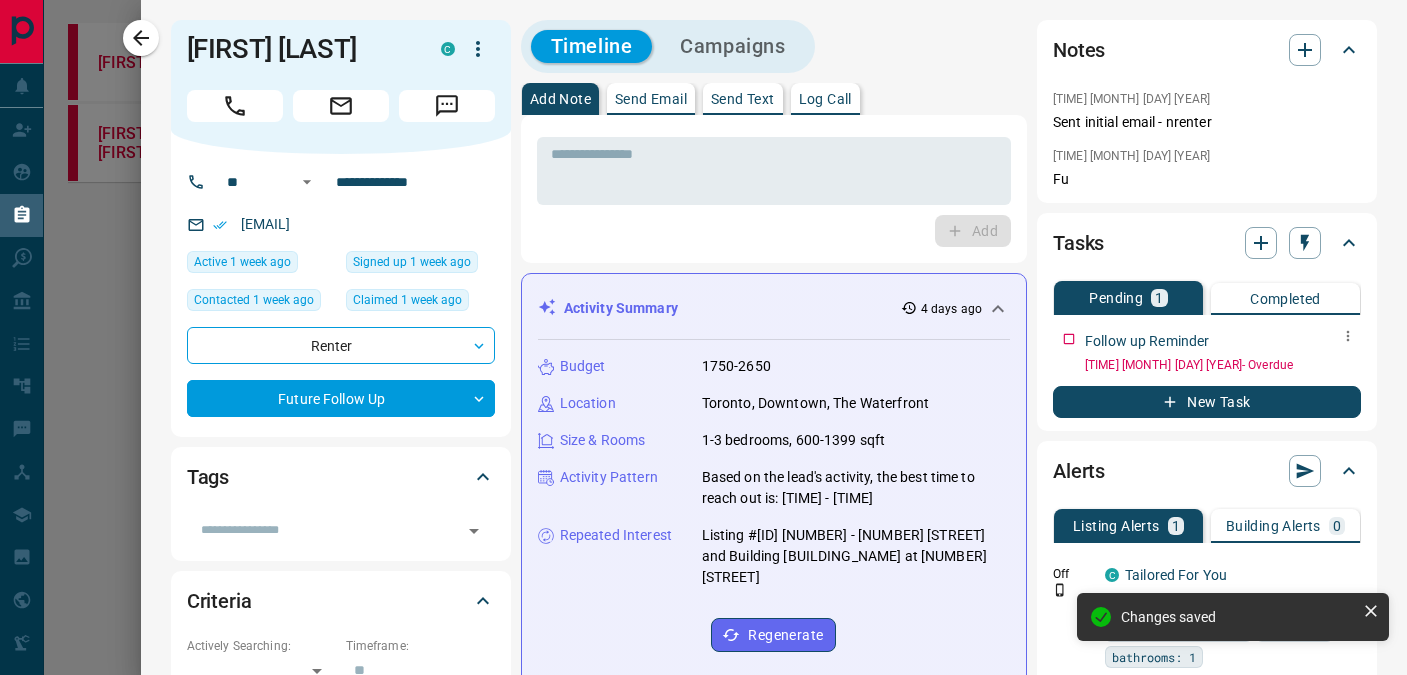 click 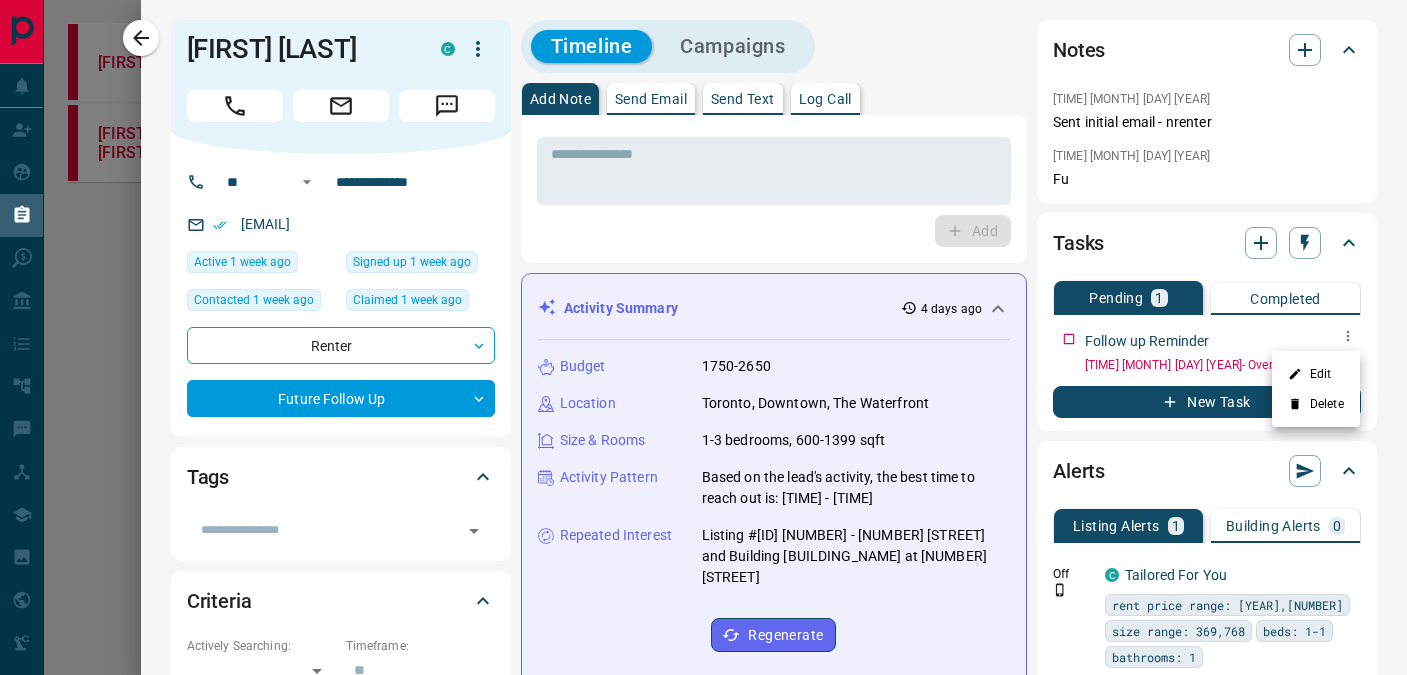 click on "Edit" at bounding box center [1316, 374] 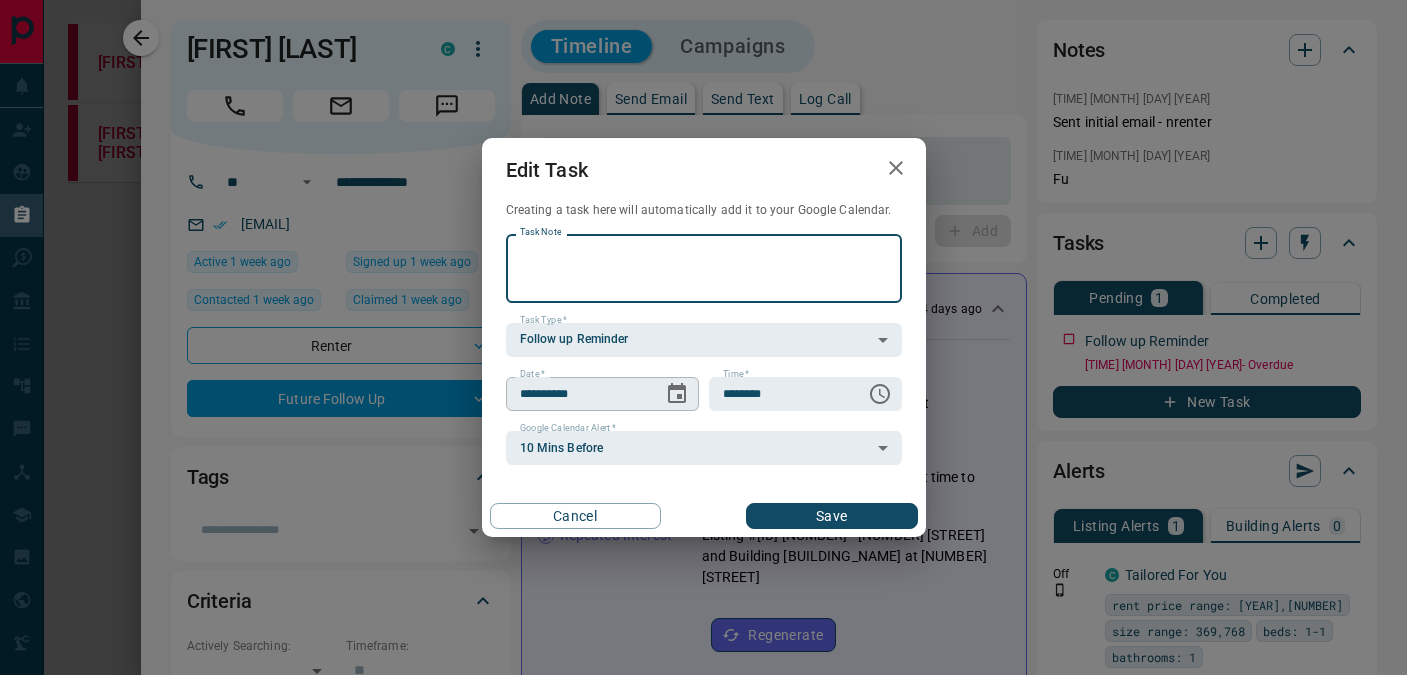 click 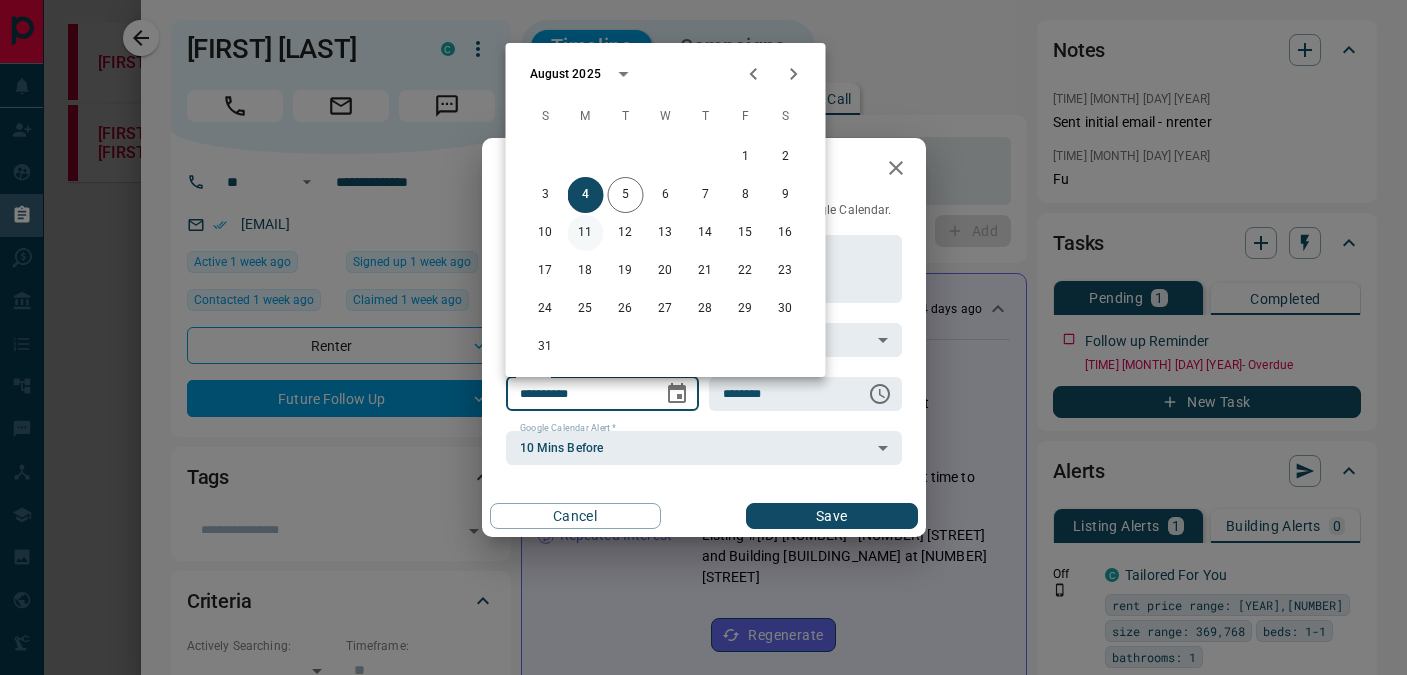 click on "11" at bounding box center (586, 233) 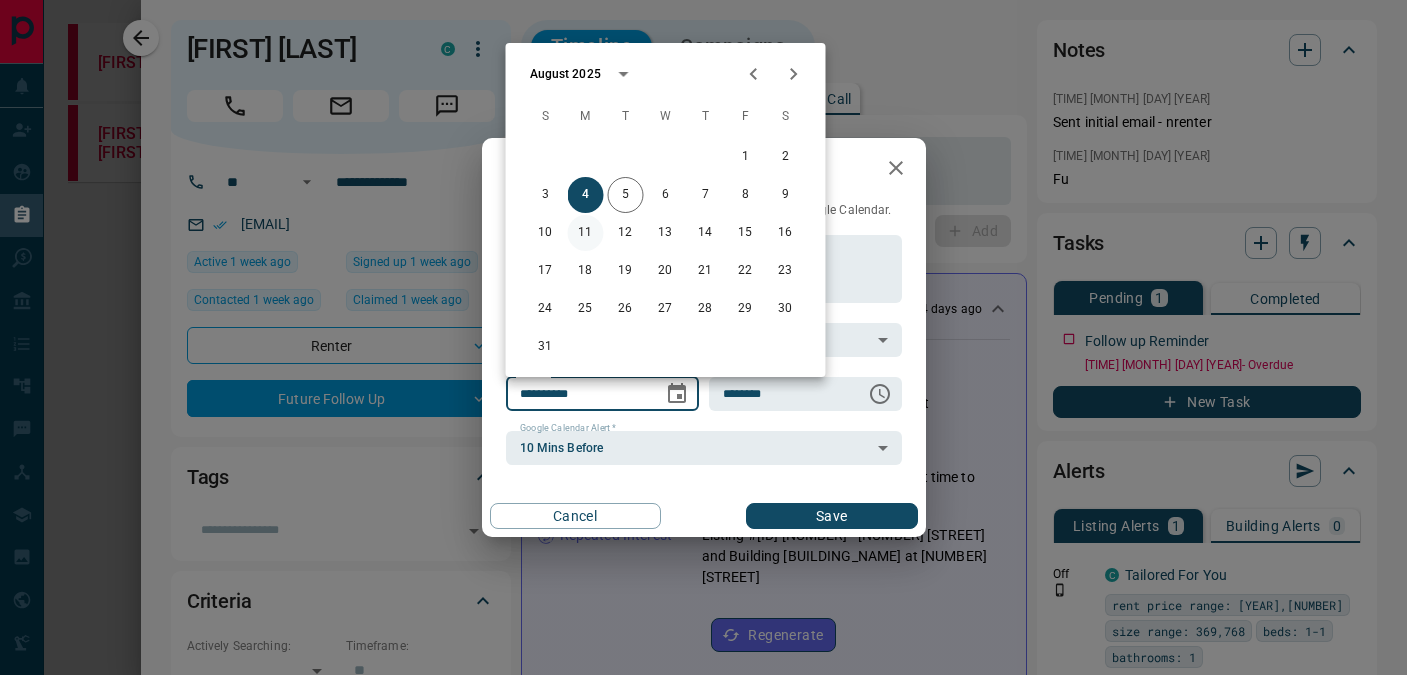 type on "**********" 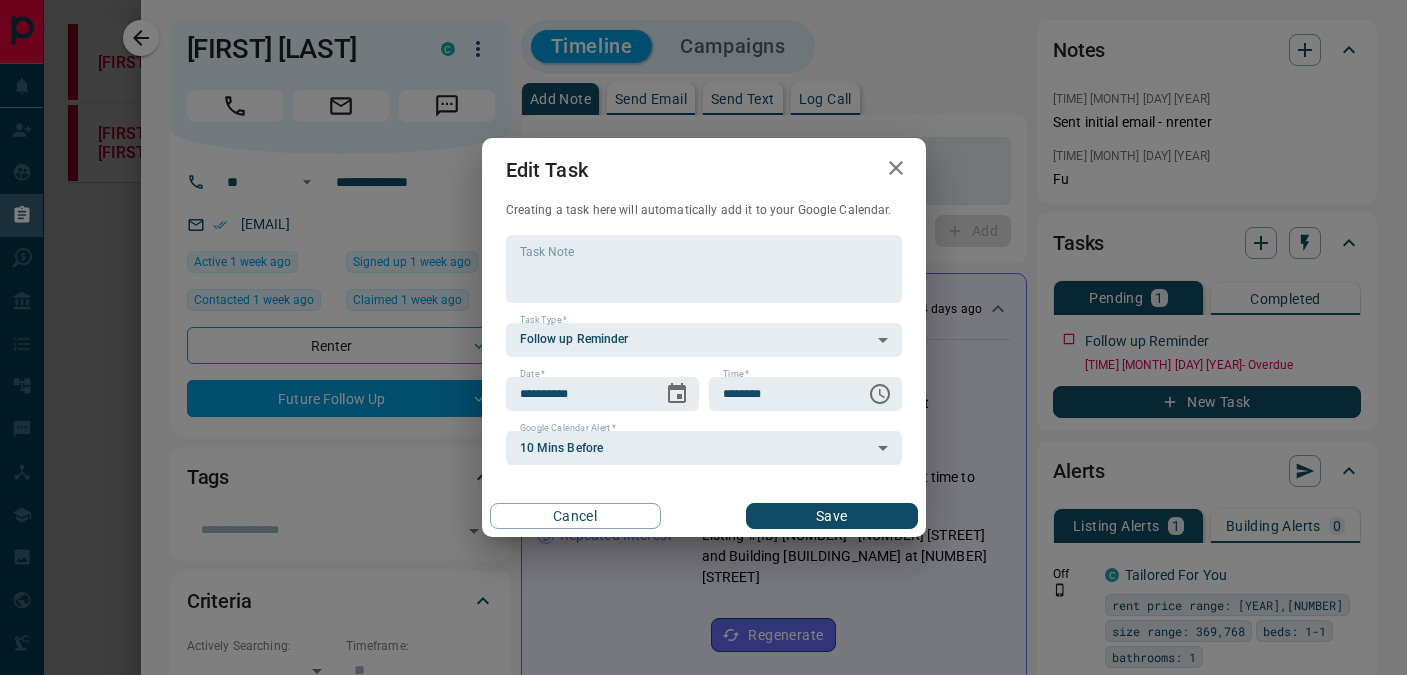 click on "Save" at bounding box center (831, 516) 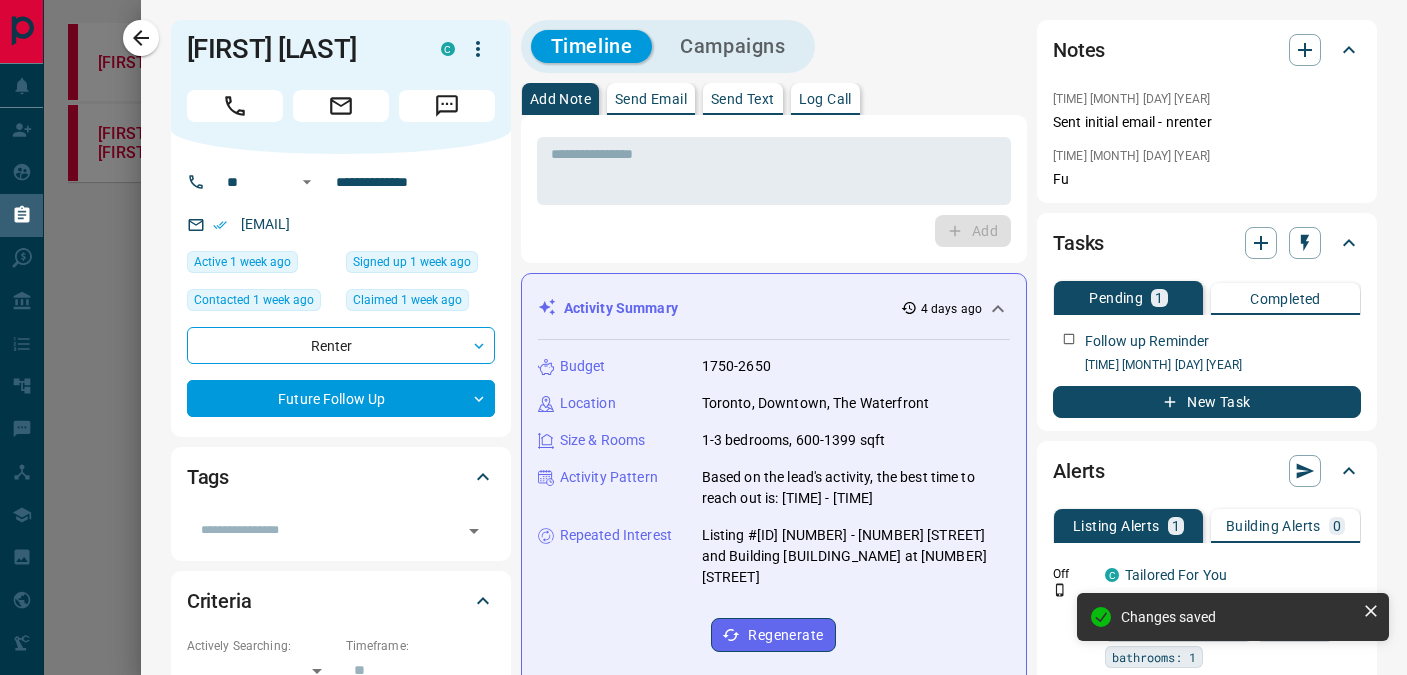 click at bounding box center (703, 337) 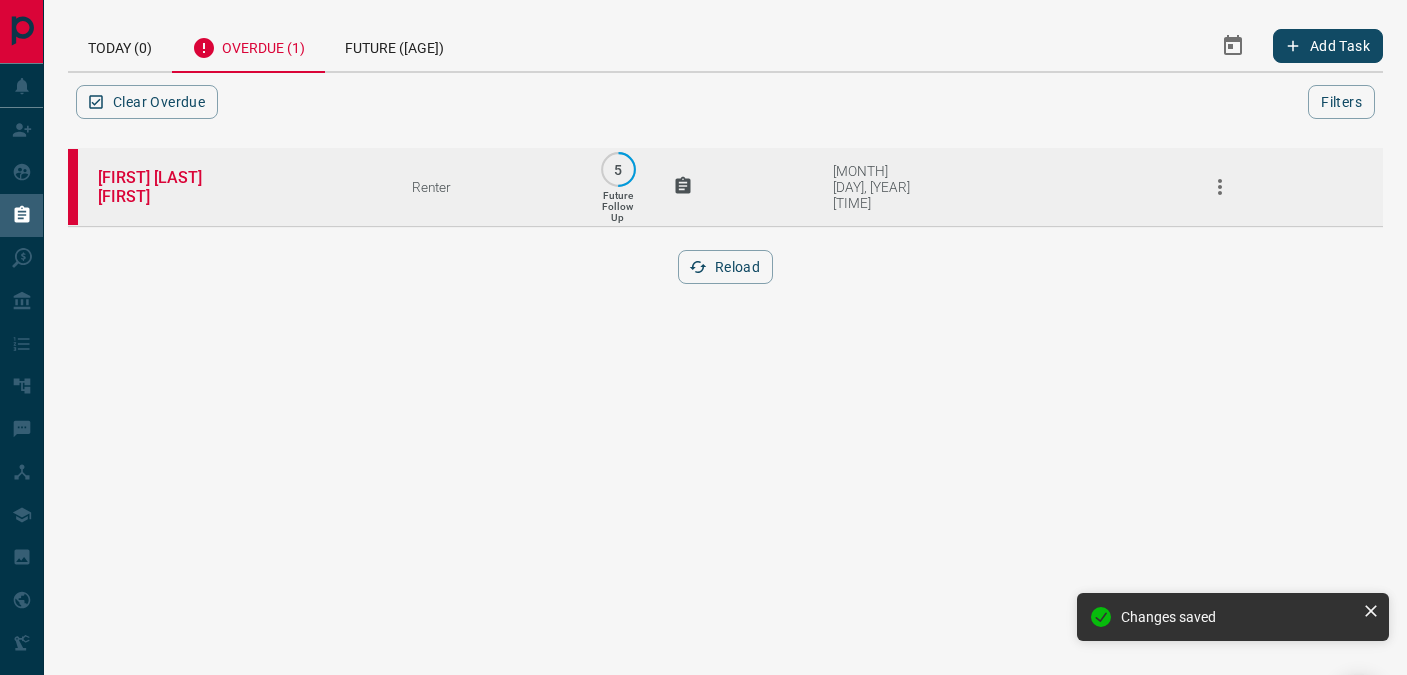 click on "[MONTH] [DAY], [YEAR] [TIME]" at bounding box center [969, 187] 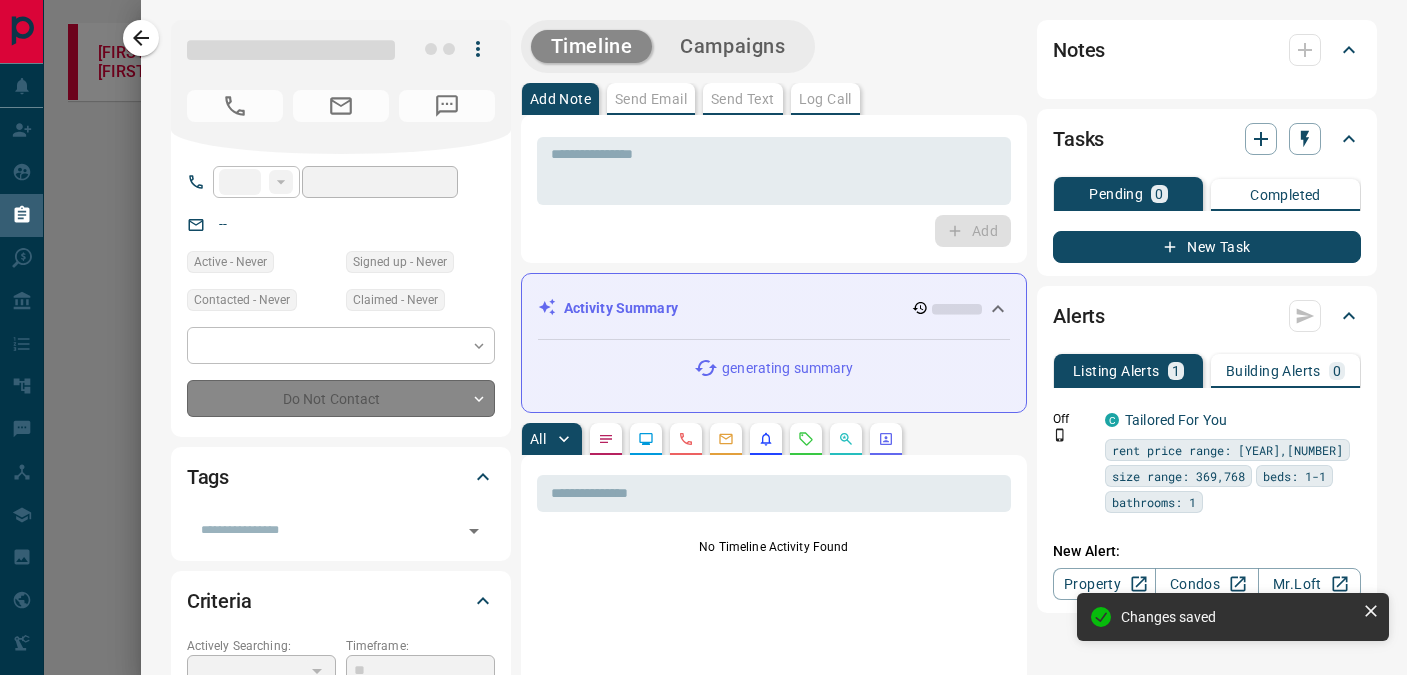 type on "**" 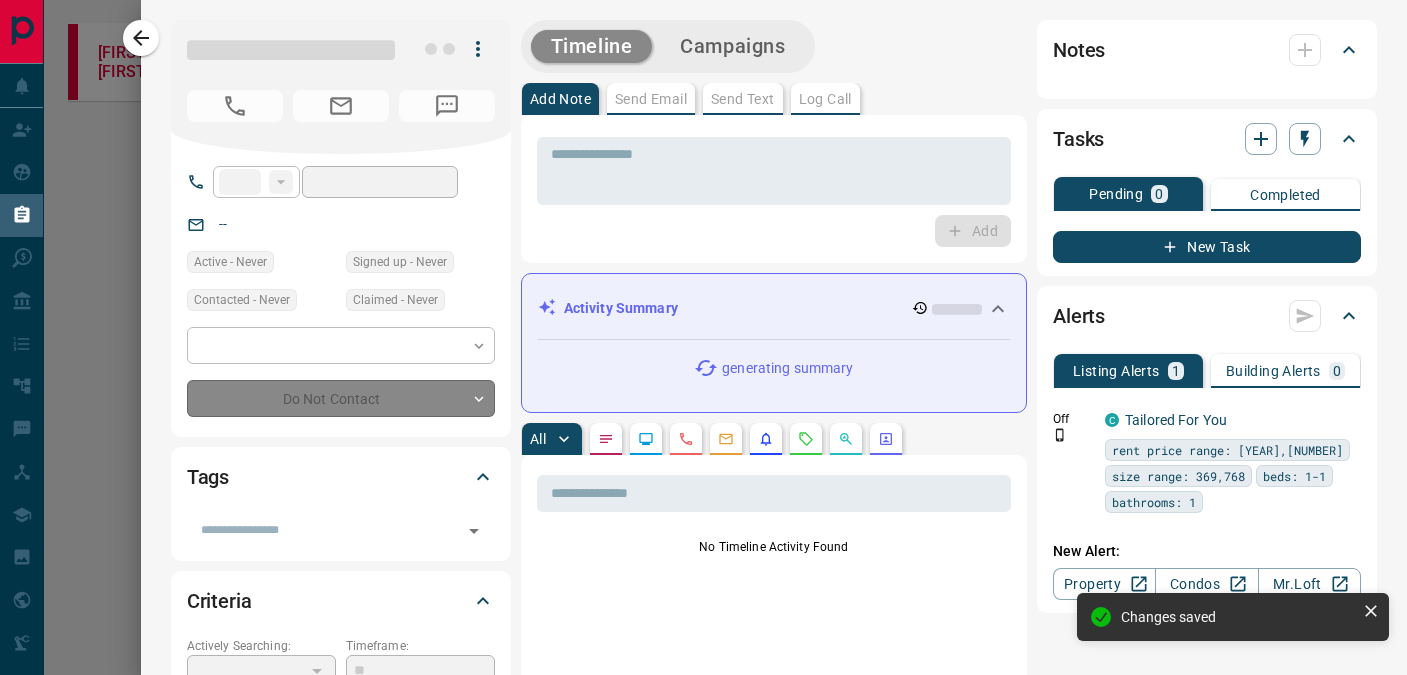 type on "**********" 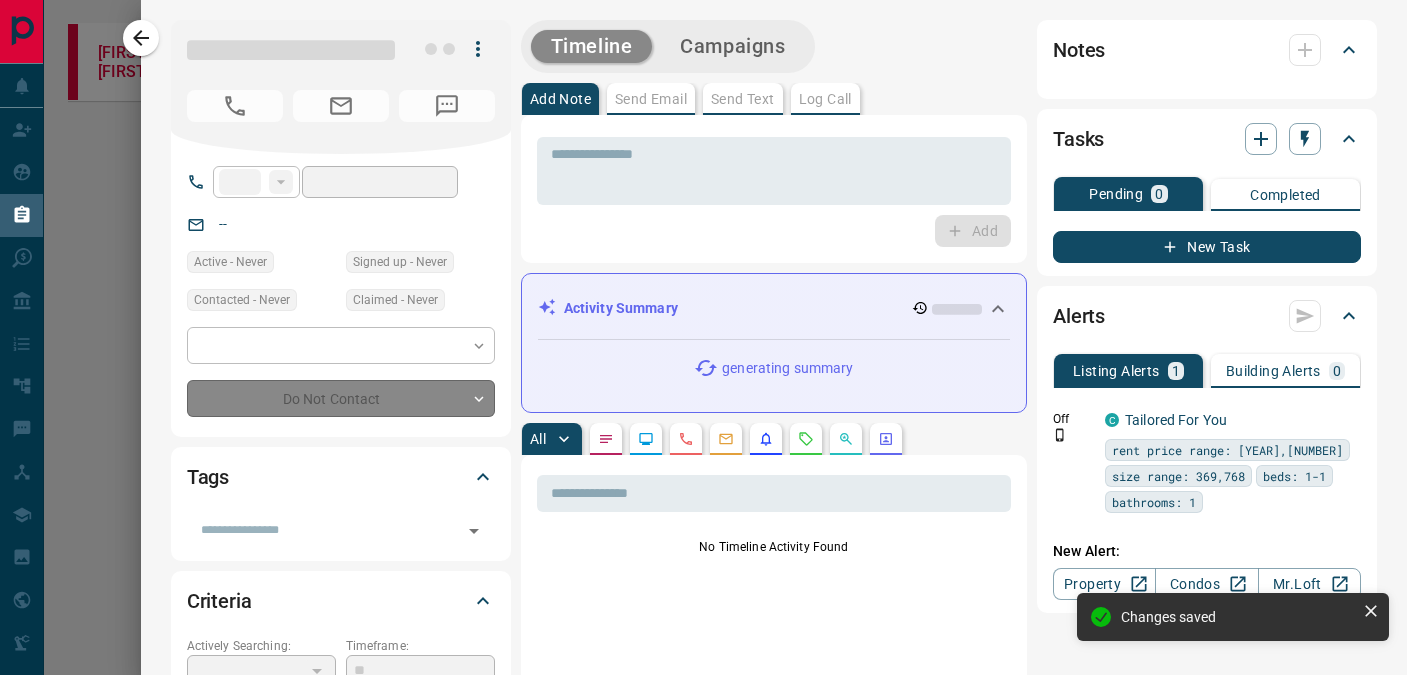 type on "**********" 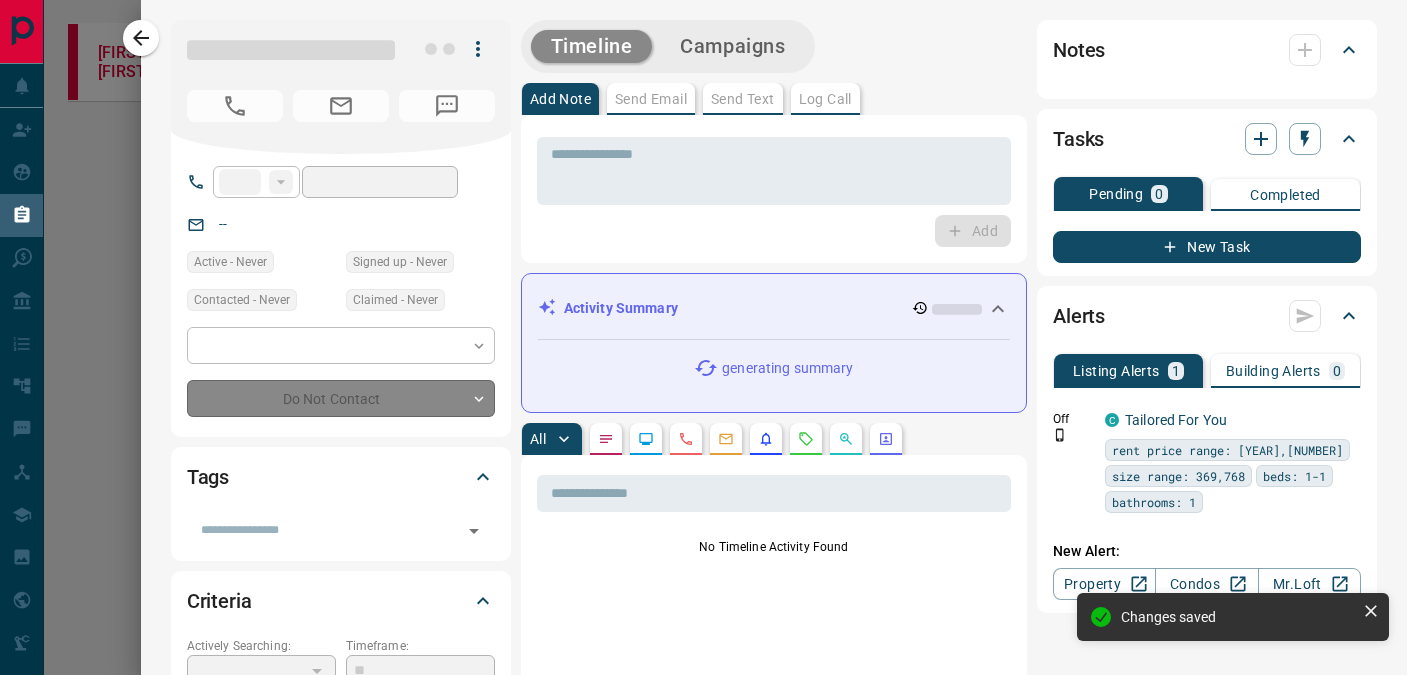 type on "*" 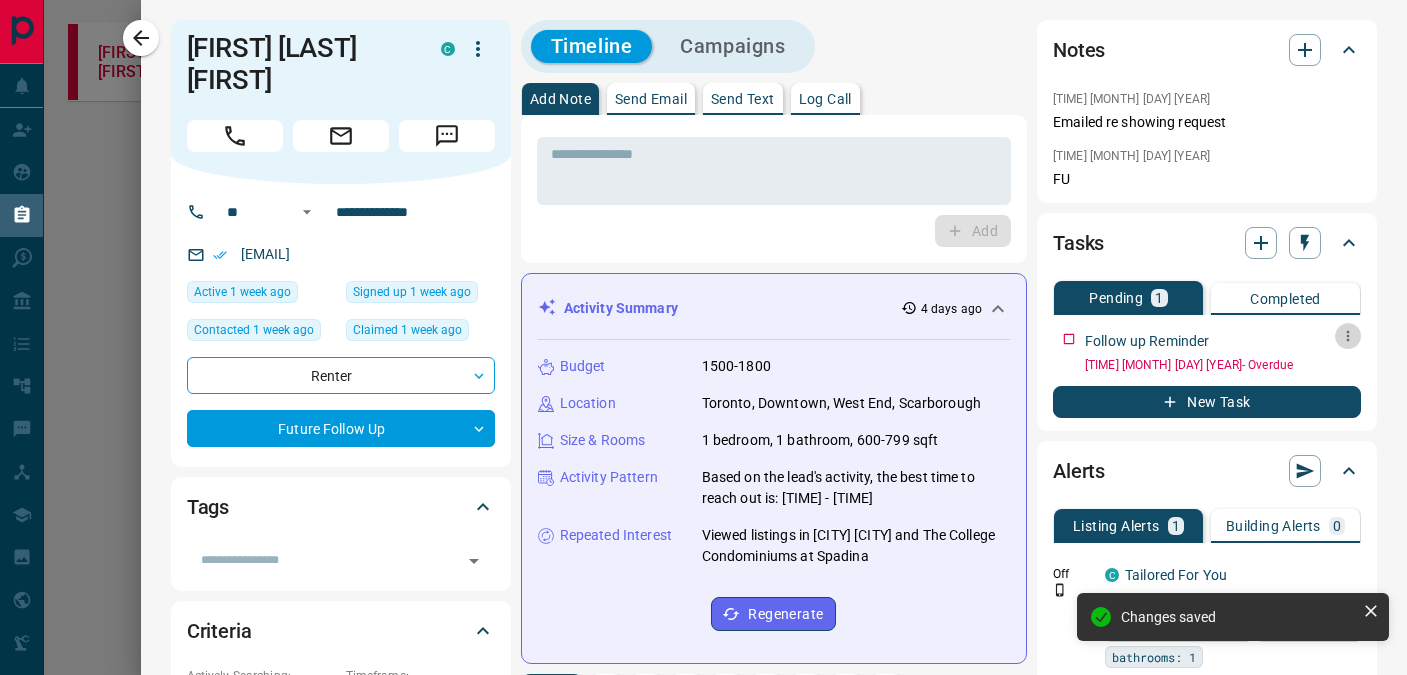 click 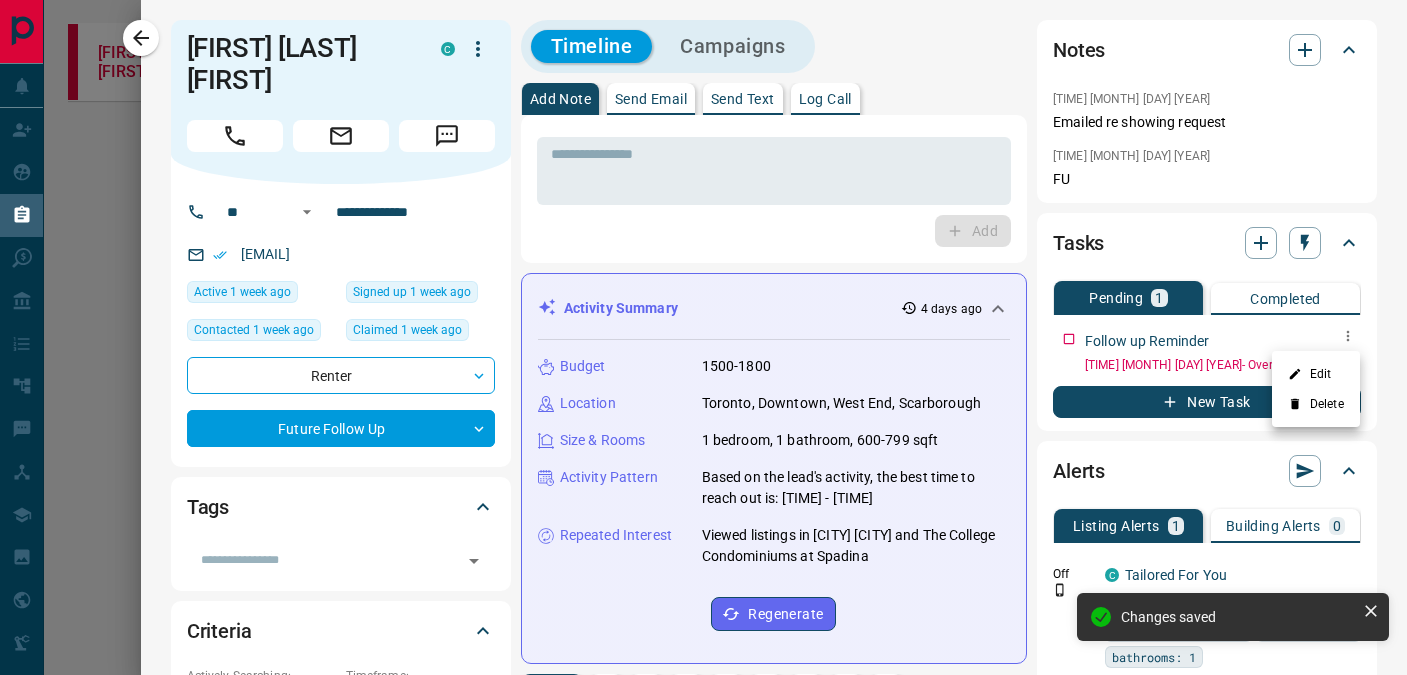 click on "Edit" at bounding box center (1316, 374) 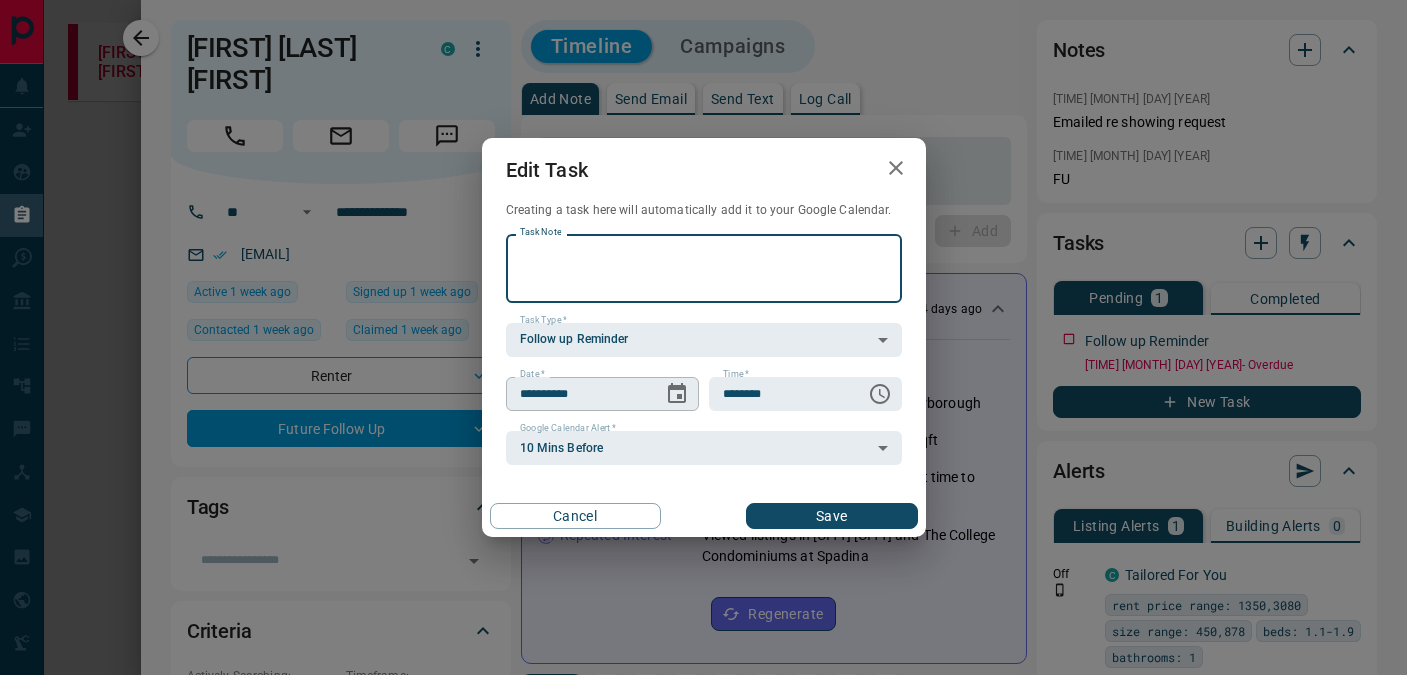 click 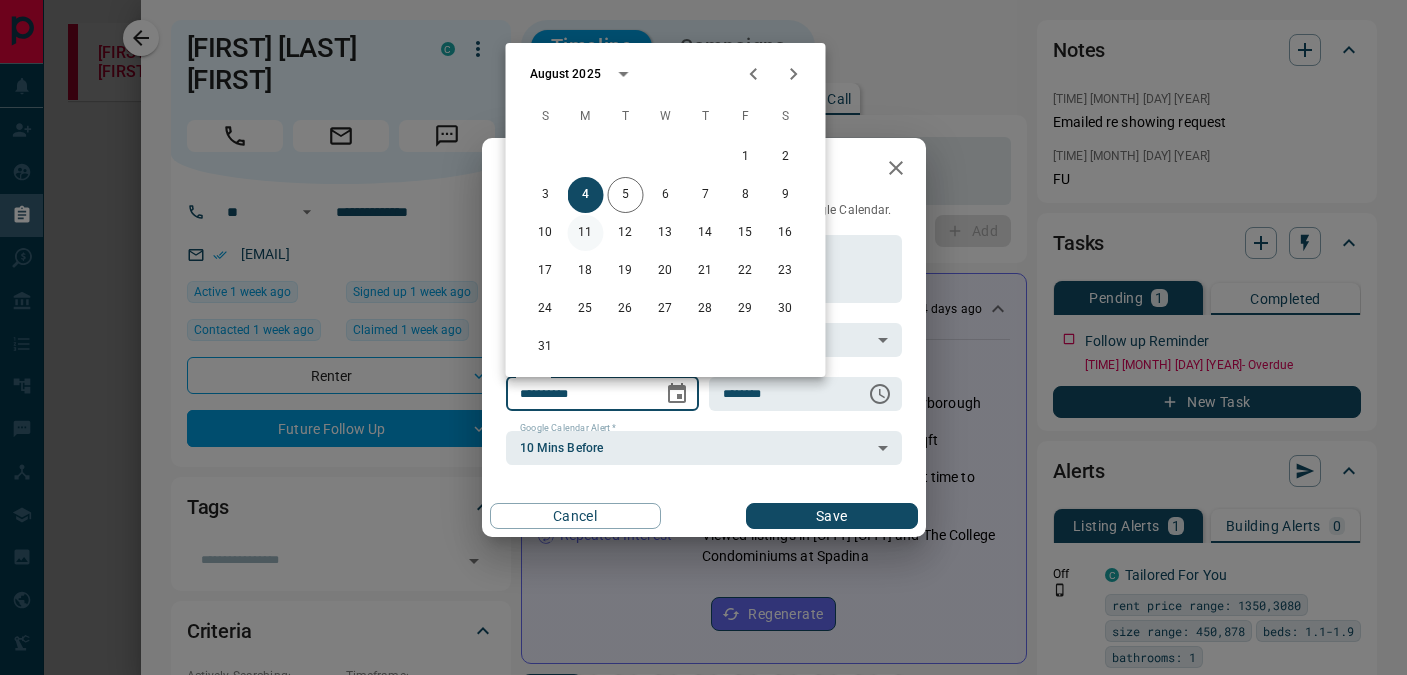 click on "11" at bounding box center [586, 233] 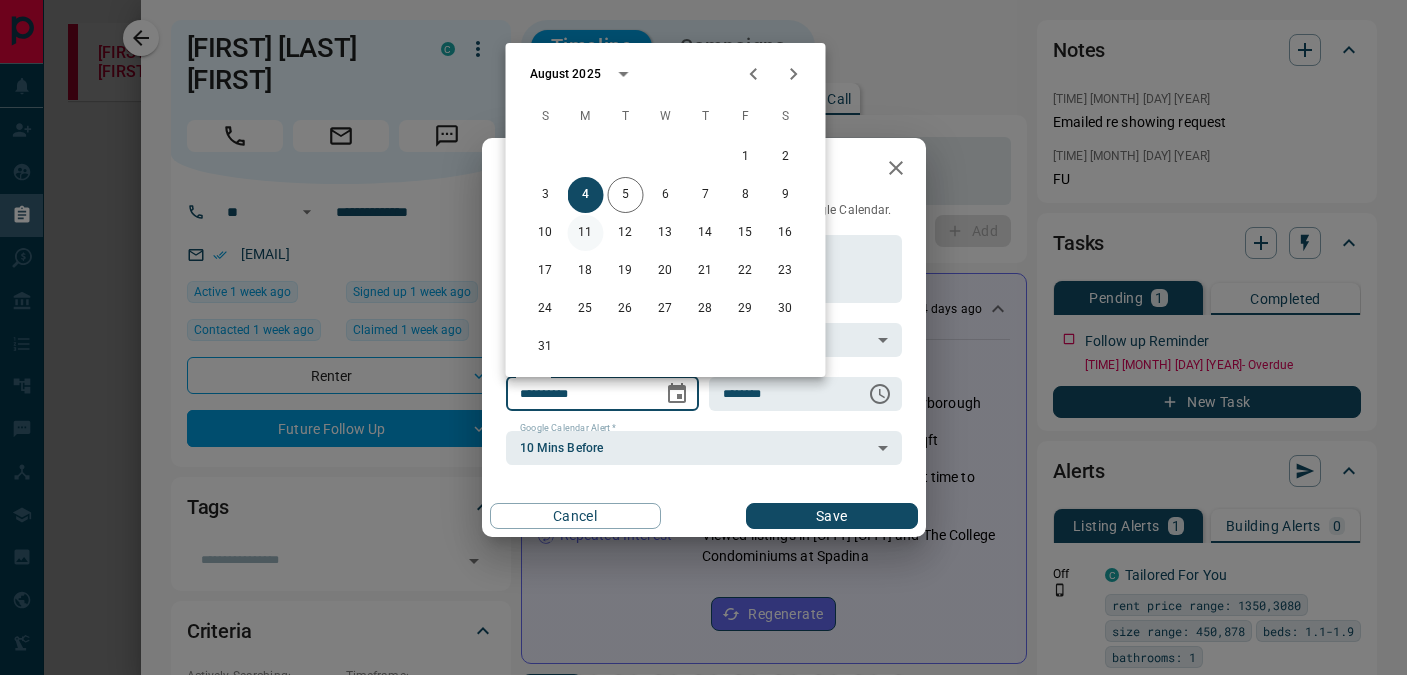 type on "**********" 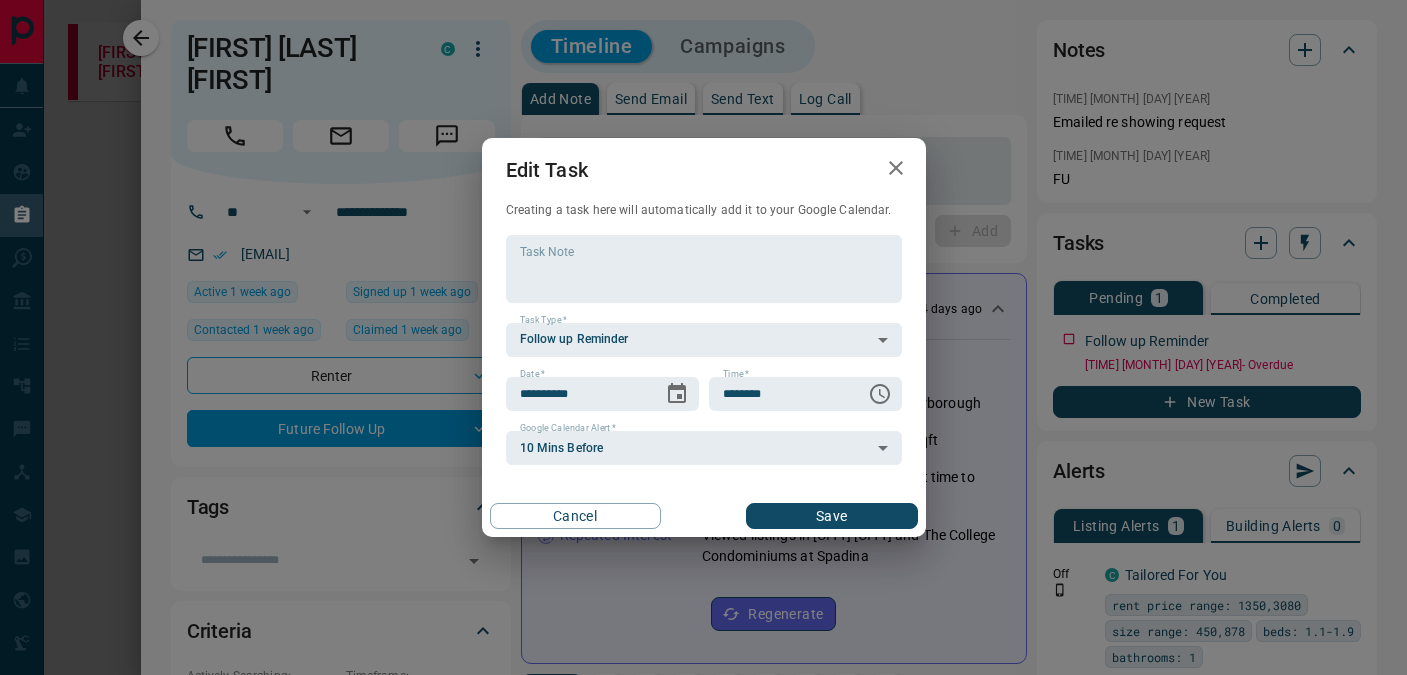 click on "Save" at bounding box center [831, 516] 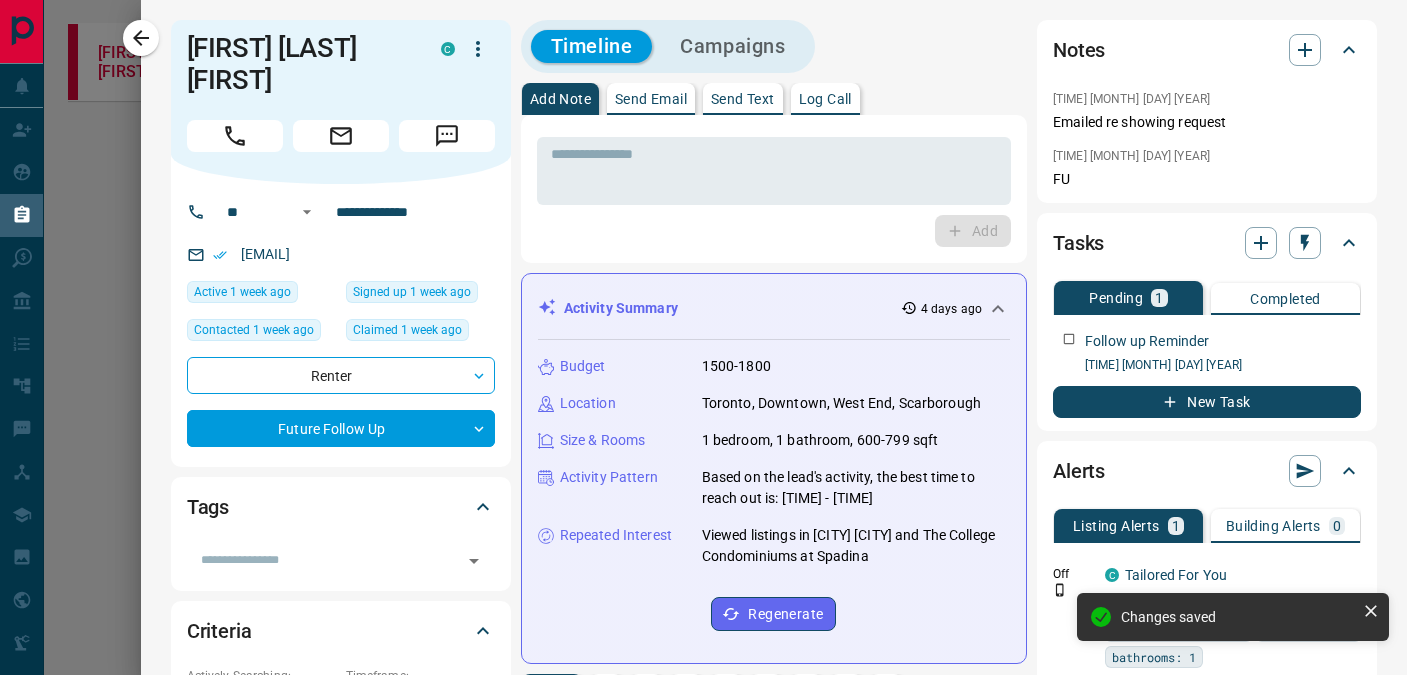click at bounding box center (703, 337) 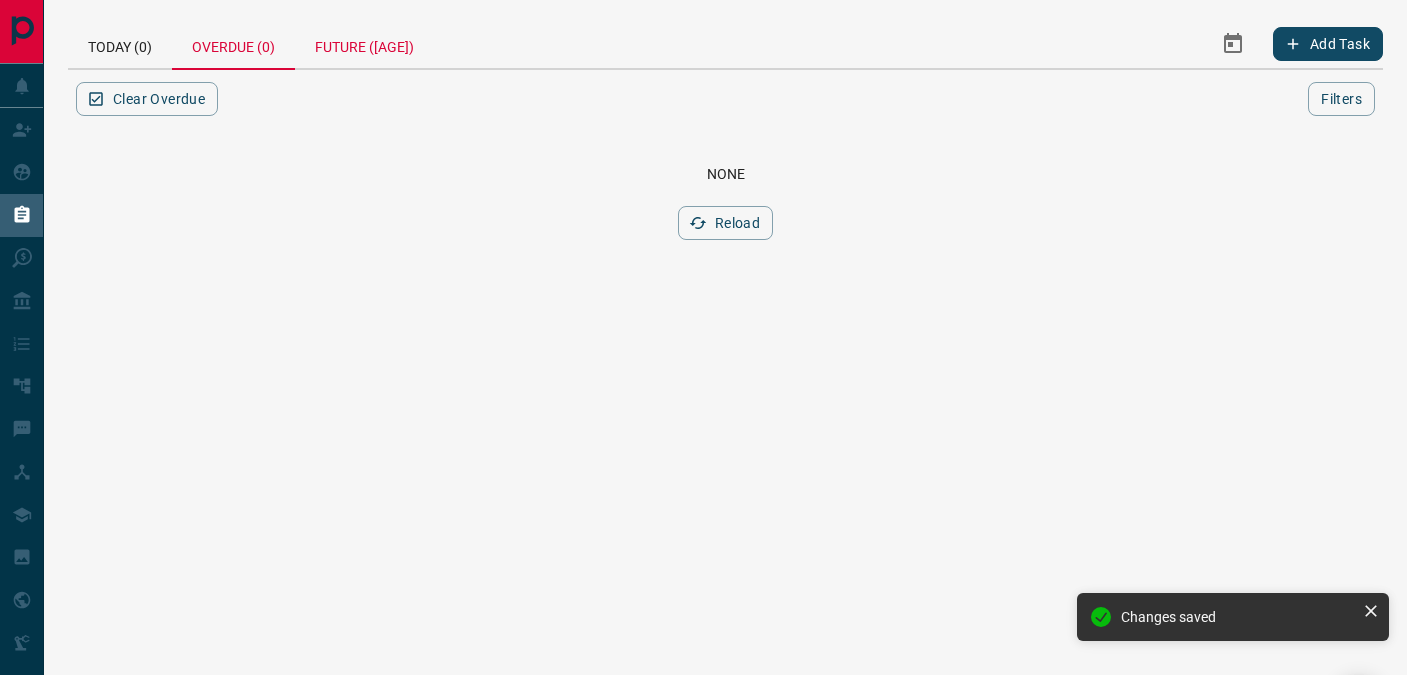 click on "Future ([AGE])" at bounding box center (364, 44) 